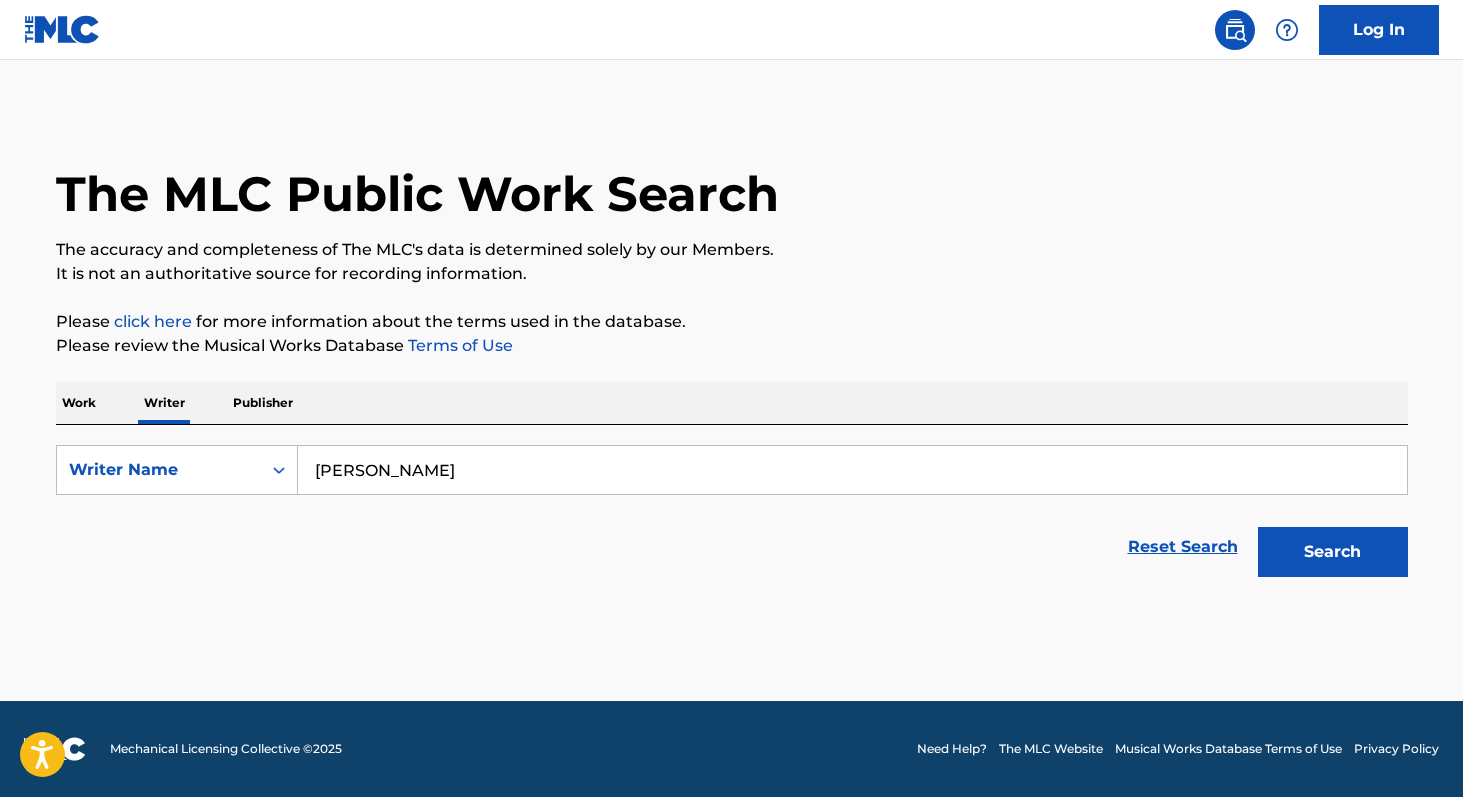 click on "Search" at bounding box center (1333, 552) 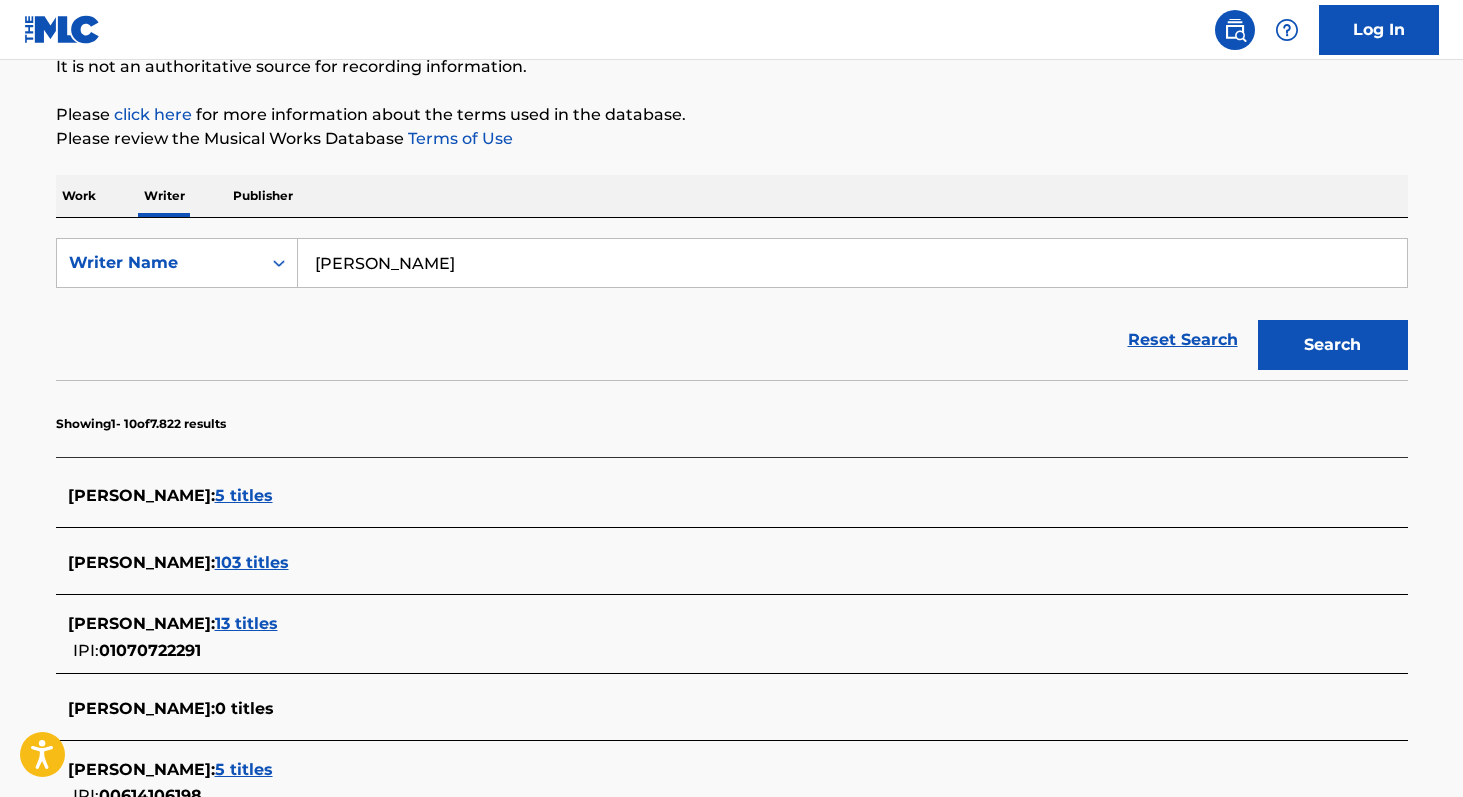 scroll, scrollTop: 210, scrollLeft: 0, axis: vertical 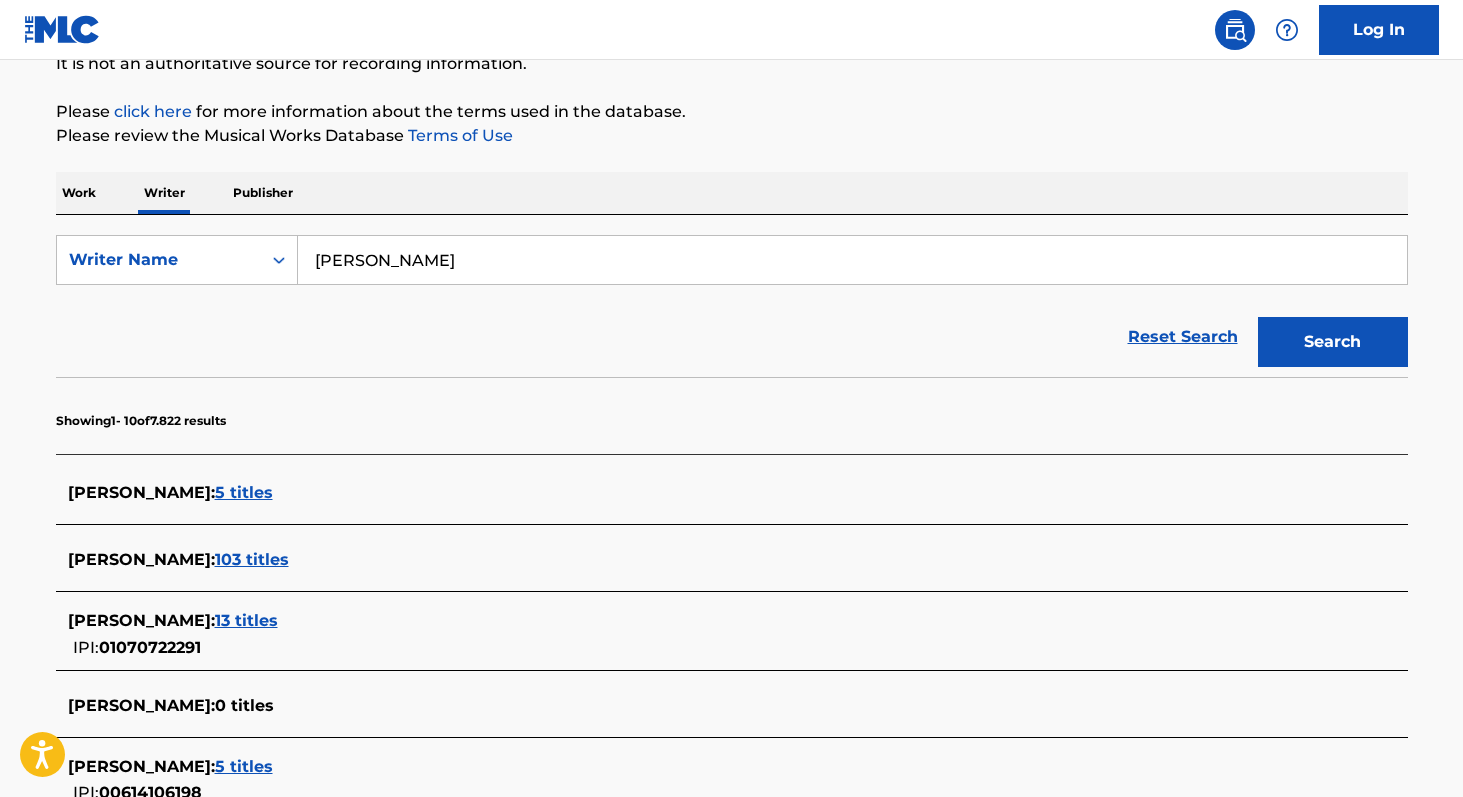 click on "Work" at bounding box center [79, 193] 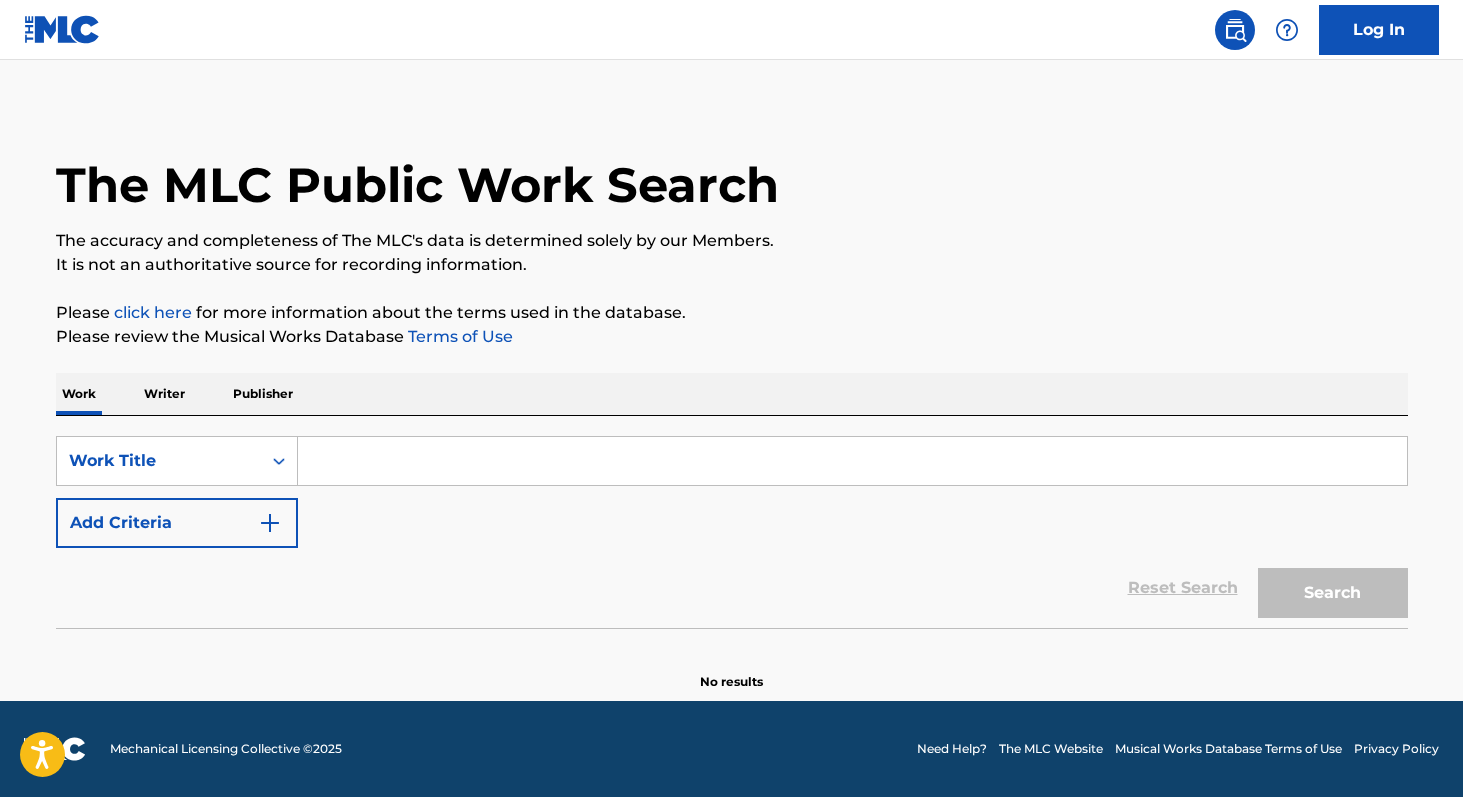 scroll, scrollTop: 0, scrollLeft: 0, axis: both 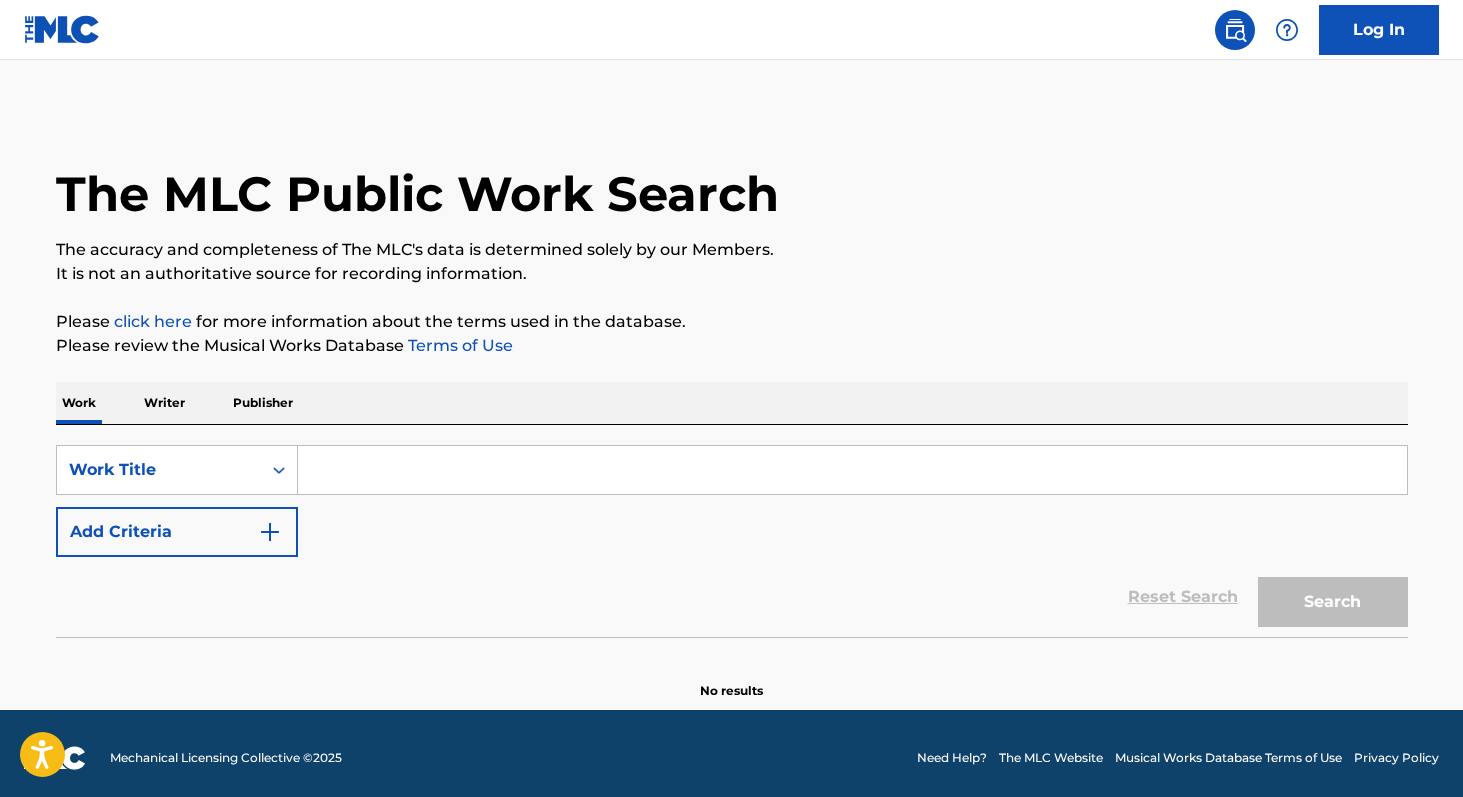 click at bounding box center [852, 470] 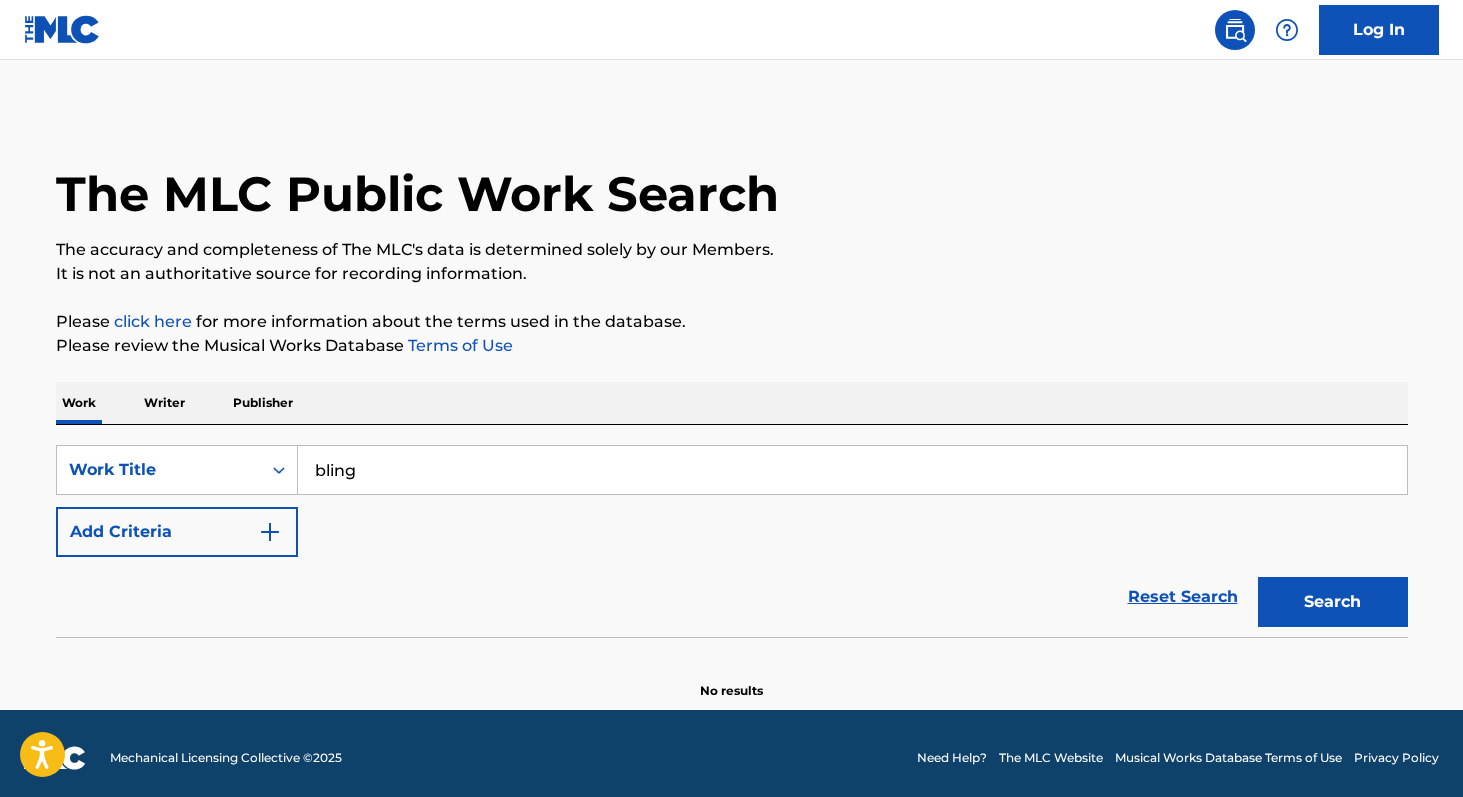 type on "bling" 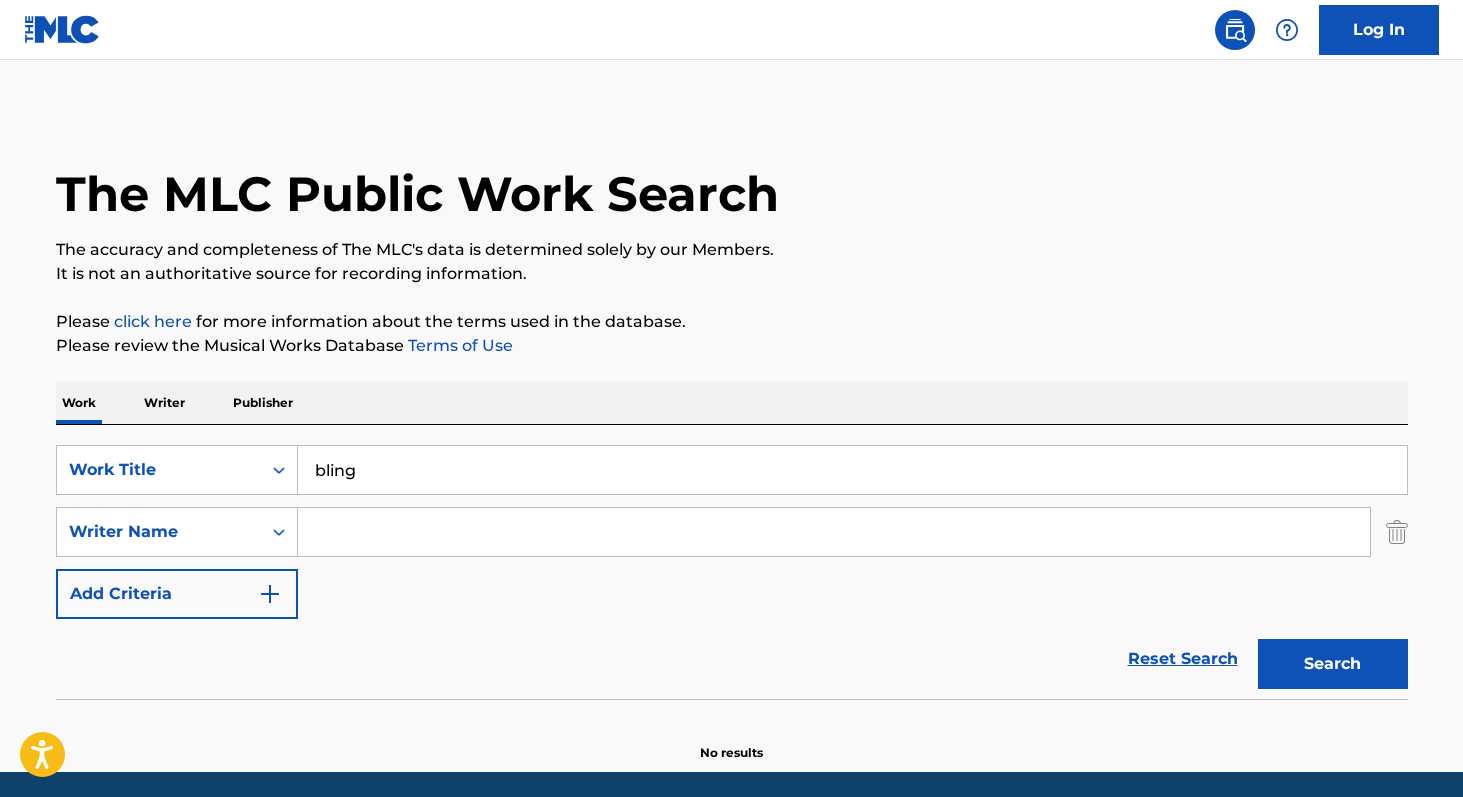 click at bounding box center (834, 532) 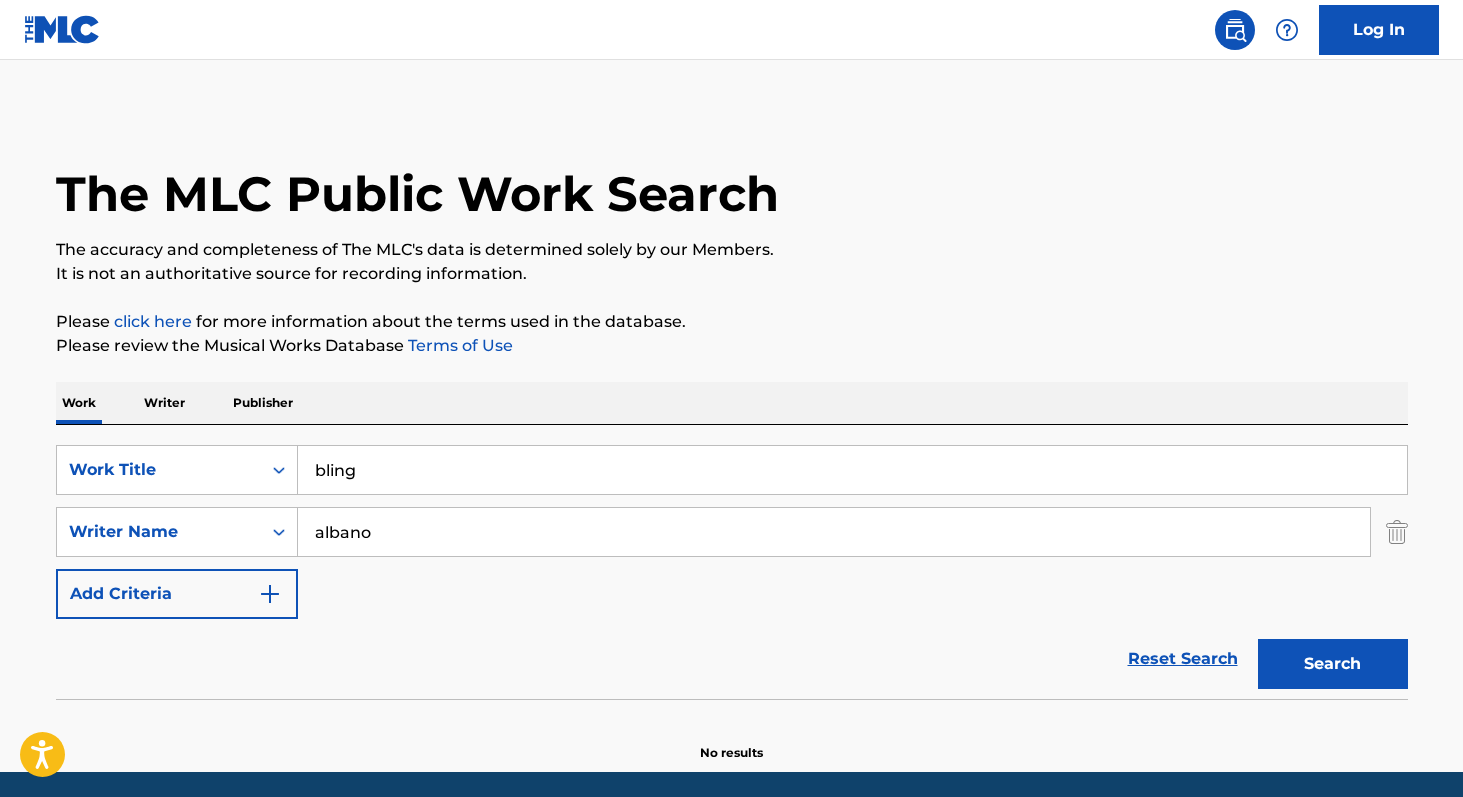 type on "albano" 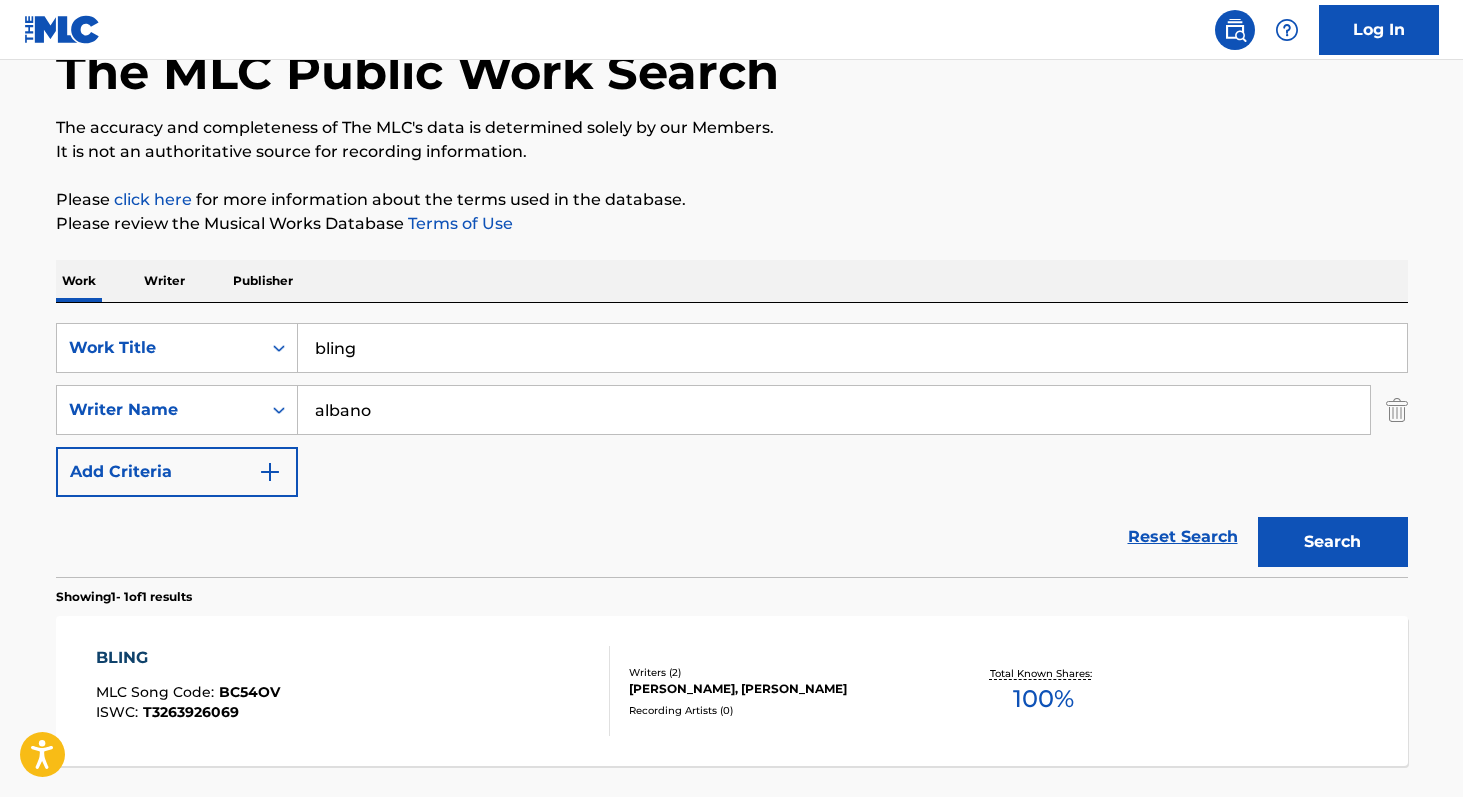 scroll, scrollTop: 291, scrollLeft: 0, axis: vertical 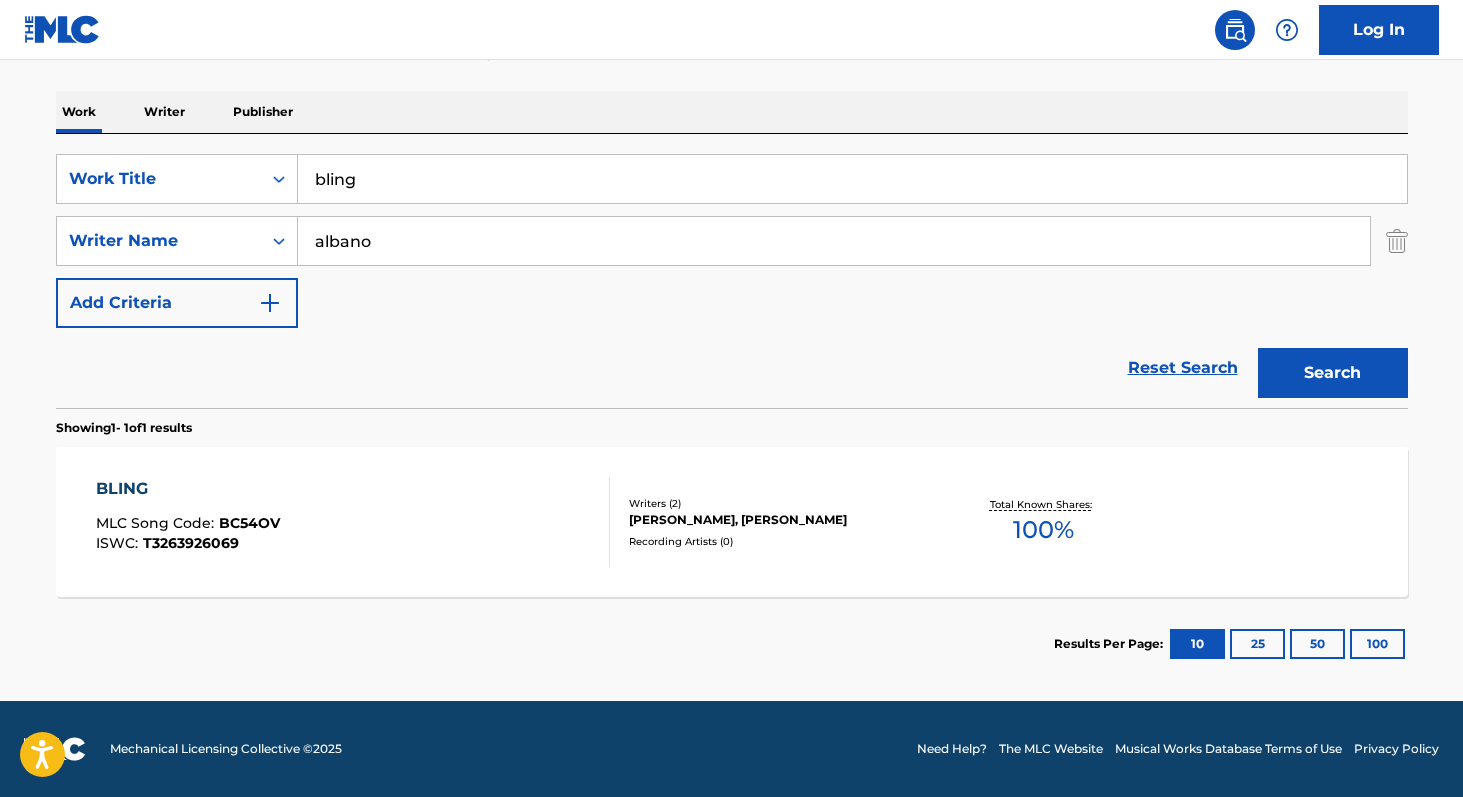 click on "100 %" at bounding box center (1043, 530) 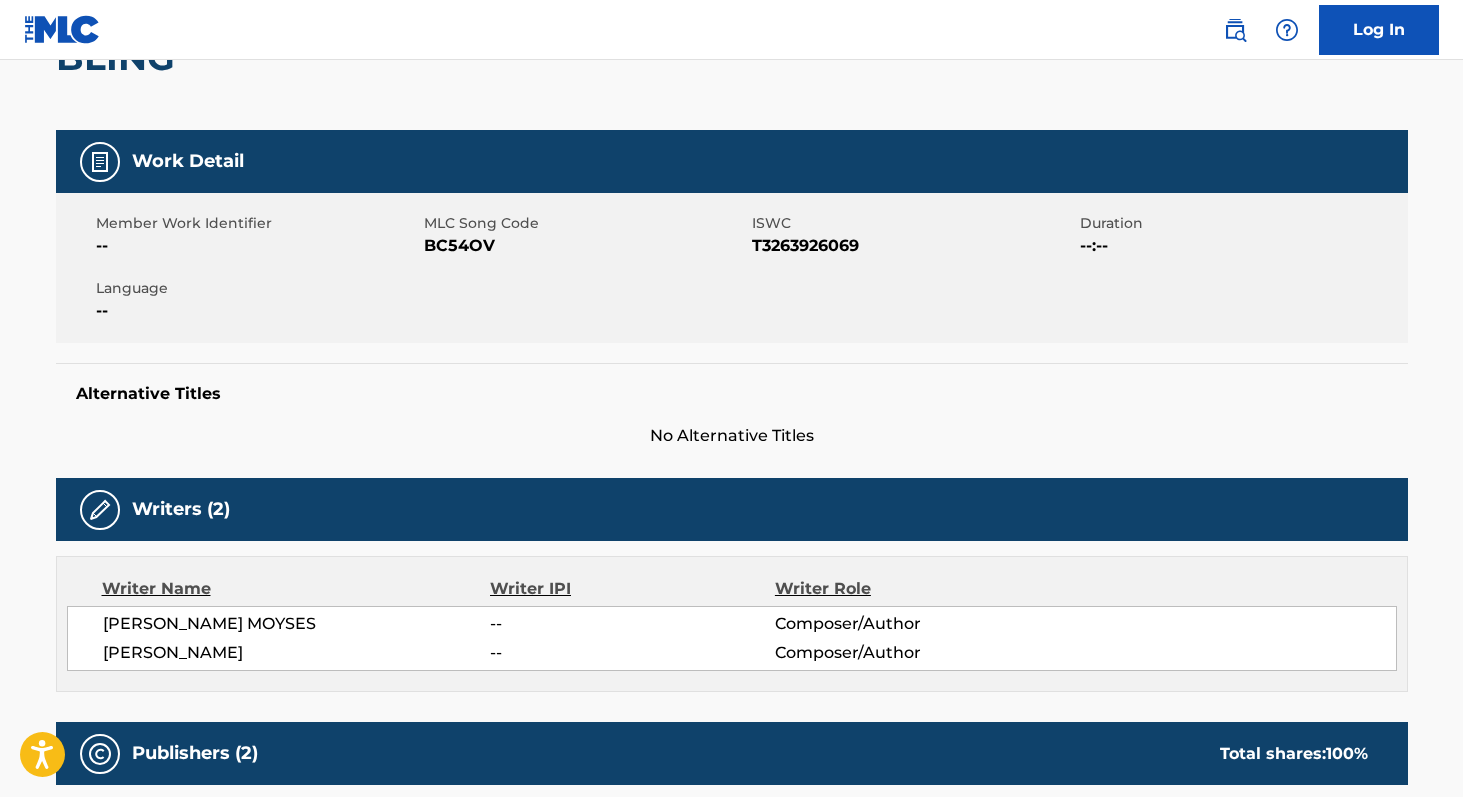 scroll, scrollTop: 223, scrollLeft: 0, axis: vertical 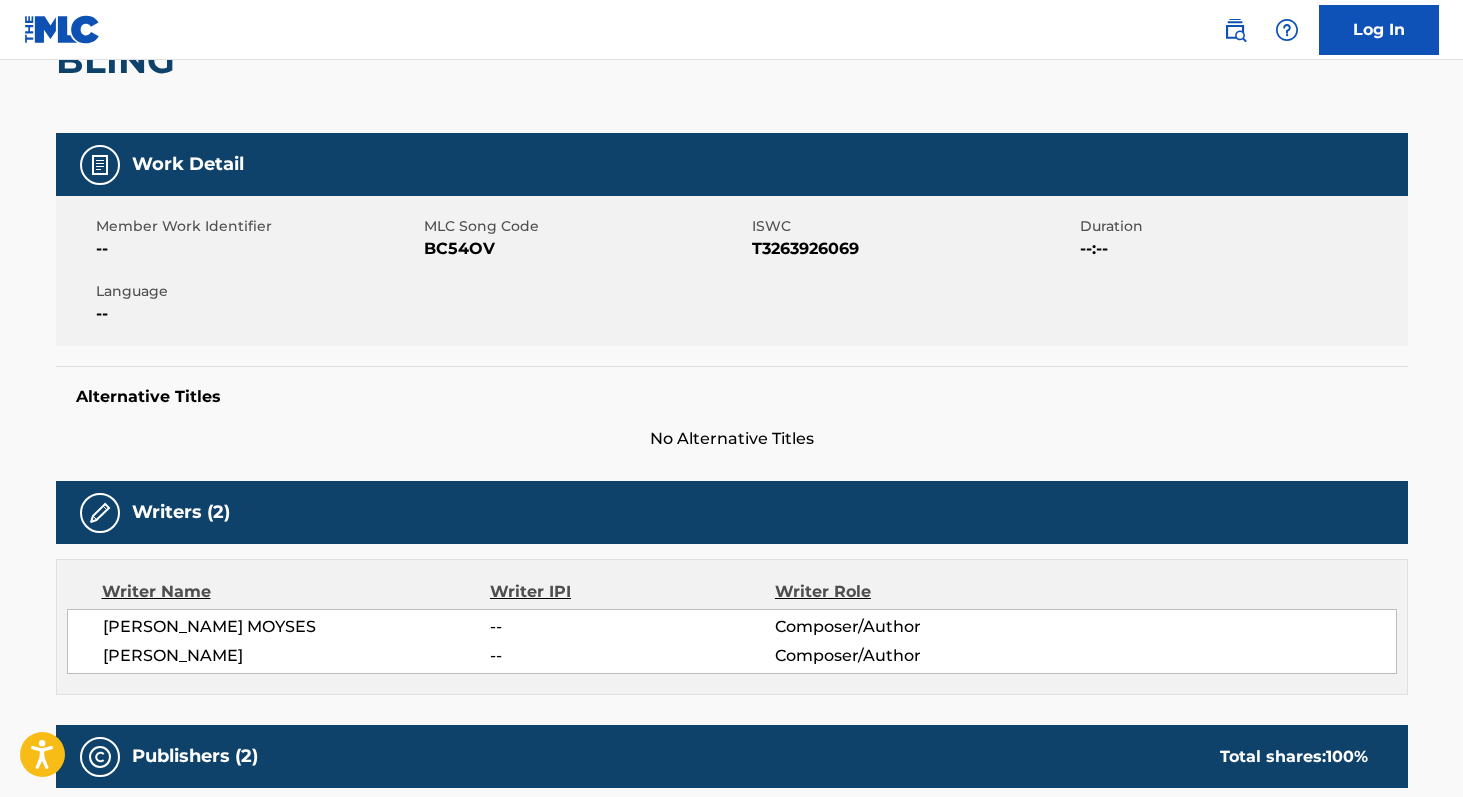 click on "[PERSON_NAME] MOYSES" at bounding box center (297, 627) 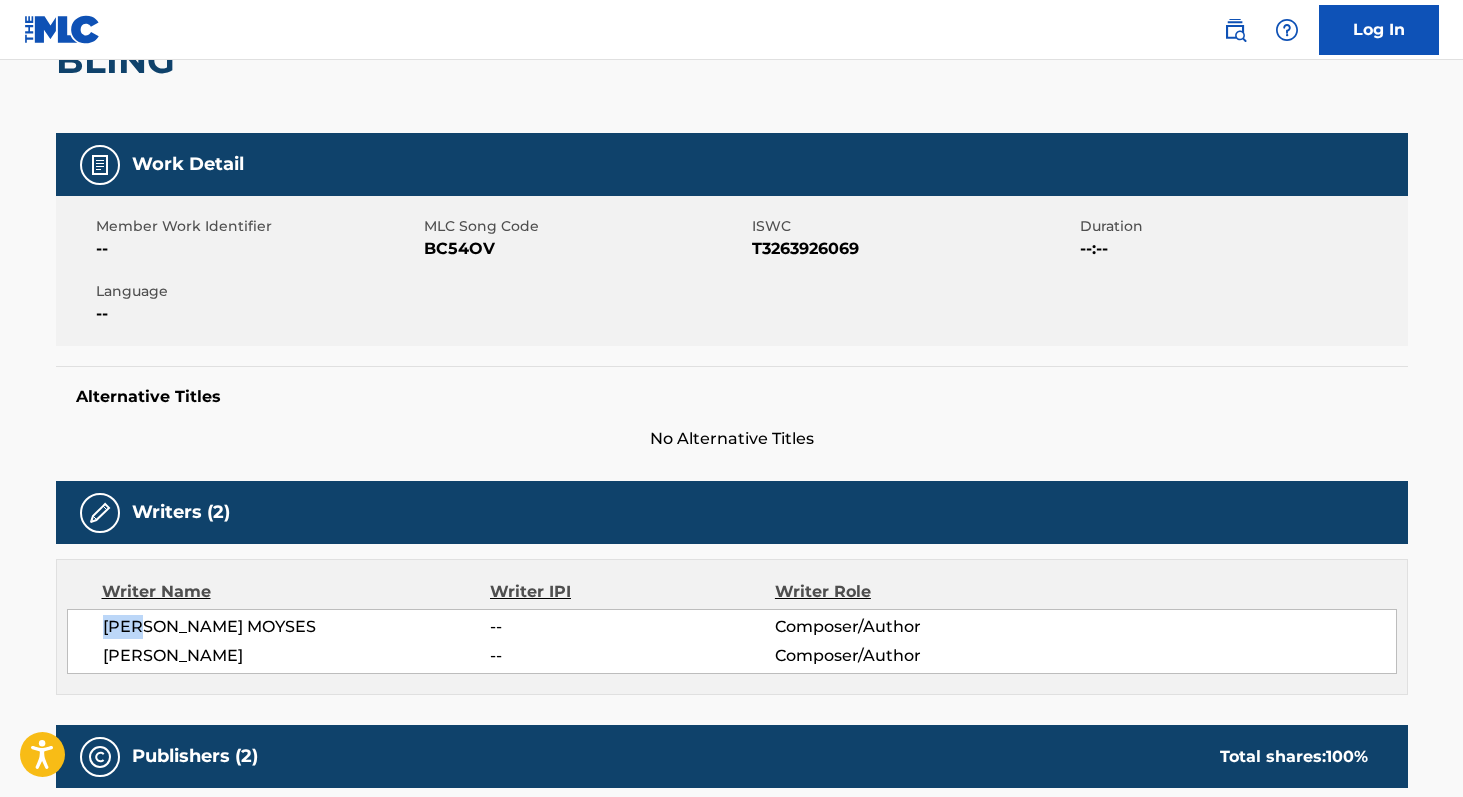 click on "[PERSON_NAME] MOYSES" at bounding box center [297, 627] 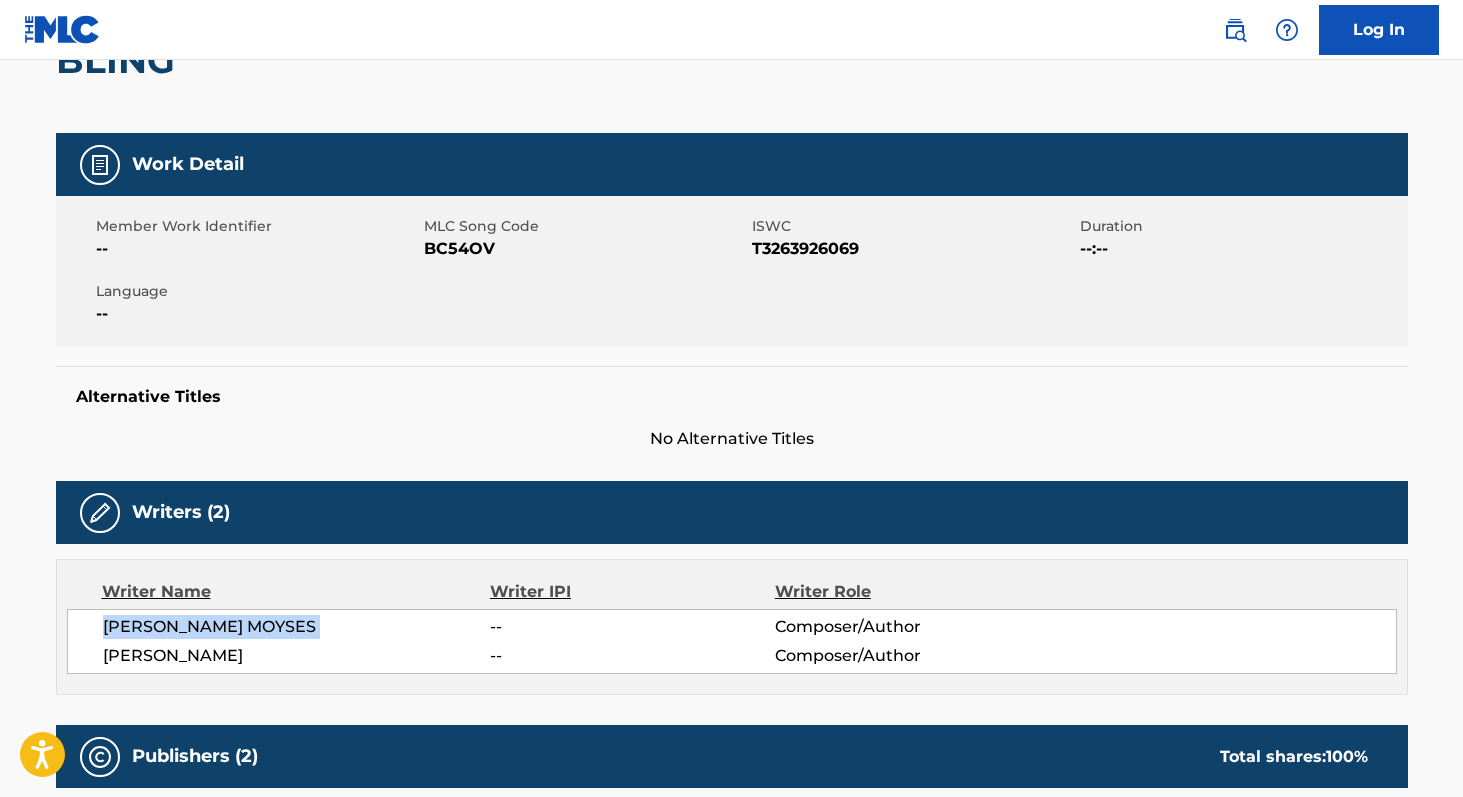 click on "[PERSON_NAME] MOYSES" at bounding box center (297, 627) 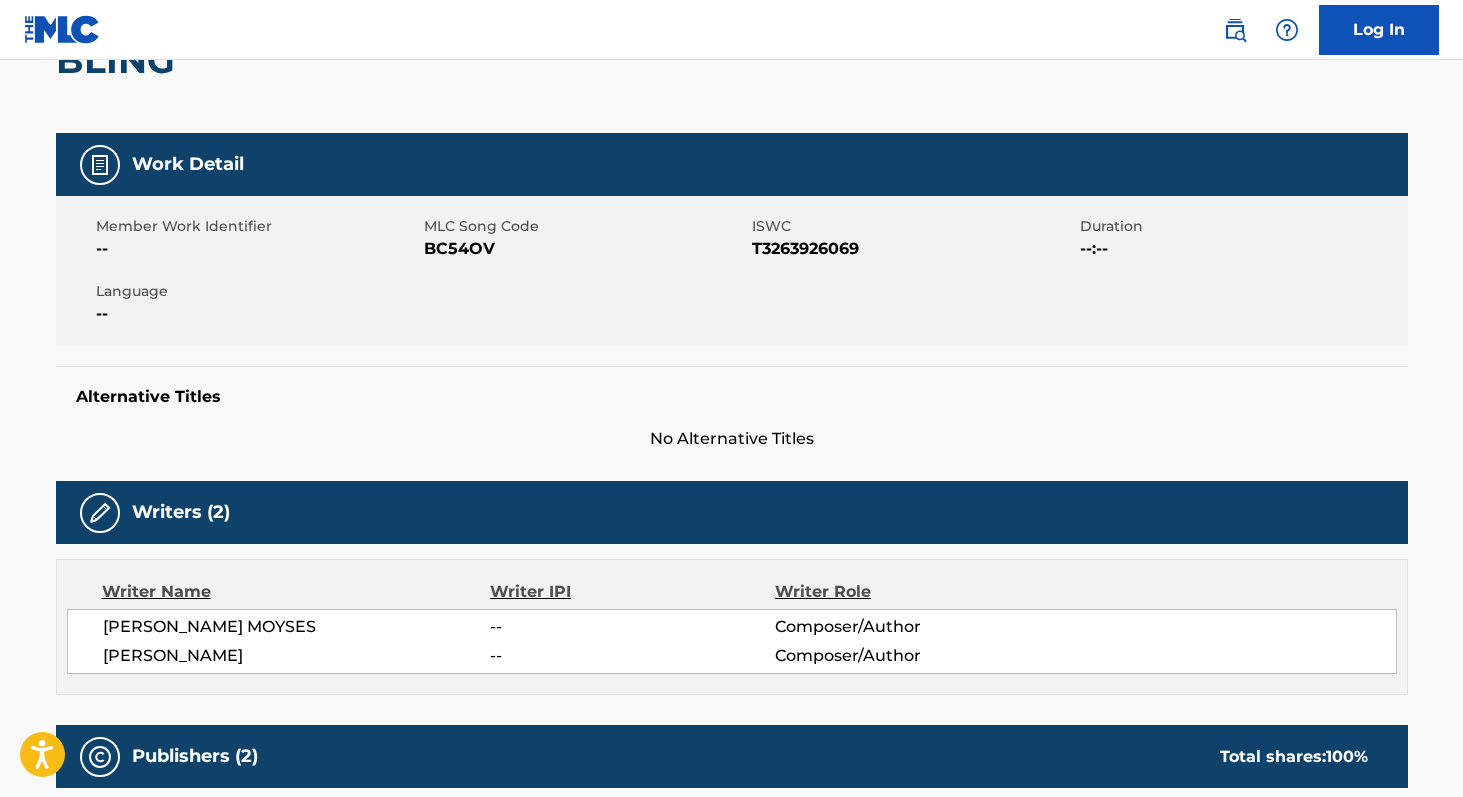 click on "T3263926069" at bounding box center (913, 249) 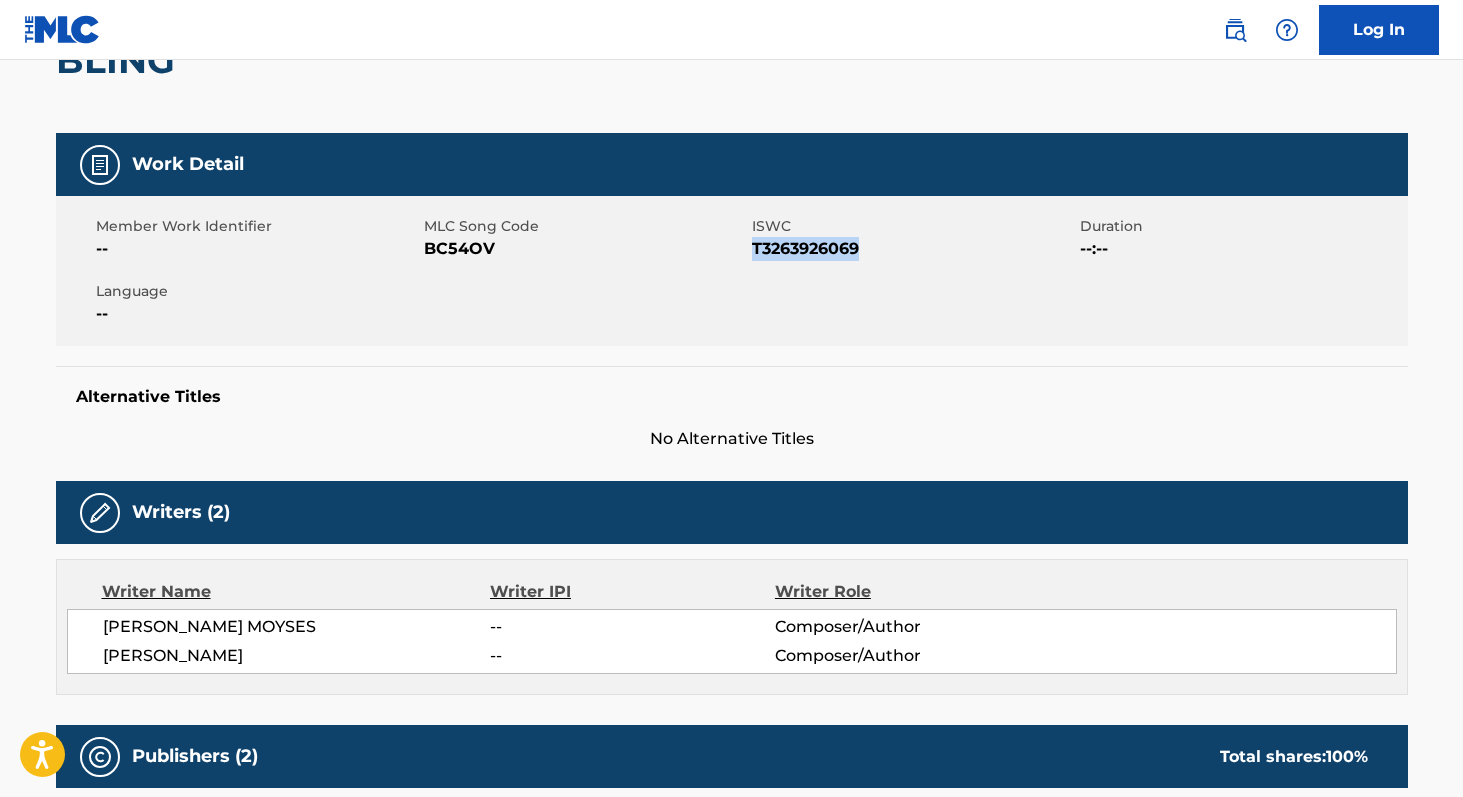 click on "T3263926069" at bounding box center [913, 249] 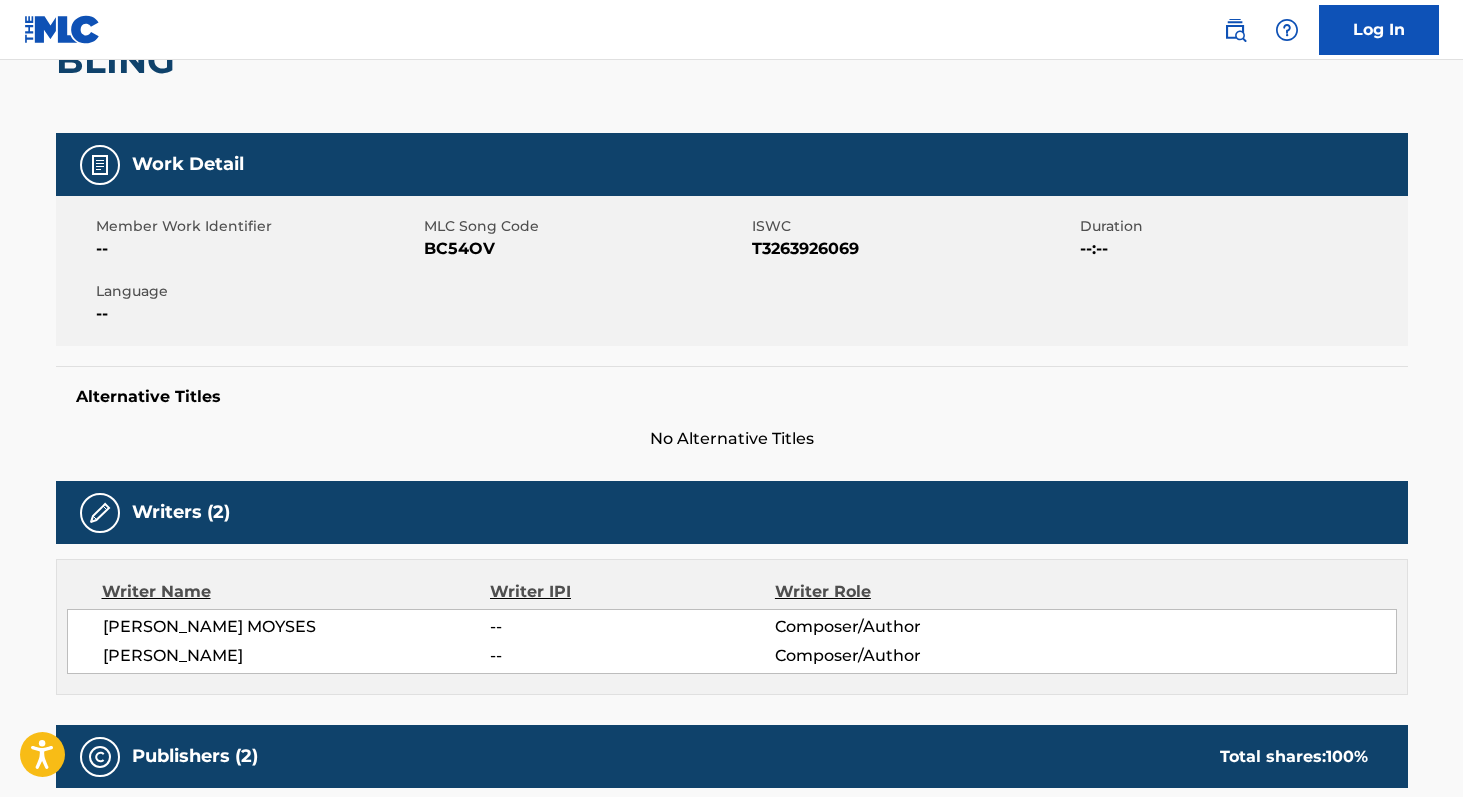 click on "BC54OV" at bounding box center [585, 249] 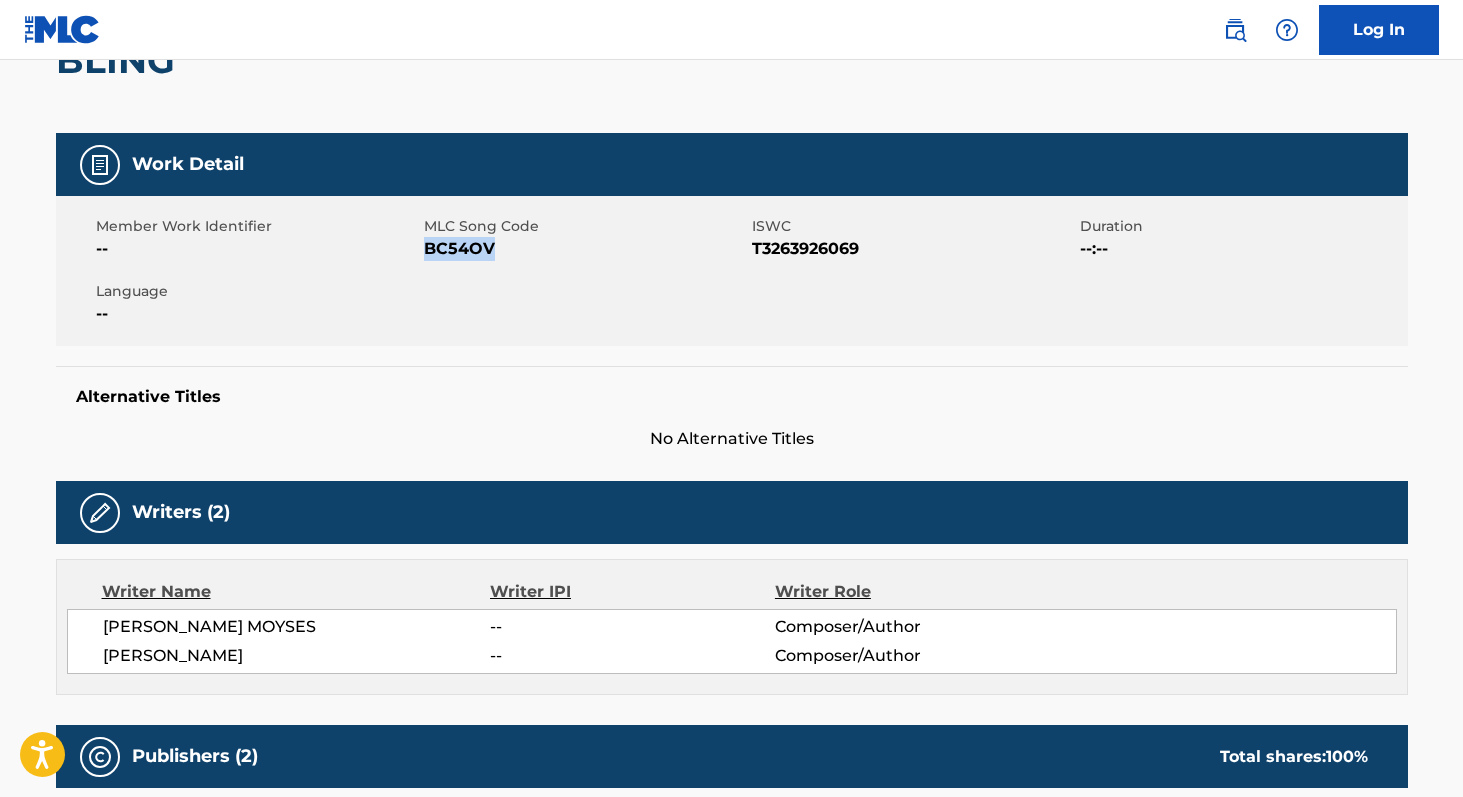click on "BC54OV" at bounding box center (585, 249) 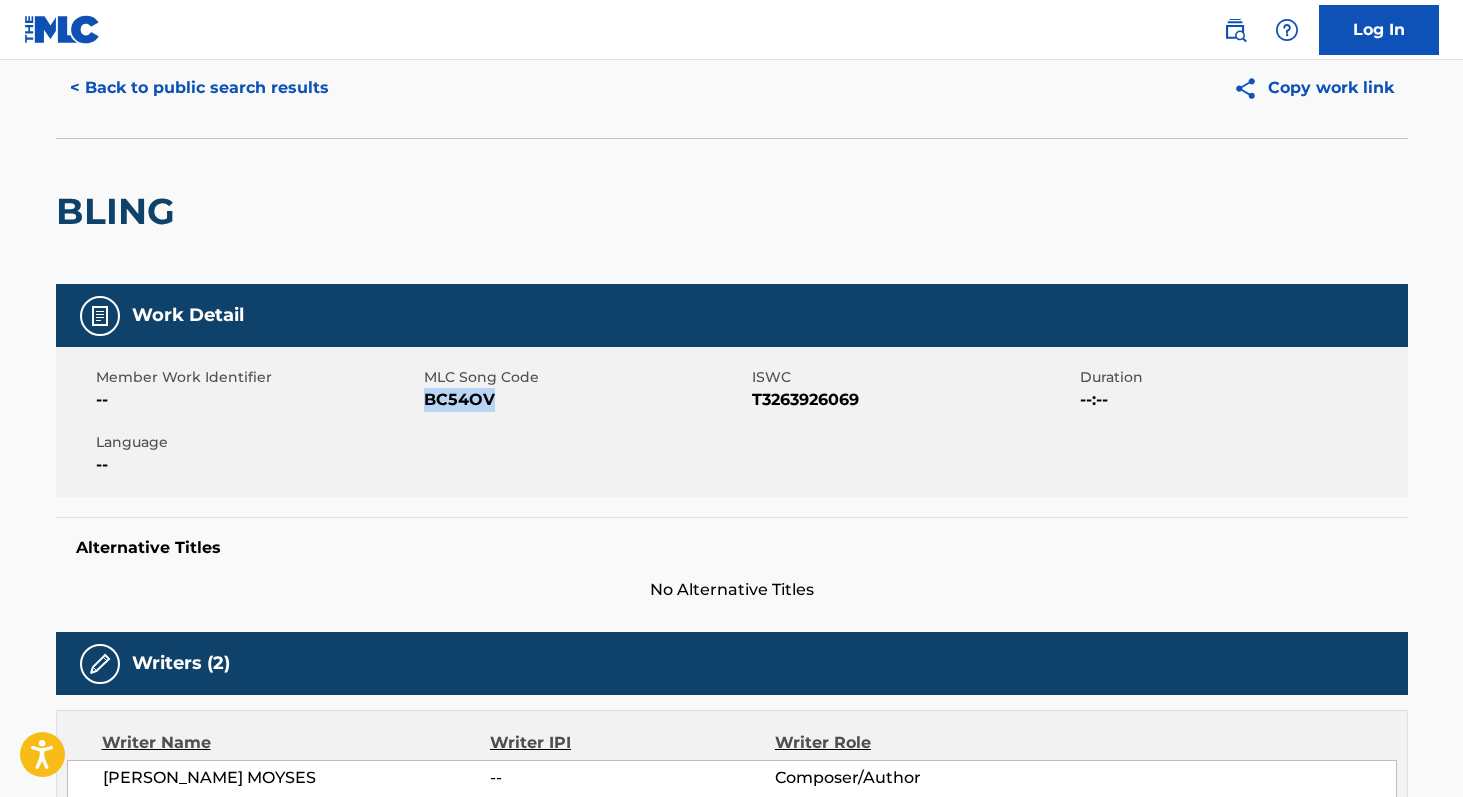 scroll, scrollTop: 0, scrollLeft: 0, axis: both 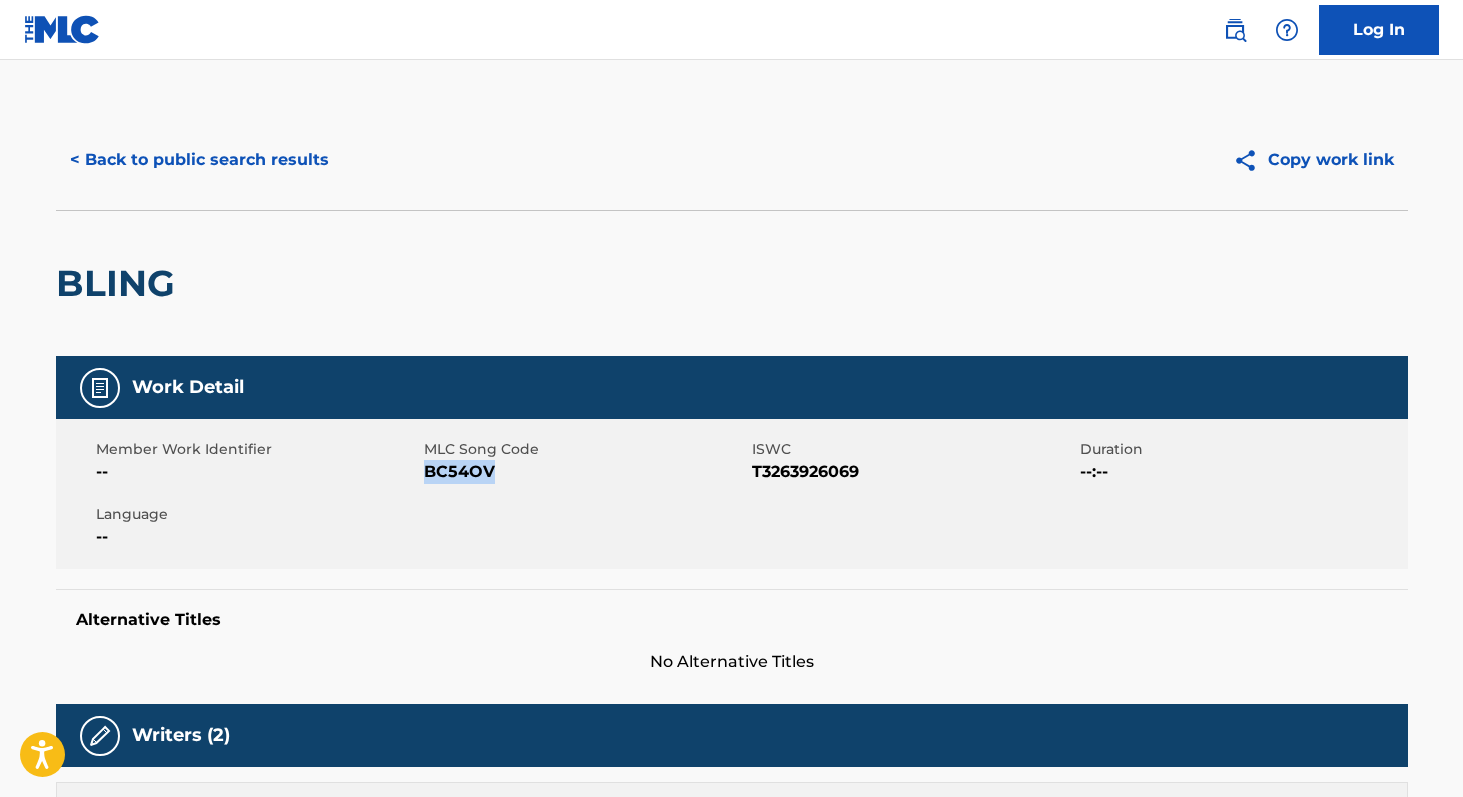 click on "< Back to public search results" at bounding box center [199, 160] 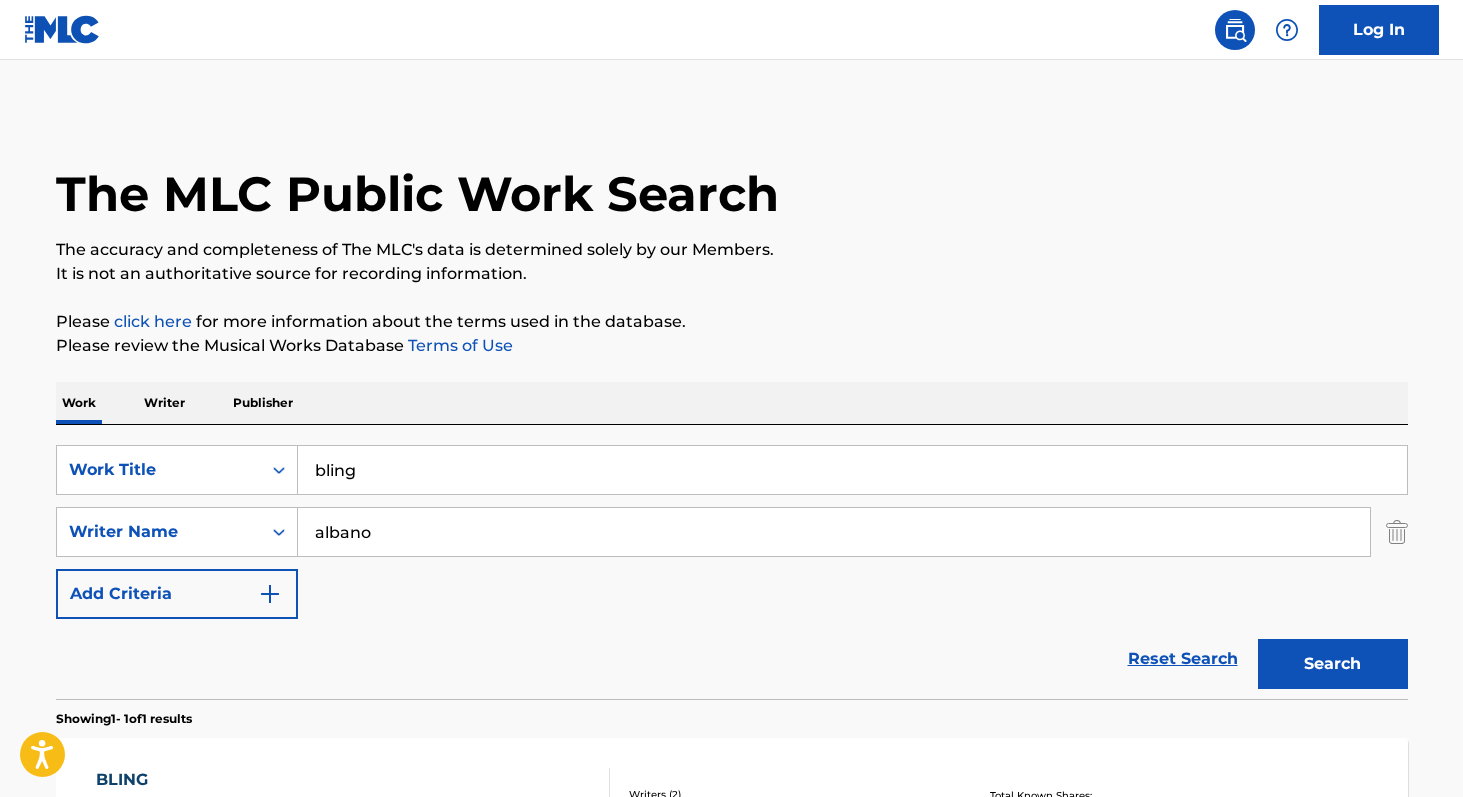 scroll, scrollTop: 177, scrollLeft: 0, axis: vertical 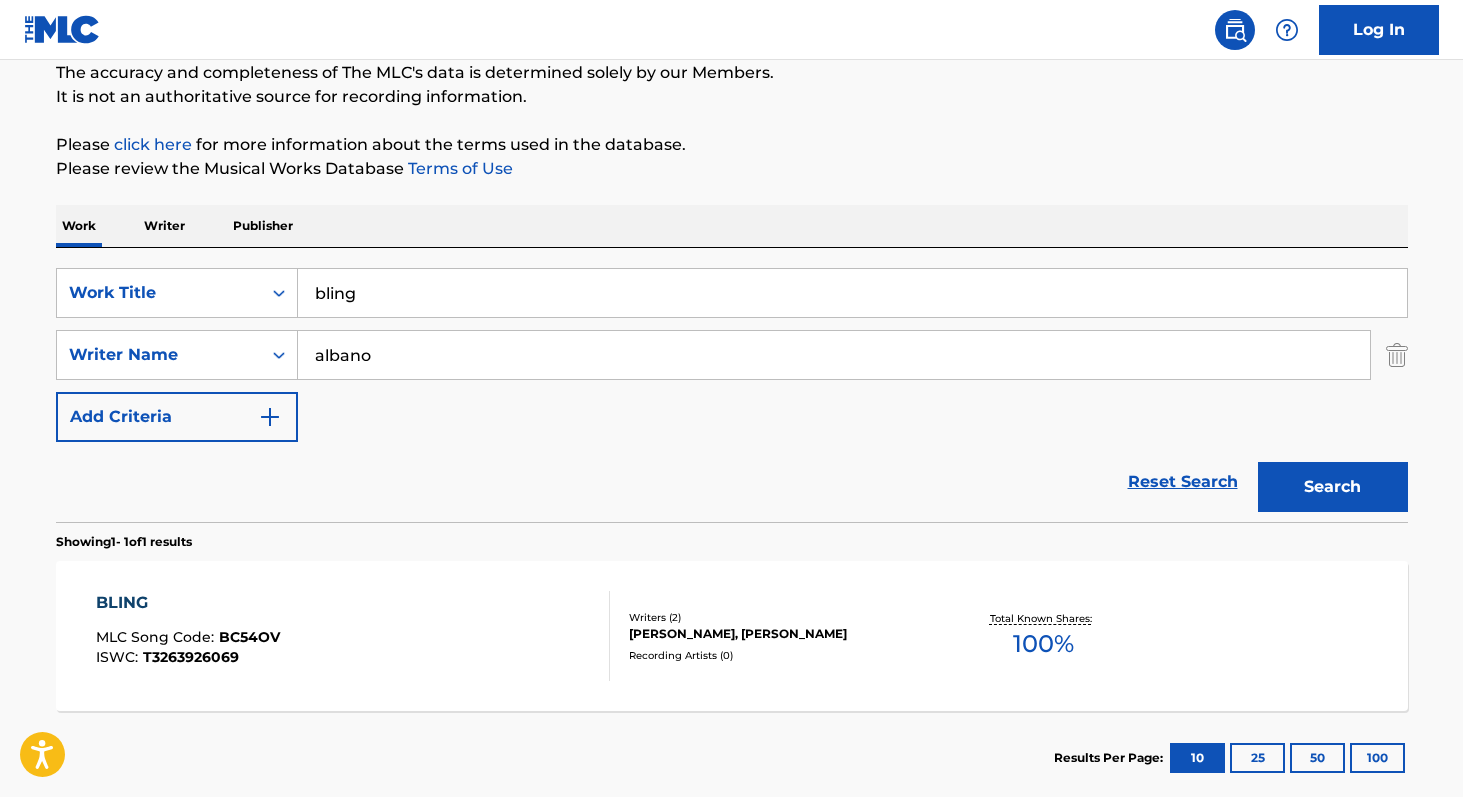 click on "bling" at bounding box center (852, 293) 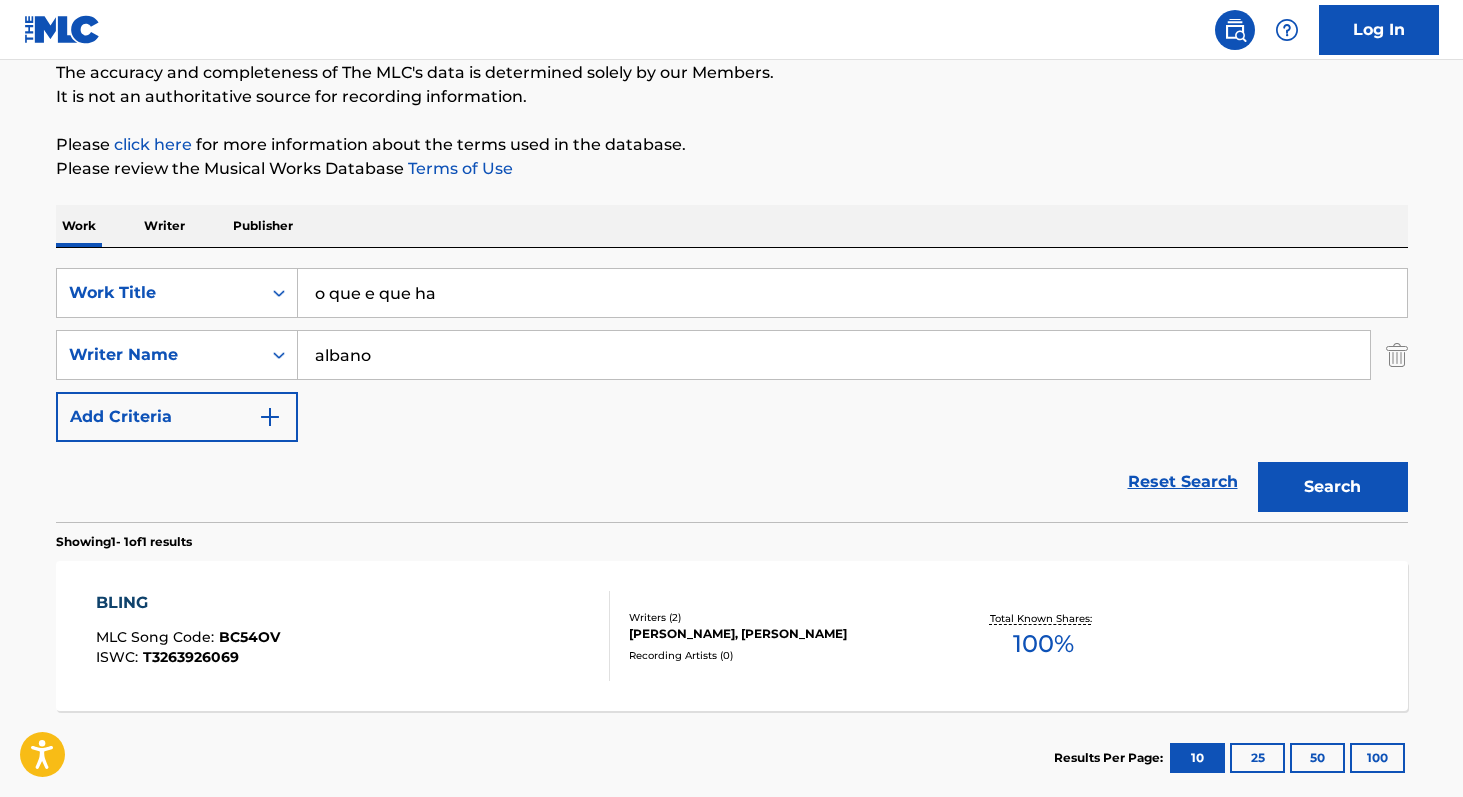 type on "o que e que ha" 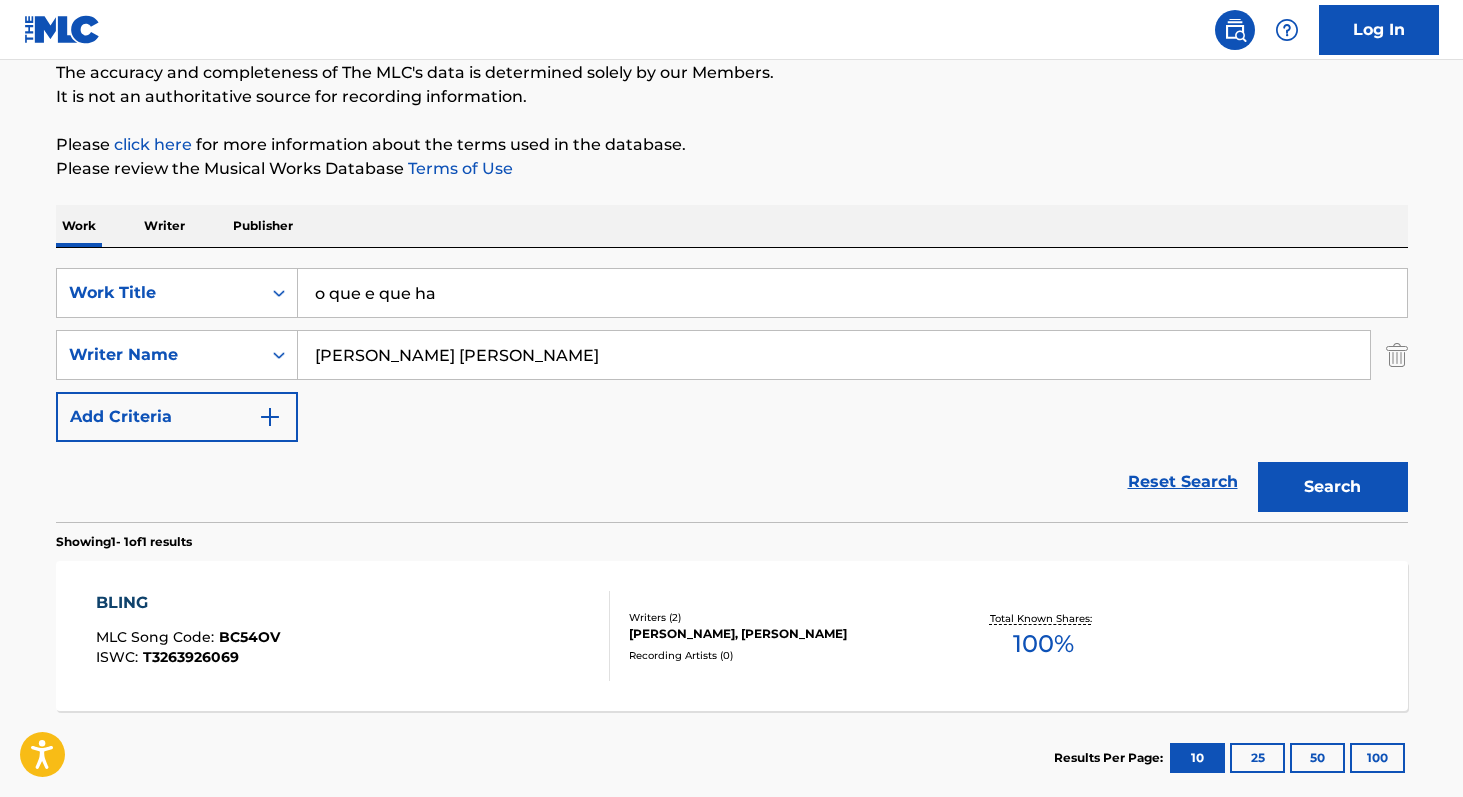 type on "[PERSON_NAME] [PERSON_NAME]" 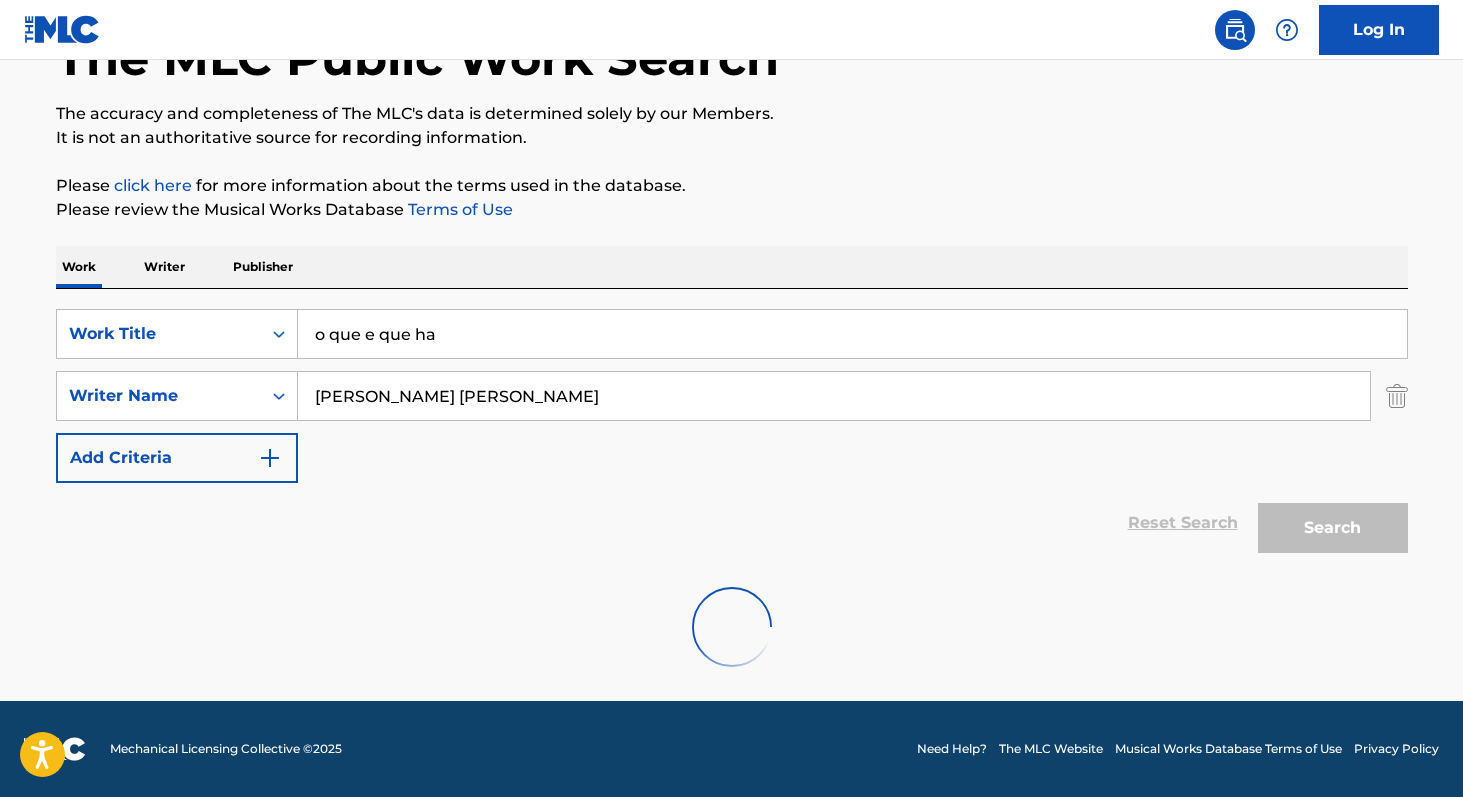 scroll, scrollTop: 177, scrollLeft: 0, axis: vertical 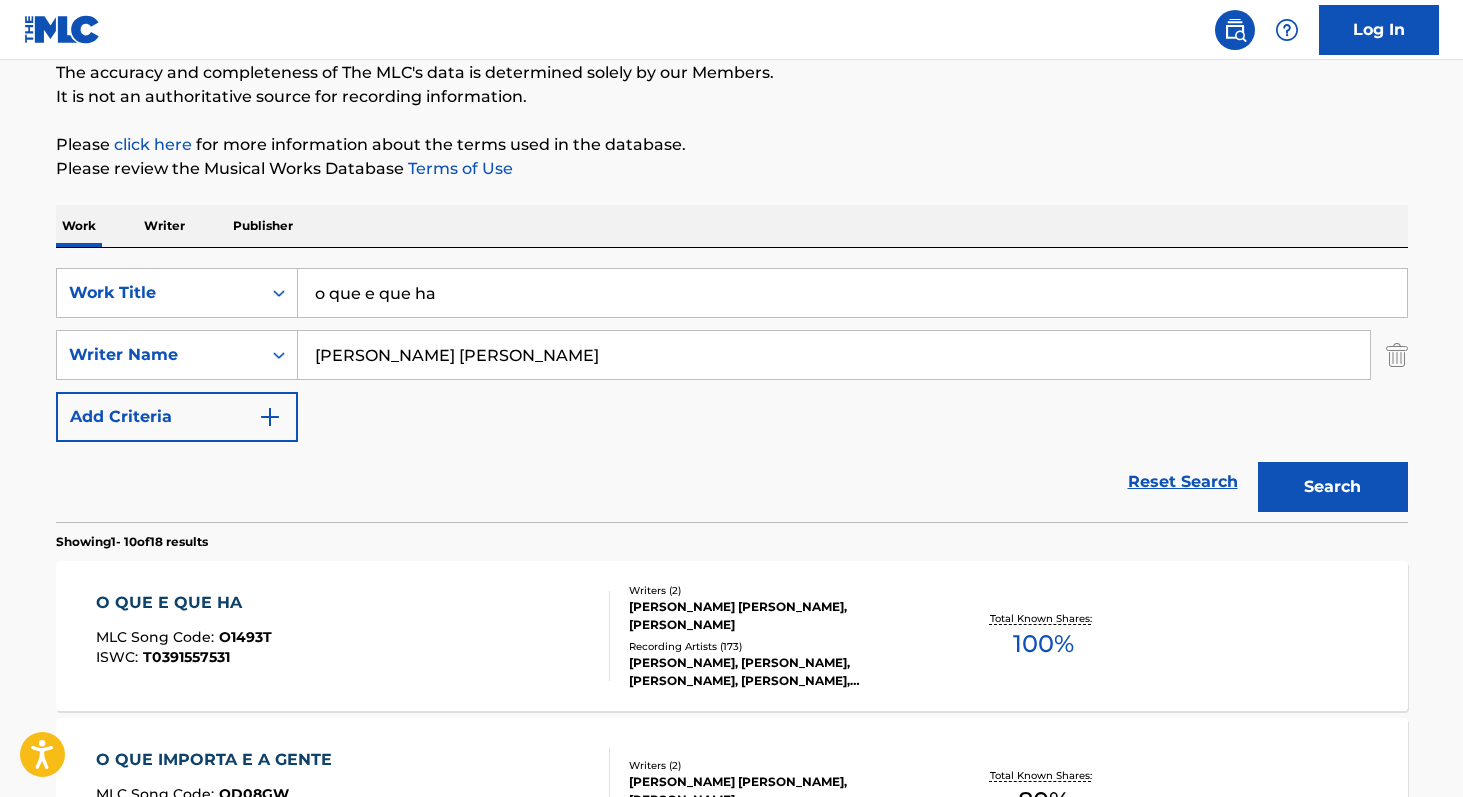 click on "100 %" at bounding box center [1043, 644] 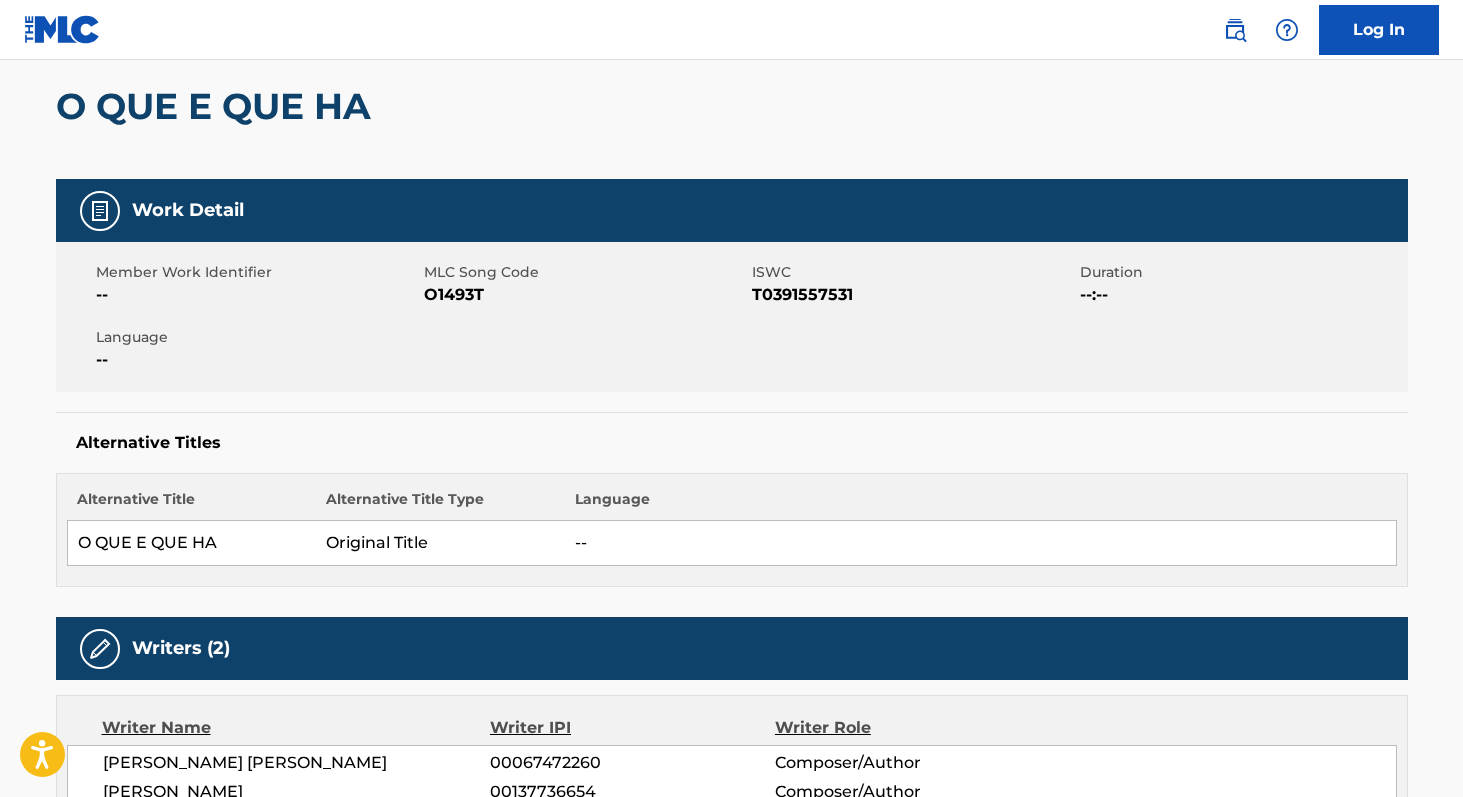 scroll, scrollTop: 0, scrollLeft: 0, axis: both 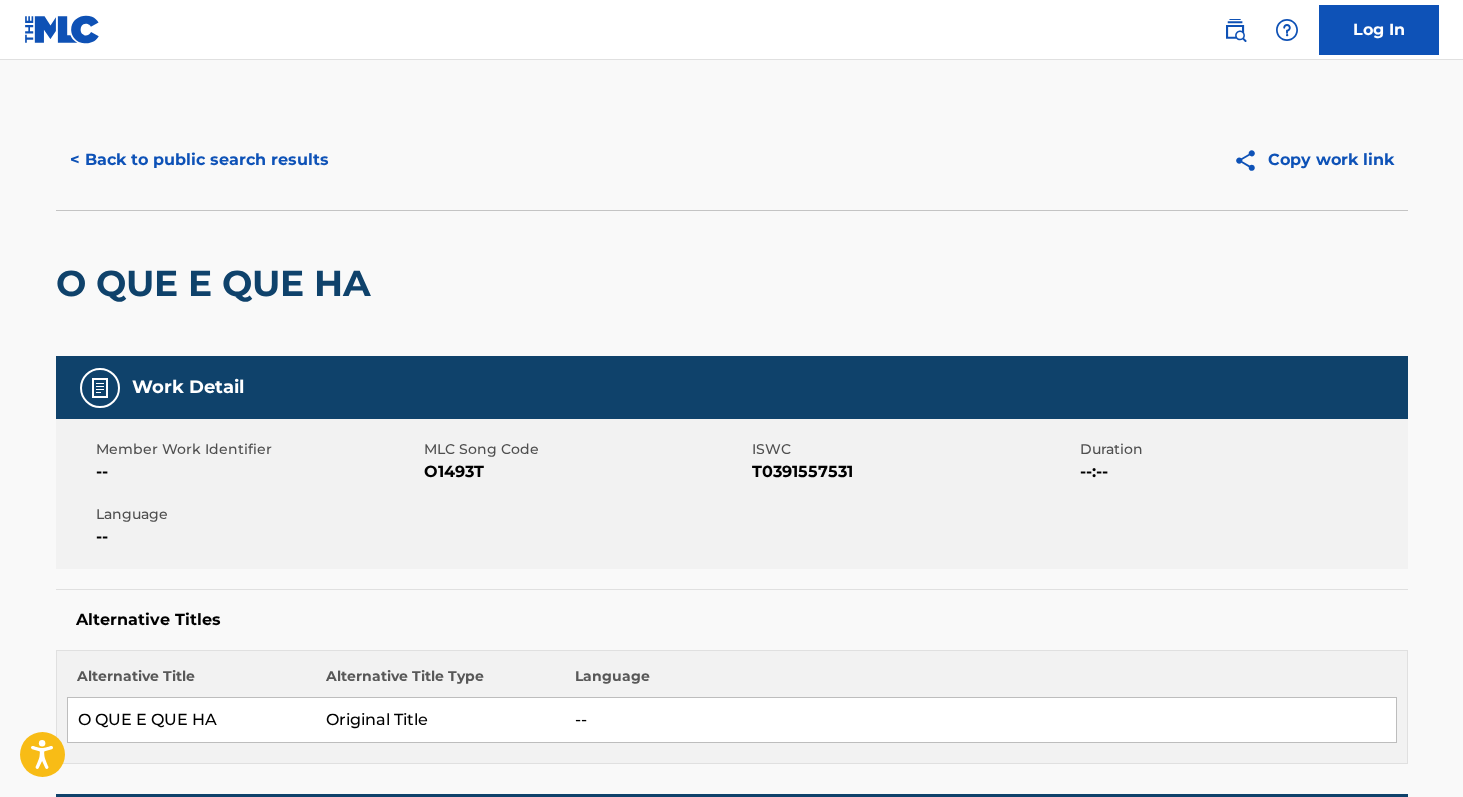 click on "T0391557531" at bounding box center (913, 472) 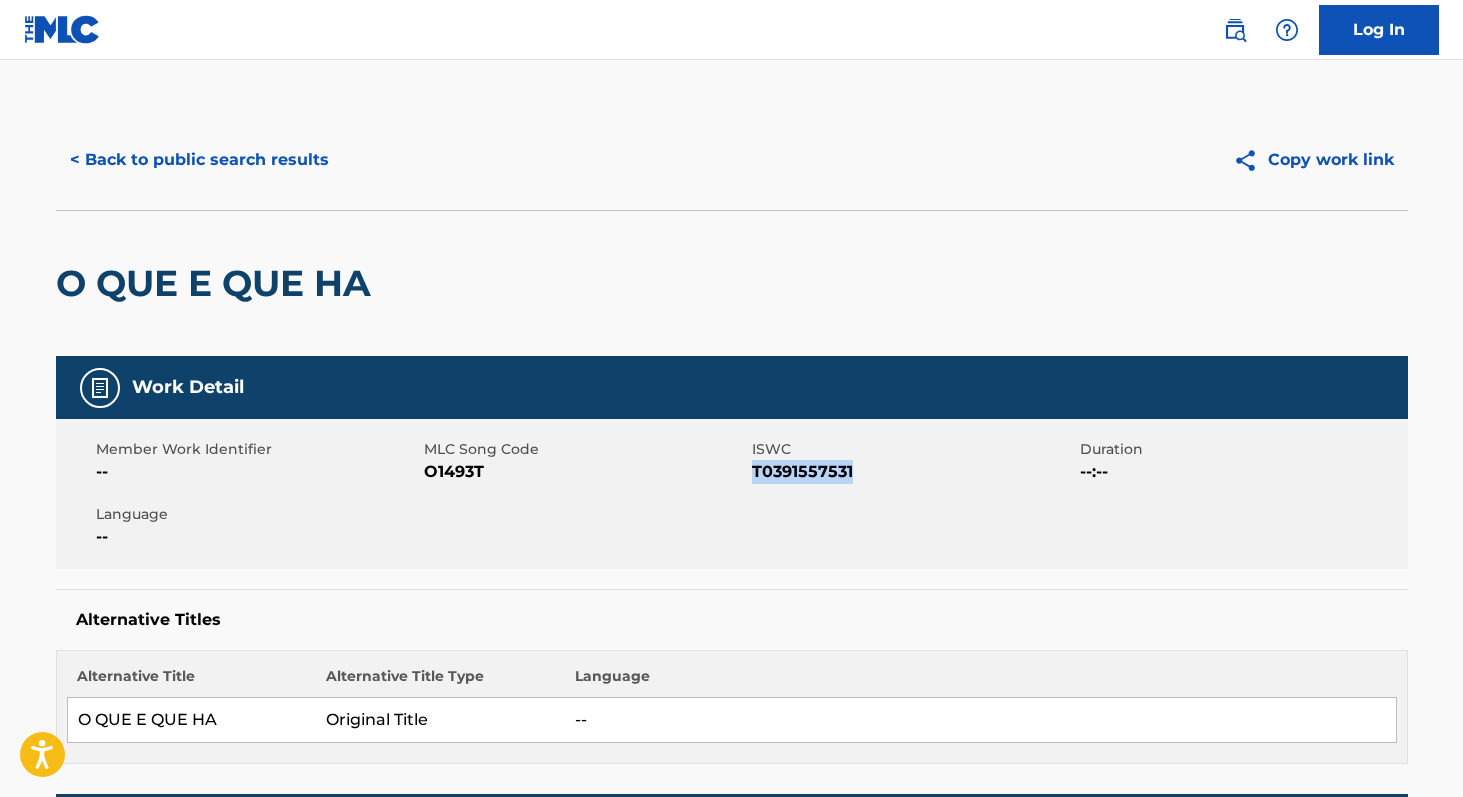 click on "T0391557531" at bounding box center (913, 472) 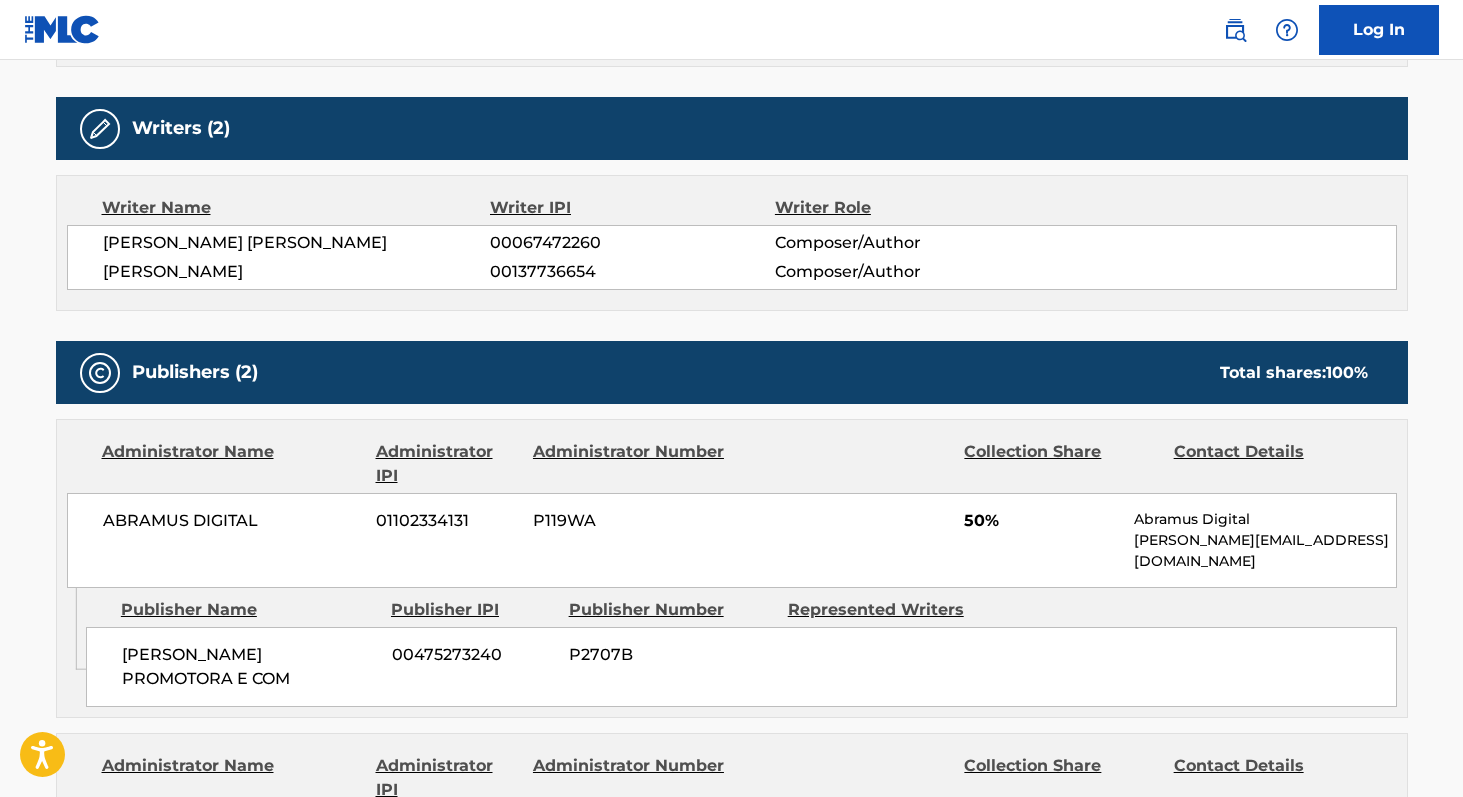 scroll, scrollTop: 700, scrollLeft: 0, axis: vertical 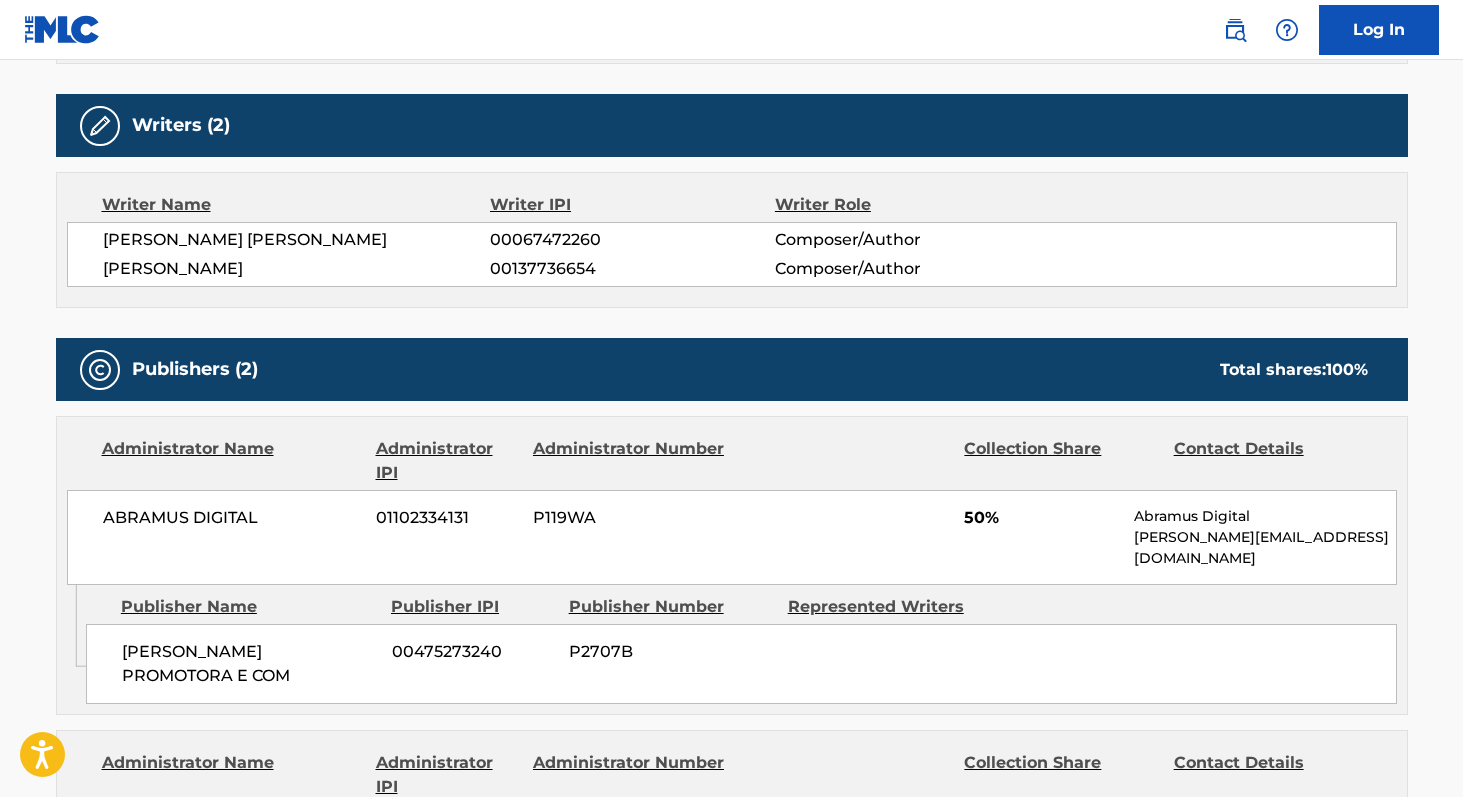 click on "00067472260" at bounding box center [632, 240] 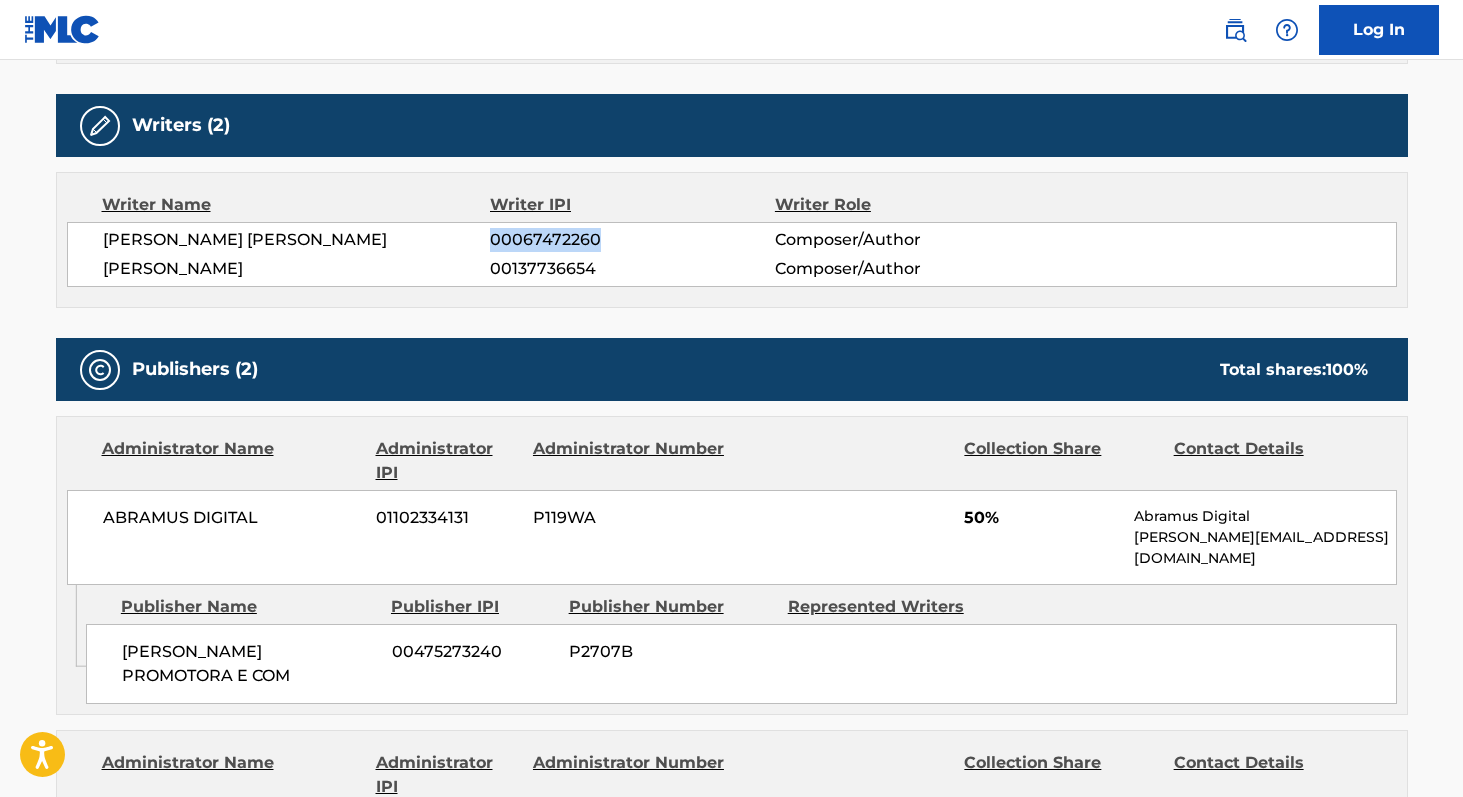 click on "00067472260" at bounding box center (632, 240) 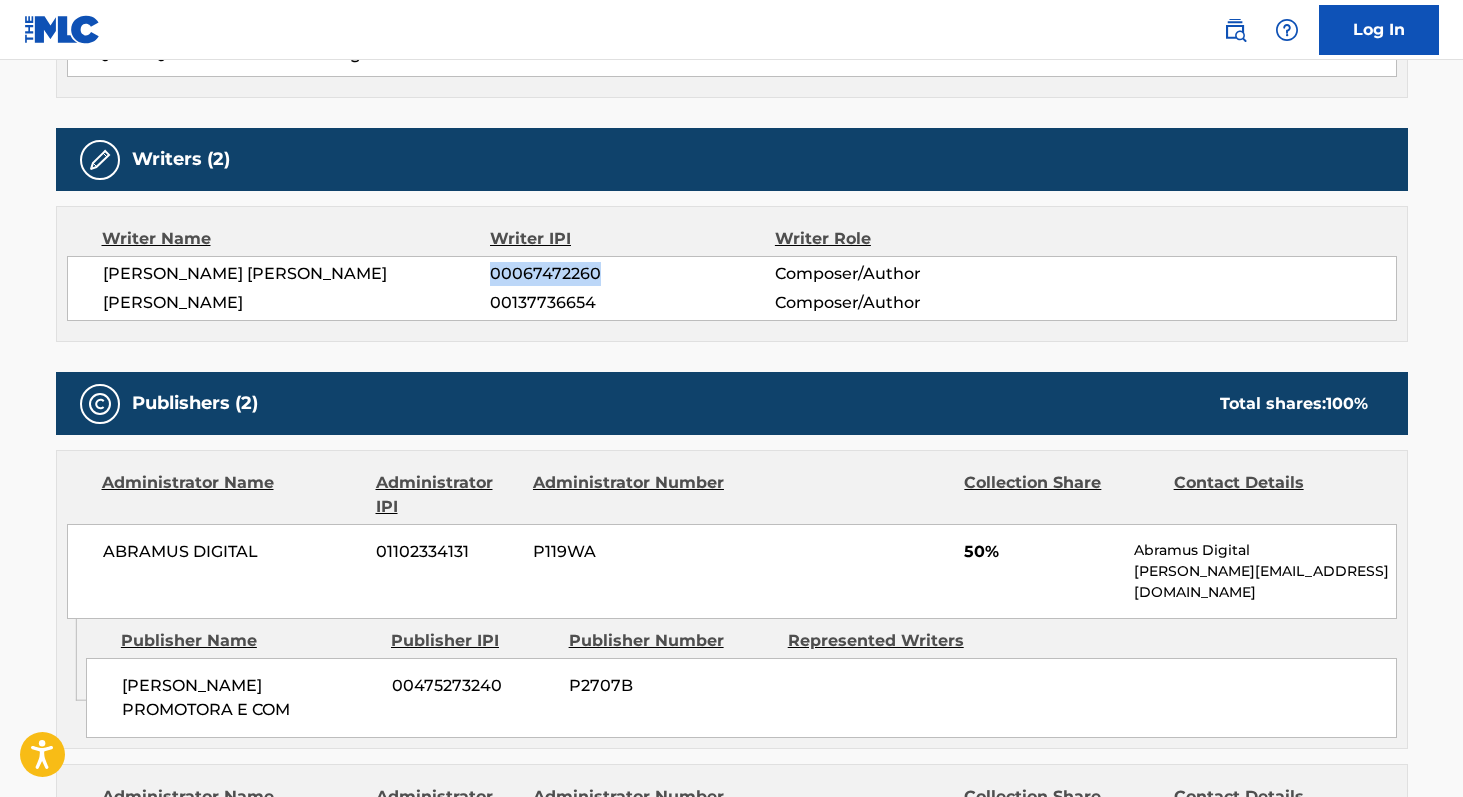 scroll, scrollTop: 657, scrollLeft: 0, axis: vertical 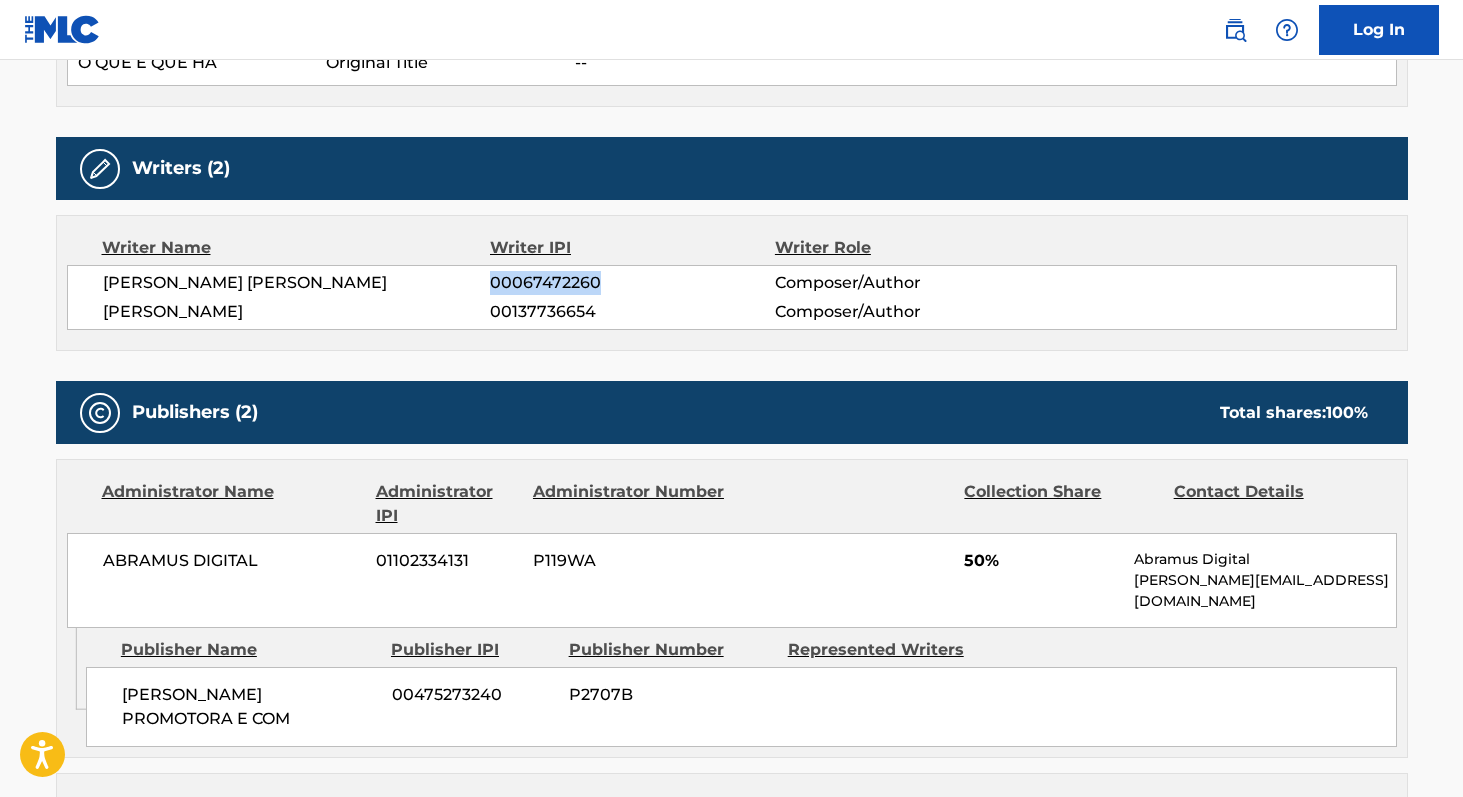 copy on "00067472260" 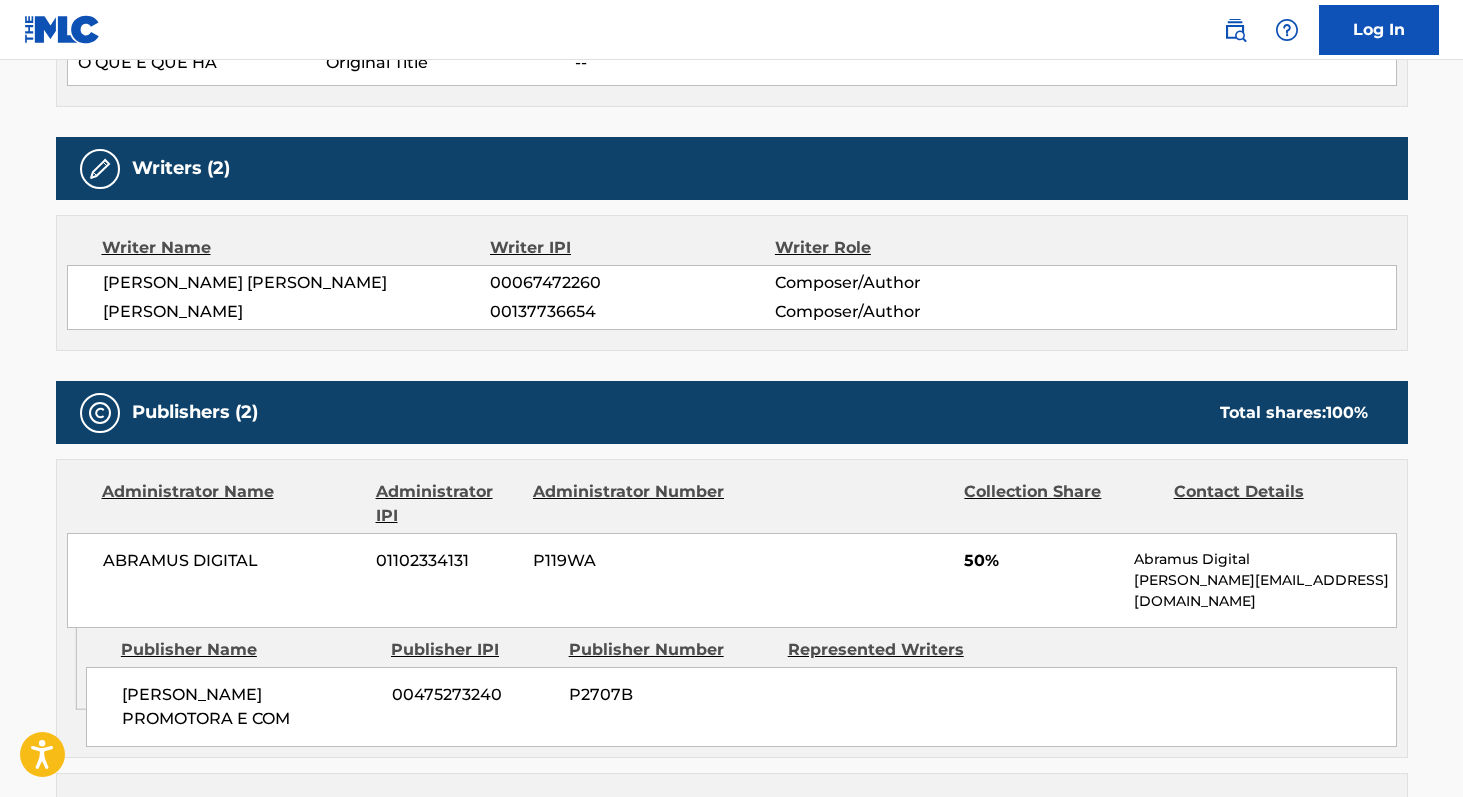 click on "00137736654" at bounding box center (632, 312) 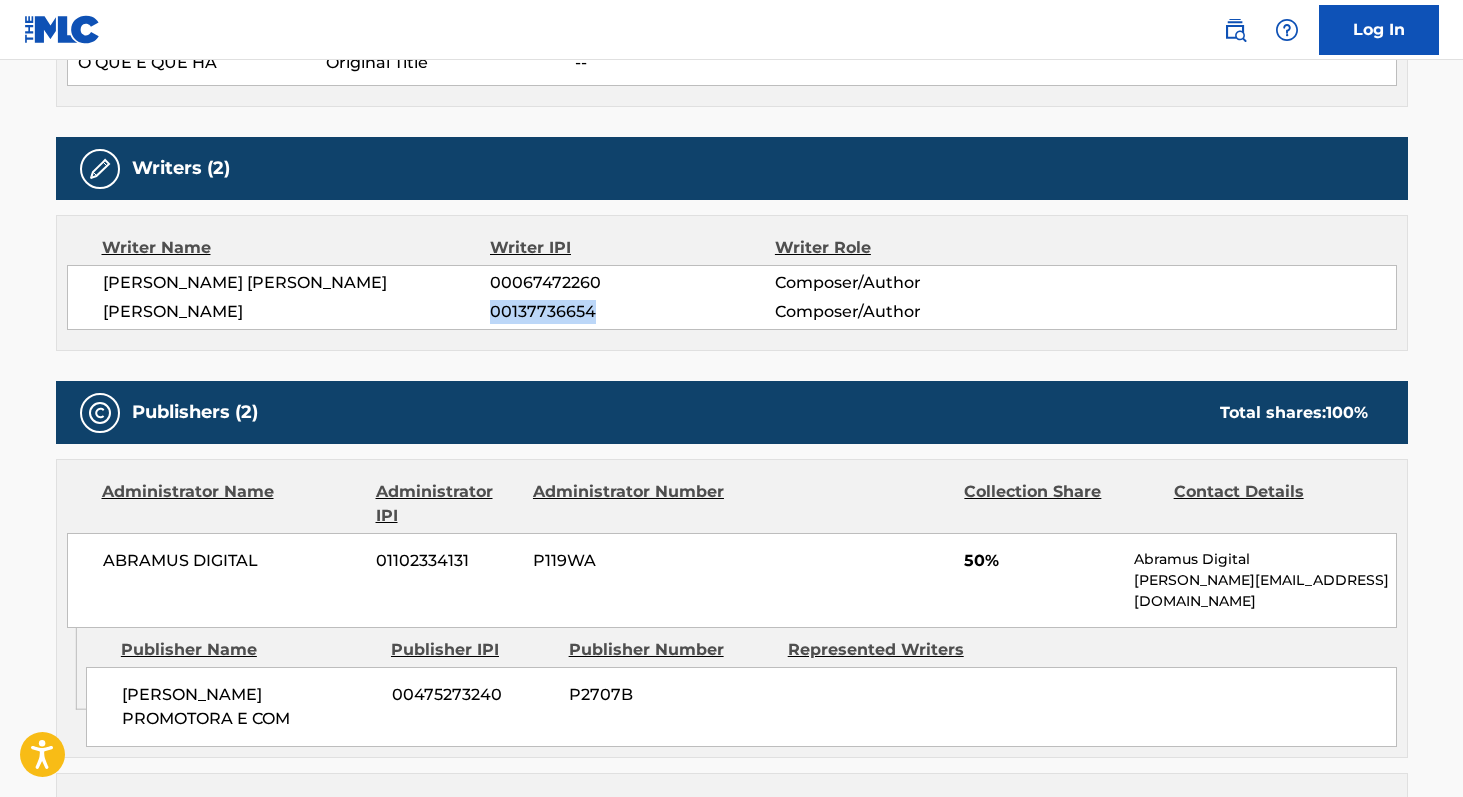 click on "00137736654" at bounding box center [632, 312] 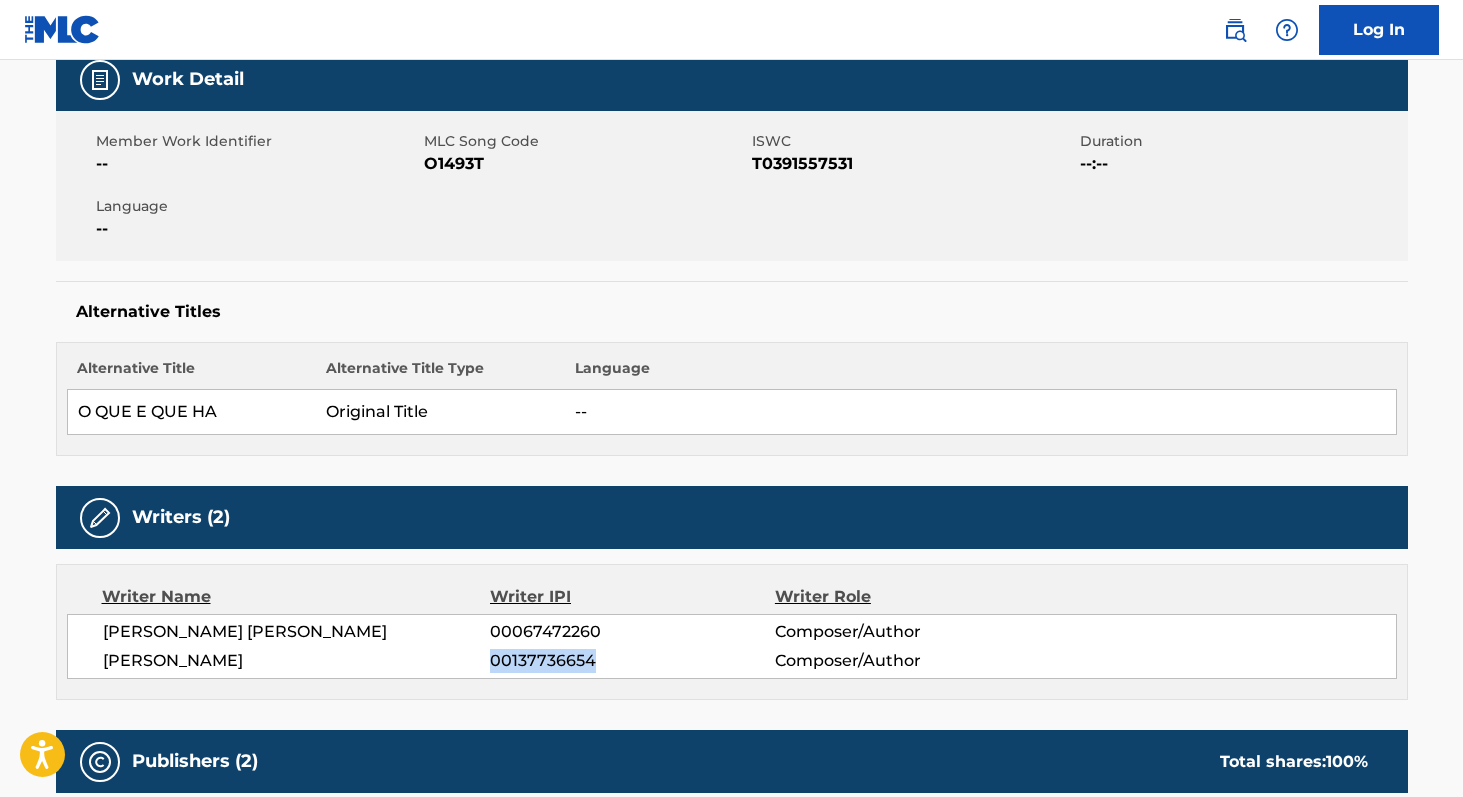 scroll, scrollTop: 307, scrollLeft: 0, axis: vertical 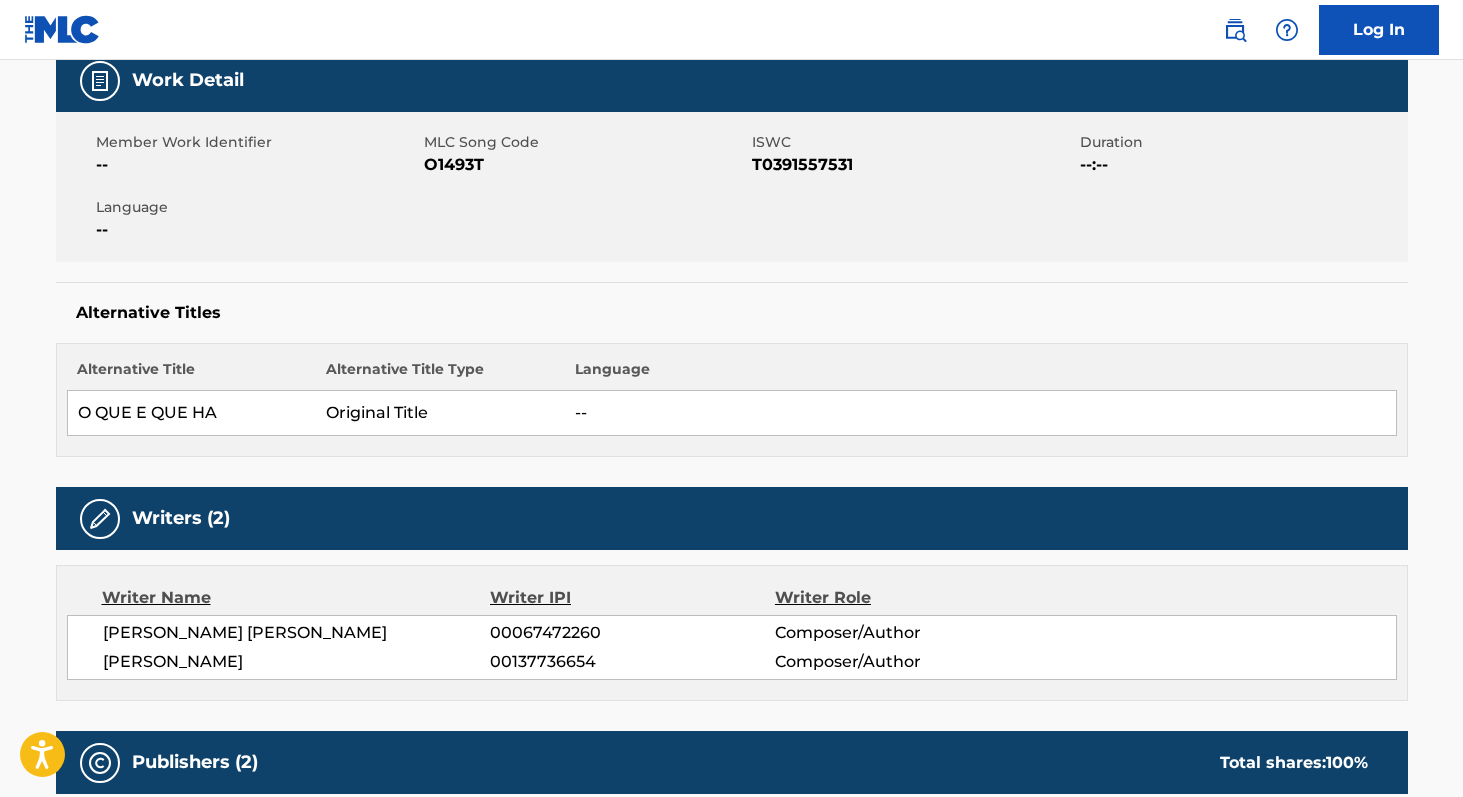 click on "O1493T" at bounding box center [585, 165] 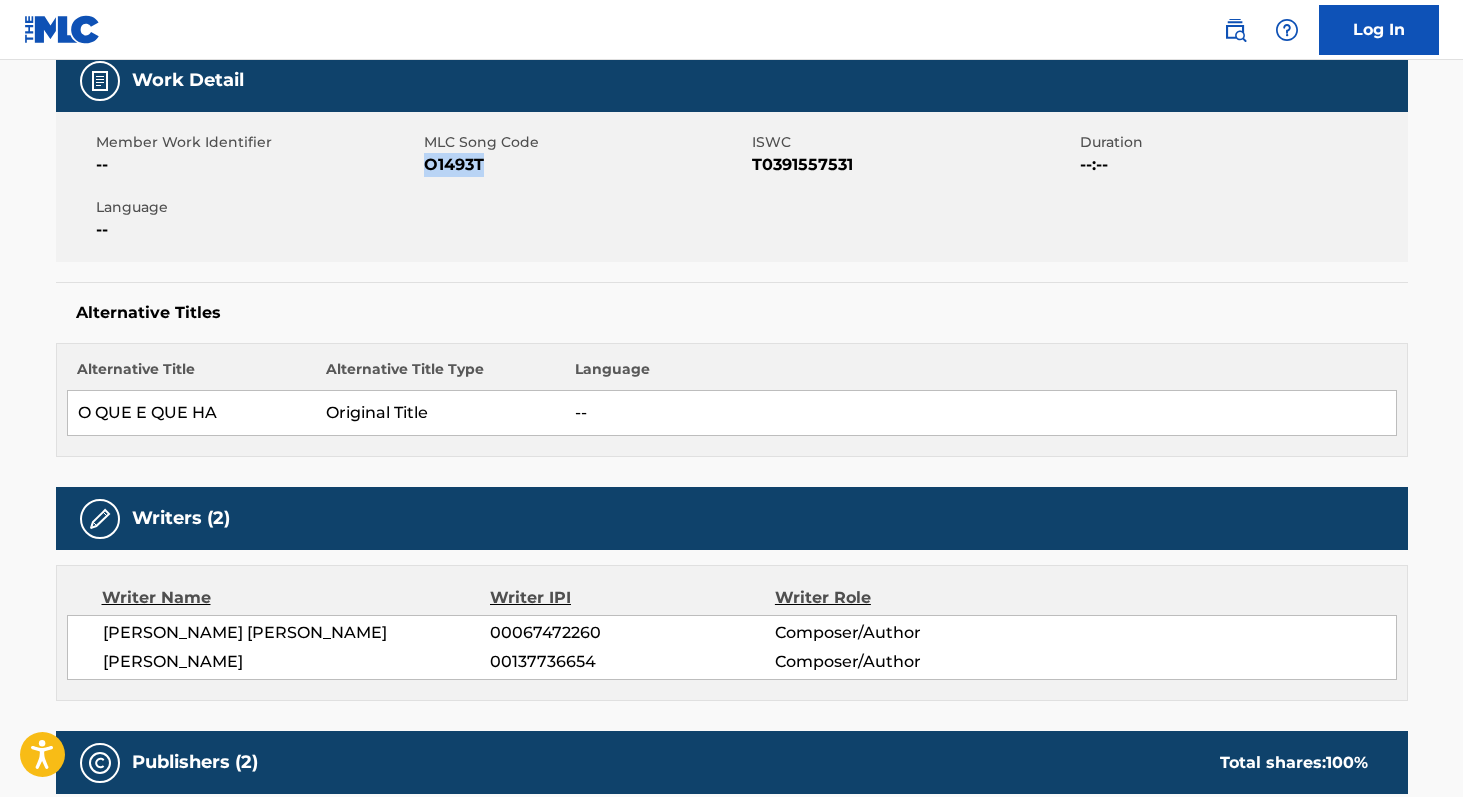 click on "O1493T" at bounding box center (585, 165) 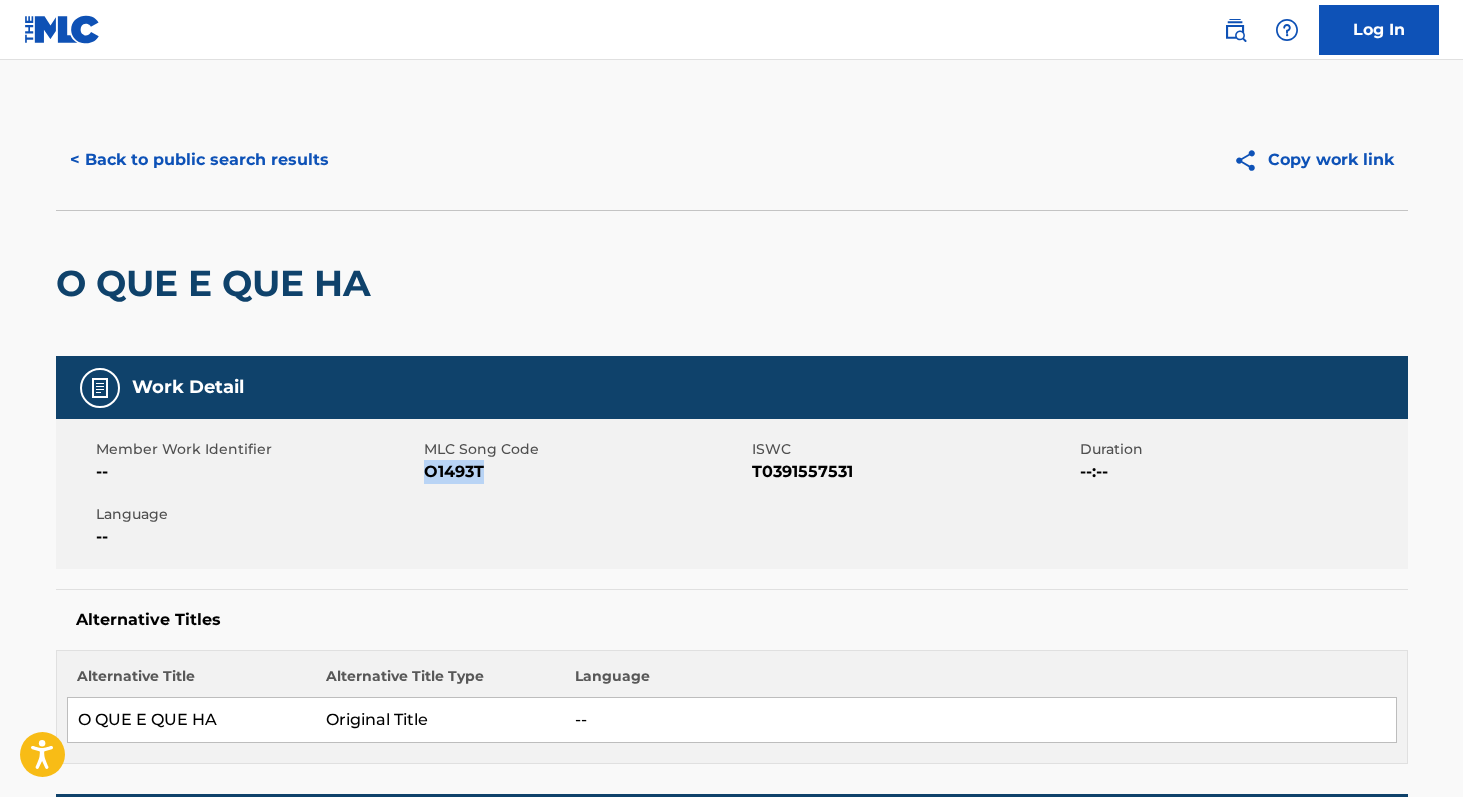 click on "< Back to public search results" at bounding box center [199, 160] 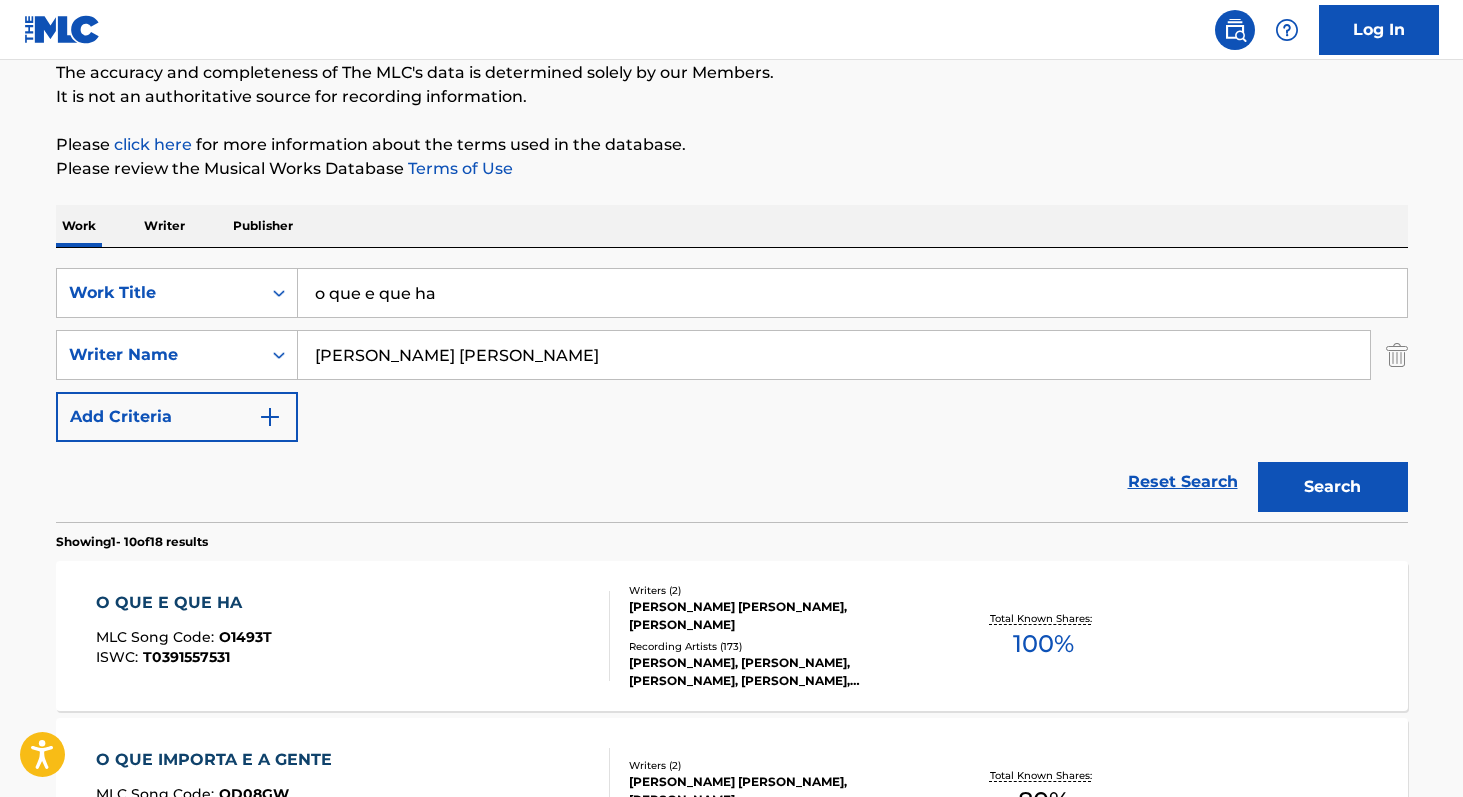 click on "o que e que ha" at bounding box center (852, 293) 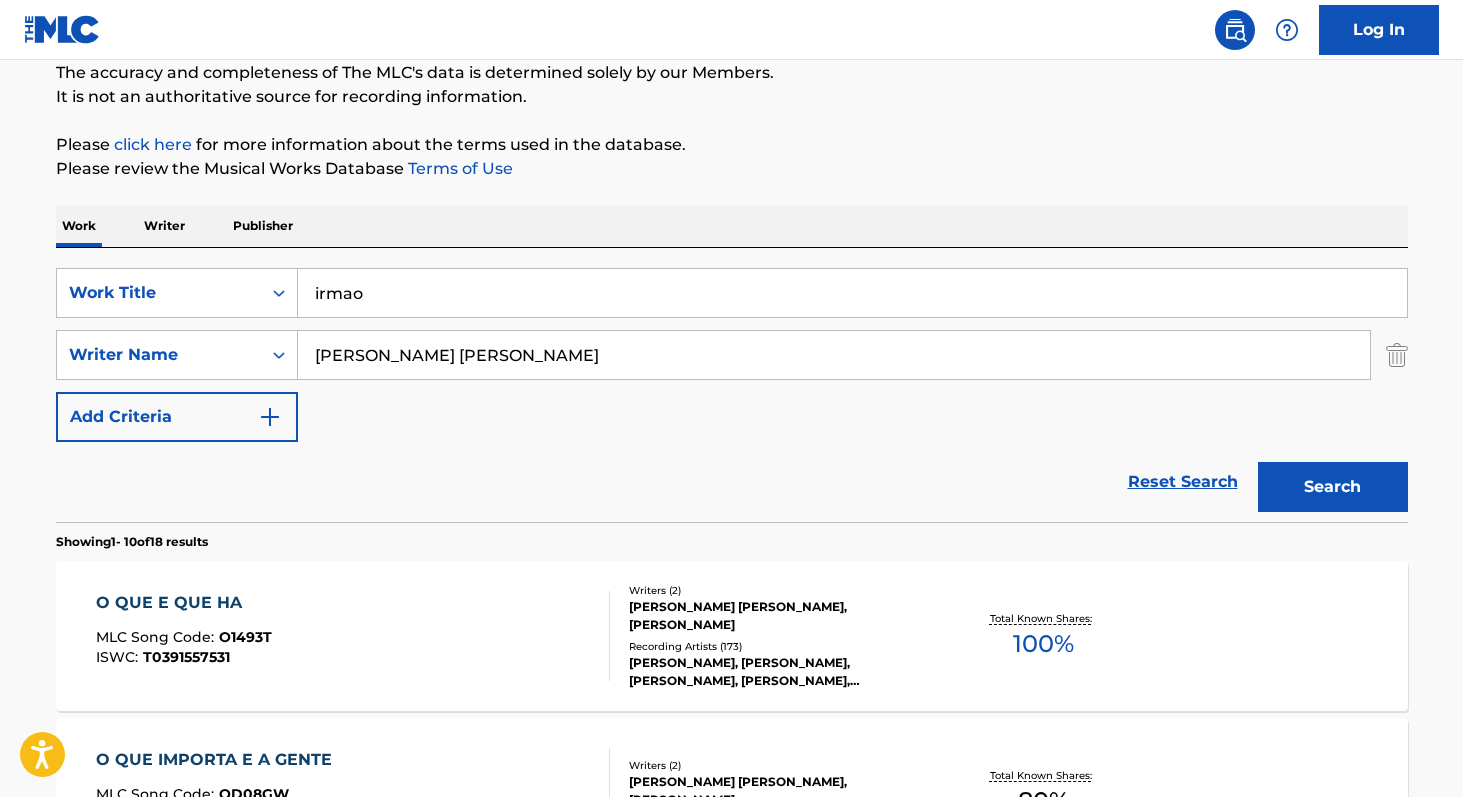 type on "irmao" 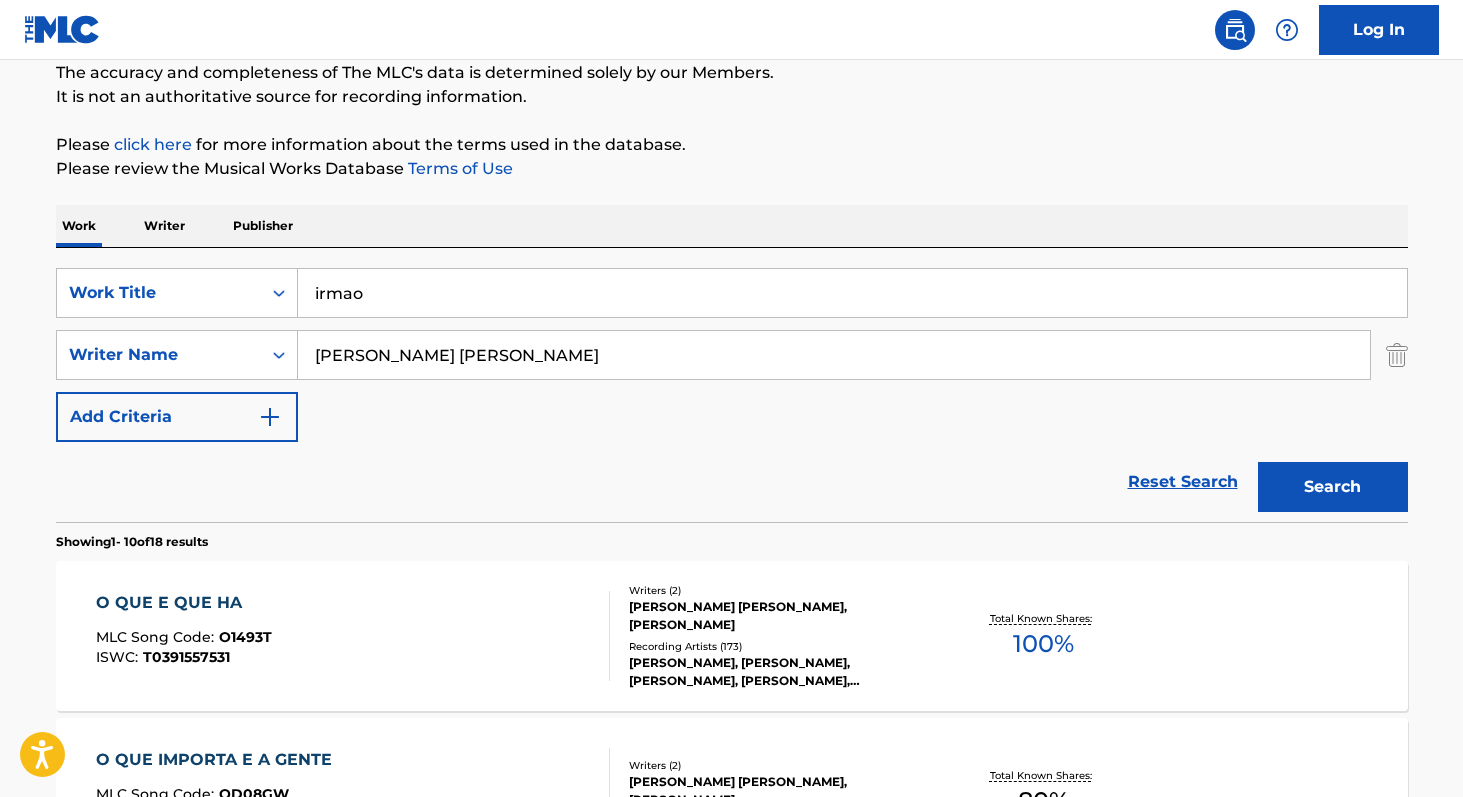 paste on "[PERSON_NAME]" 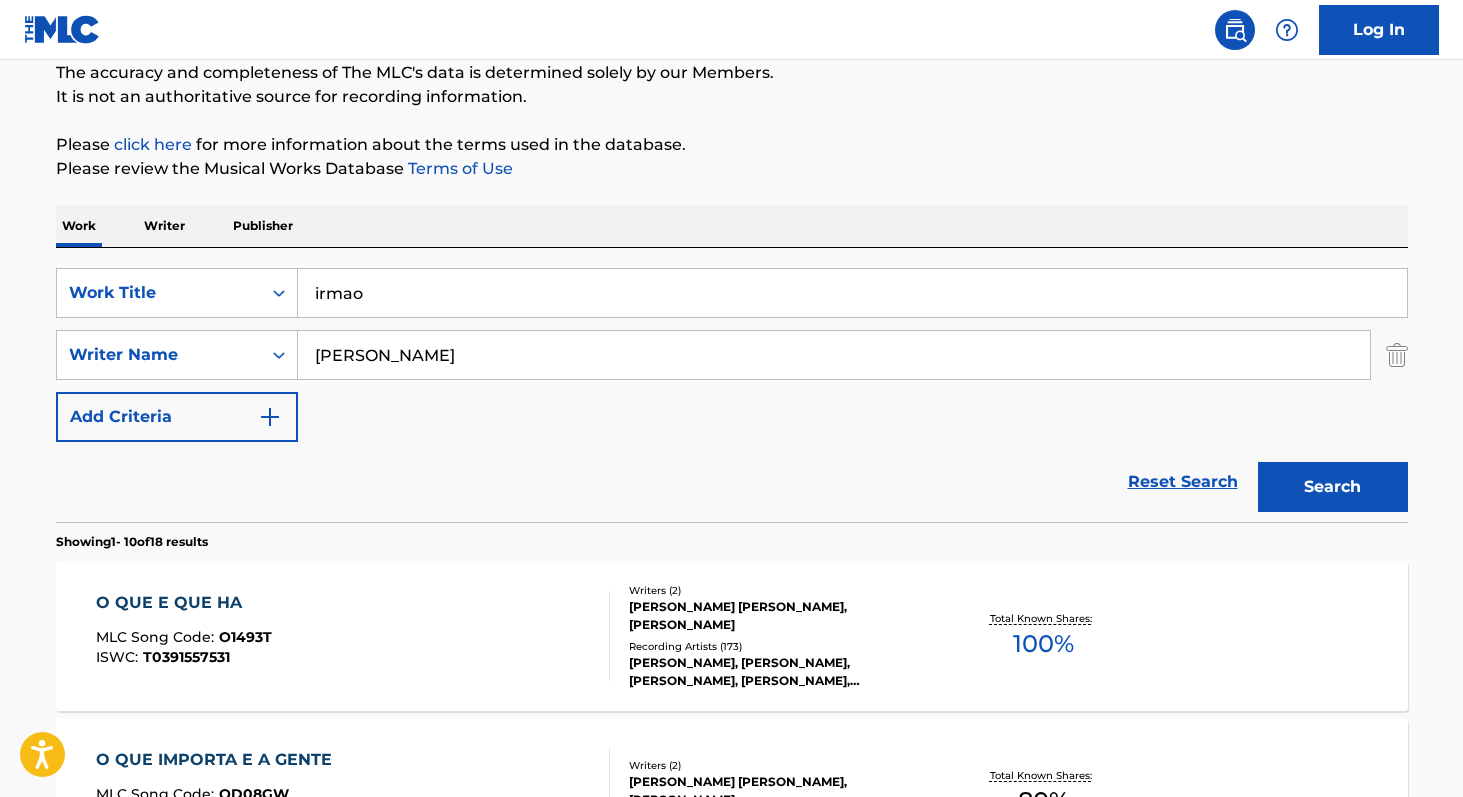 type on "[PERSON_NAME]" 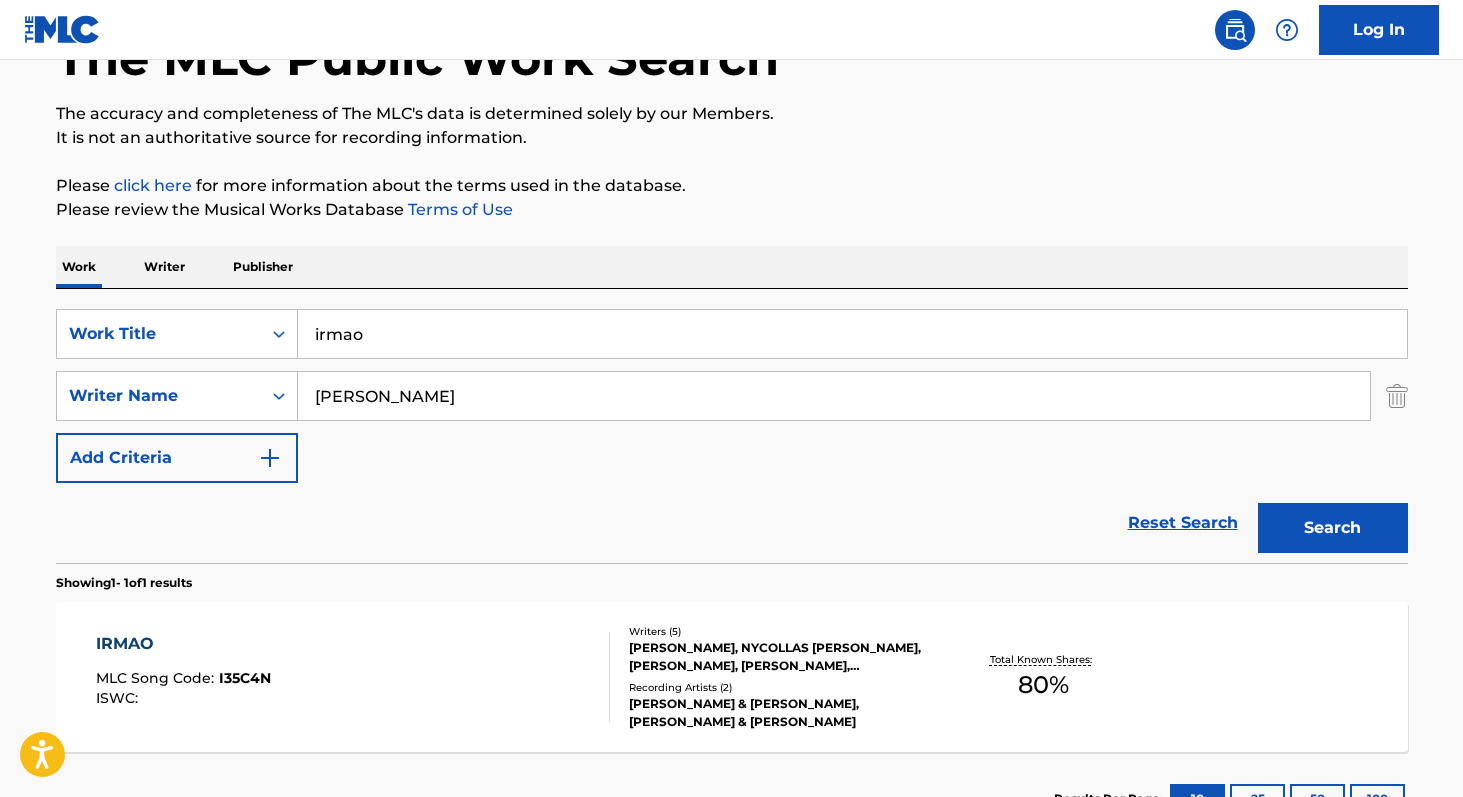 scroll, scrollTop: 177, scrollLeft: 0, axis: vertical 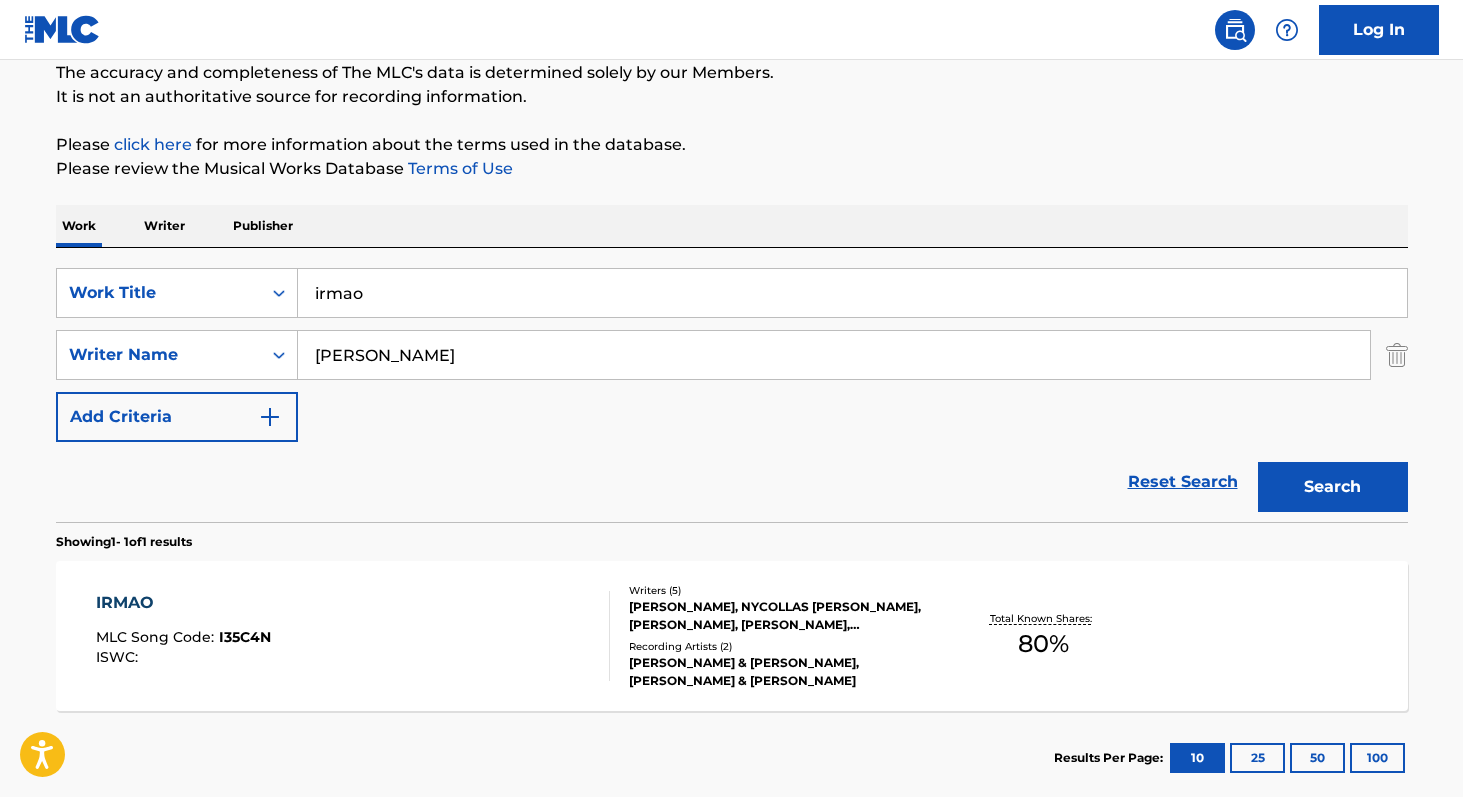 click on "80 %" at bounding box center [1043, 644] 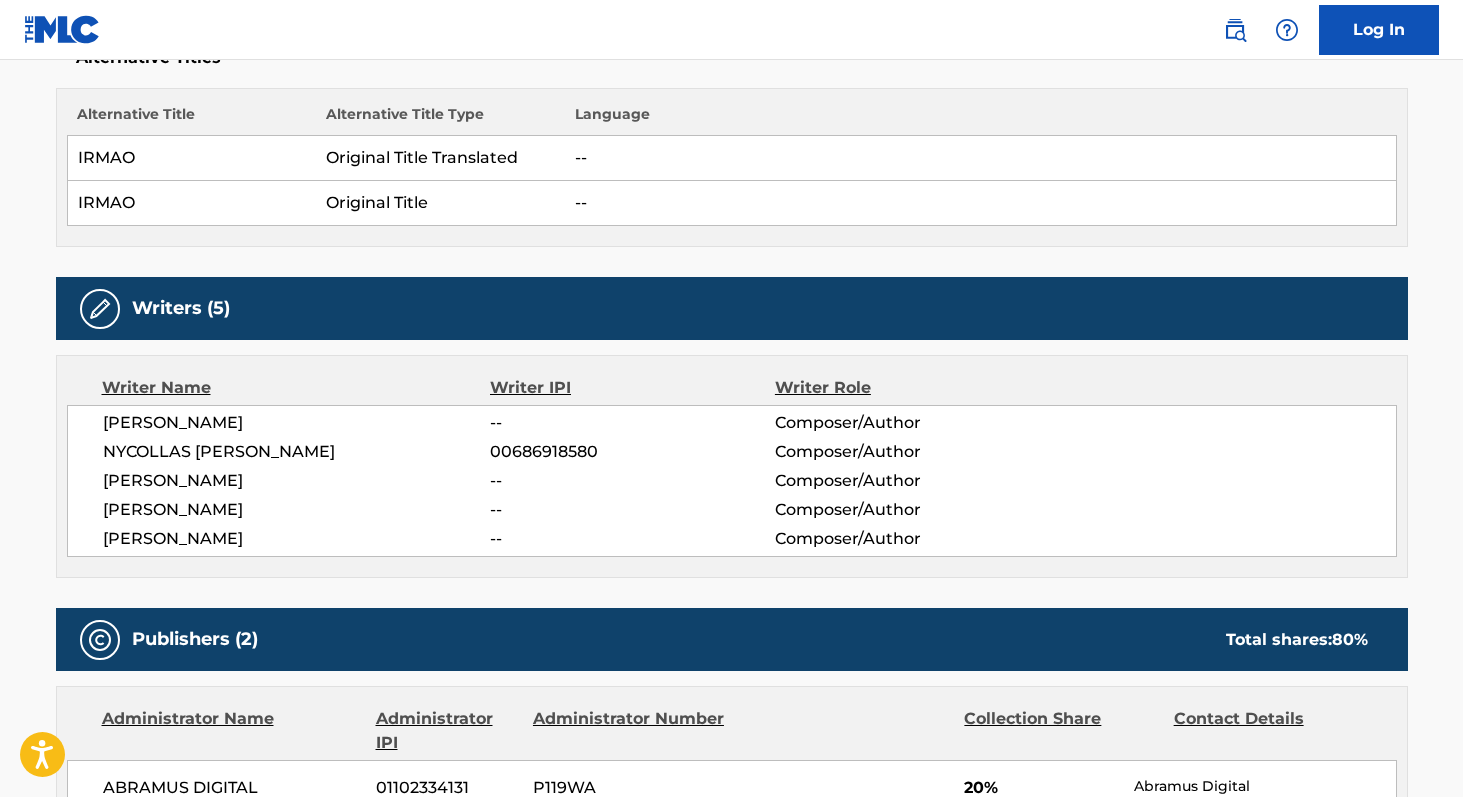 scroll, scrollTop: 570, scrollLeft: 0, axis: vertical 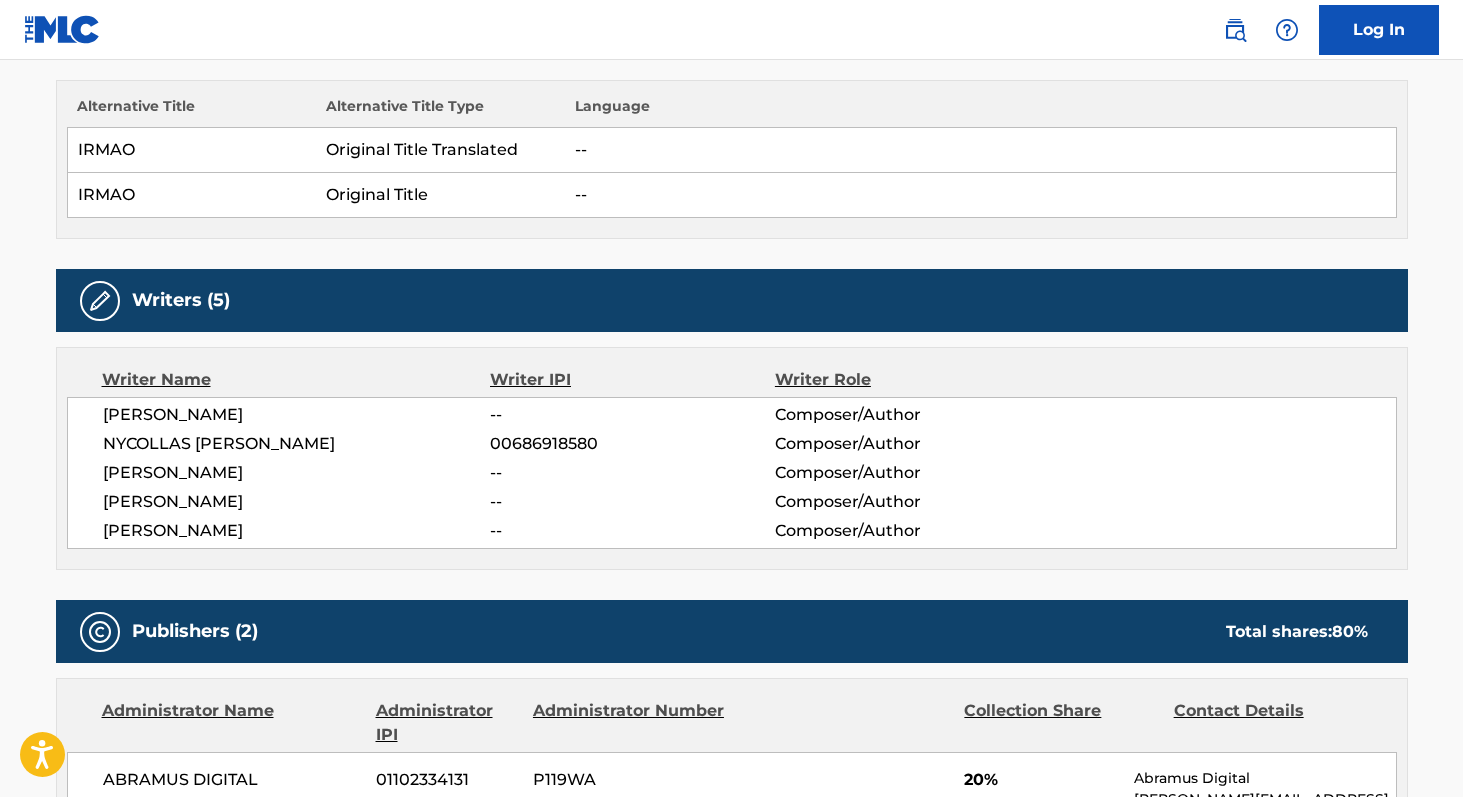 click on "[PERSON_NAME]" at bounding box center [297, 415] 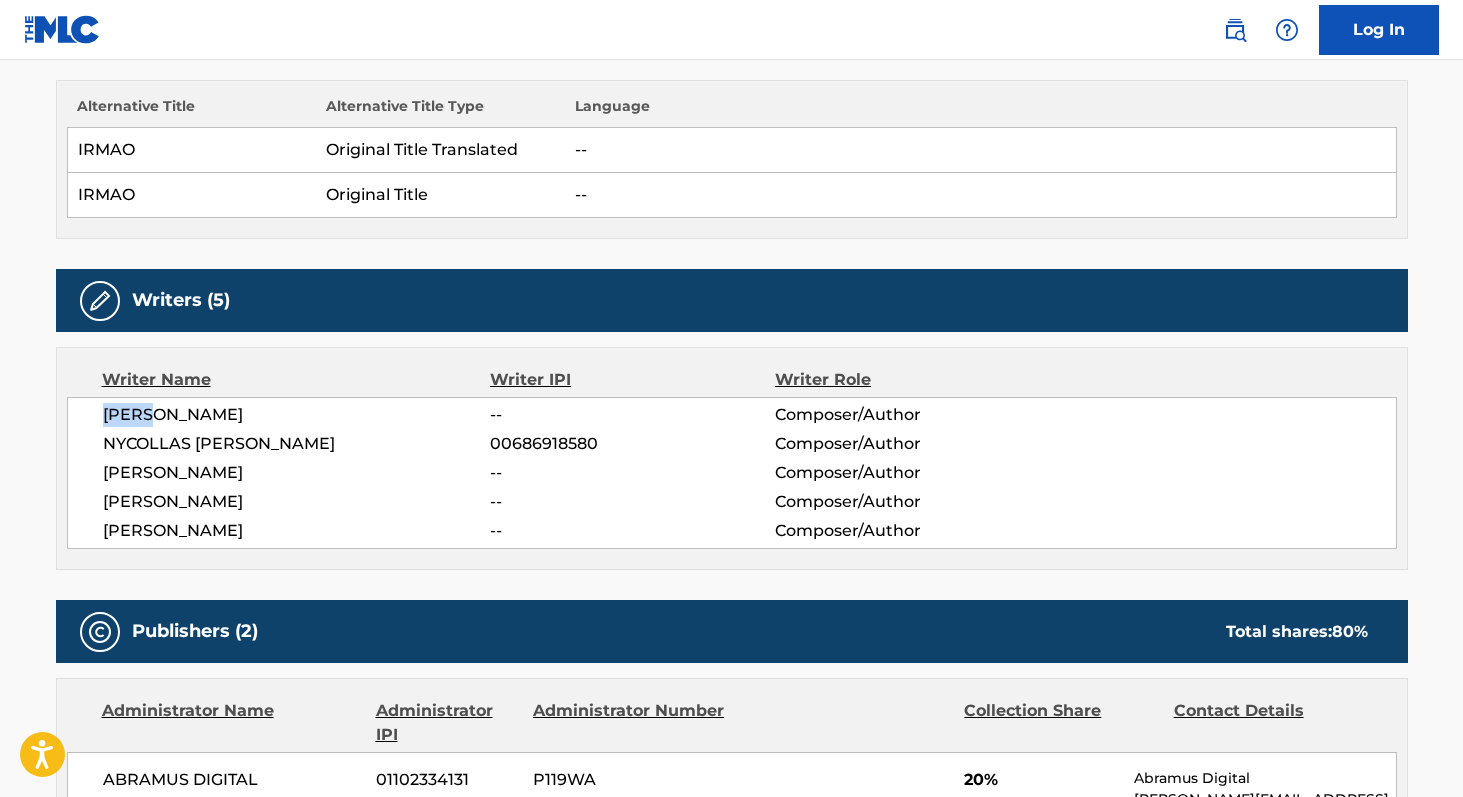 click on "[PERSON_NAME]" at bounding box center (297, 415) 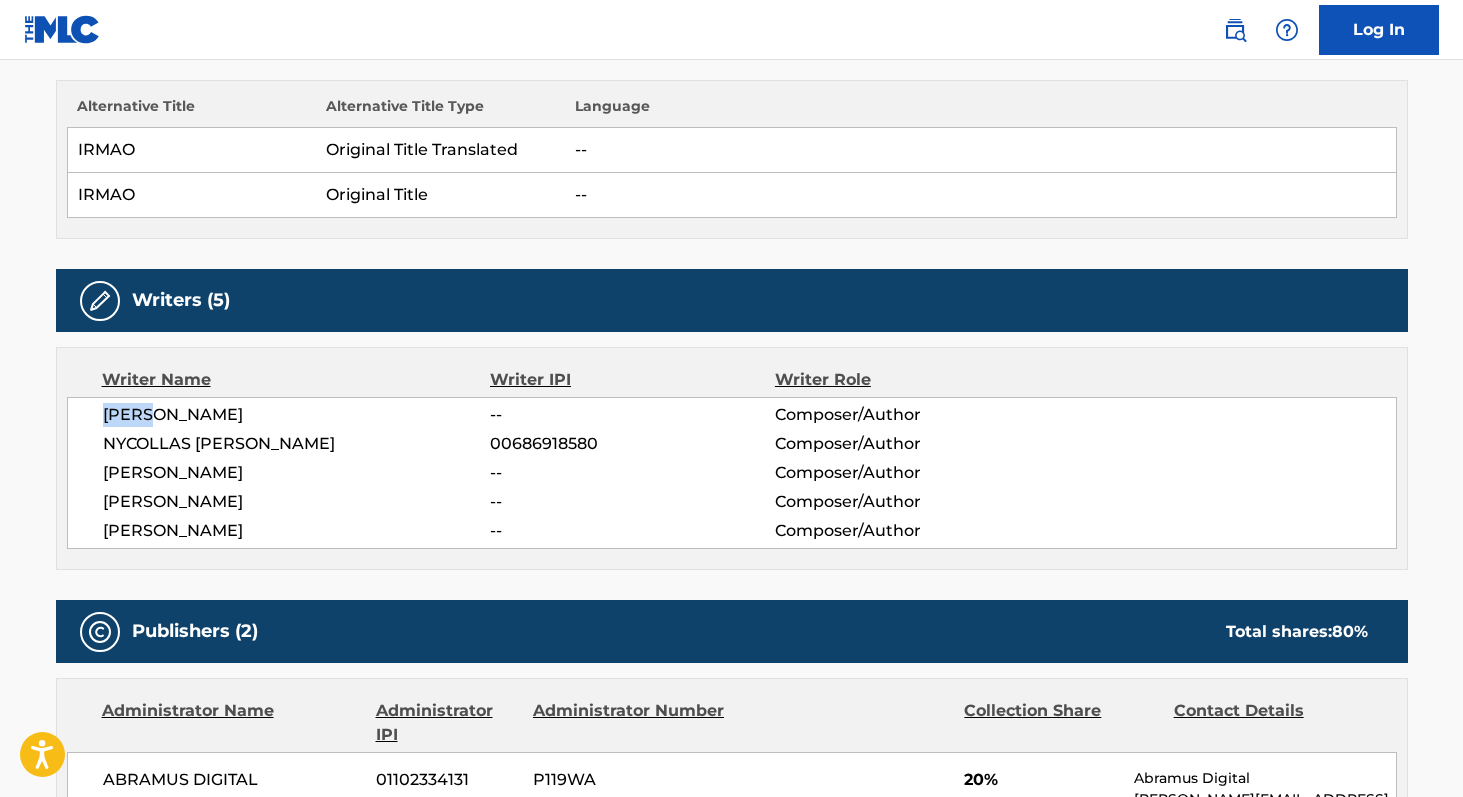 copy on "[PERSON_NAME] -- Composer/Author NYCOLLAS [PERSON_NAME] 00686918580 Composer/Author [PERSON_NAME] -- Composer/Author [PERSON_NAME] -- Composer/Author [PERSON_NAME]" 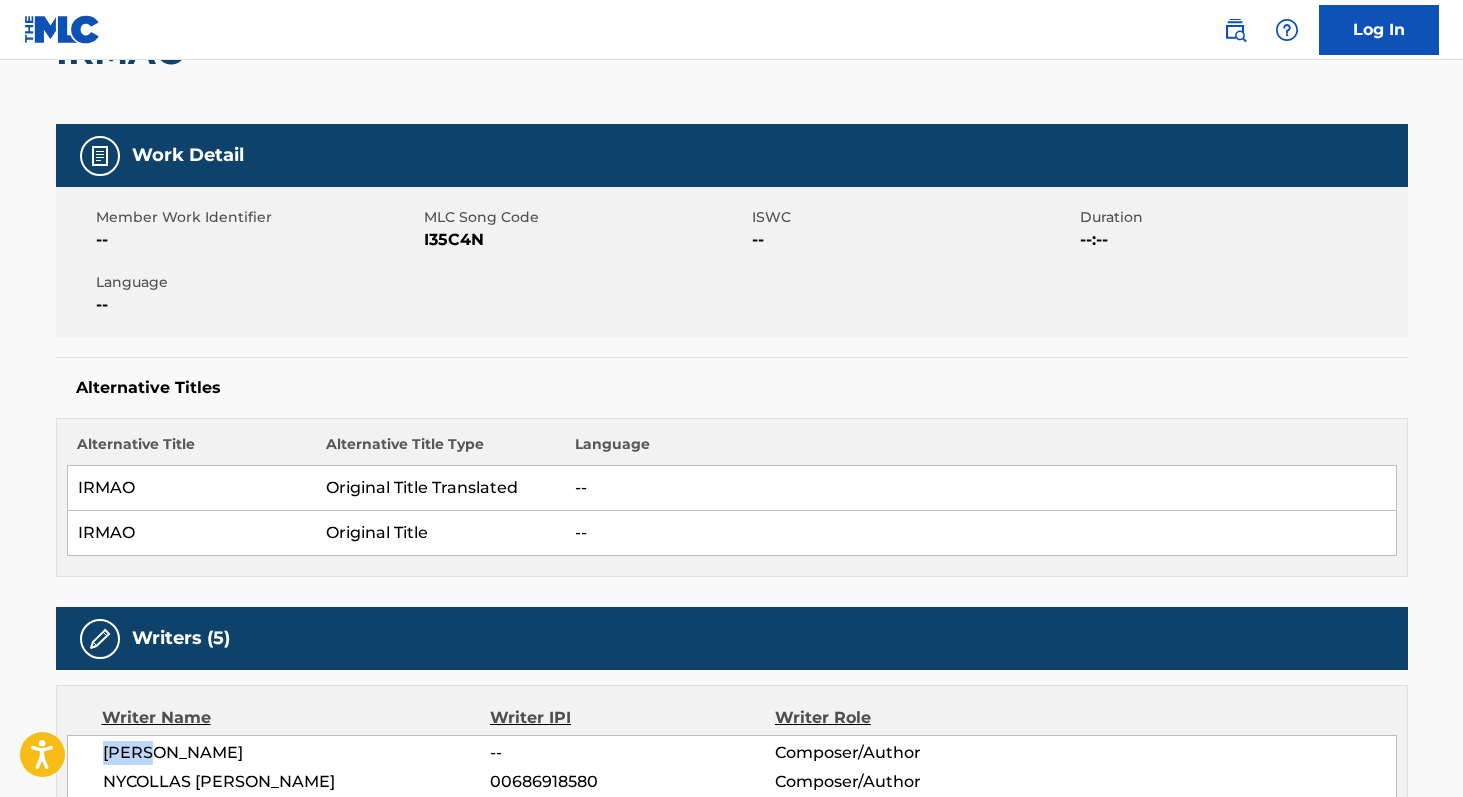 scroll, scrollTop: 0, scrollLeft: 0, axis: both 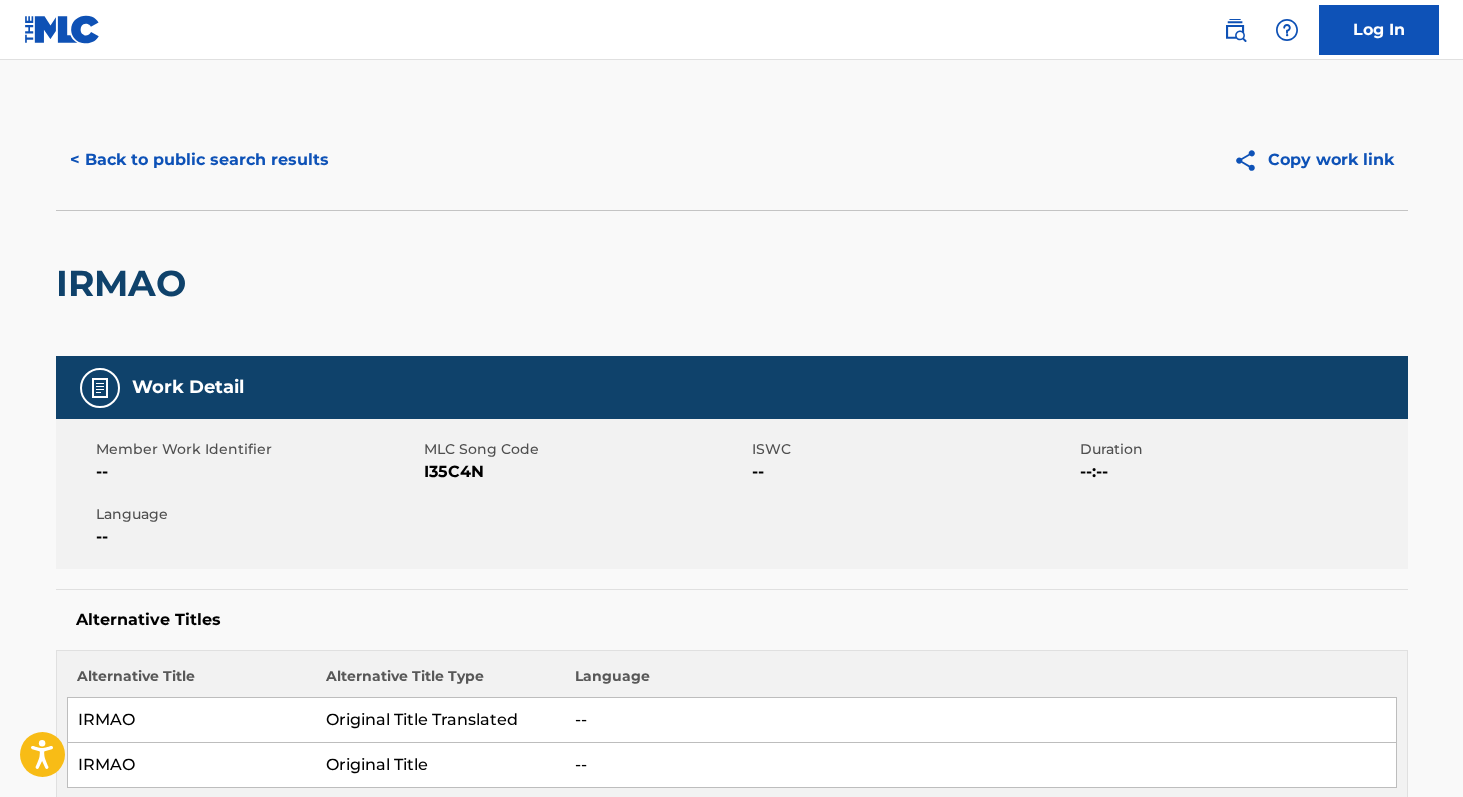 click on "I35C4N" at bounding box center [585, 472] 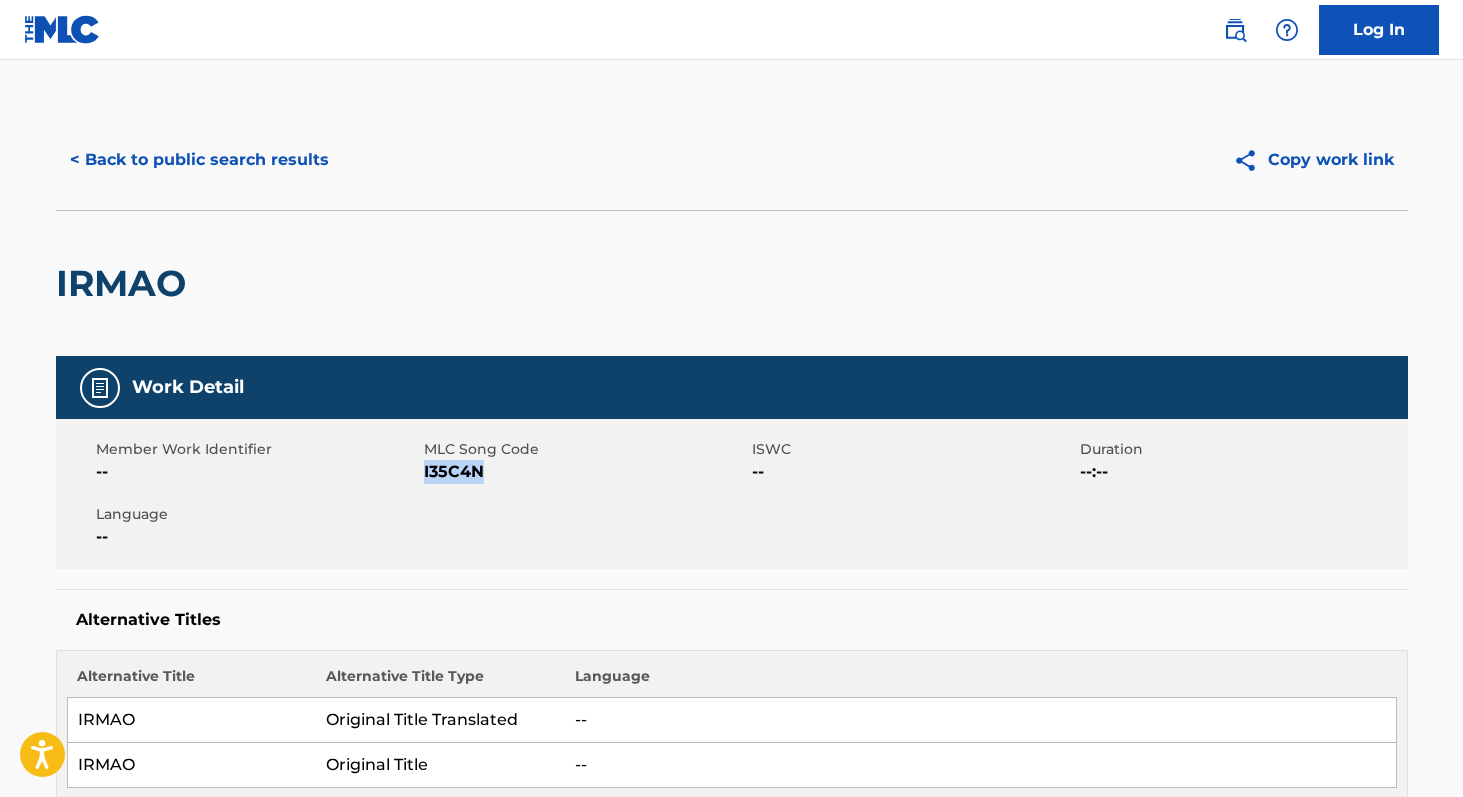 click on "I35C4N" at bounding box center (585, 472) 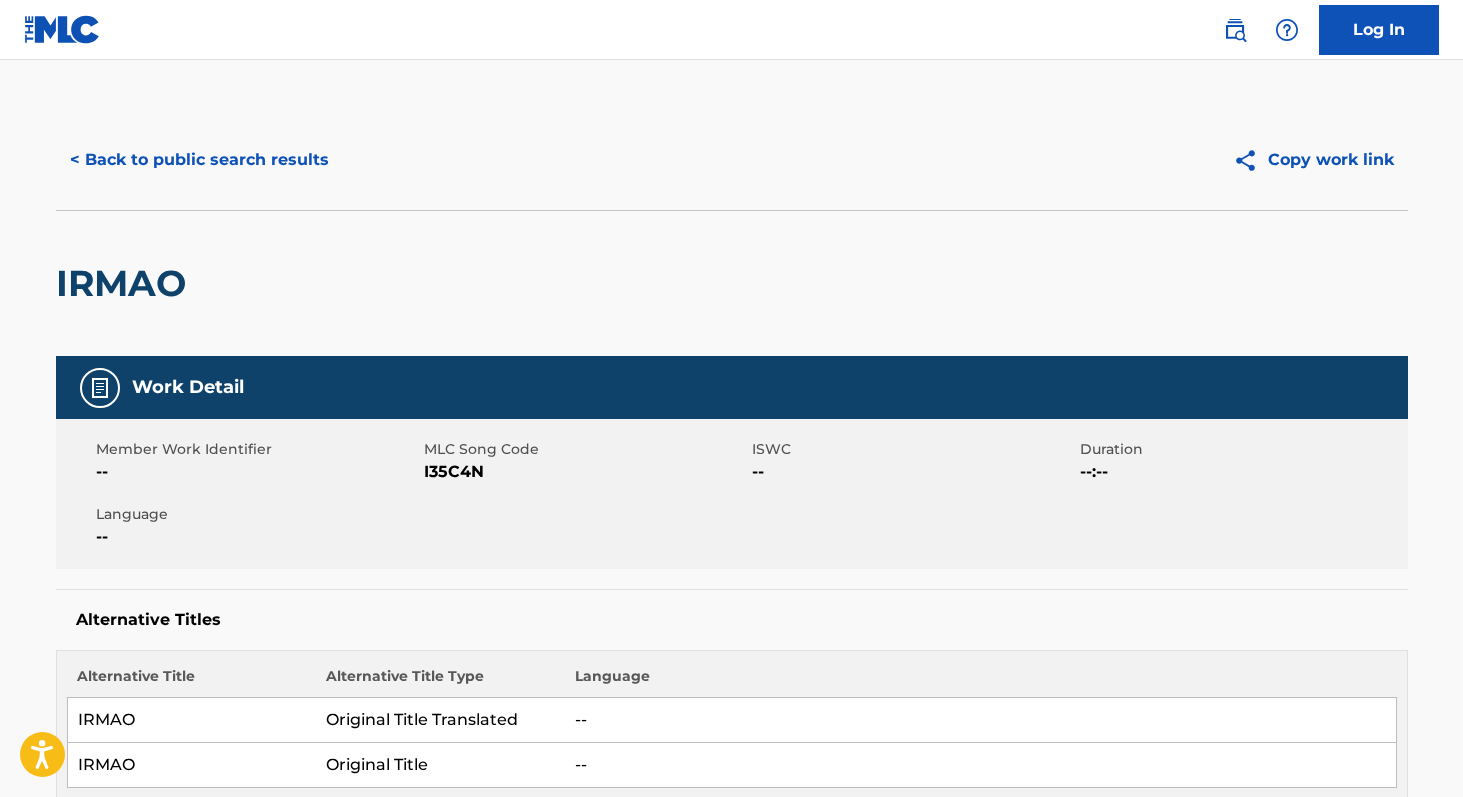 scroll, scrollTop: 177, scrollLeft: 0, axis: vertical 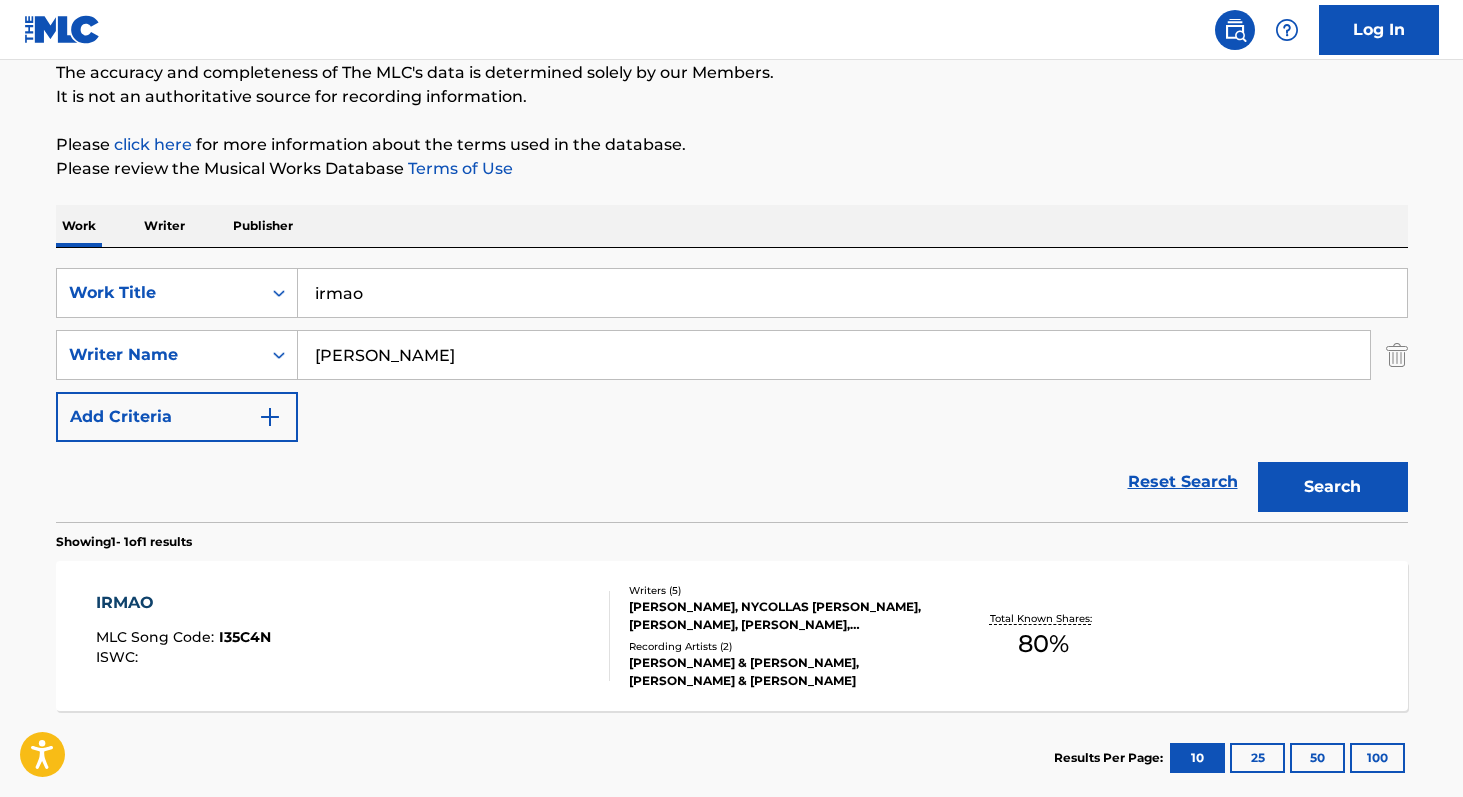click on "[PERSON_NAME]" at bounding box center [834, 355] 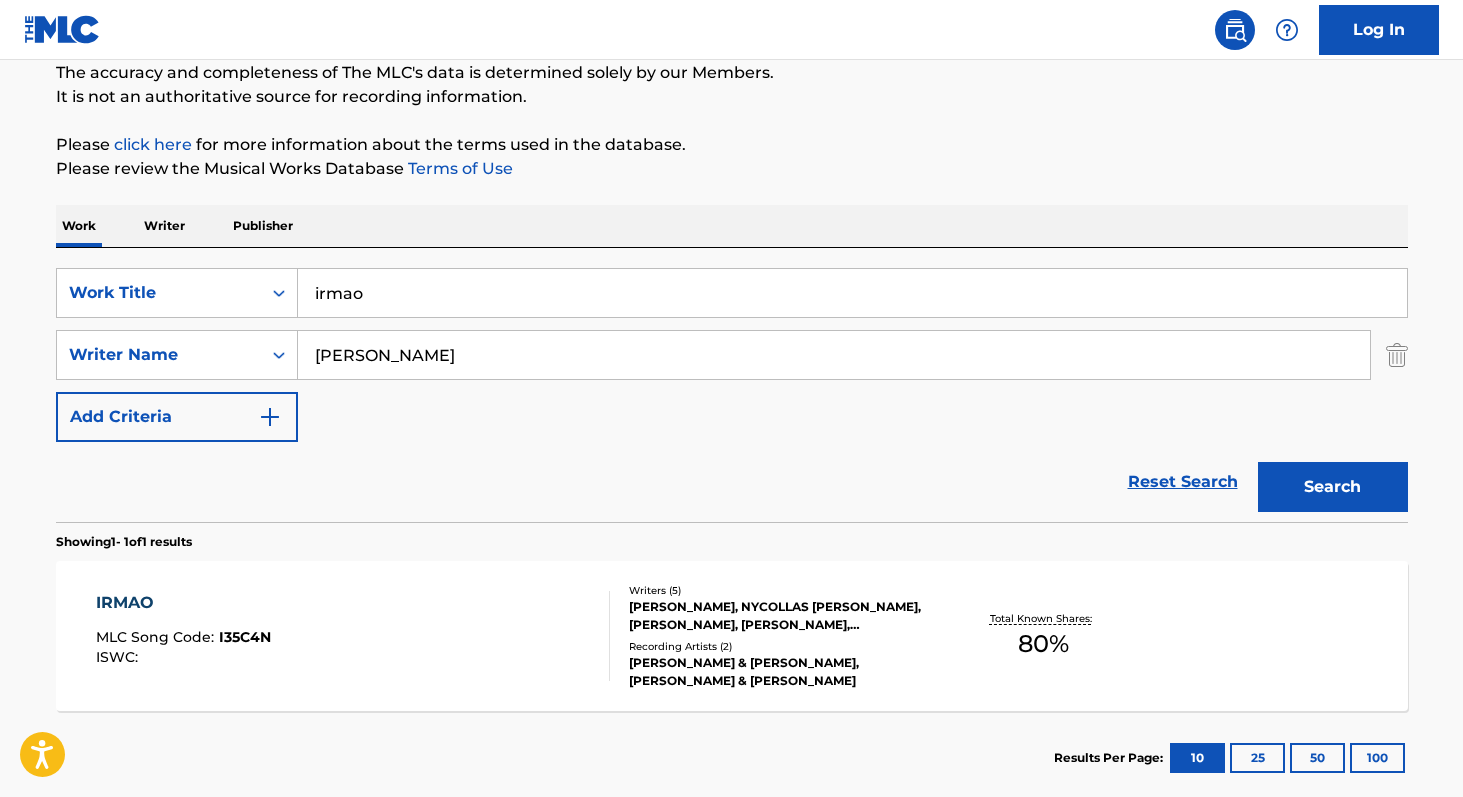paste on "DOS REIS [PERSON_NAME]" 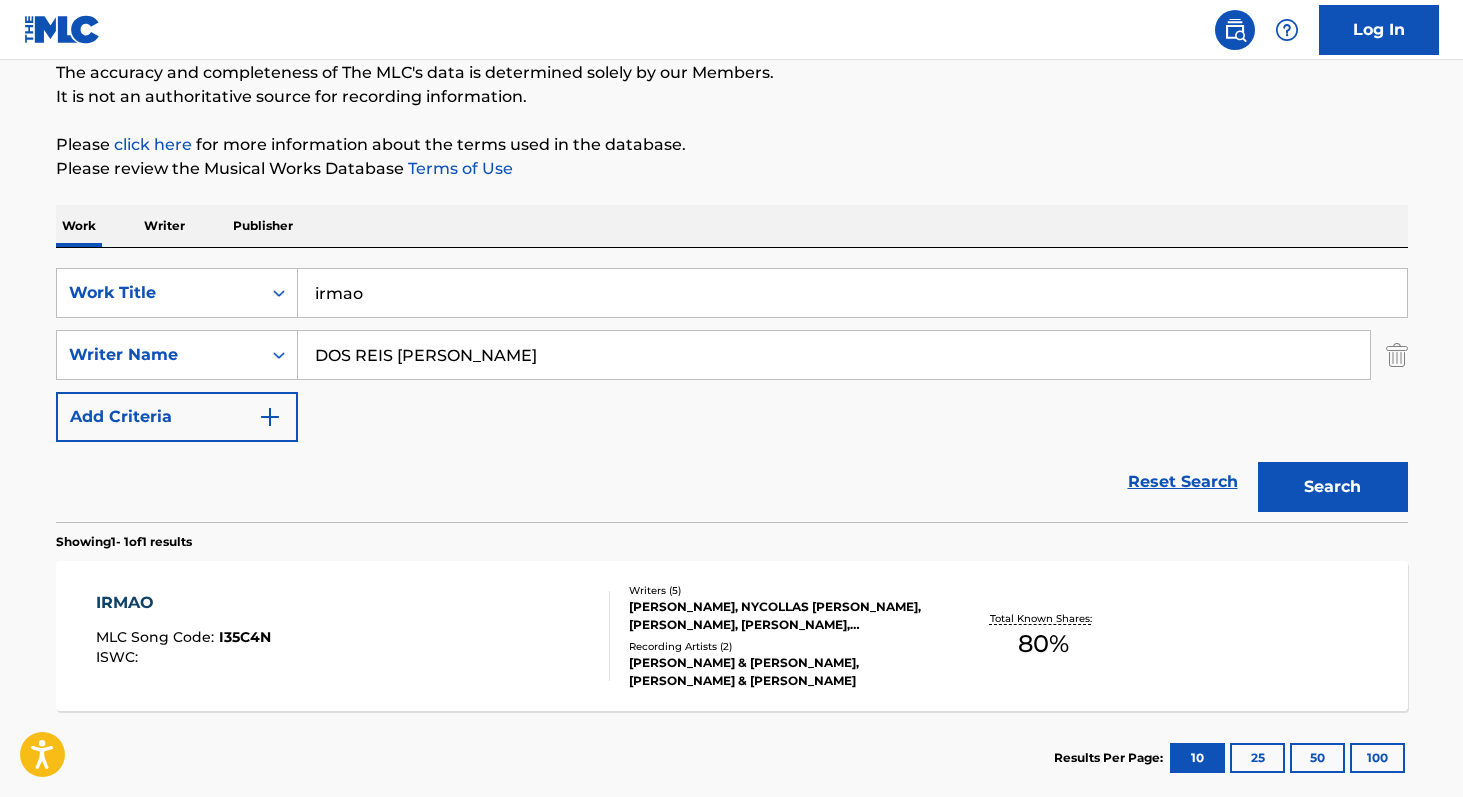 type on "DOS REIS [PERSON_NAME]" 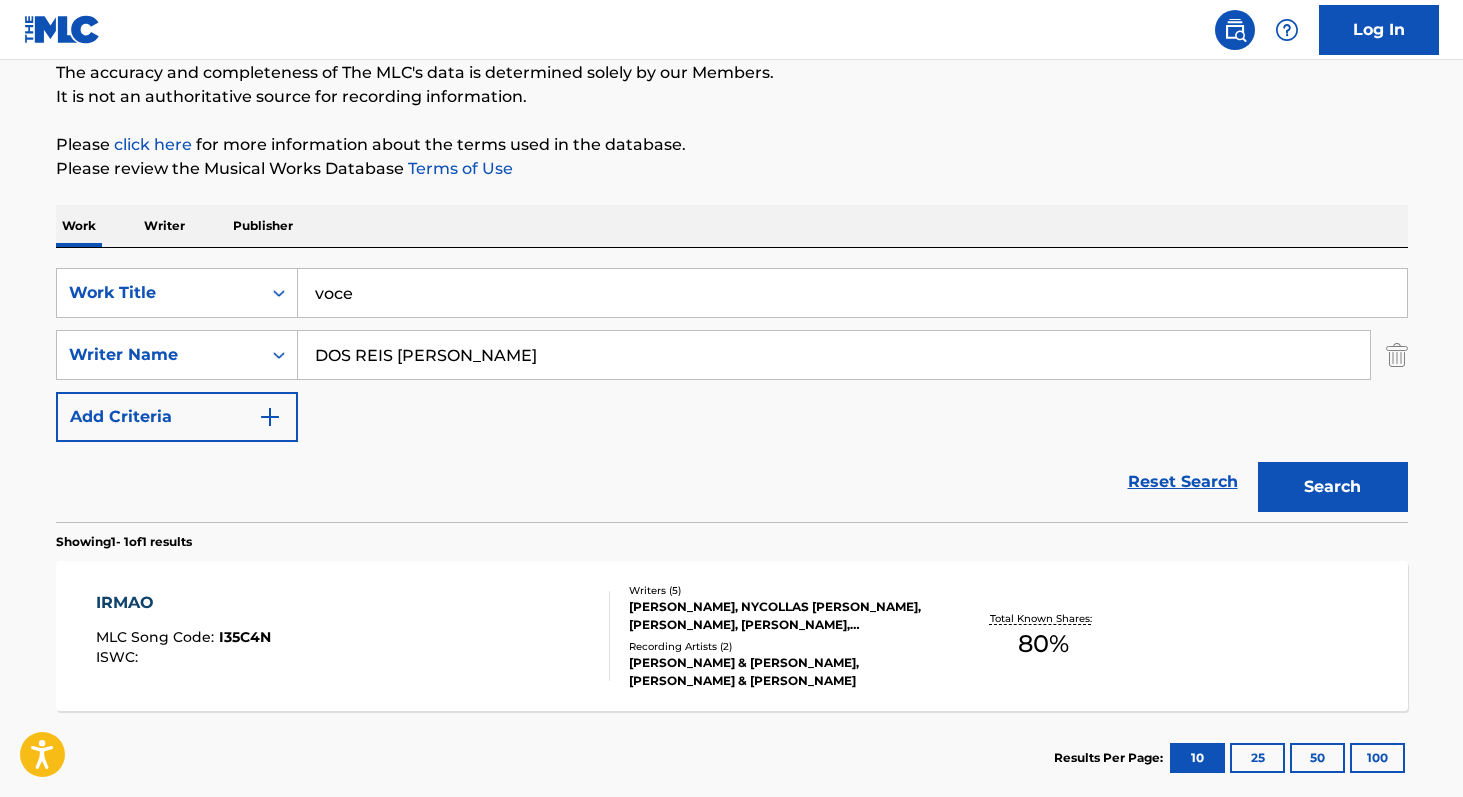 type on "voce" 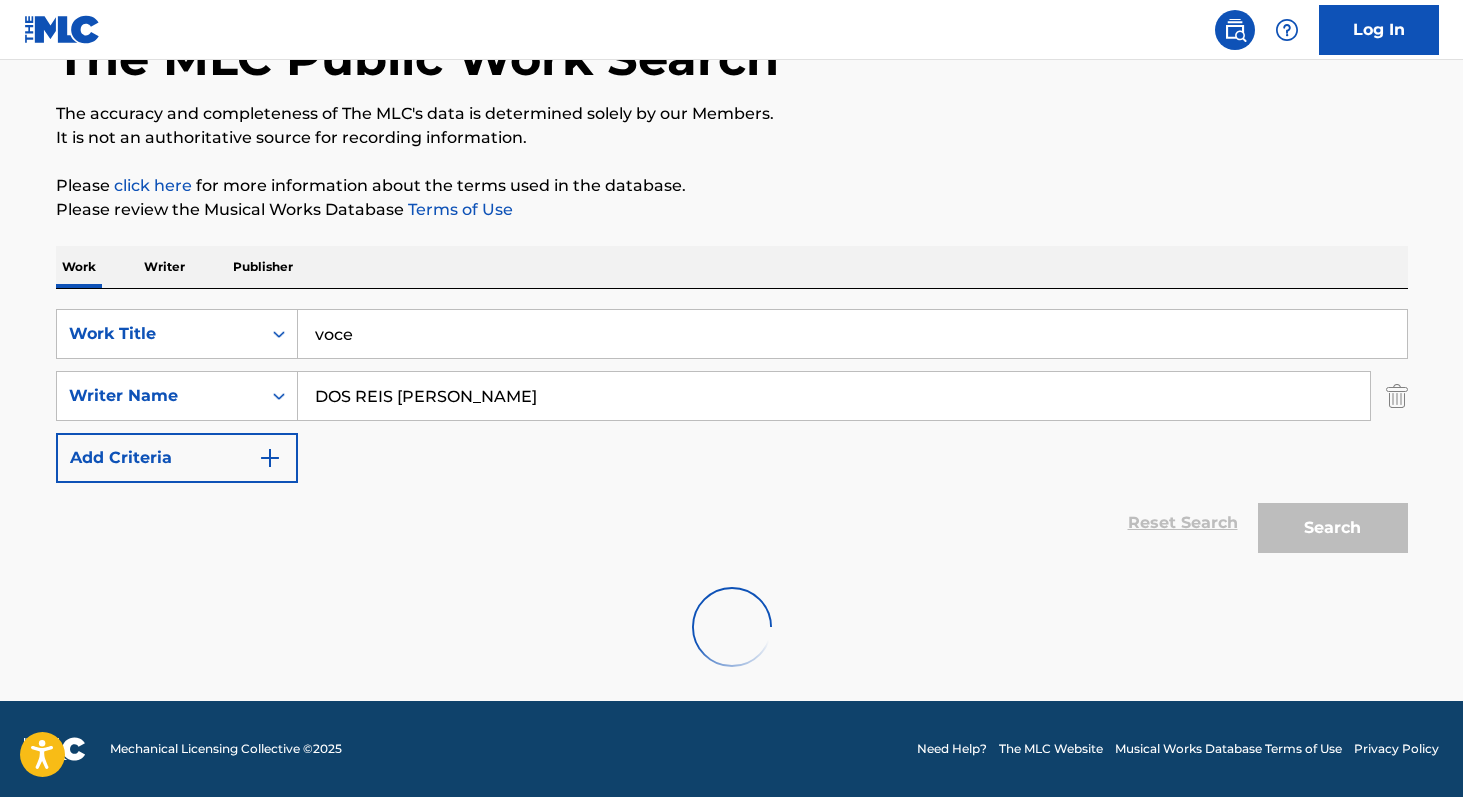 scroll, scrollTop: 177, scrollLeft: 0, axis: vertical 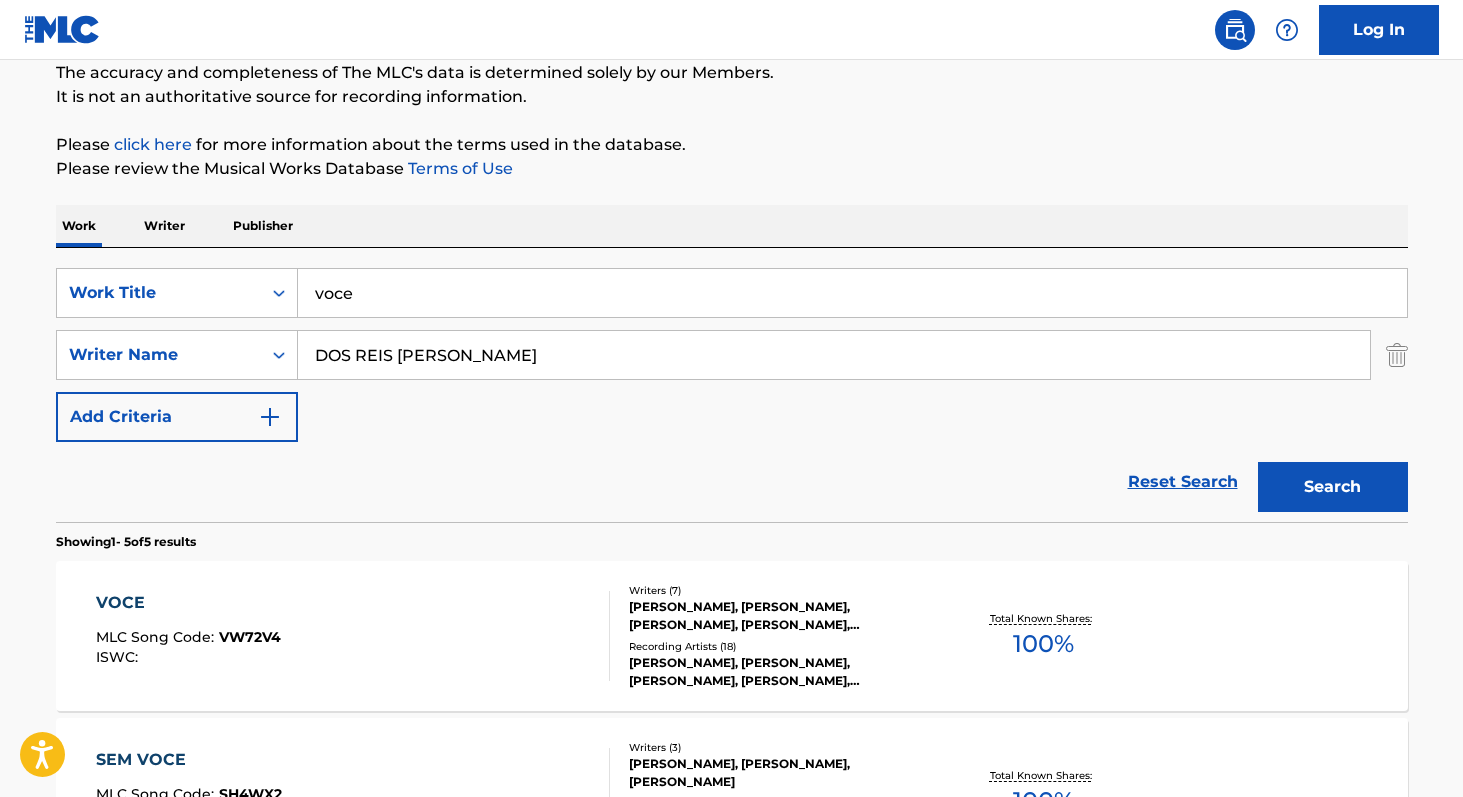 click on "100 %" at bounding box center [1043, 644] 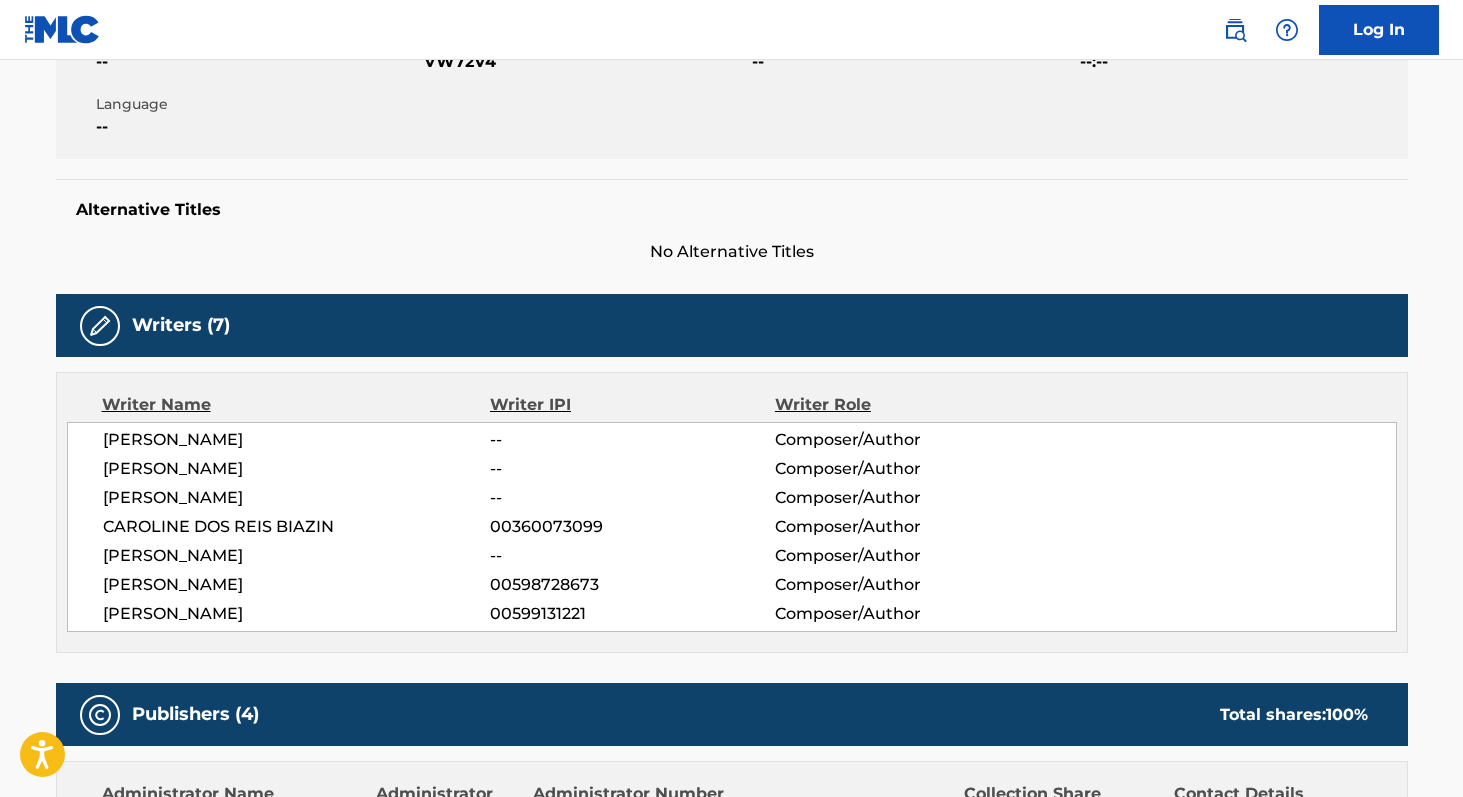 scroll, scrollTop: 480, scrollLeft: 0, axis: vertical 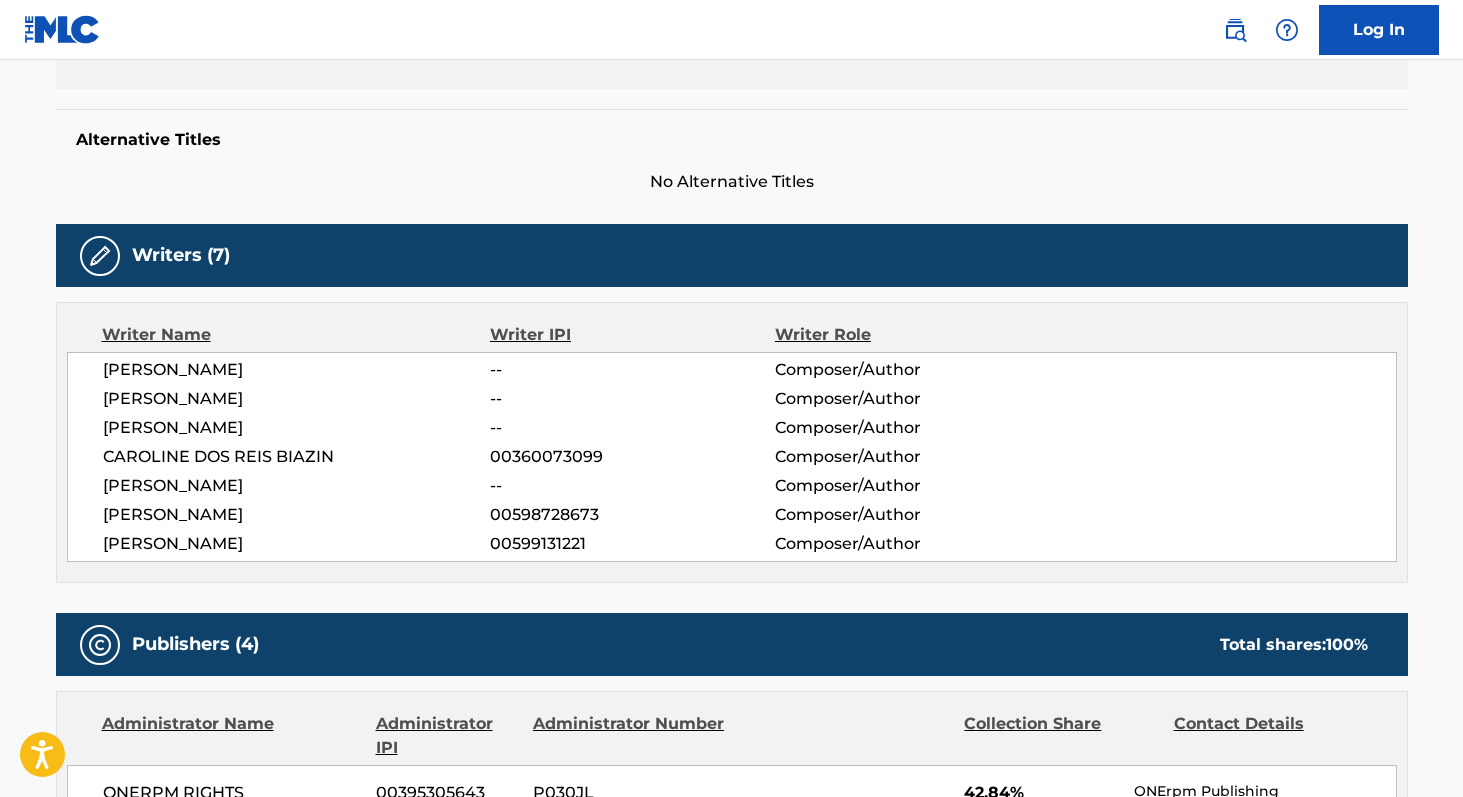 click on "[PERSON_NAME]" at bounding box center [297, 370] 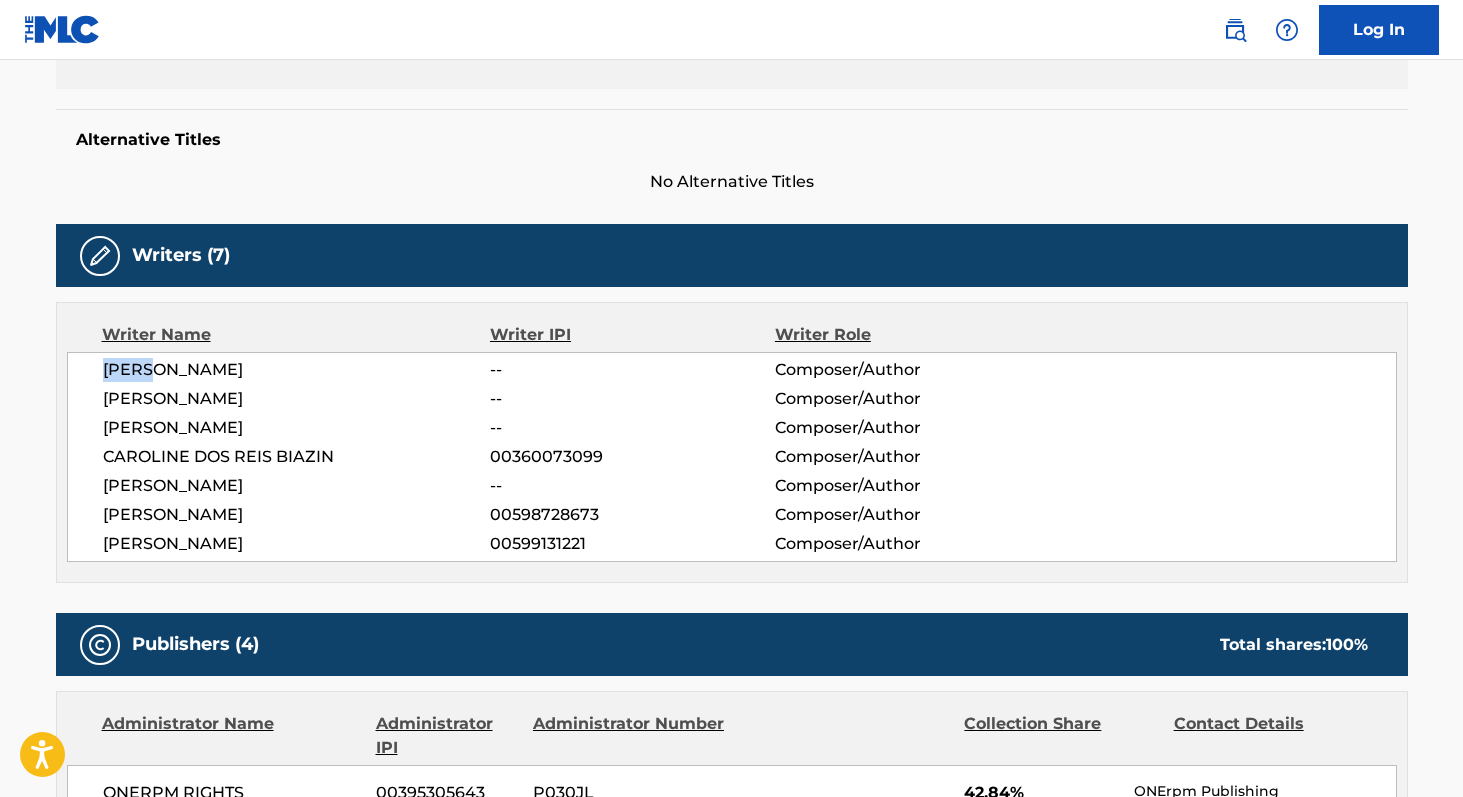 click on "[PERSON_NAME]" at bounding box center [297, 370] 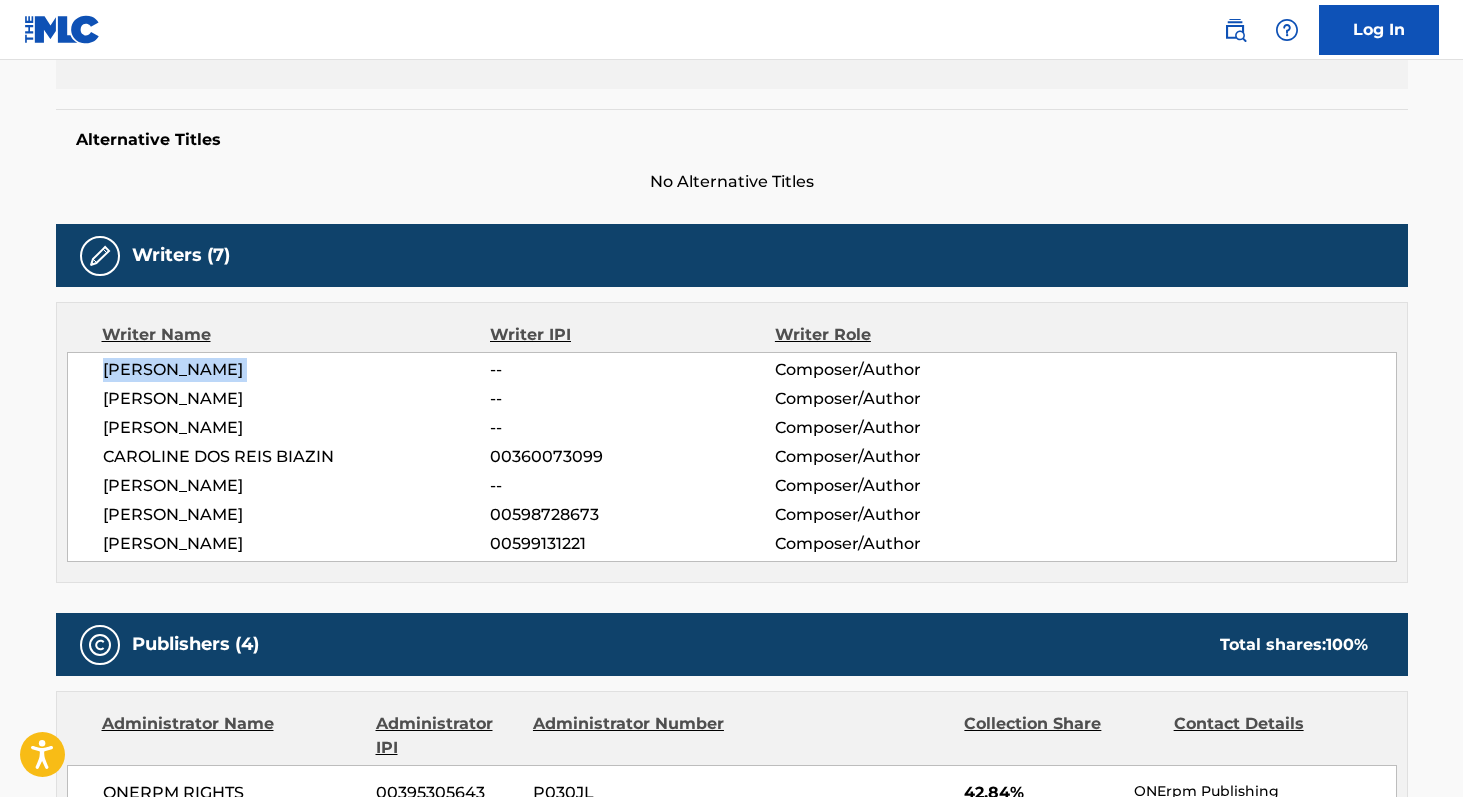 click on "[PERSON_NAME]" at bounding box center (297, 370) 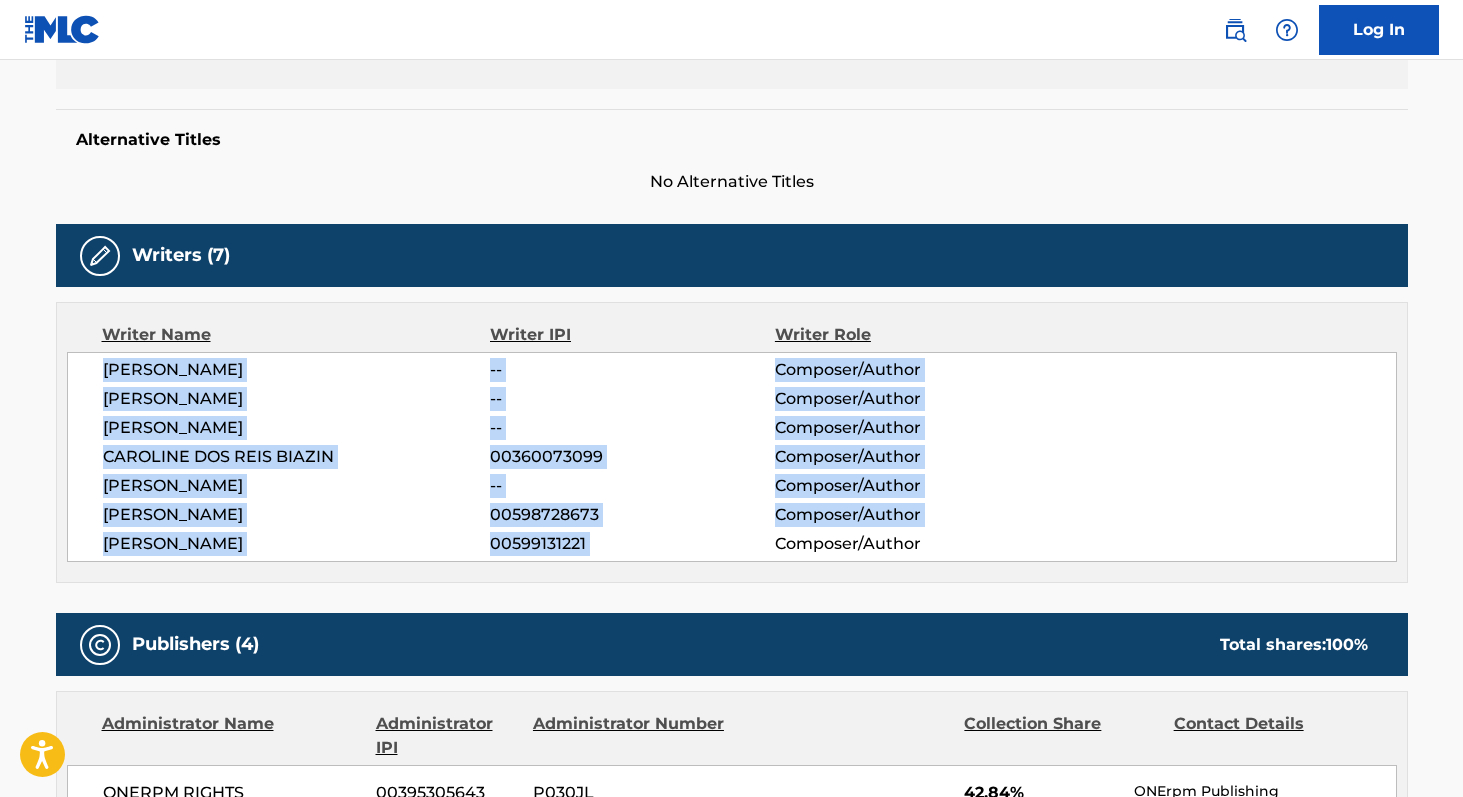 copy on "[PERSON_NAME] -- Composer/Author [PERSON_NAME] -- Composer/Author [PERSON_NAME] -- Composer/Author [PERSON_NAME] BIAZIN 00360073099 Composer/Author [PERSON_NAME] -- Composer/Author [PERSON_NAME] 00598728673 Composer/Author [PERSON_NAME] 00599131221" 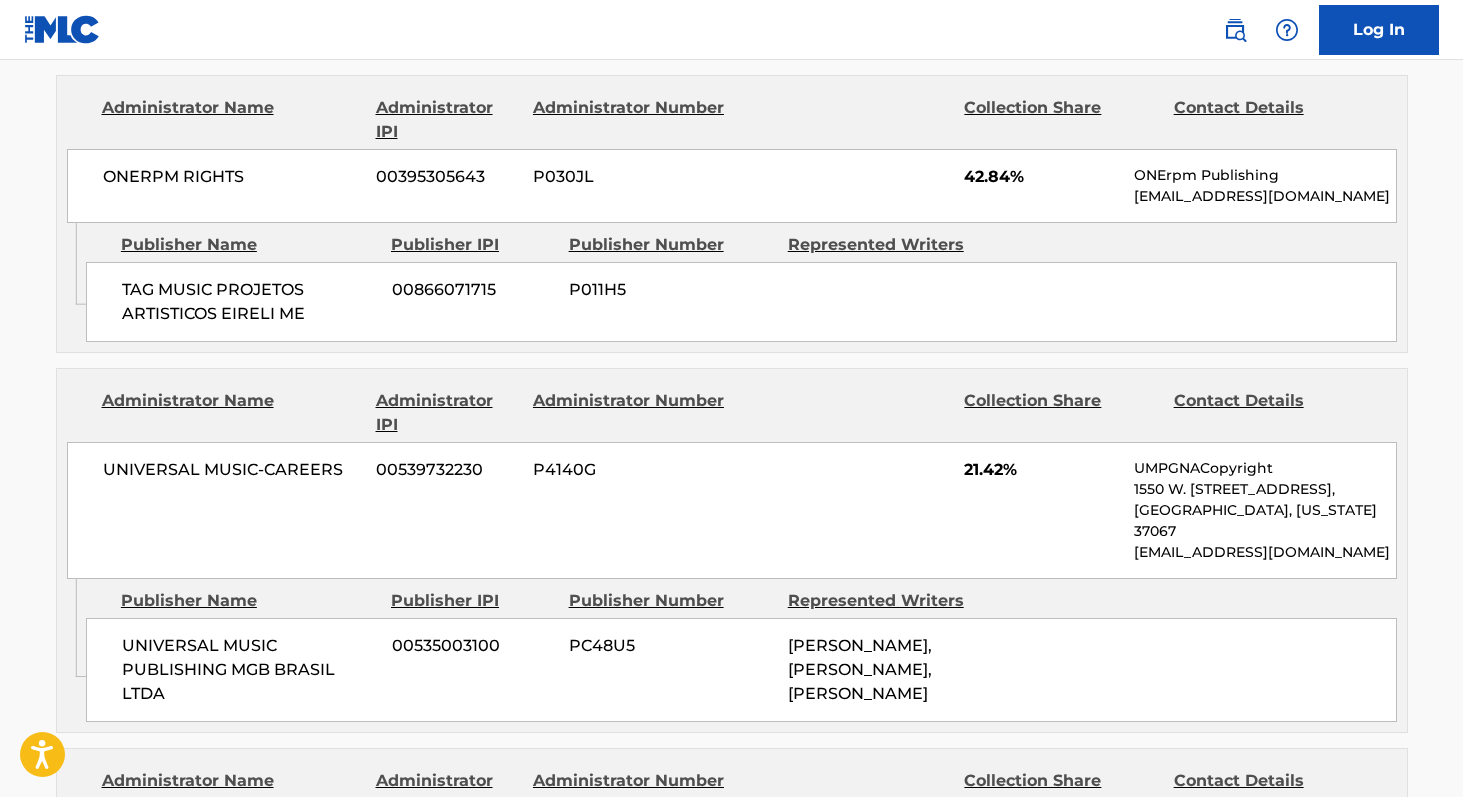 scroll, scrollTop: 1077, scrollLeft: 0, axis: vertical 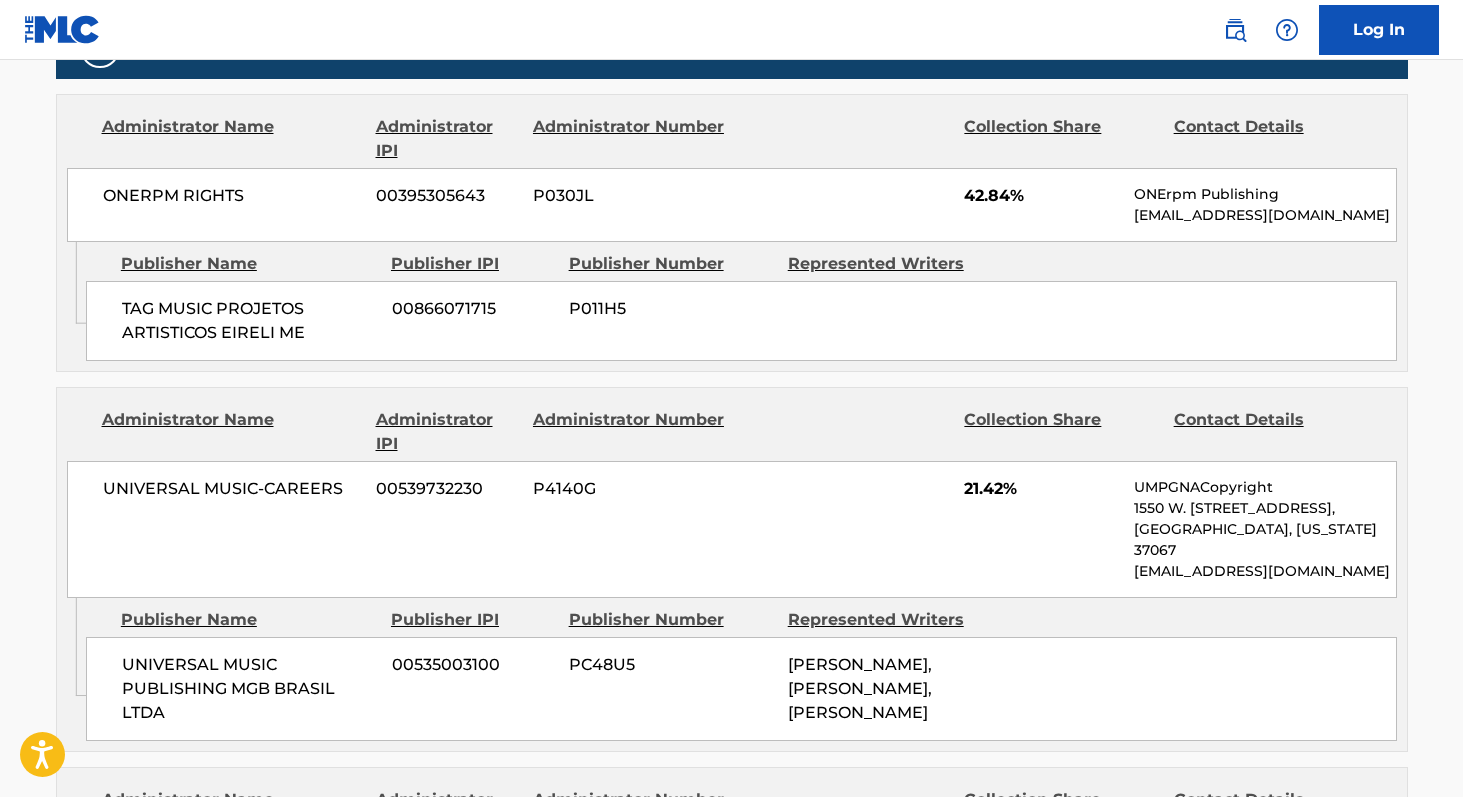 click on "ONERPM RIGHTS" at bounding box center [232, 196] 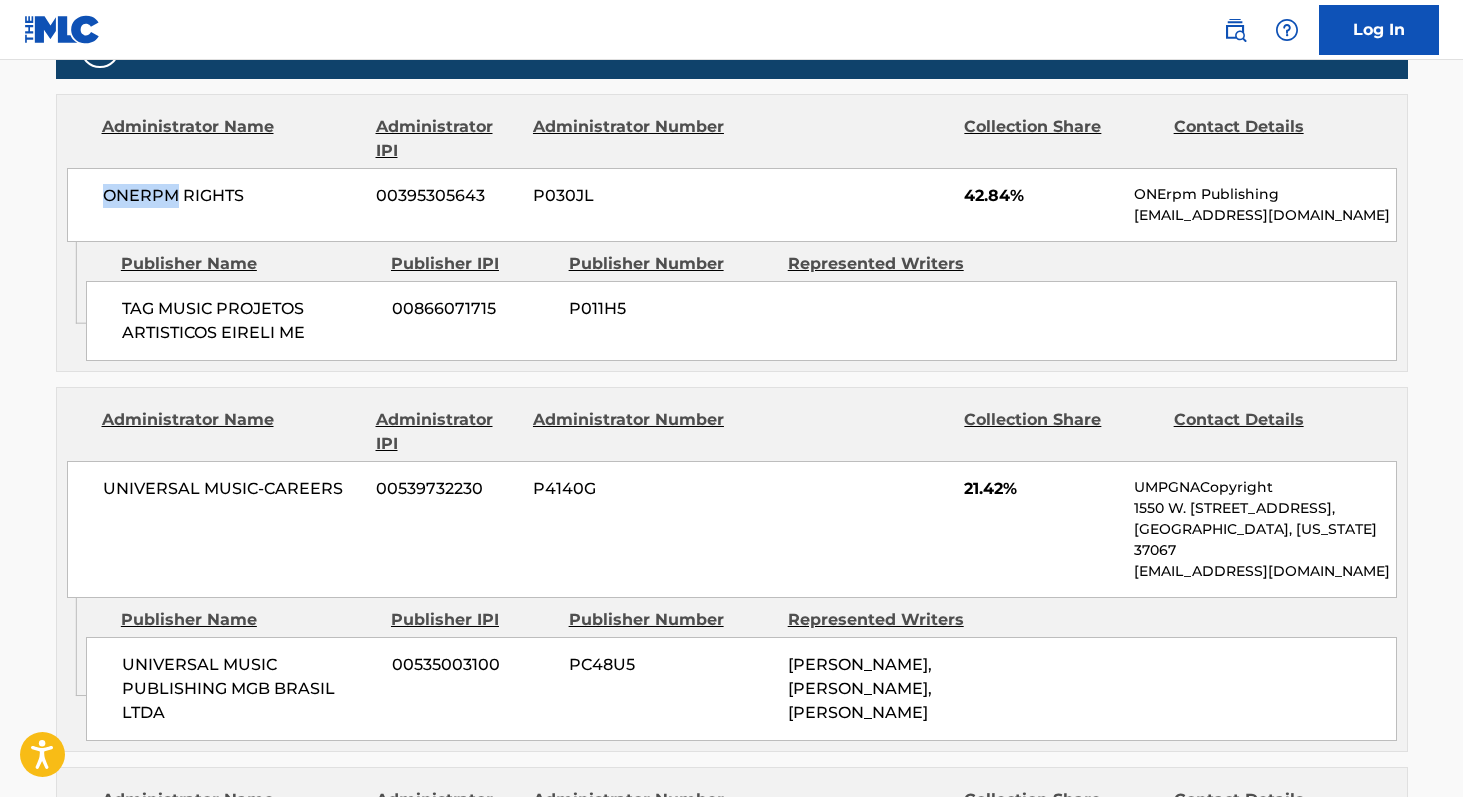 click on "ONERPM RIGHTS" at bounding box center [232, 196] 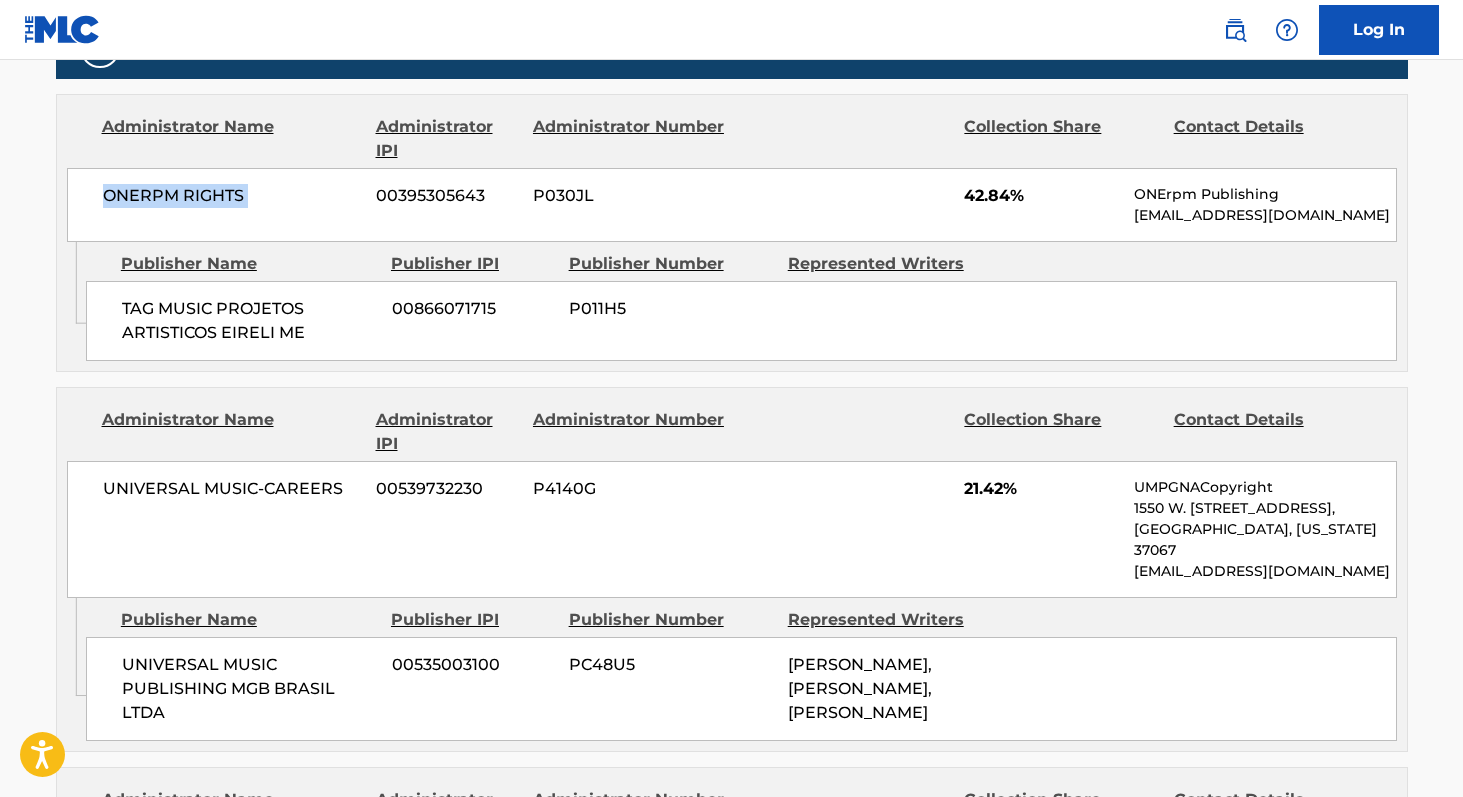 click on "ONERPM RIGHTS" at bounding box center (232, 196) 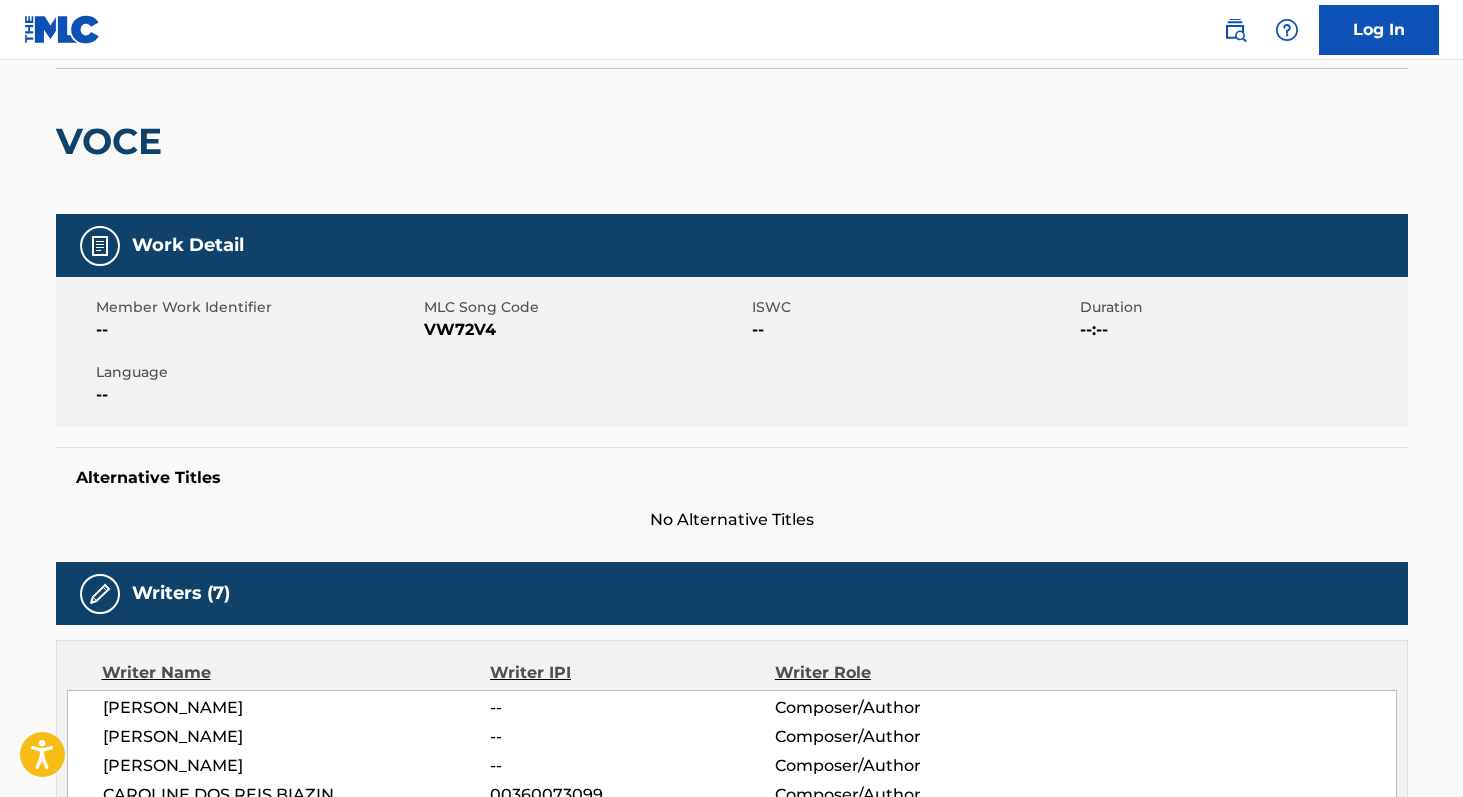 scroll, scrollTop: 139, scrollLeft: 0, axis: vertical 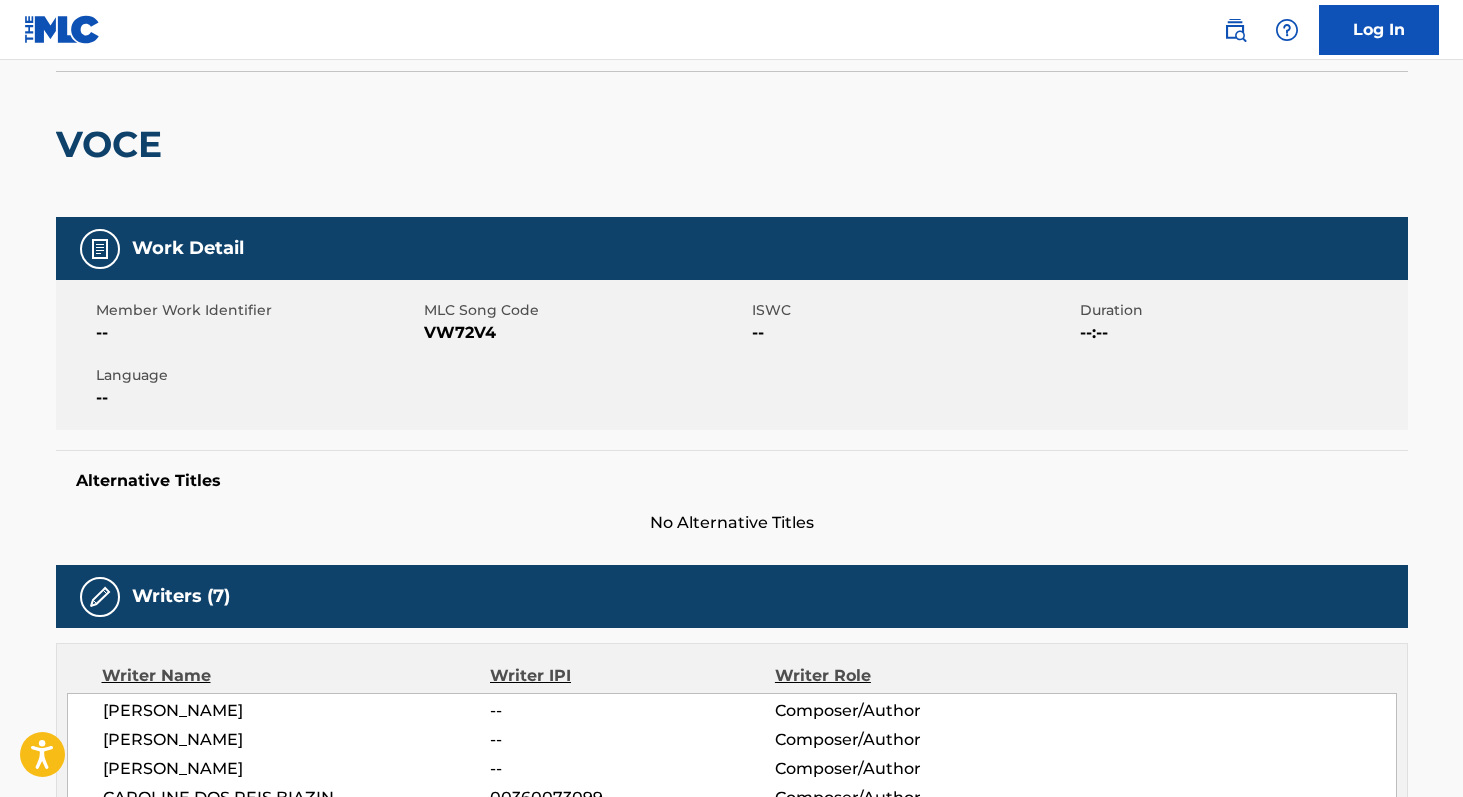 click on "VW72V4" at bounding box center (585, 333) 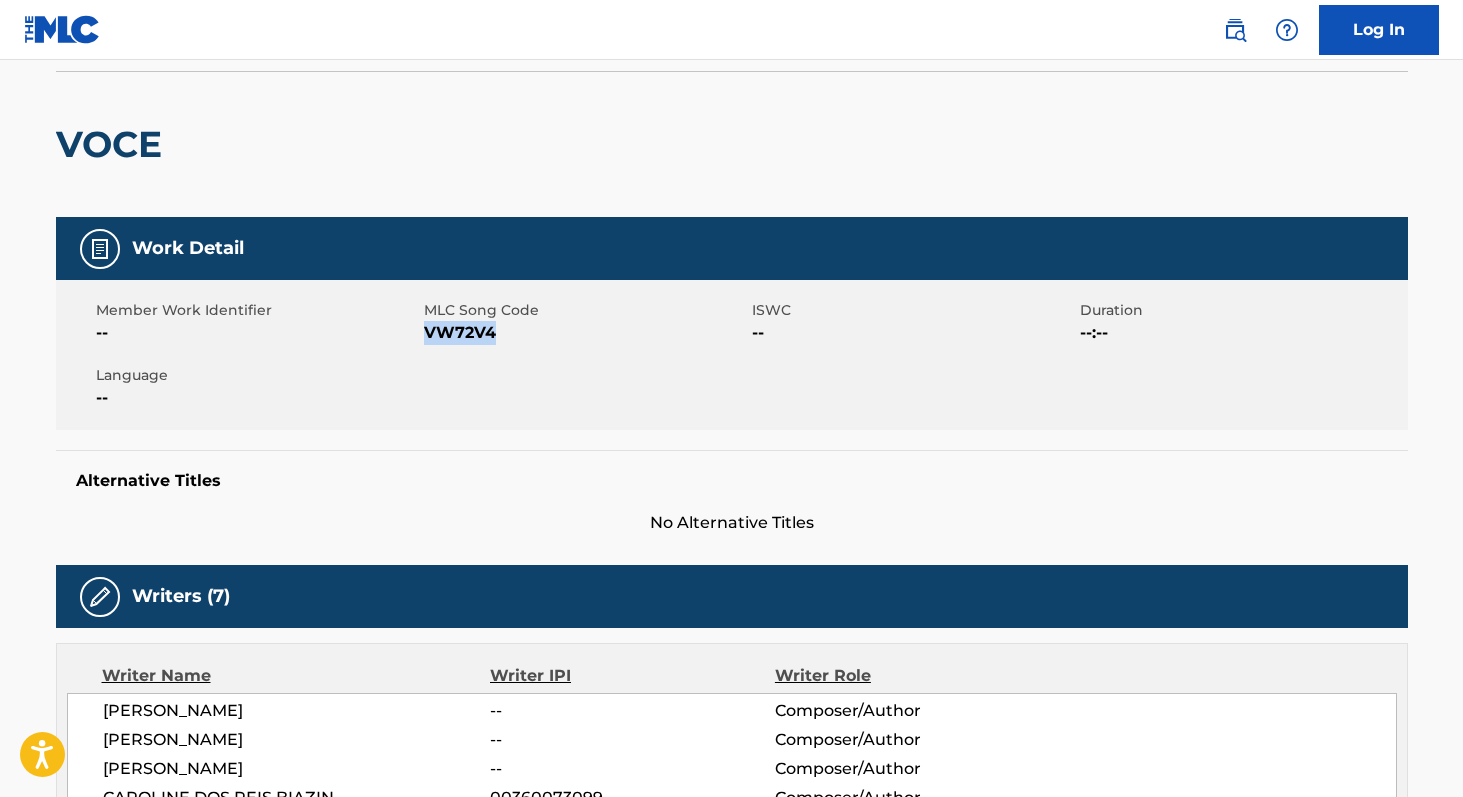 click on "VW72V4" at bounding box center [585, 333] 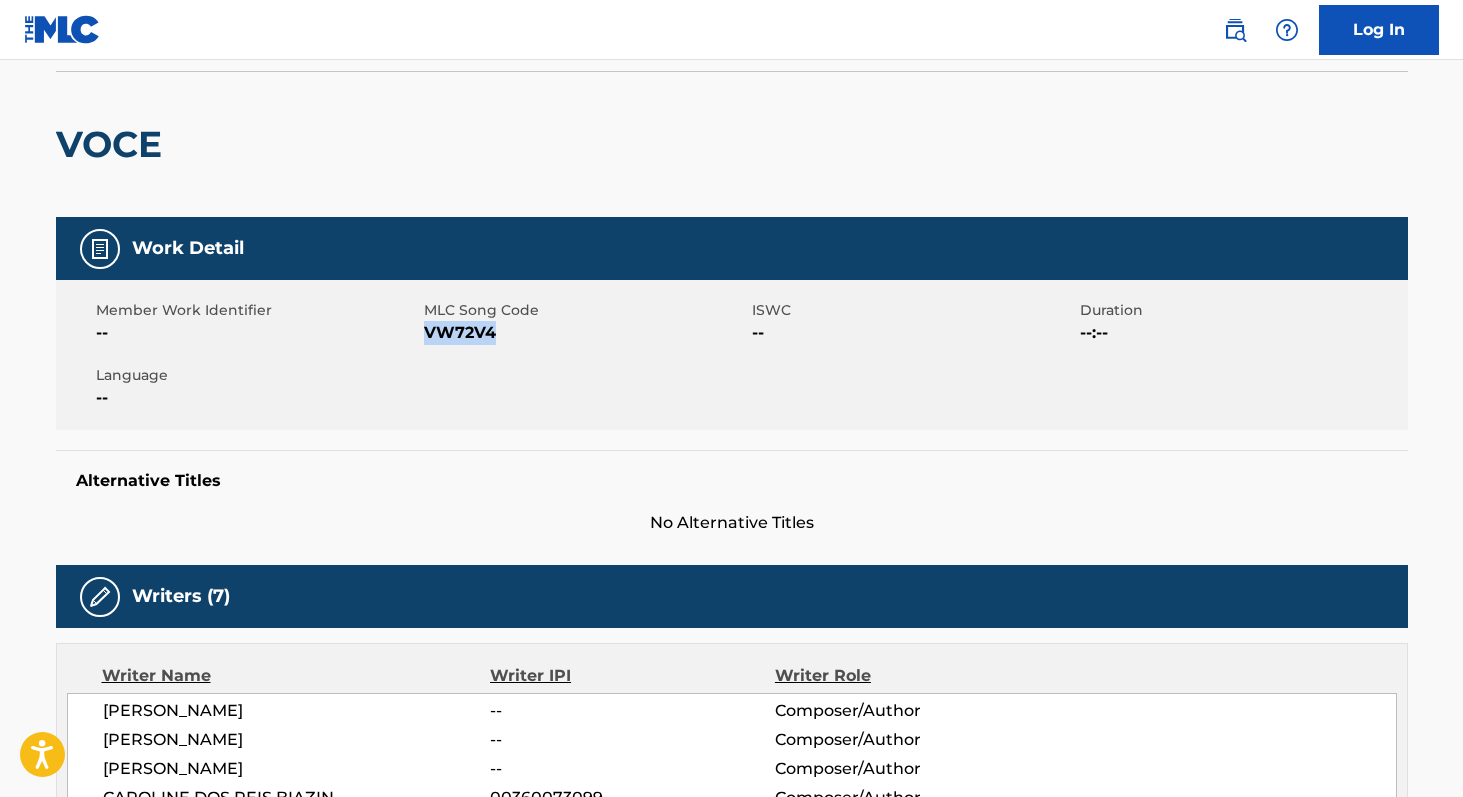 scroll, scrollTop: 0, scrollLeft: 0, axis: both 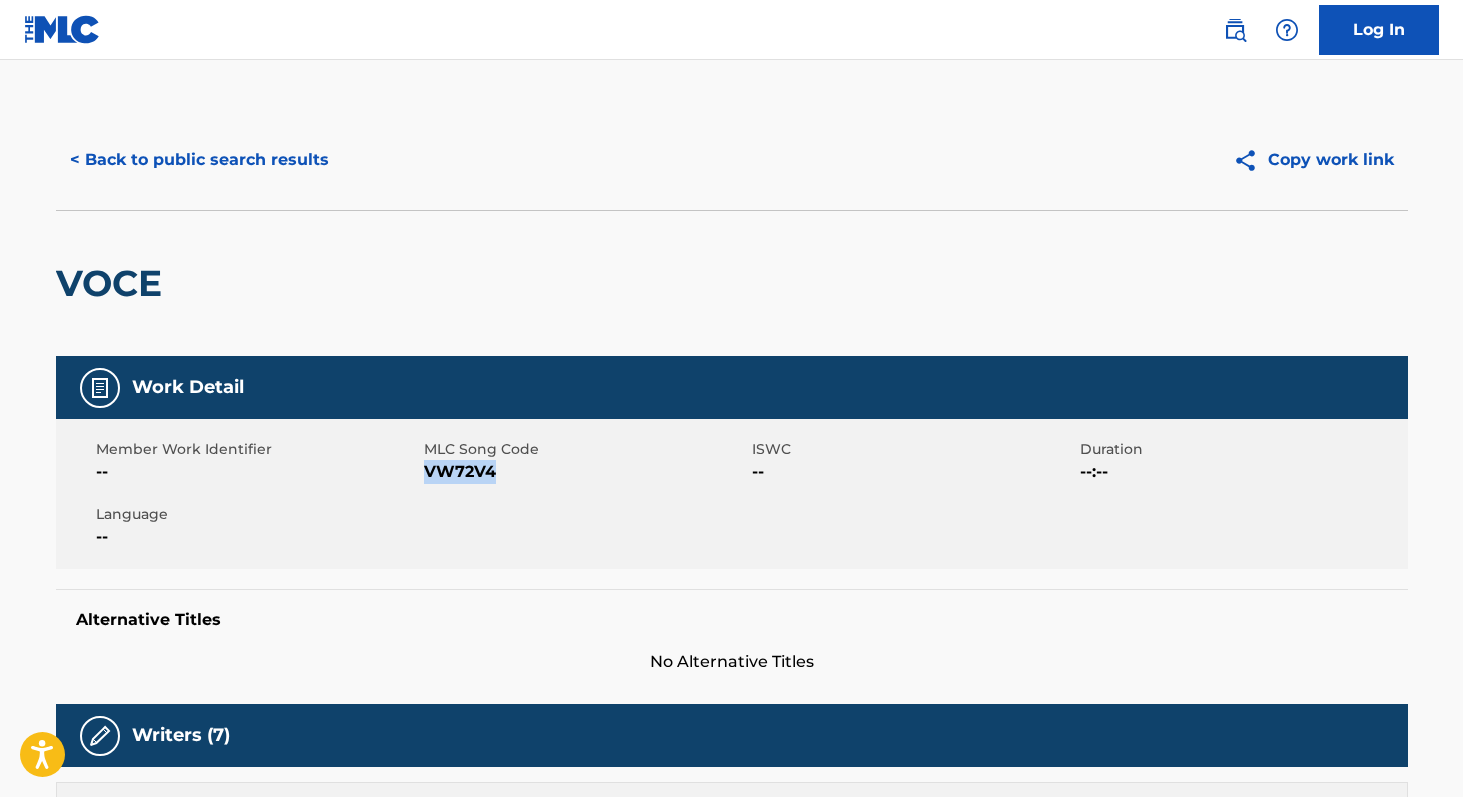 click on "< Back to public search results" at bounding box center [199, 160] 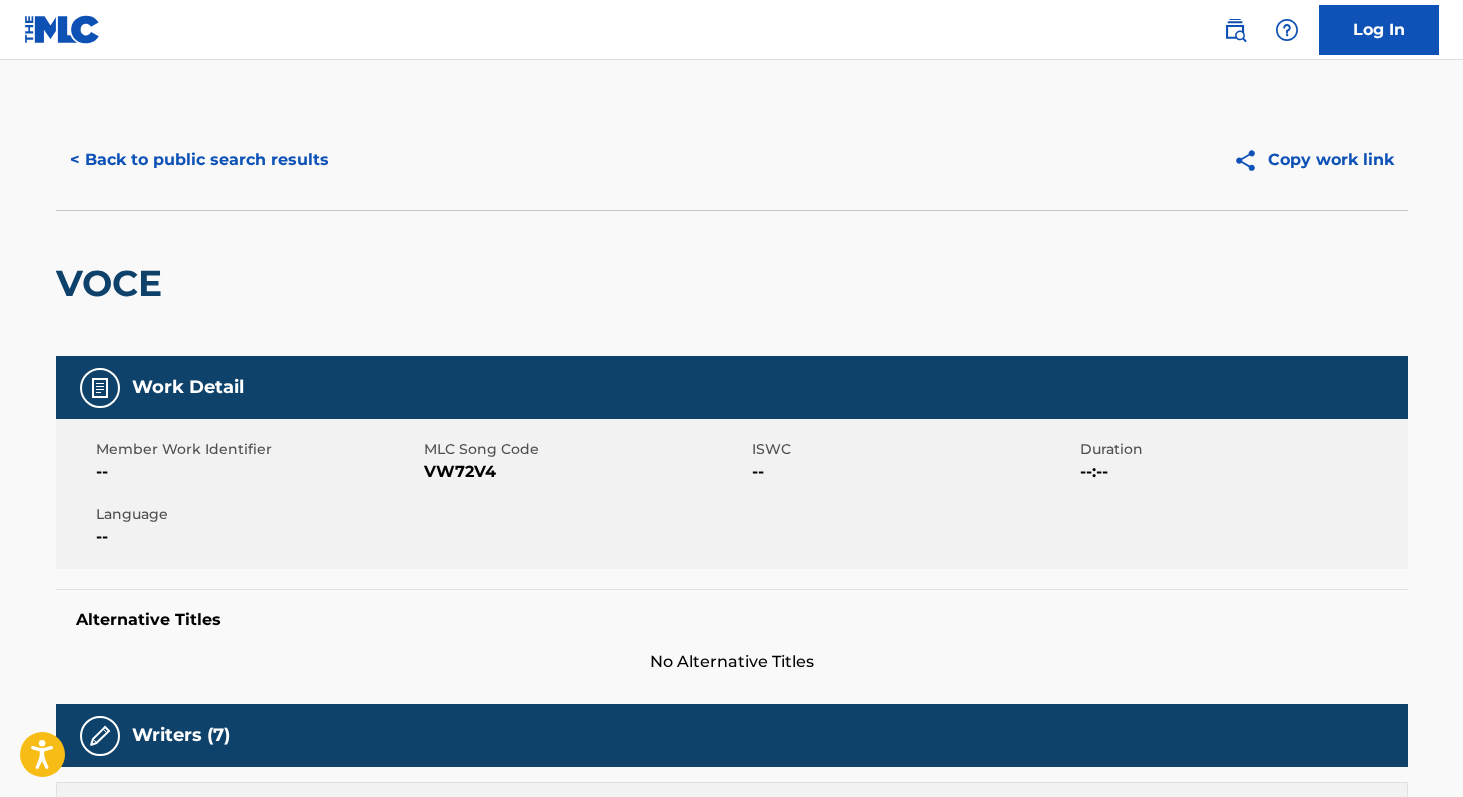 scroll, scrollTop: 177, scrollLeft: 0, axis: vertical 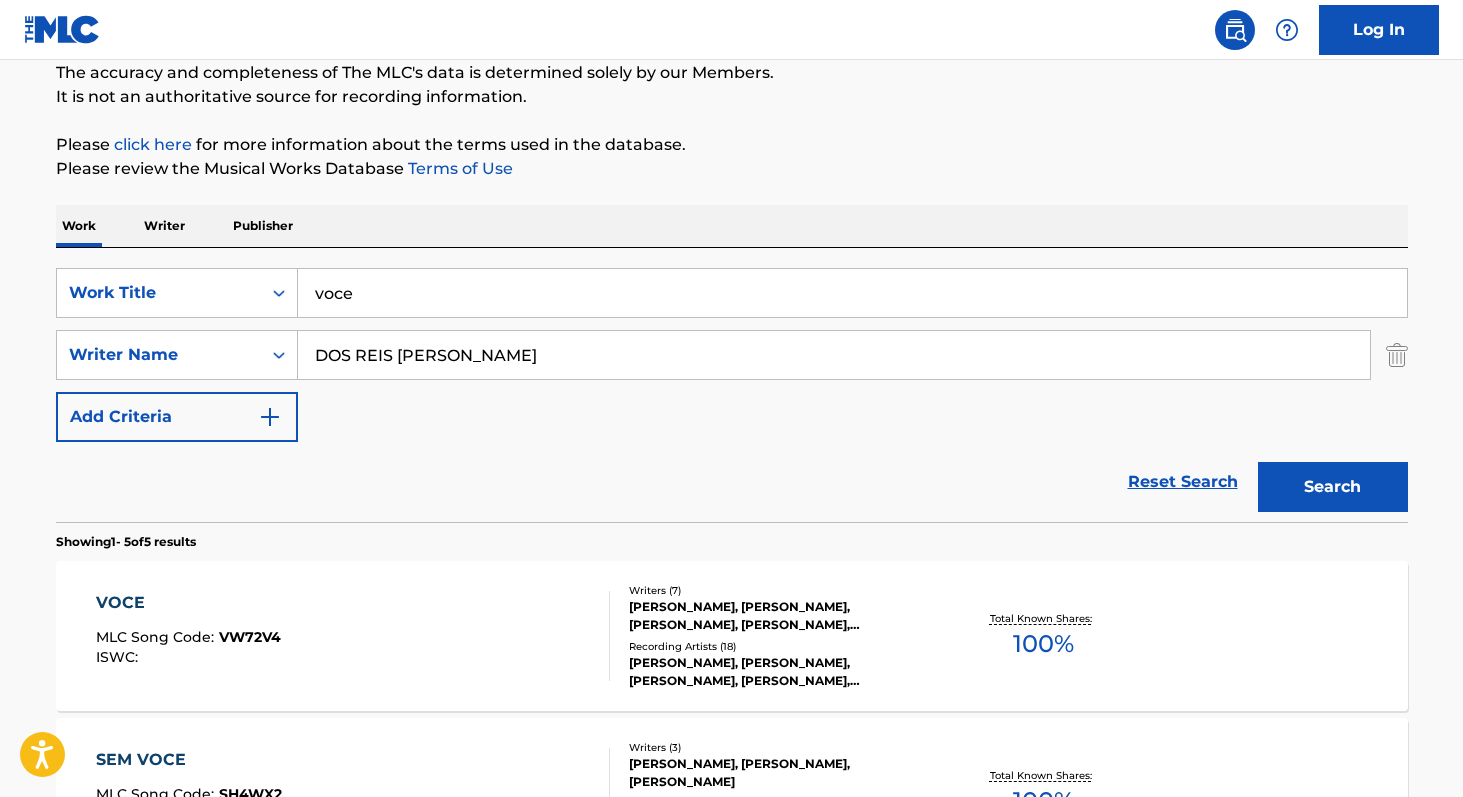 click at bounding box center [1397, 355] 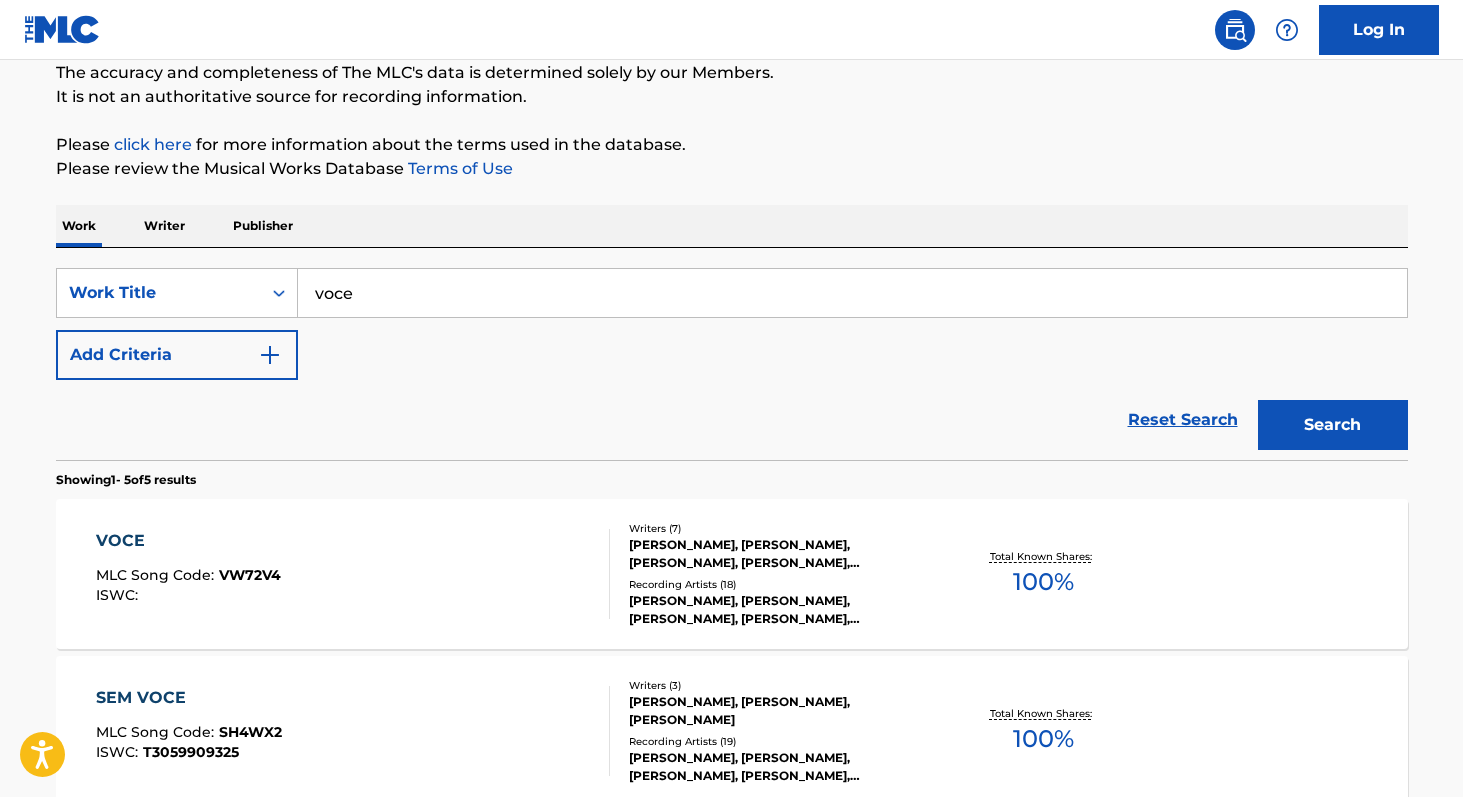 click on "voce" at bounding box center (852, 293) 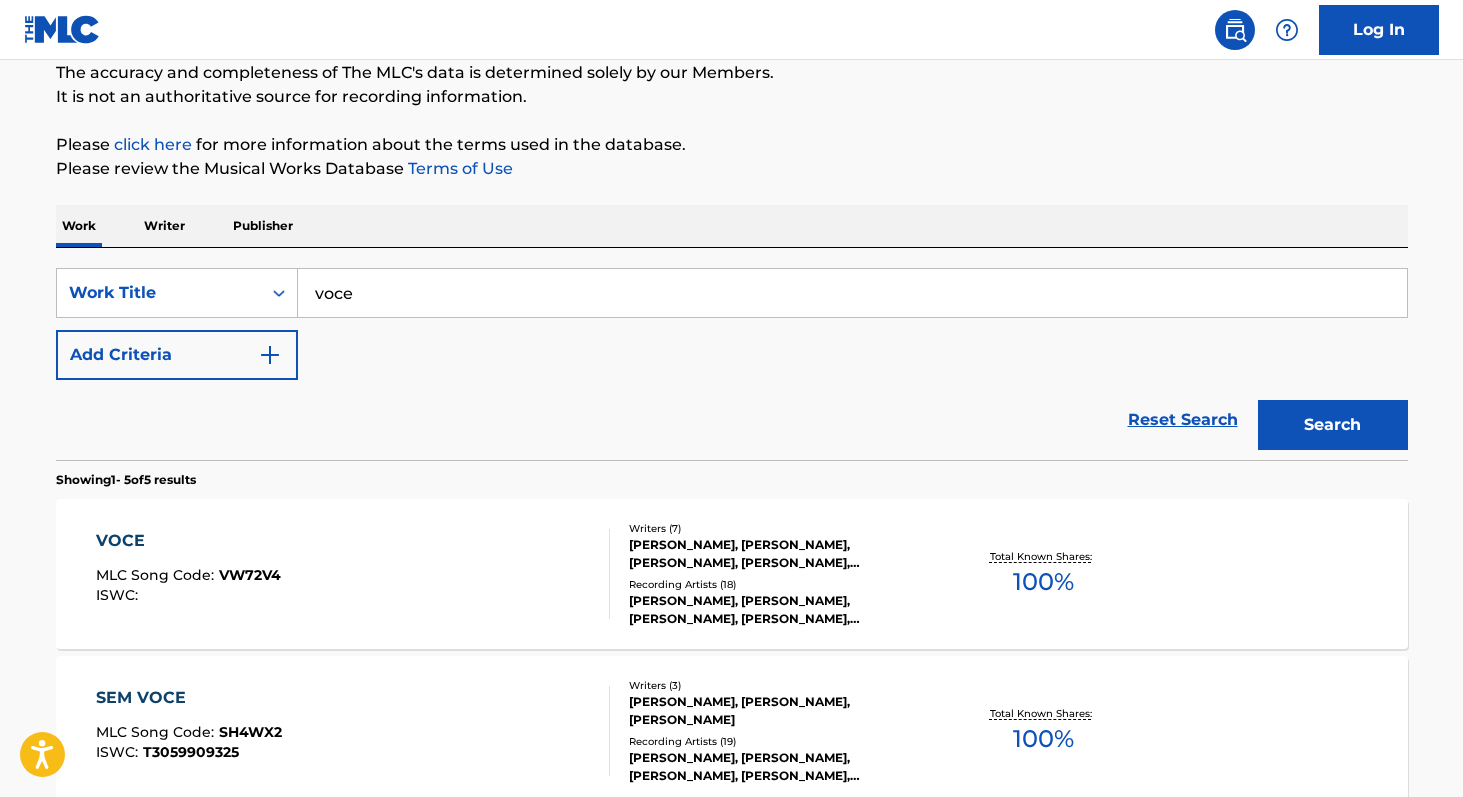 paste on "Papasessions" 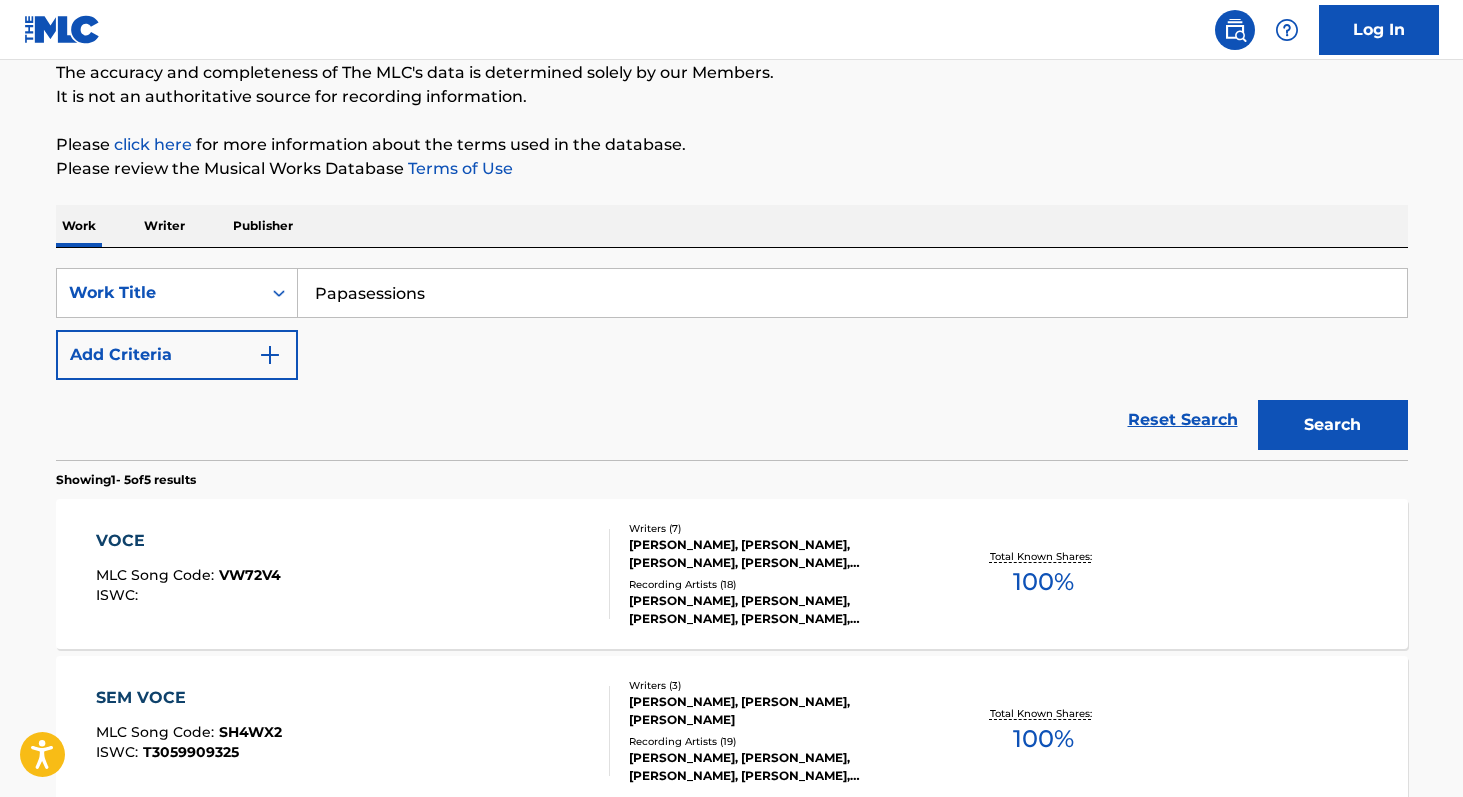 type on "Papasessions" 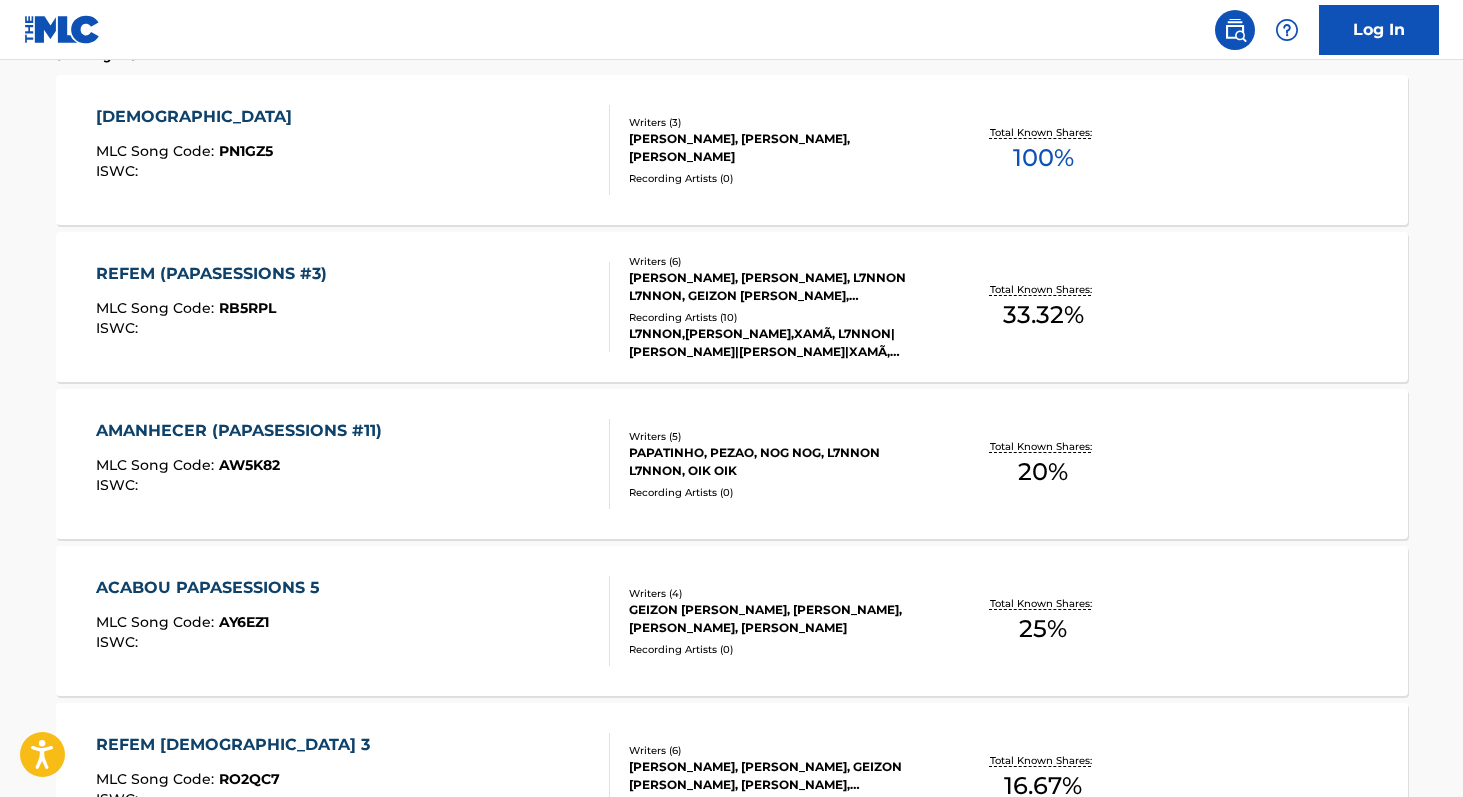 scroll, scrollTop: 612, scrollLeft: 0, axis: vertical 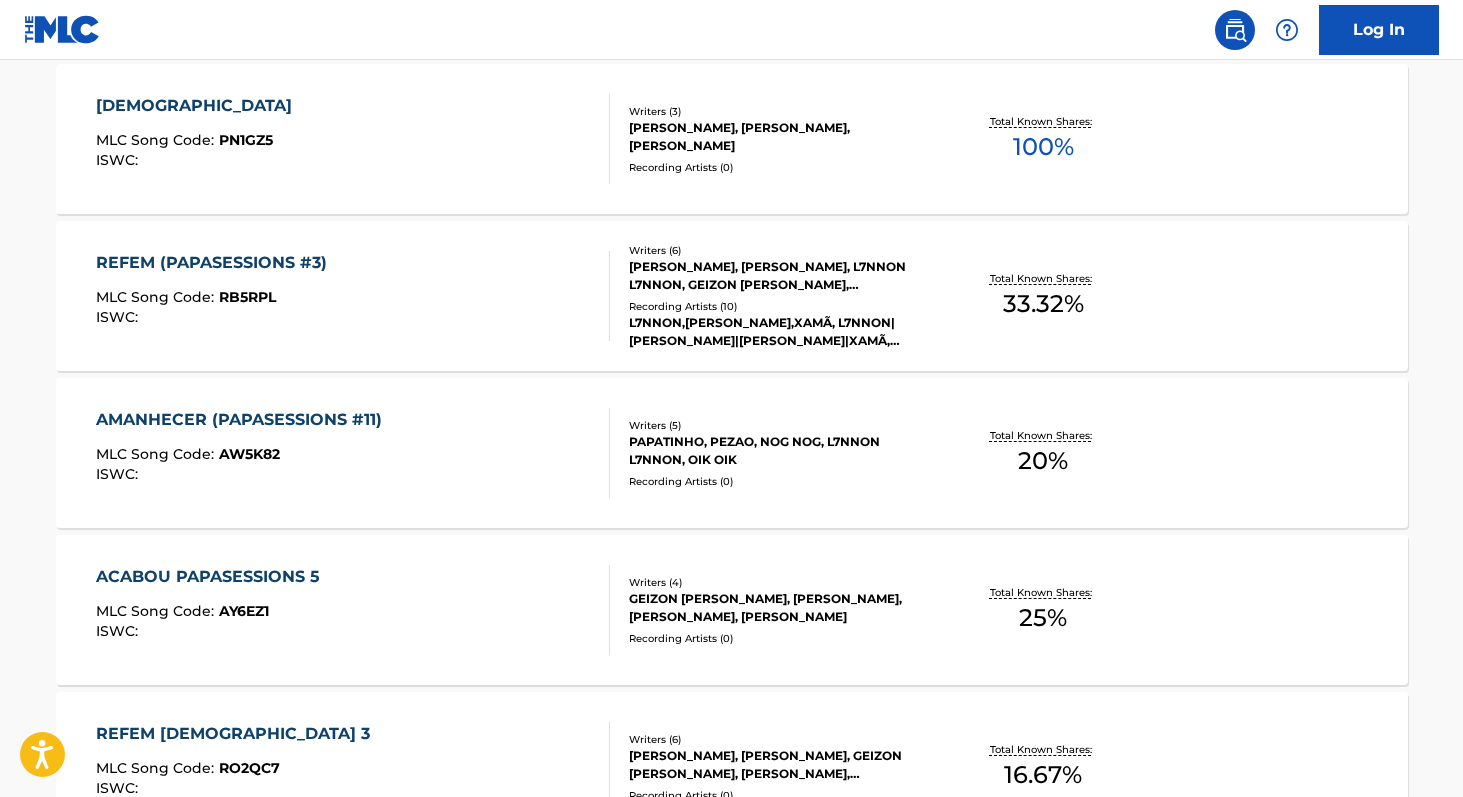 click on "25 %" at bounding box center [1043, 618] 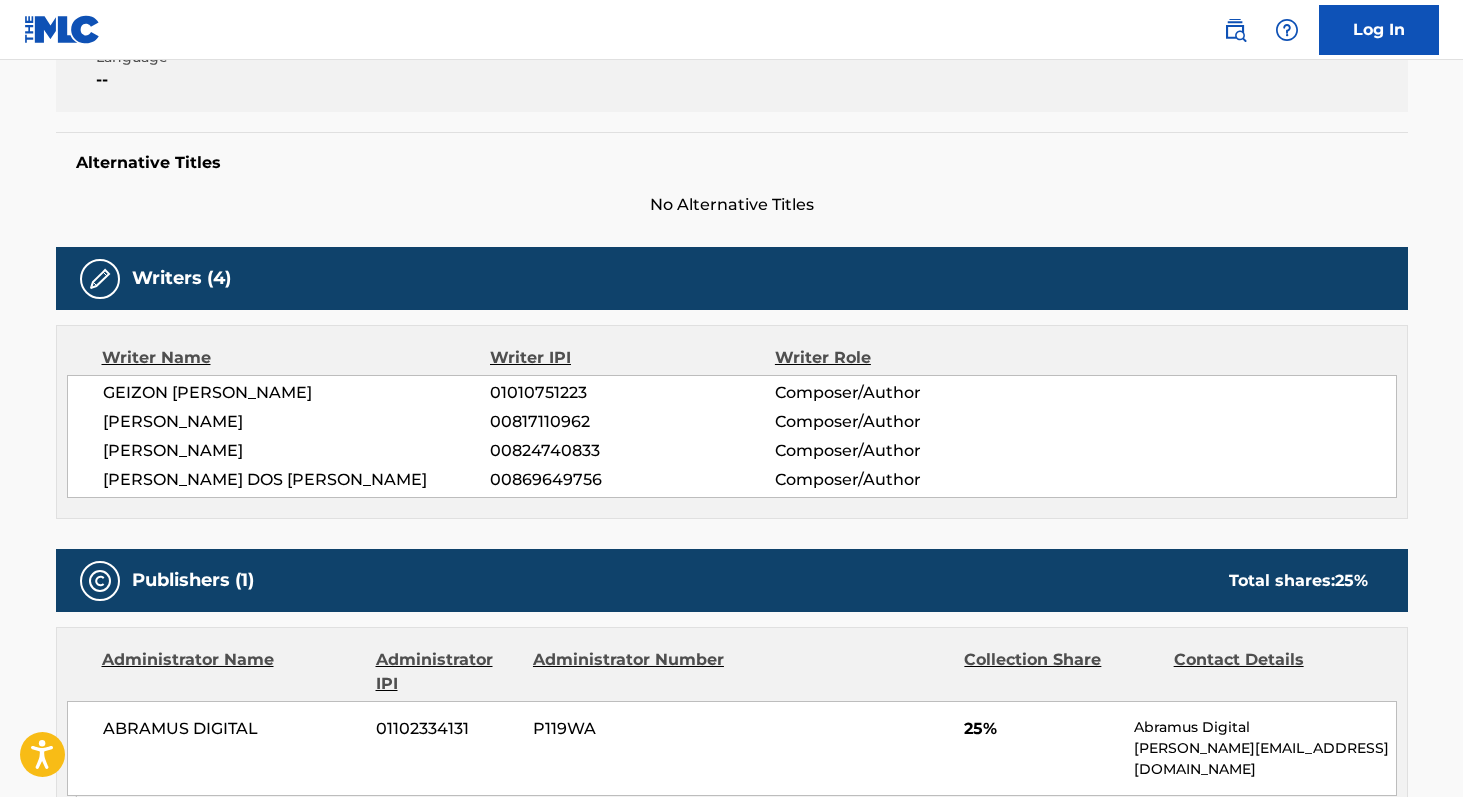 scroll, scrollTop: 449, scrollLeft: 0, axis: vertical 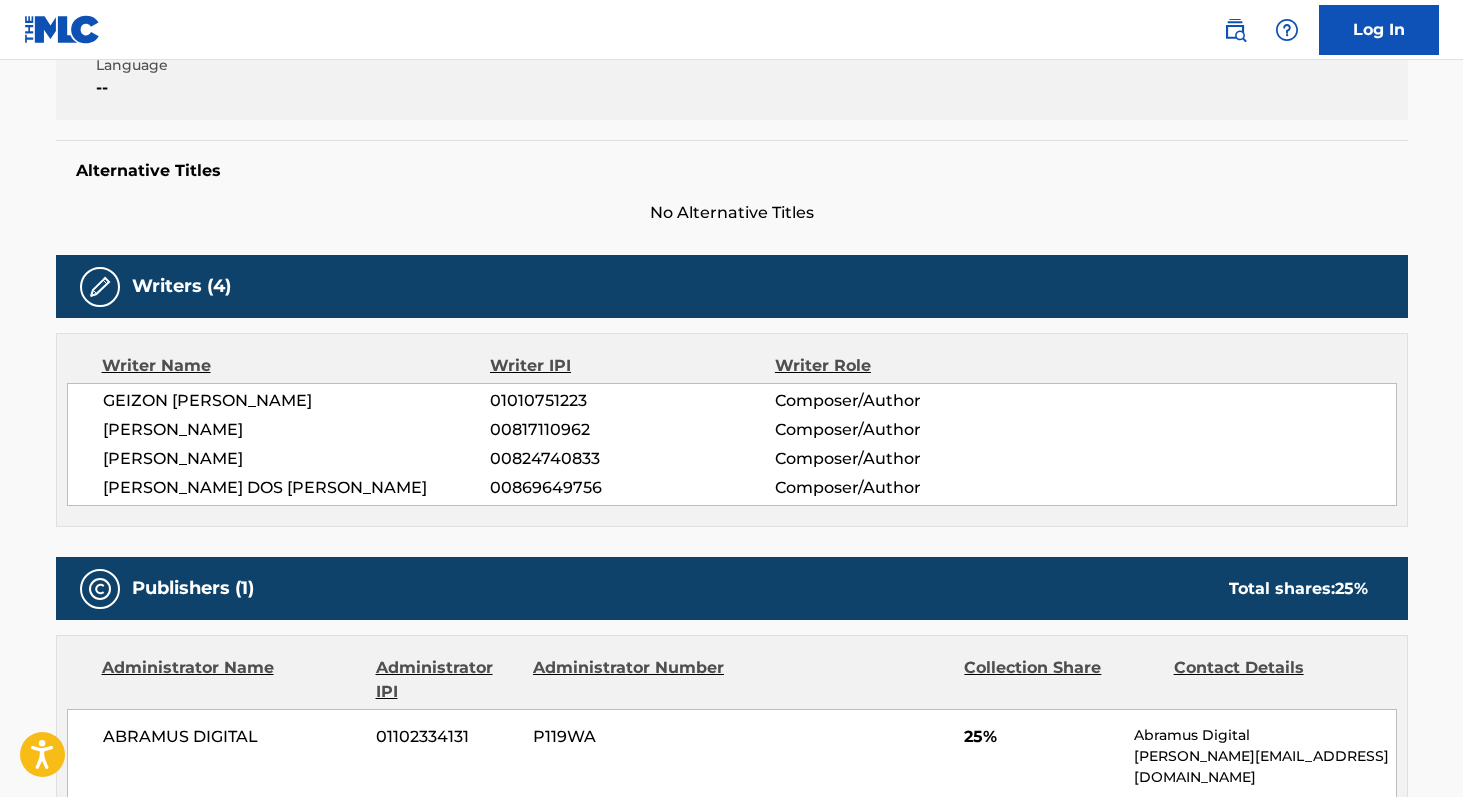 click on "GEIZON [PERSON_NAME]" at bounding box center [297, 401] 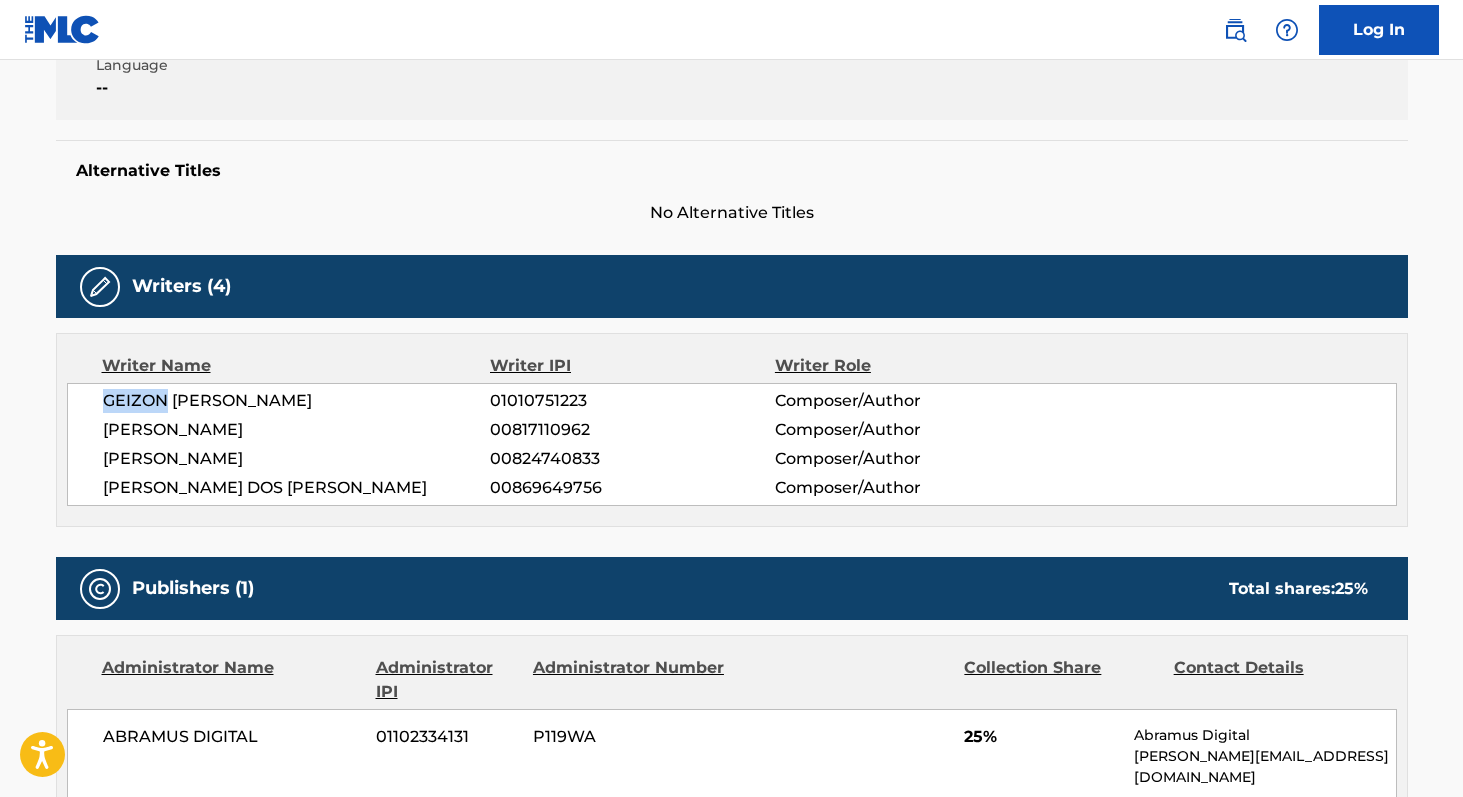 click on "GEIZON [PERSON_NAME]" at bounding box center [297, 401] 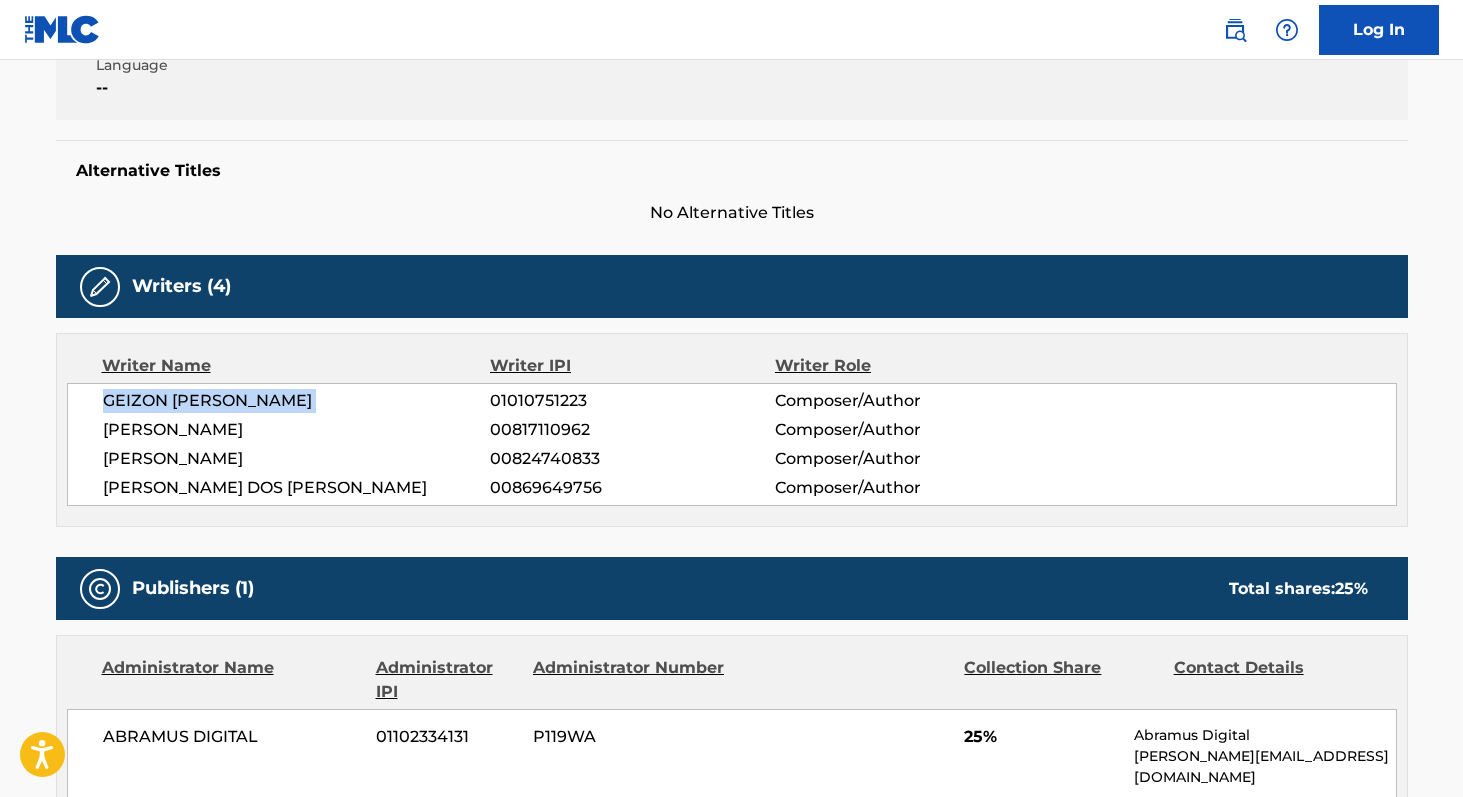click on "GEIZON [PERSON_NAME]" at bounding box center (297, 401) 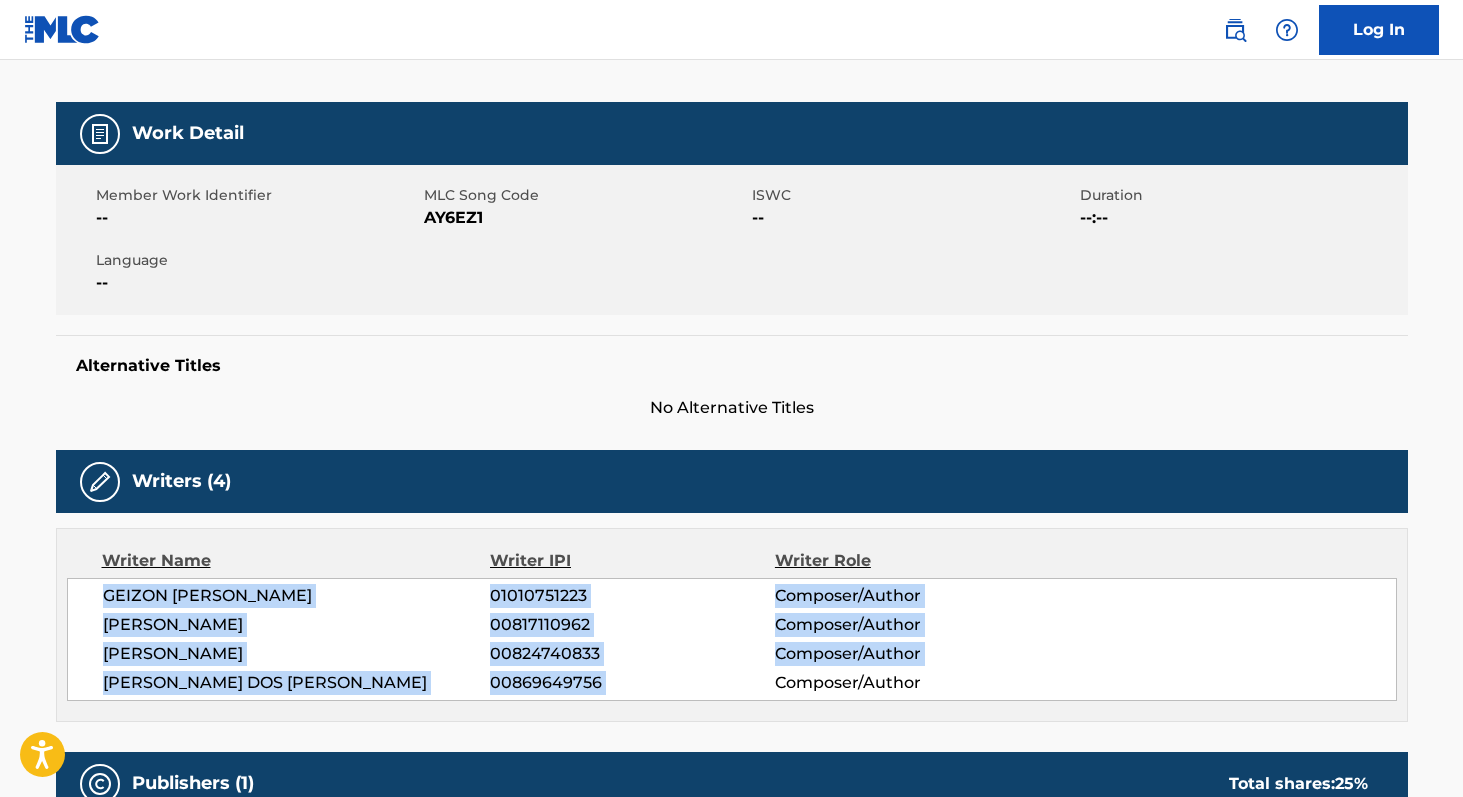 scroll, scrollTop: 248, scrollLeft: 0, axis: vertical 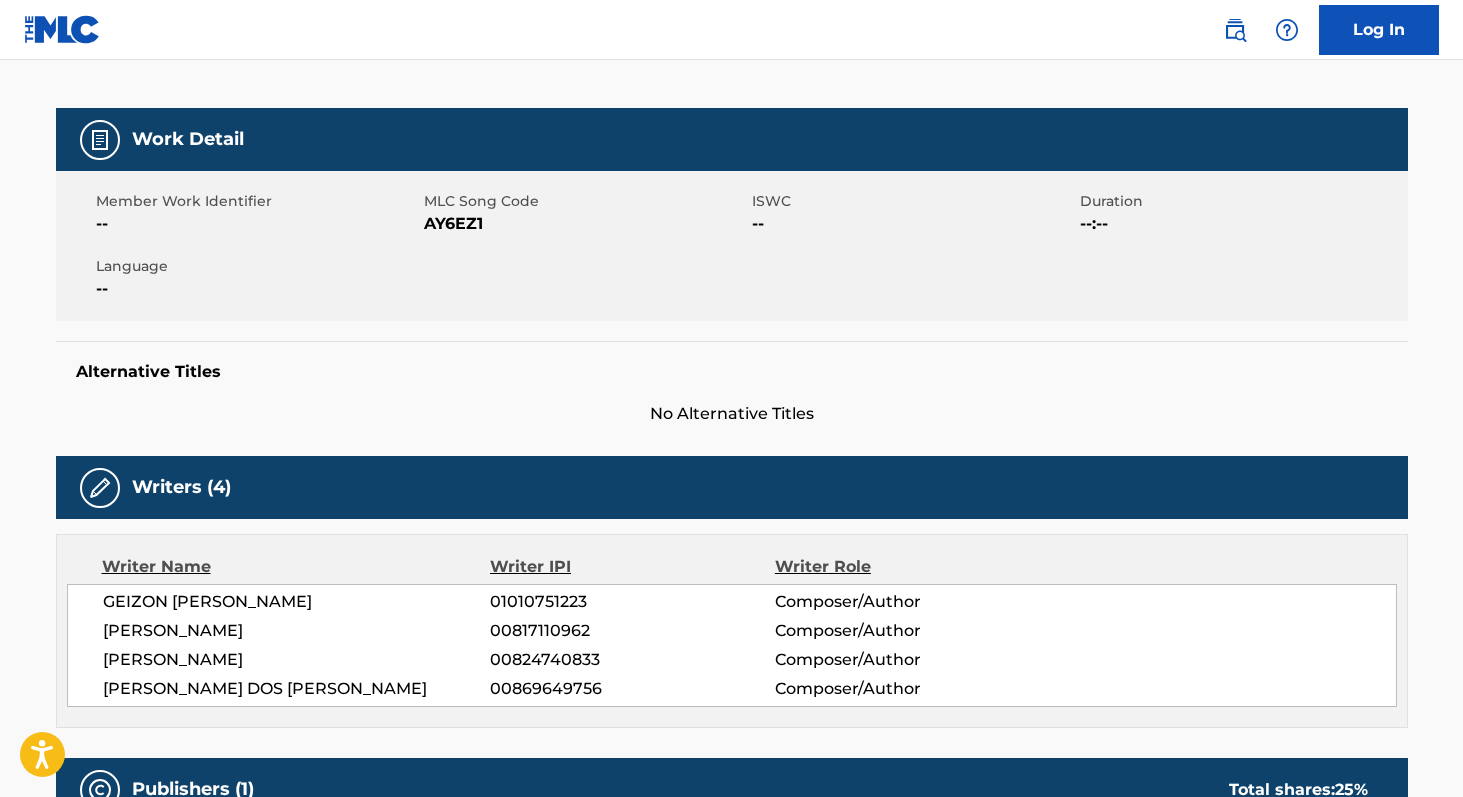 click on "AY6EZ1" at bounding box center (585, 224) 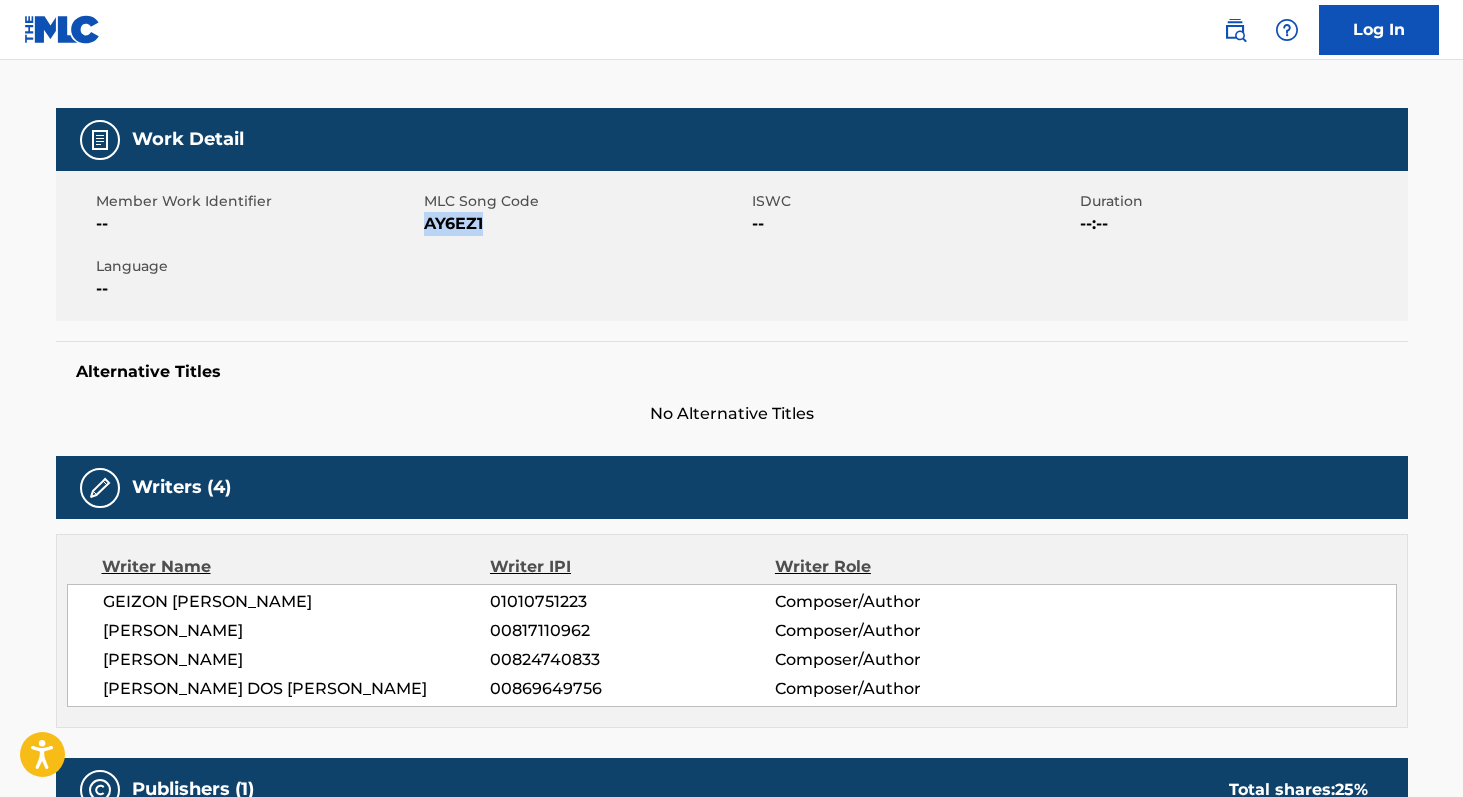 click on "AY6EZ1" at bounding box center [585, 224] 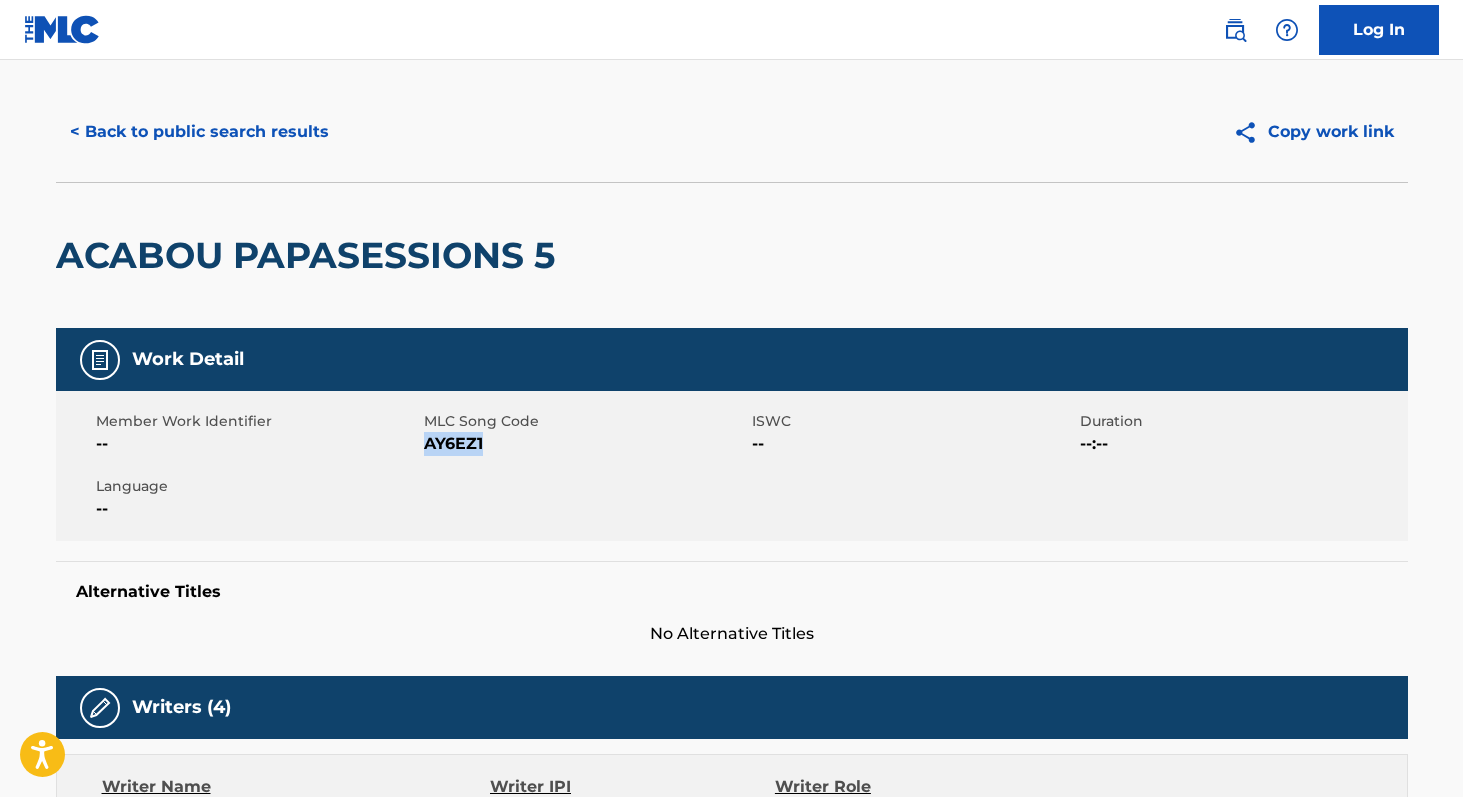 scroll, scrollTop: 0, scrollLeft: 0, axis: both 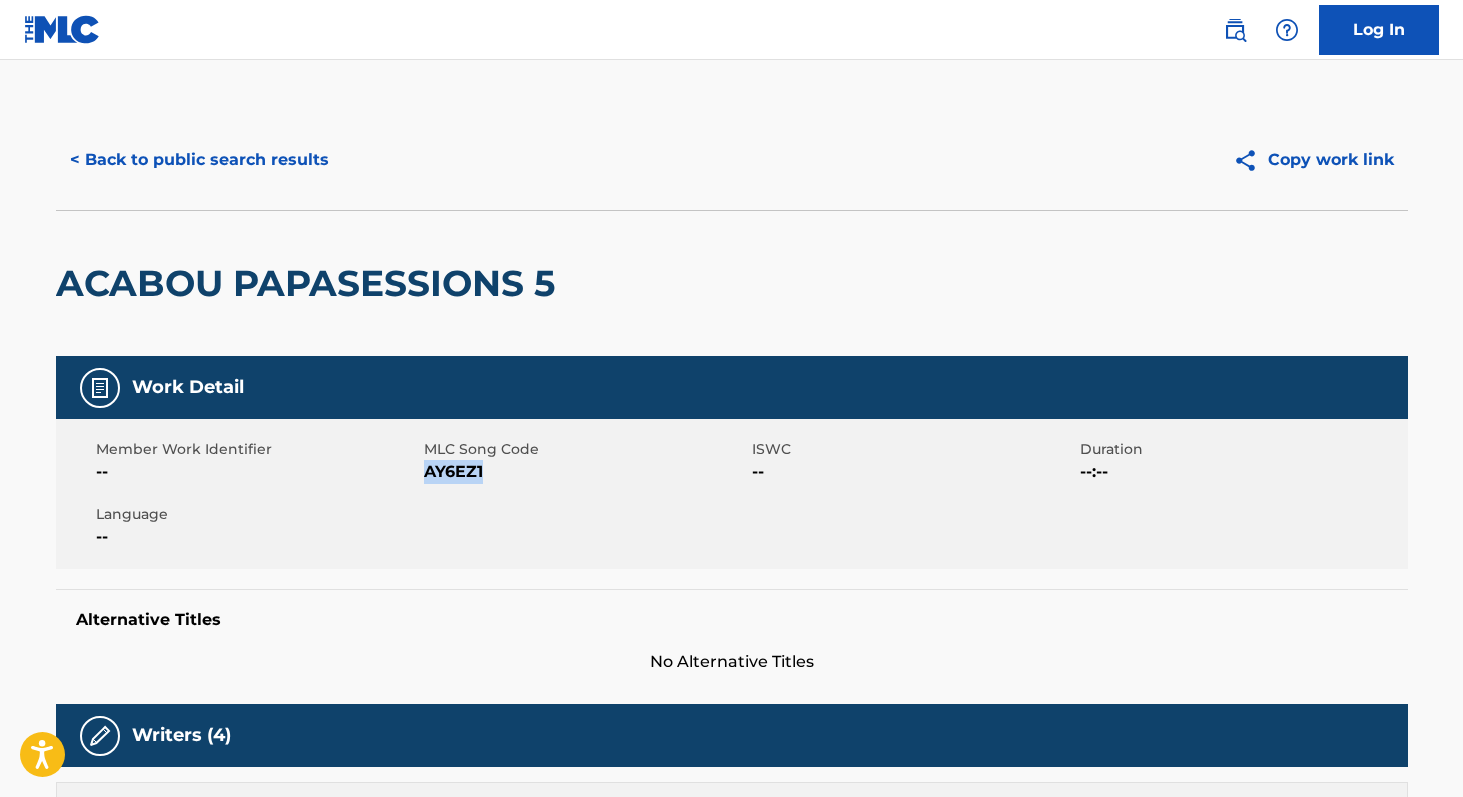 click on "< Back to public search results" at bounding box center (199, 160) 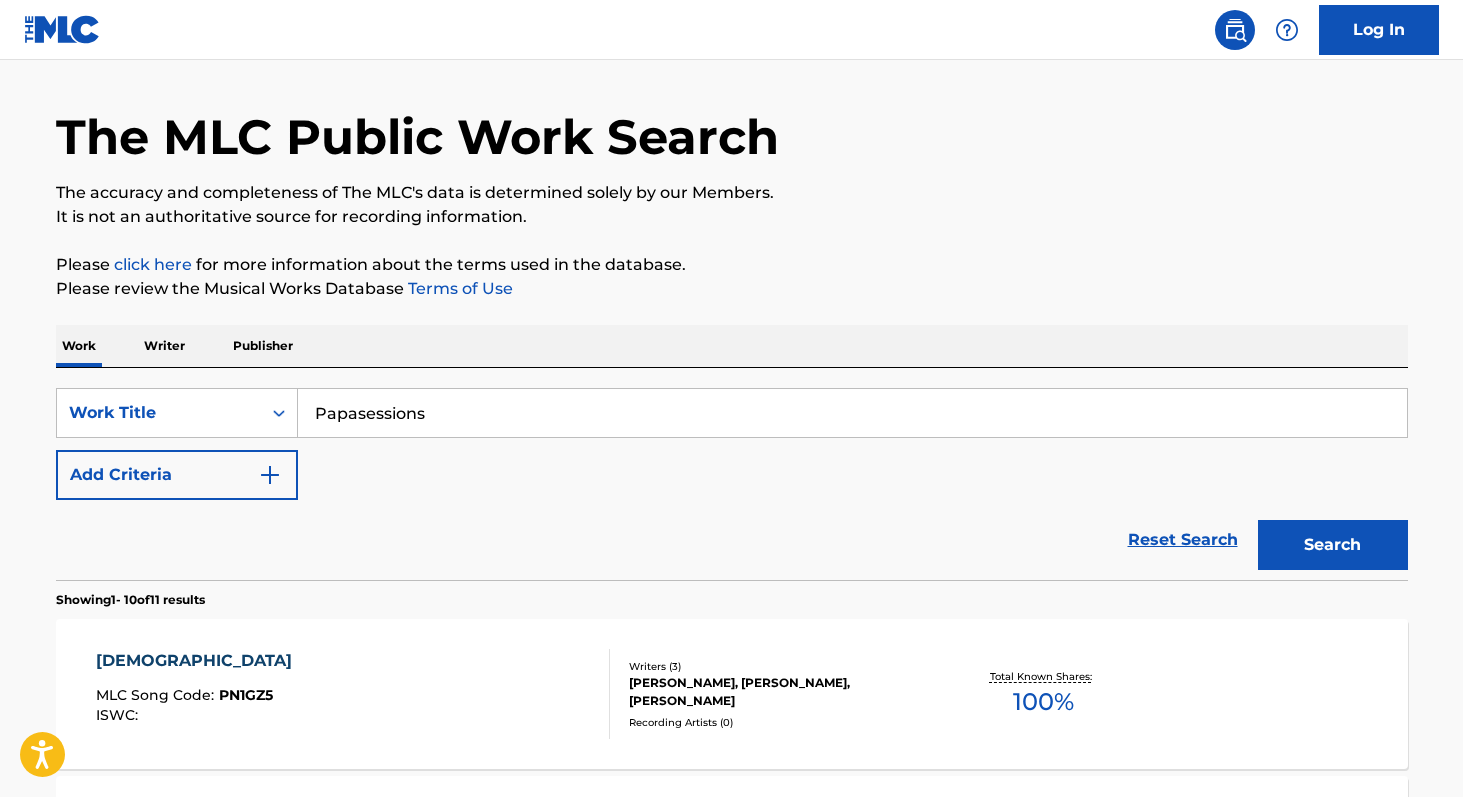 scroll, scrollTop: 0, scrollLeft: 0, axis: both 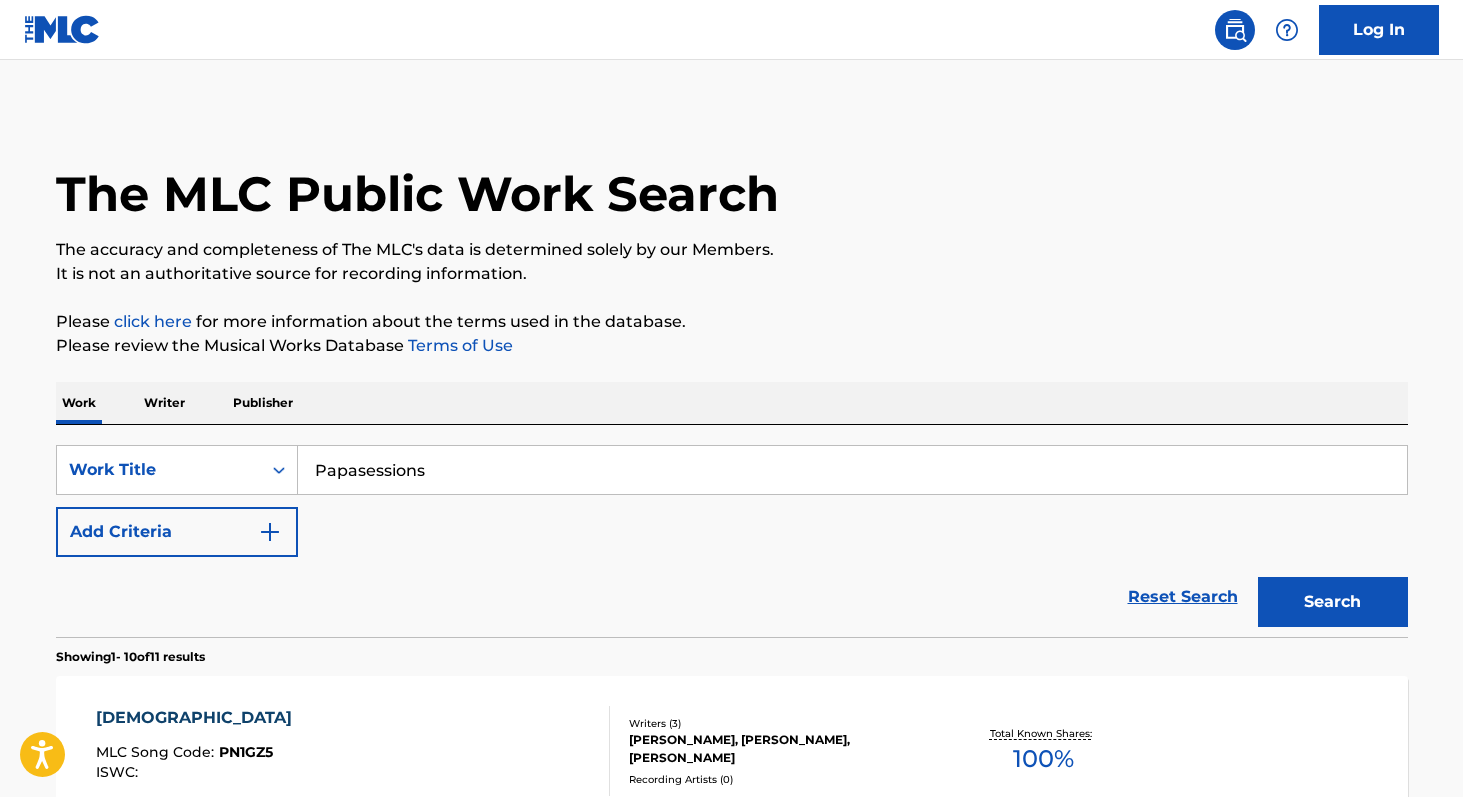 click on "Papasessions" at bounding box center (852, 470) 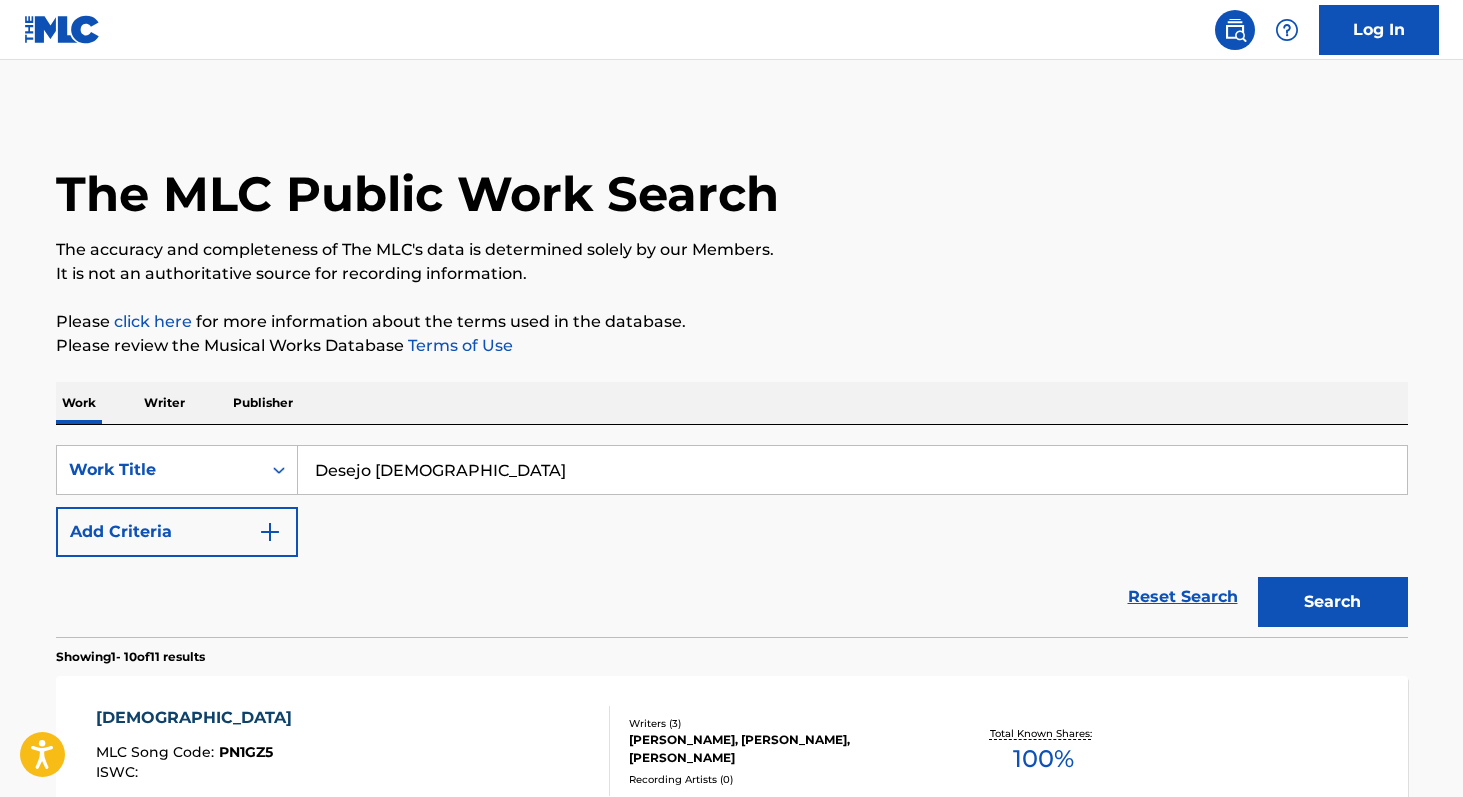 type on "Desejo [DEMOGRAPHIC_DATA]" 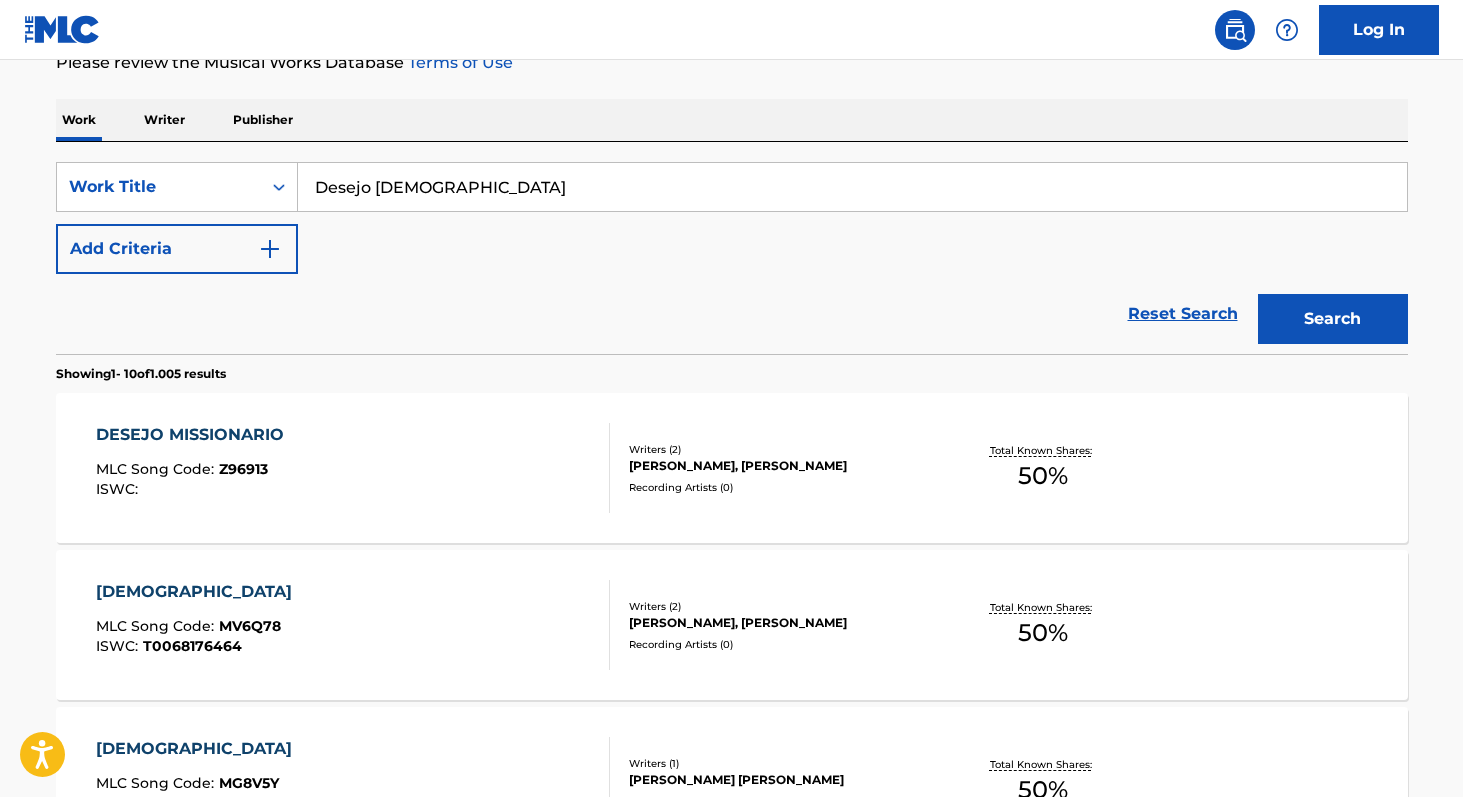 scroll, scrollTop: 272, scrollLeft: 0, axis: vertical 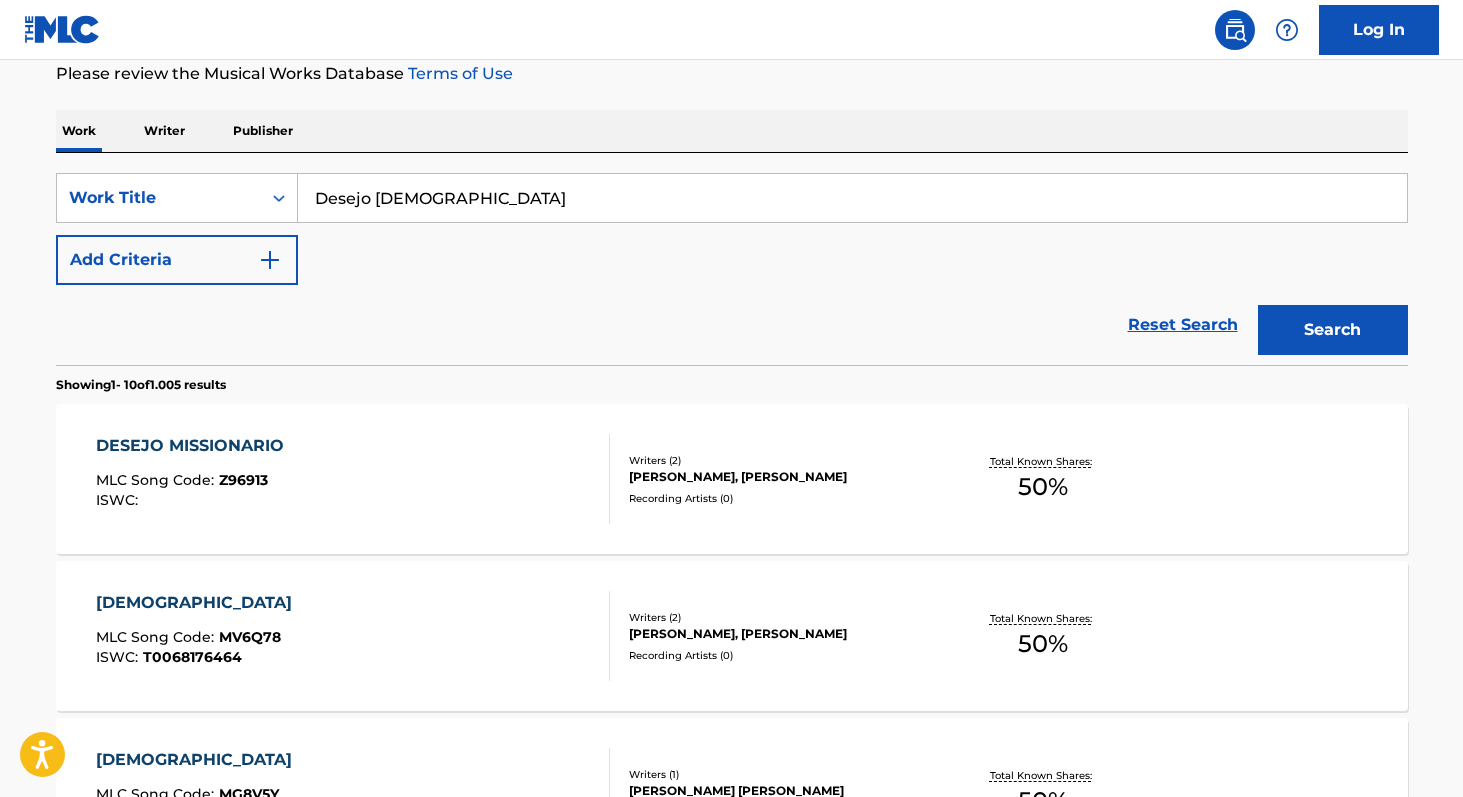 click on "50 %" at bounding box center (1043, 487) 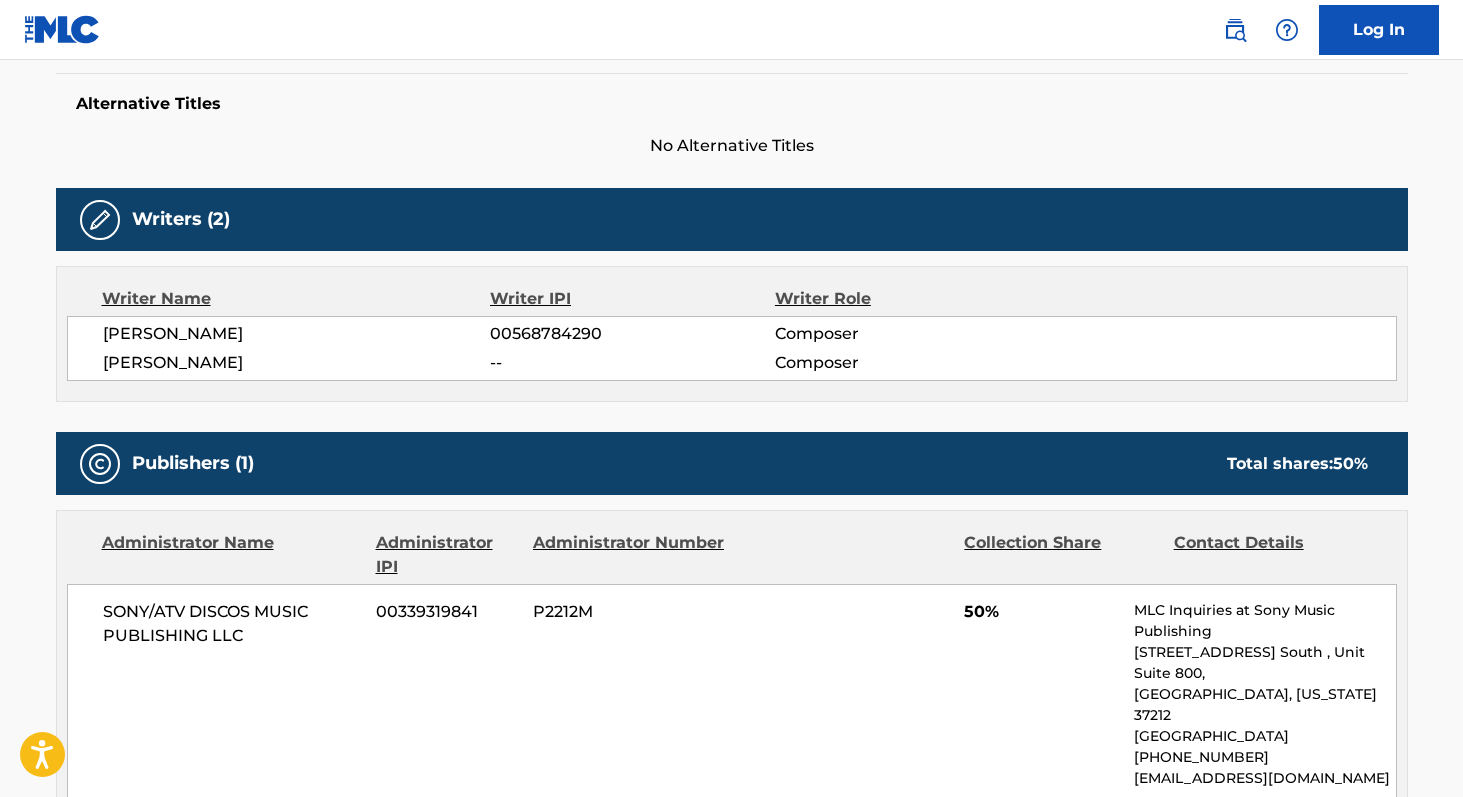 scroll, scrollTop: 519, scrollLeft: 0, axis: vertical 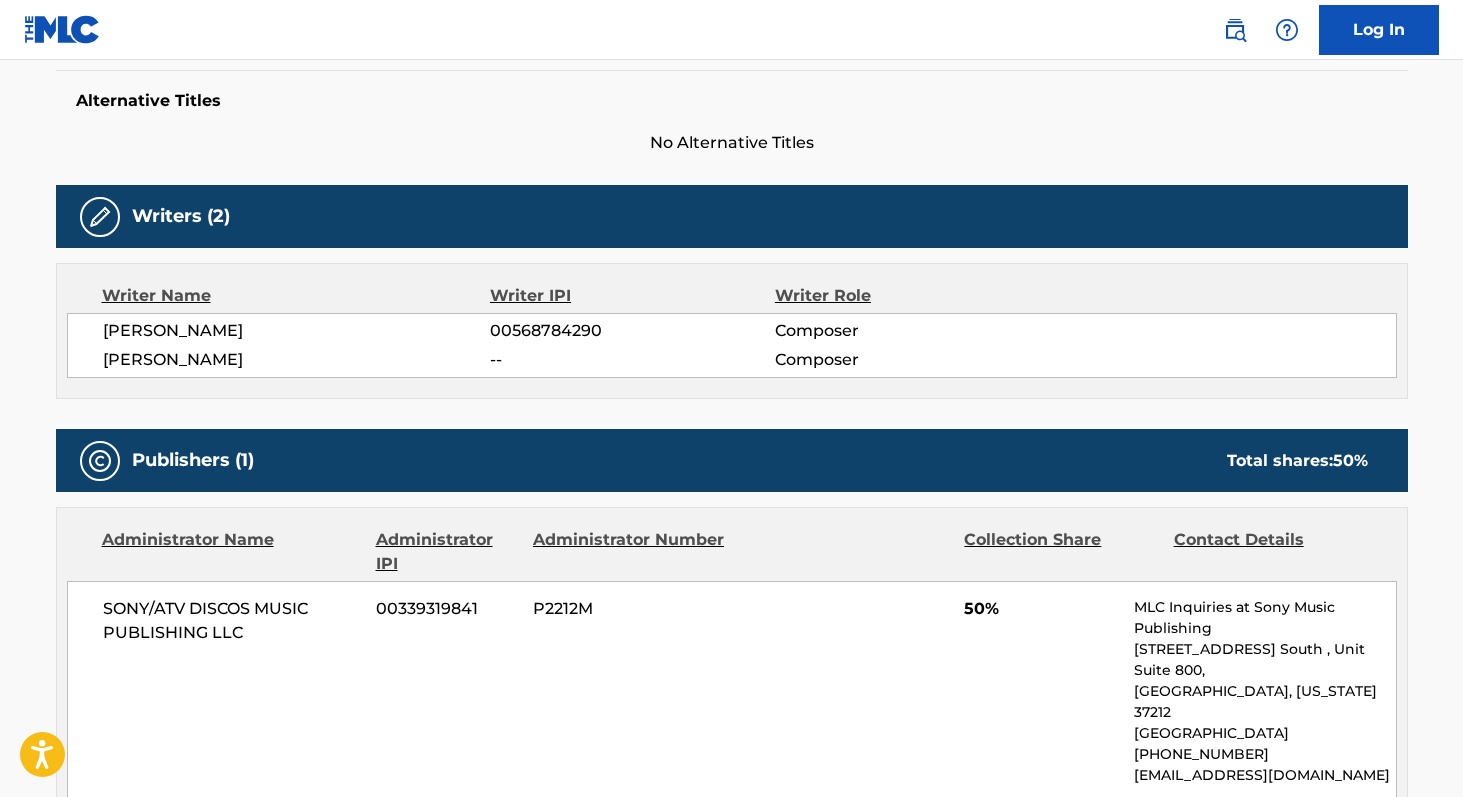 click on "[PERSON_NAME]" at bounding box center [297, 331] 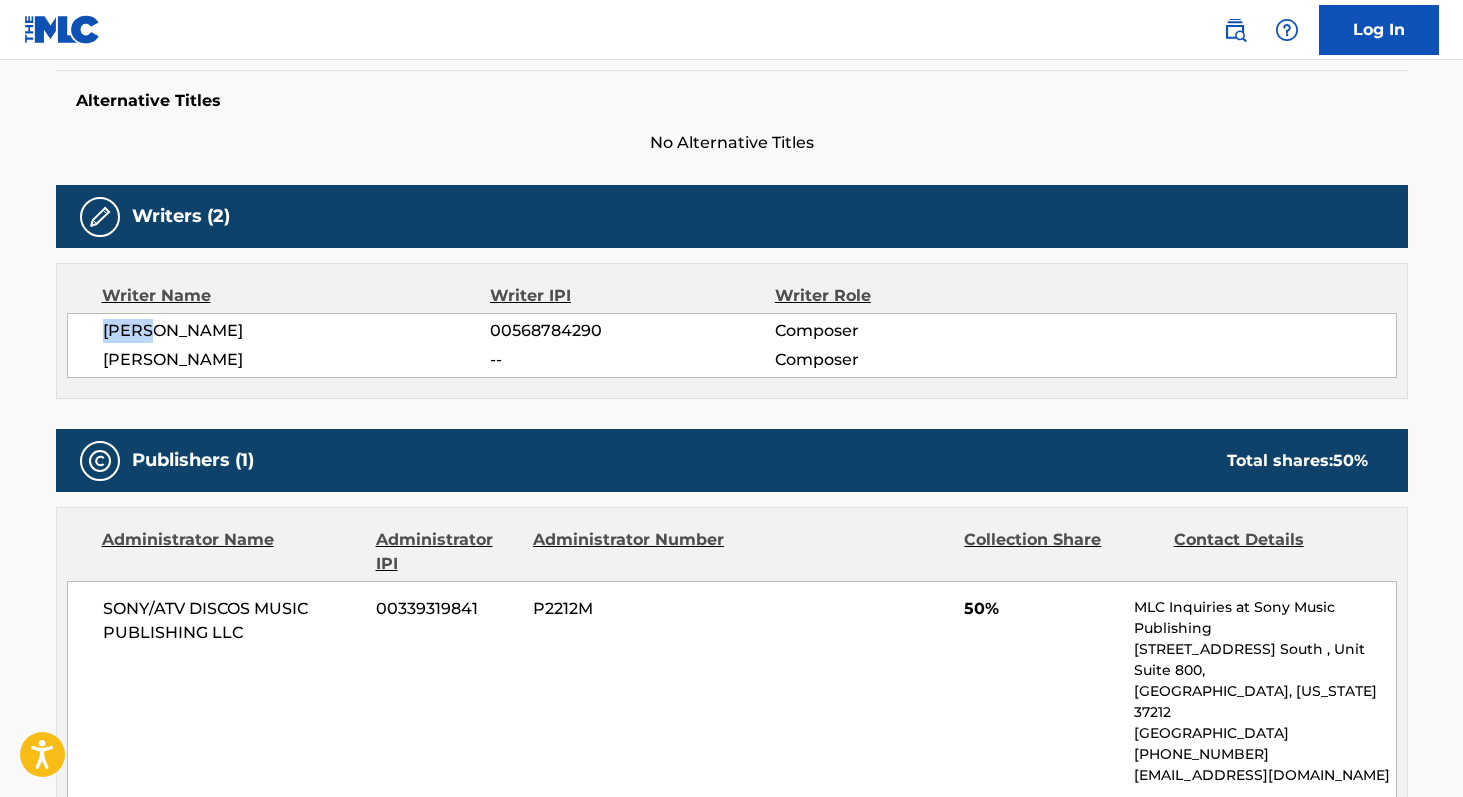 click on "[PERSON_NAME]" at bounding box center [297, 331] 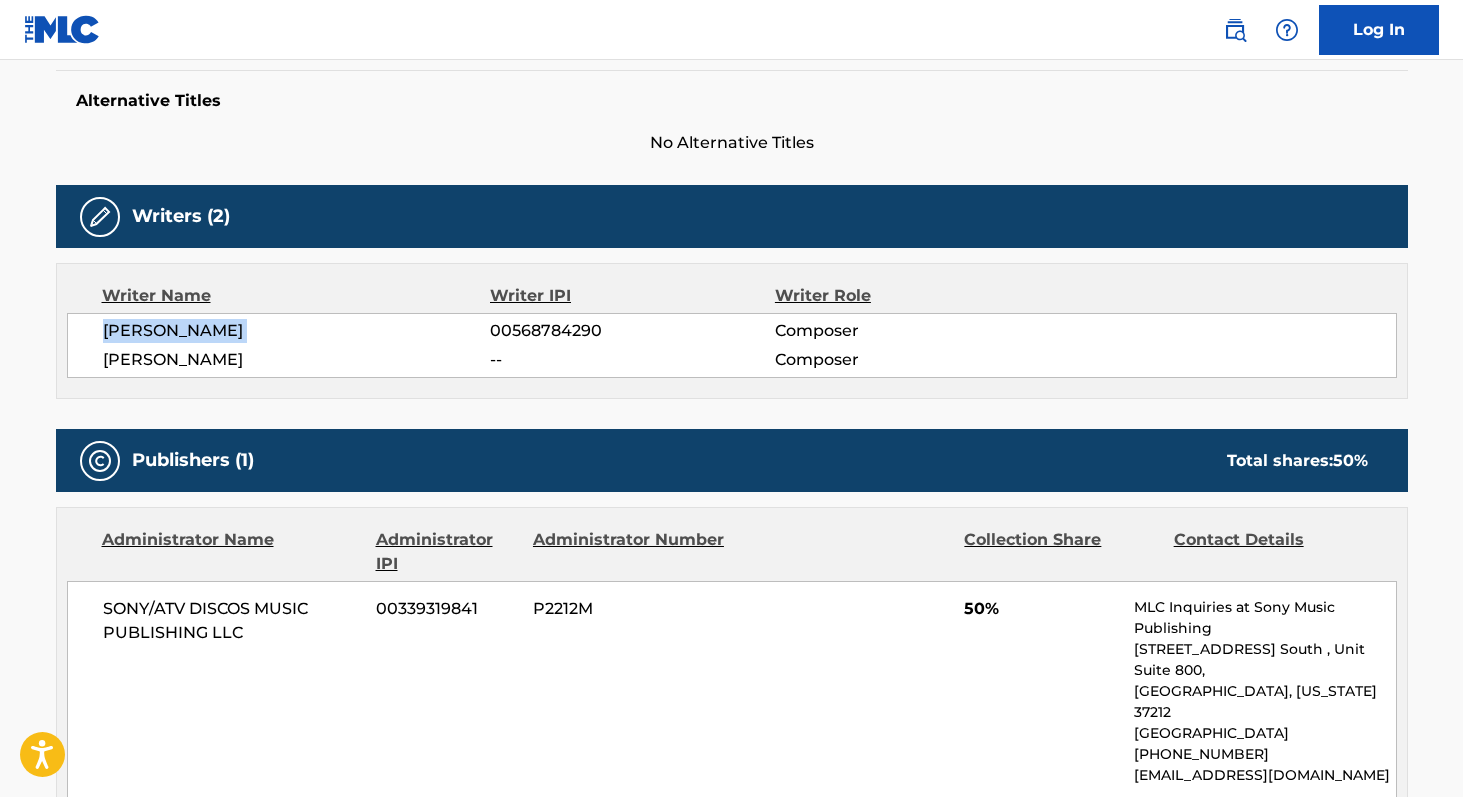 click on "[PERSON_NAME]" at bounding box center [297, 331] 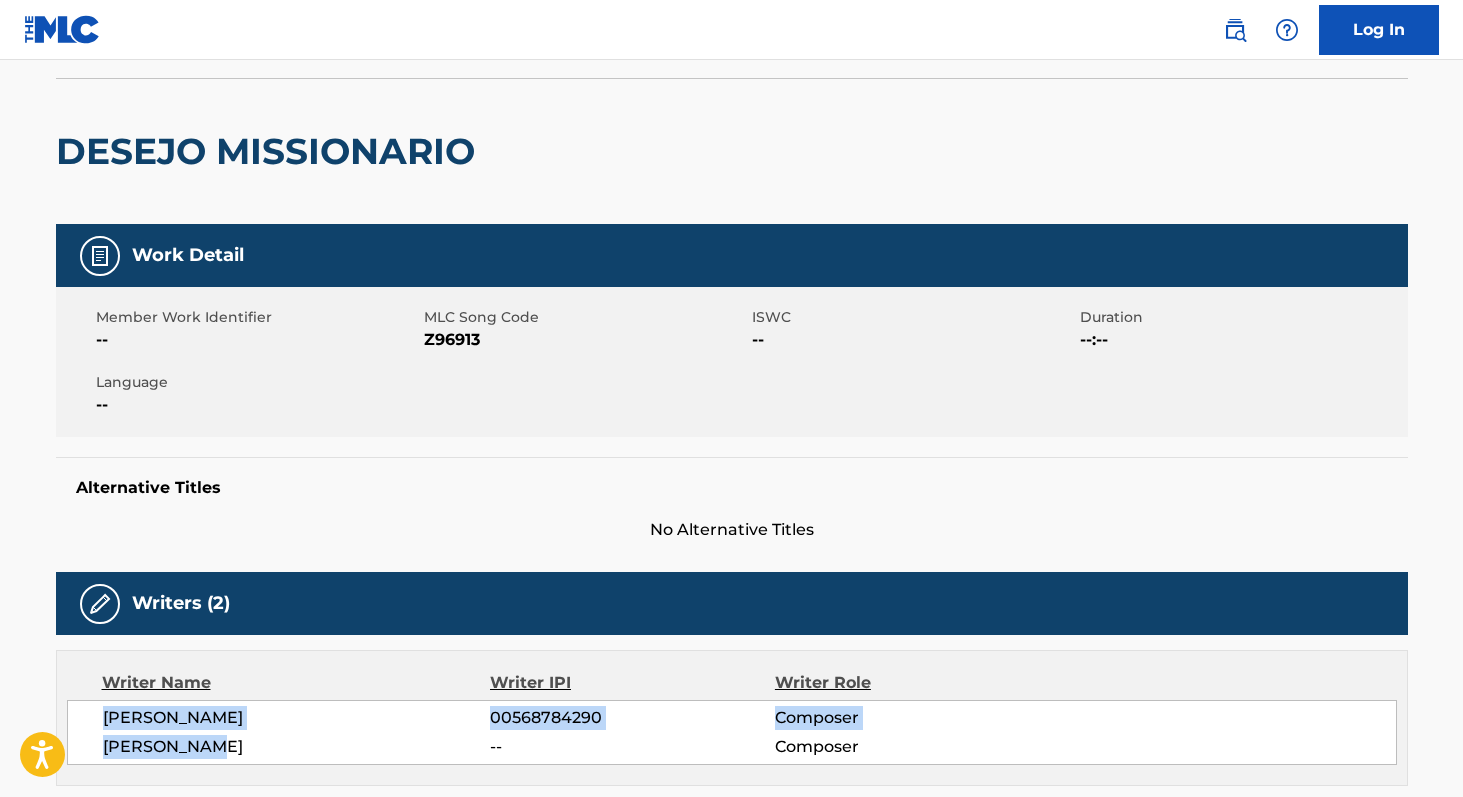 scroll, scrollTop: 130, scrollLeft: 0, axis: vertical 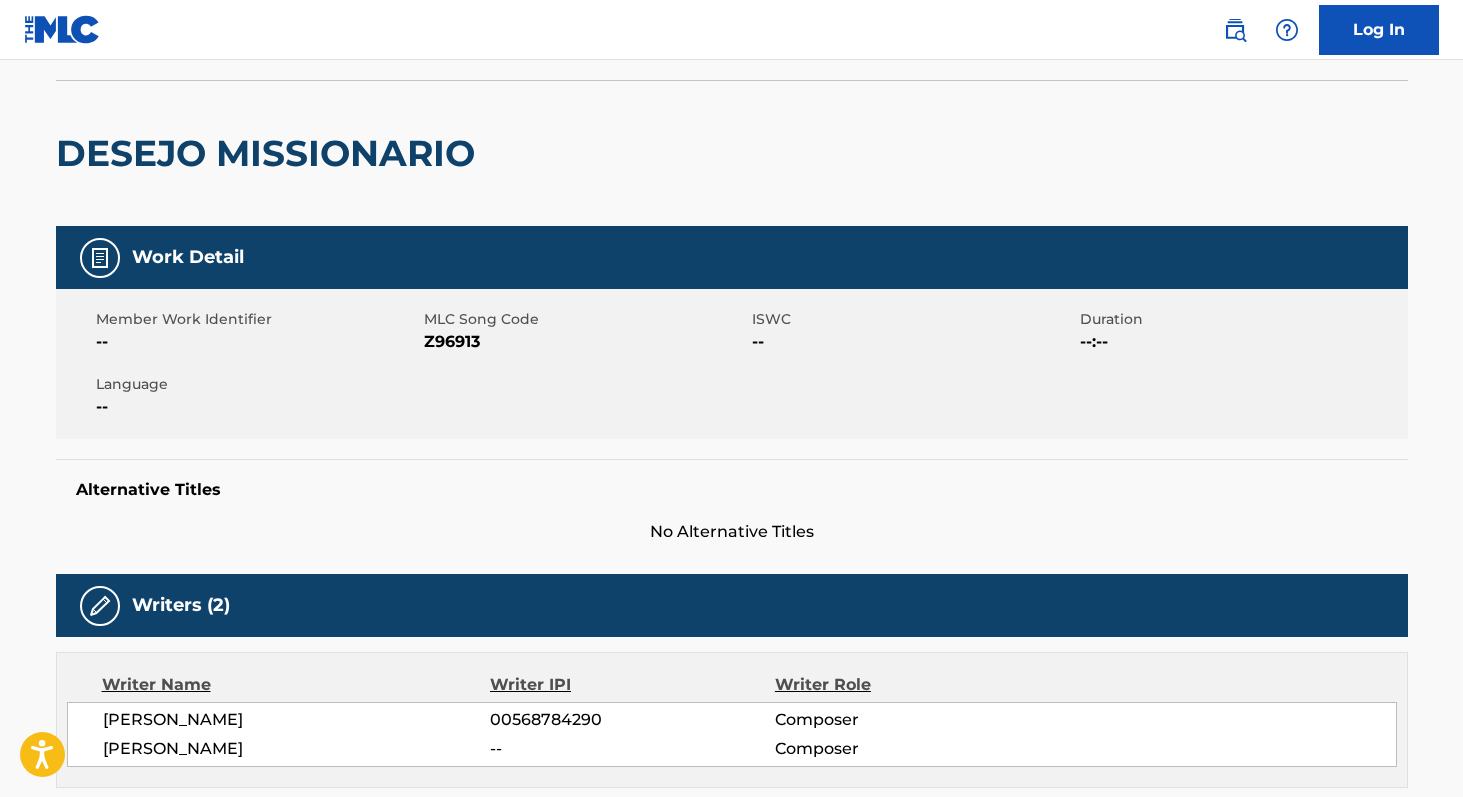 click on "Z96913" at bounding box center (585, 342) 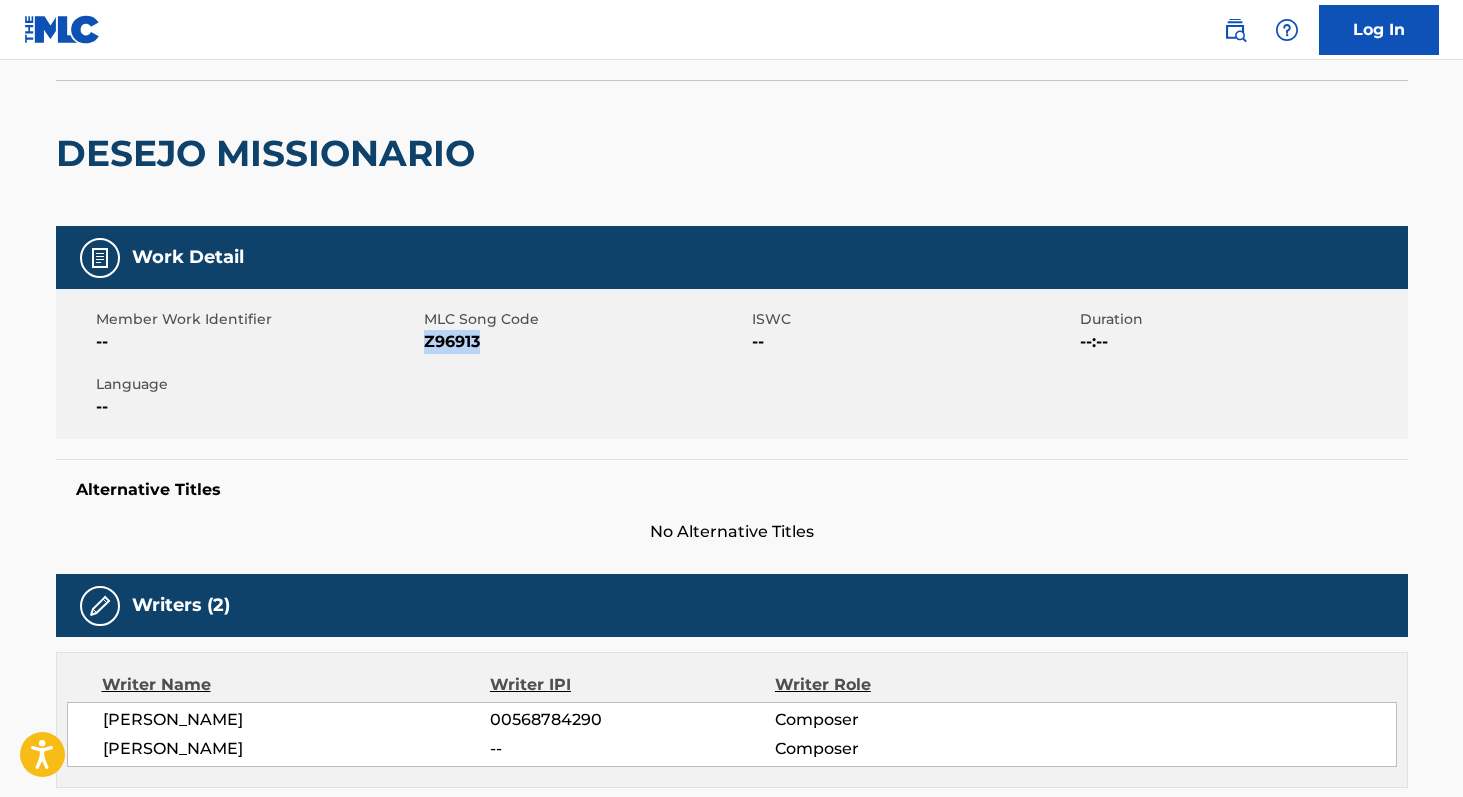 click on "Z96913" at bounding box center (585, 342) 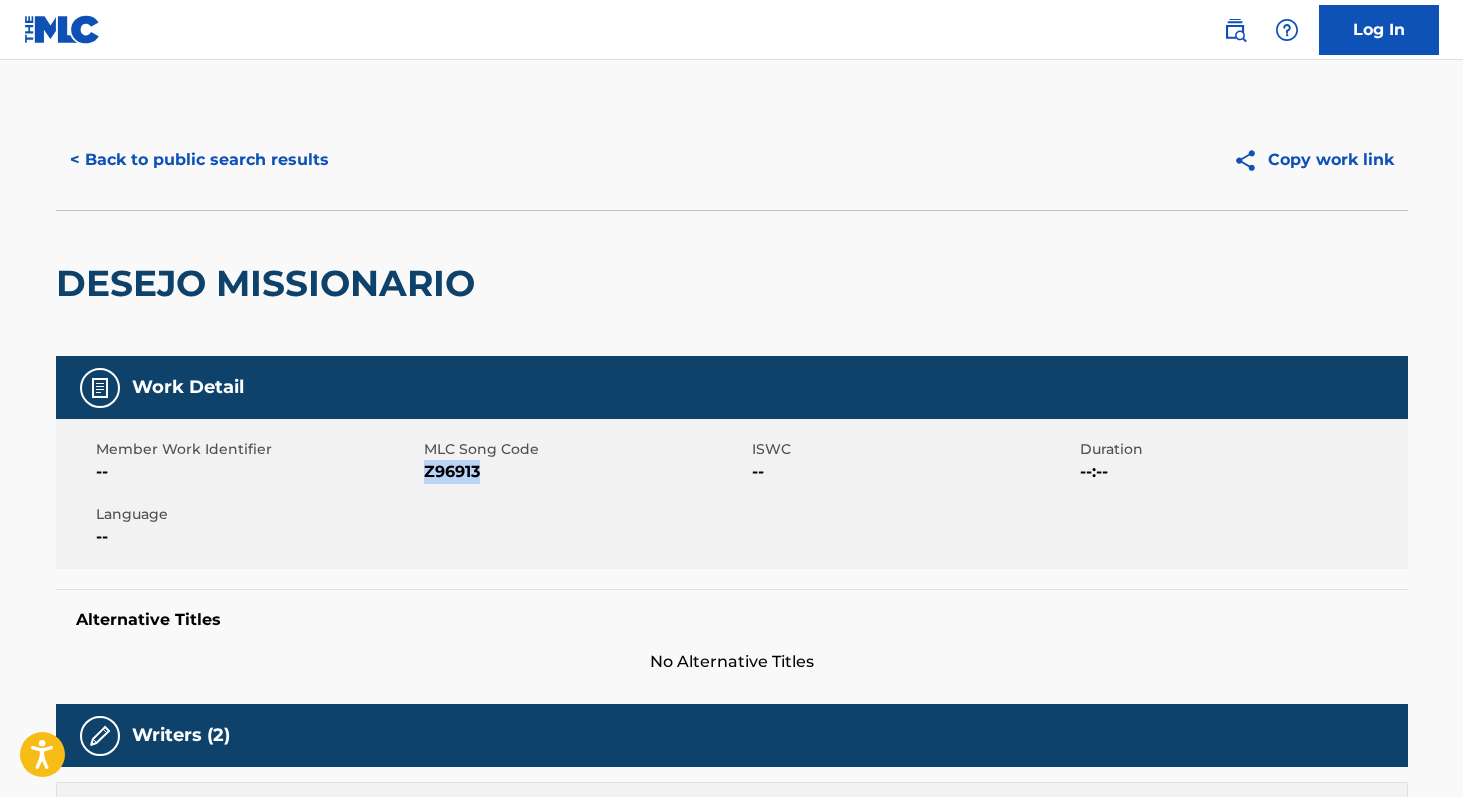 click on "< Back to public search results" at bounding box center [199, 160] 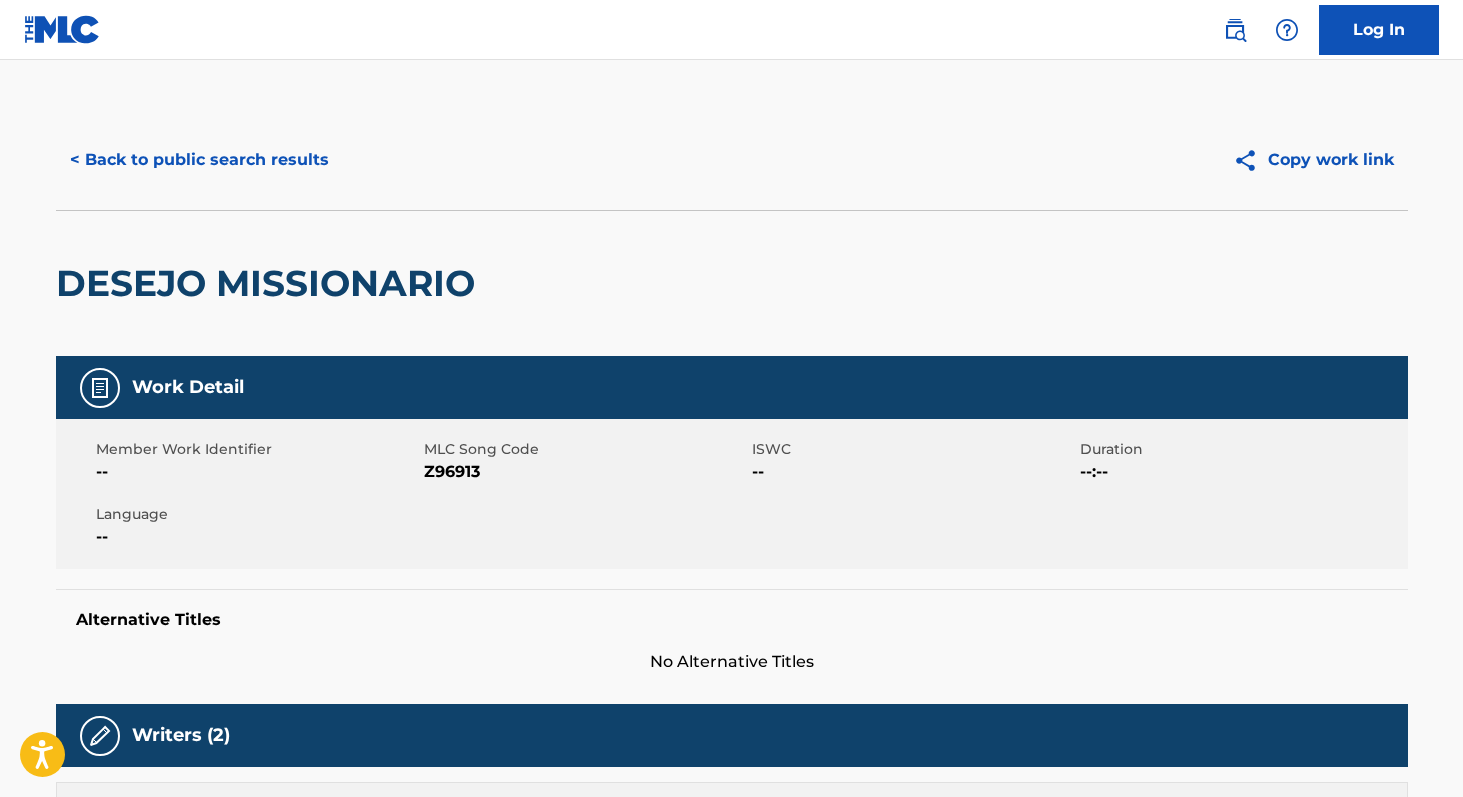 scroll, scrollTop: 272, scrollLeft: 0, axis: vertical 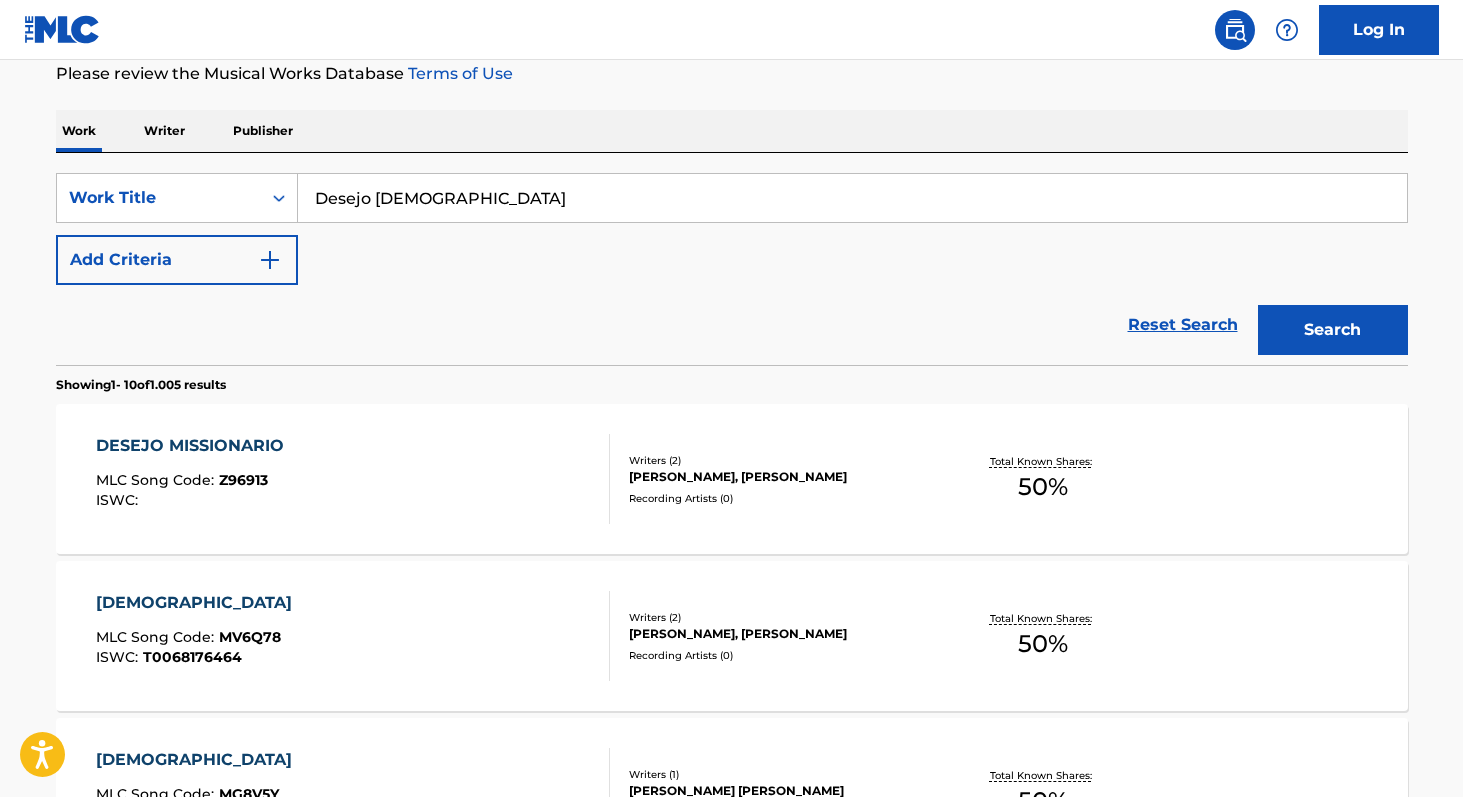 click on "Desejo [DEMOGRAPHIC_DATA]" at bounding box center [852, 198] 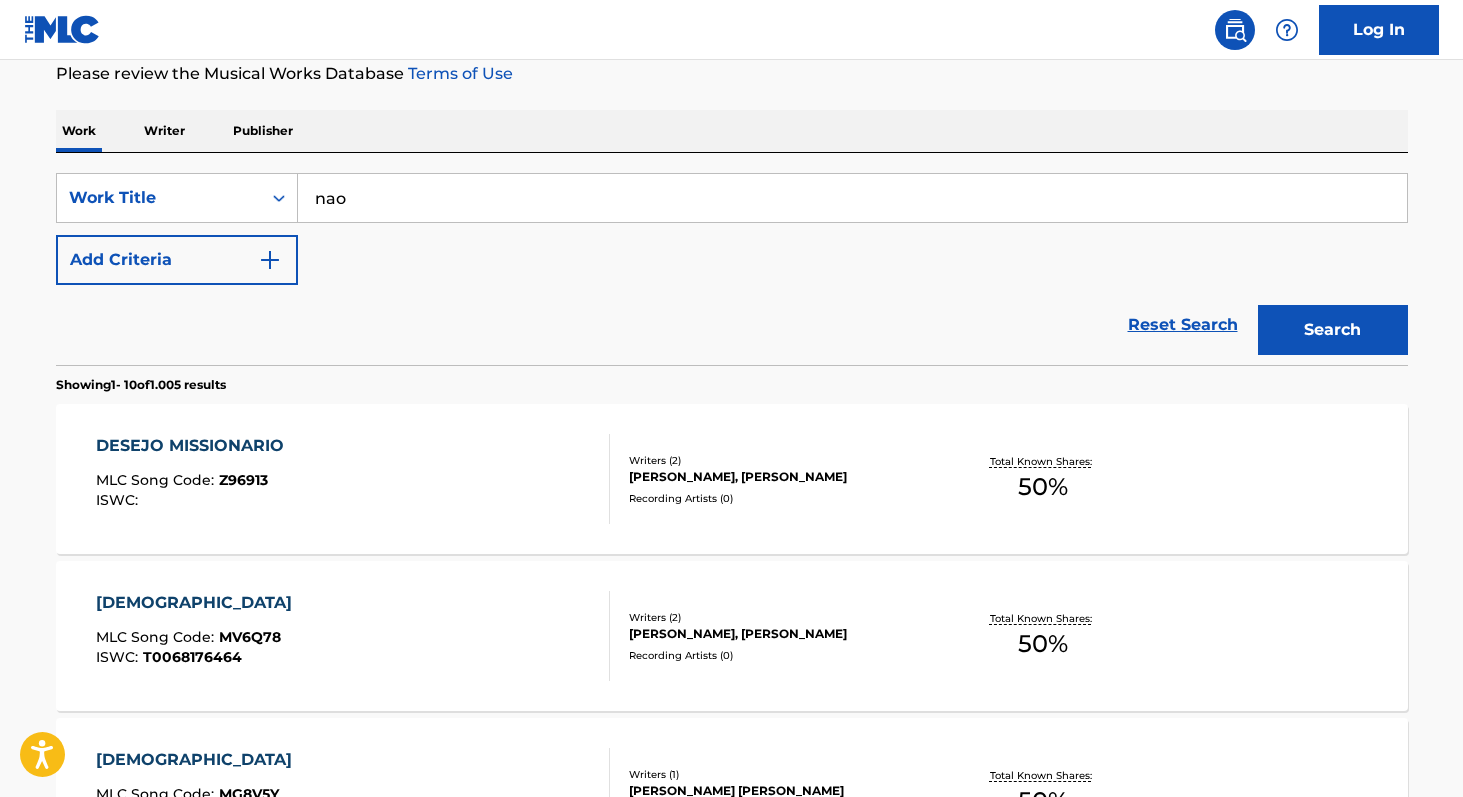 paste on "Seremos Abalados" 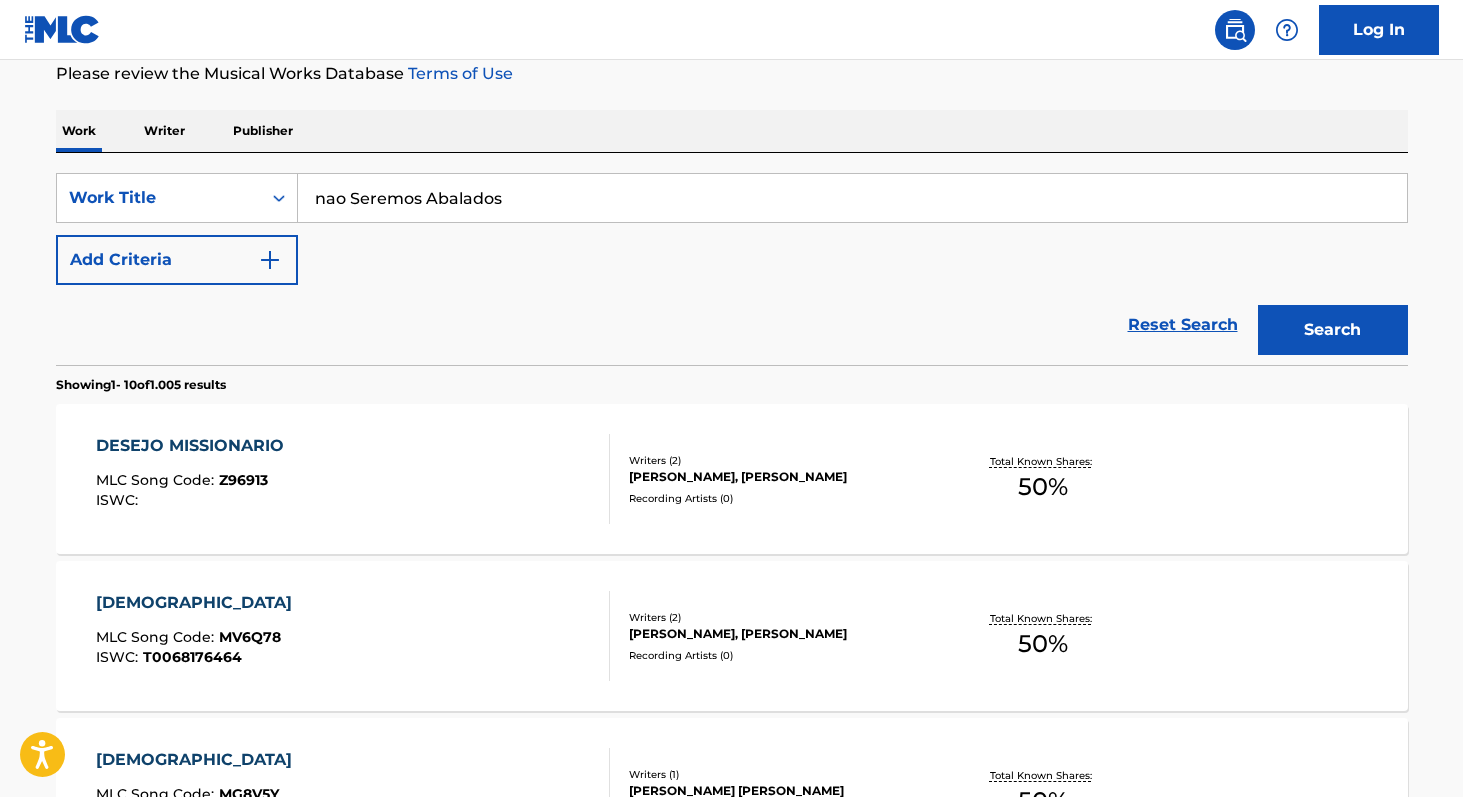 type on "nao Seremos Abalados" 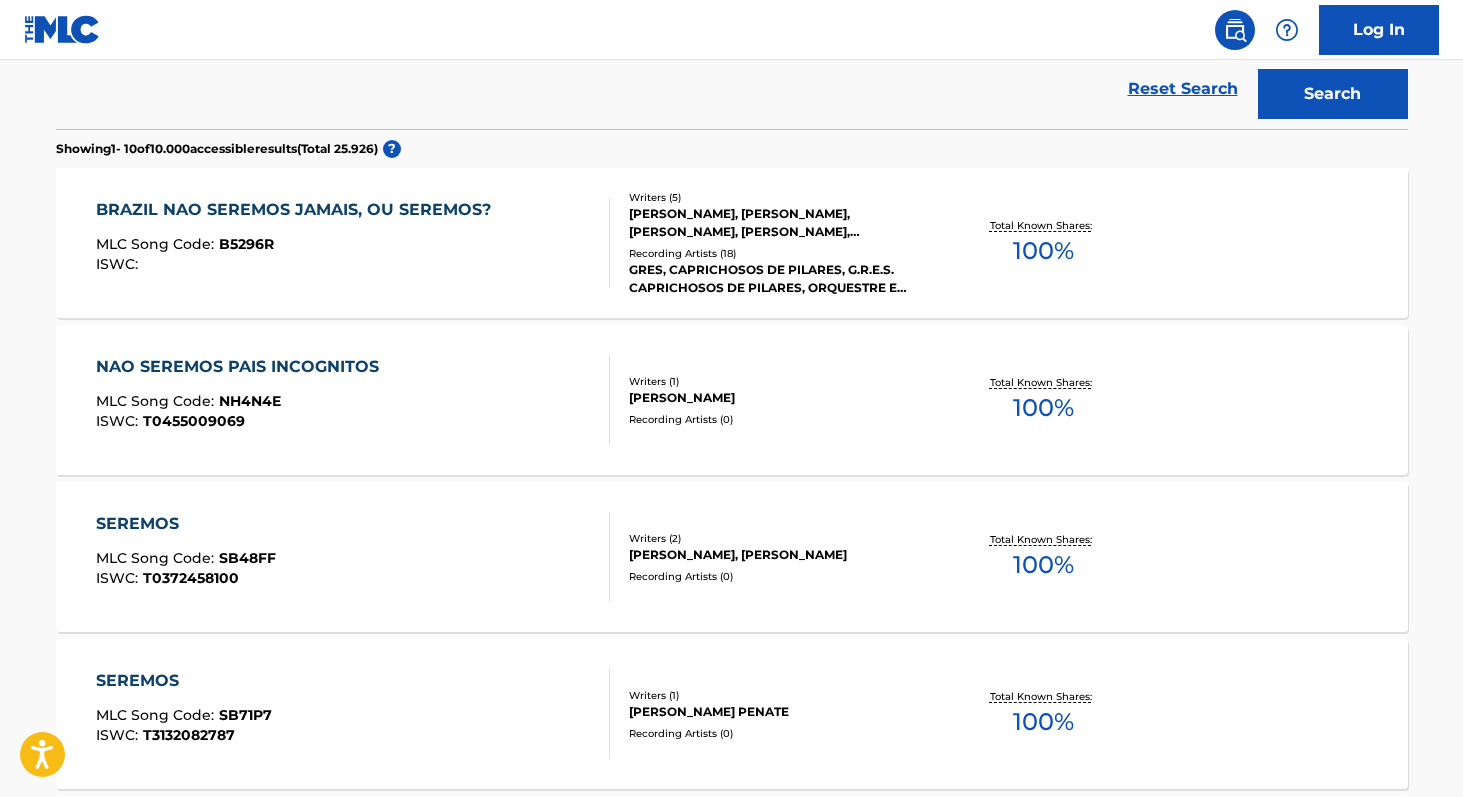 scroll, scrollTop: 510, scrollLeft: 0, axis: vertical 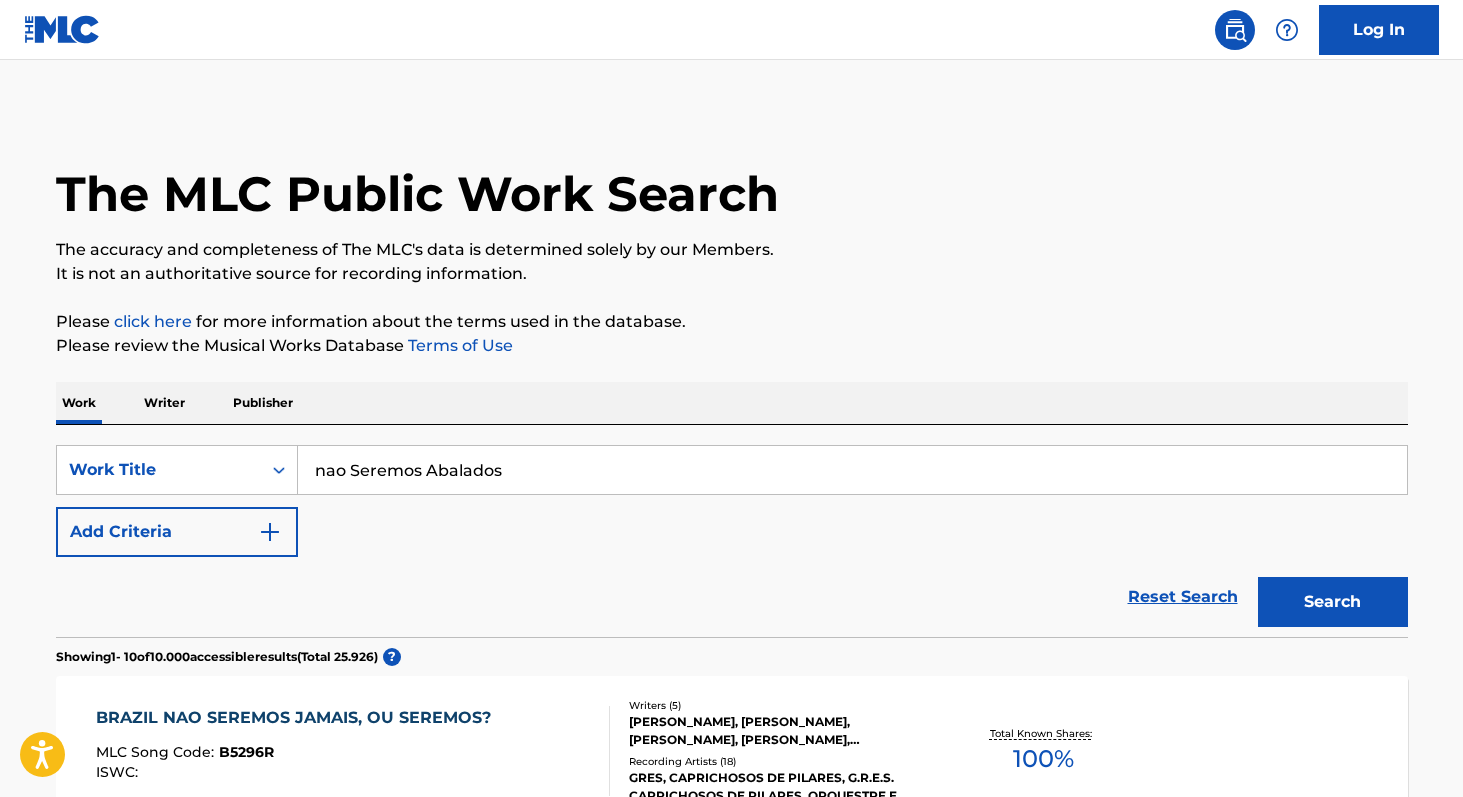 click on "Writer" at bounding box center [164, 403] 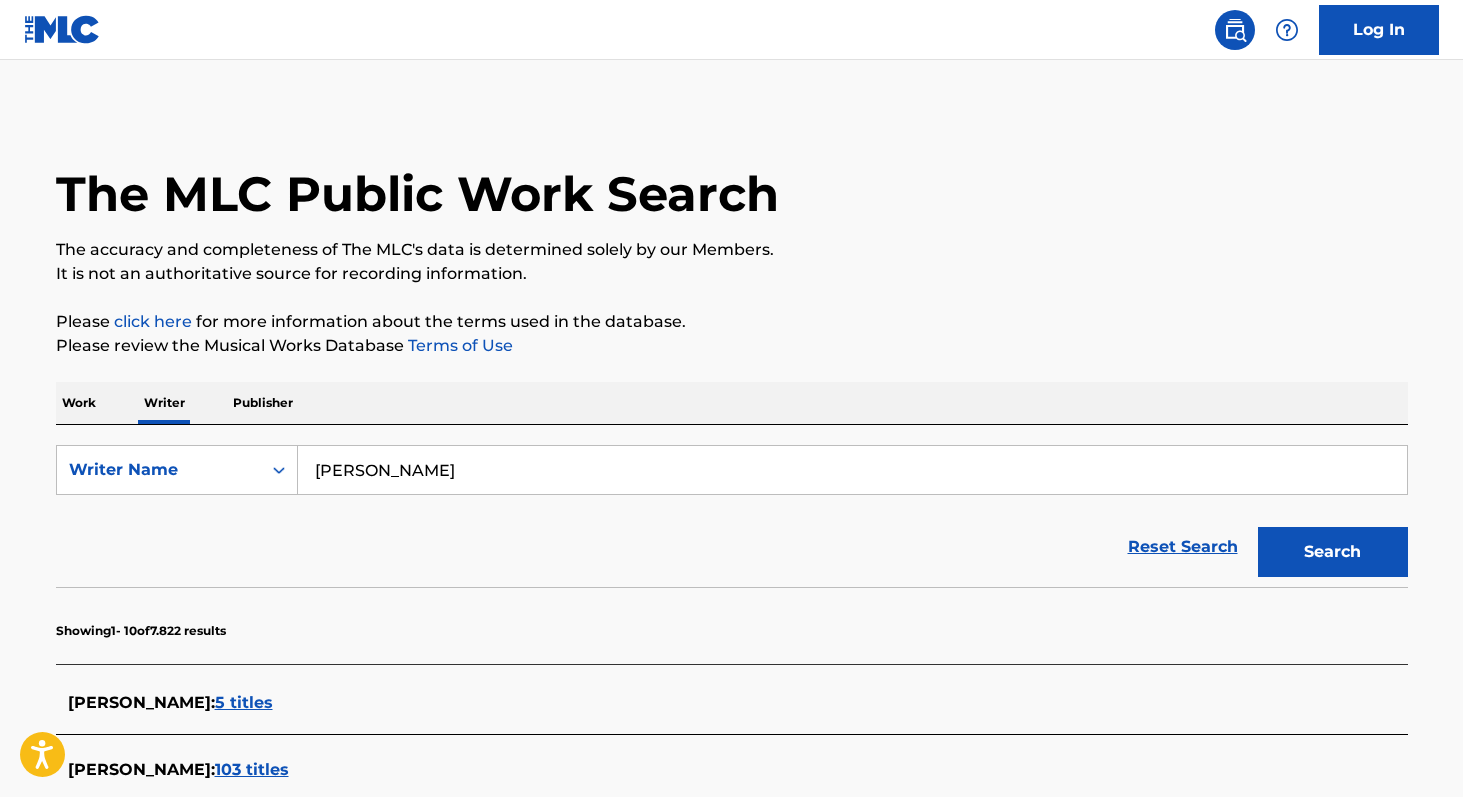 click on "[PERSON_NAME]" at bounding box center (852, 470) 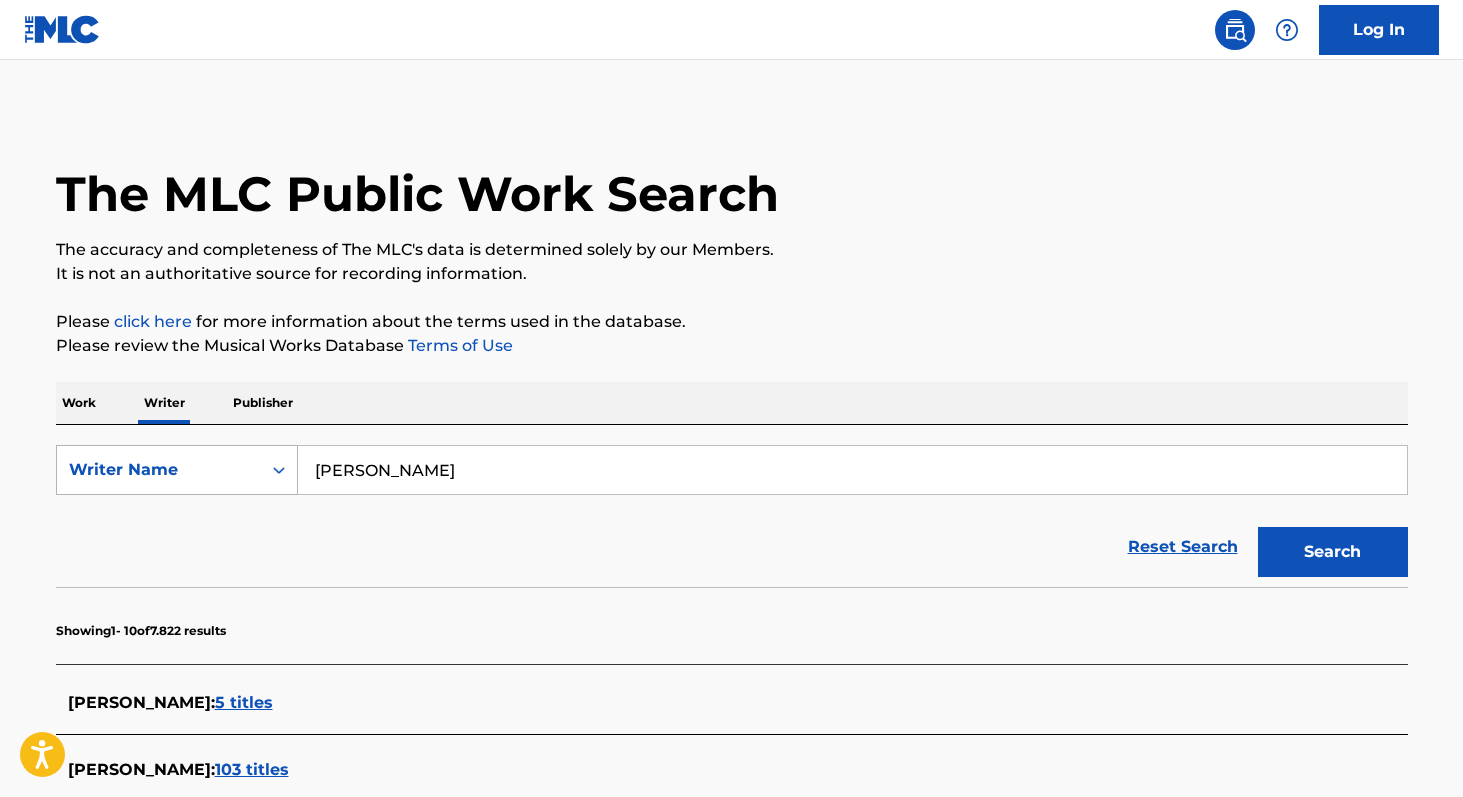click on "Writer Name" at bounding box center (159, 470) 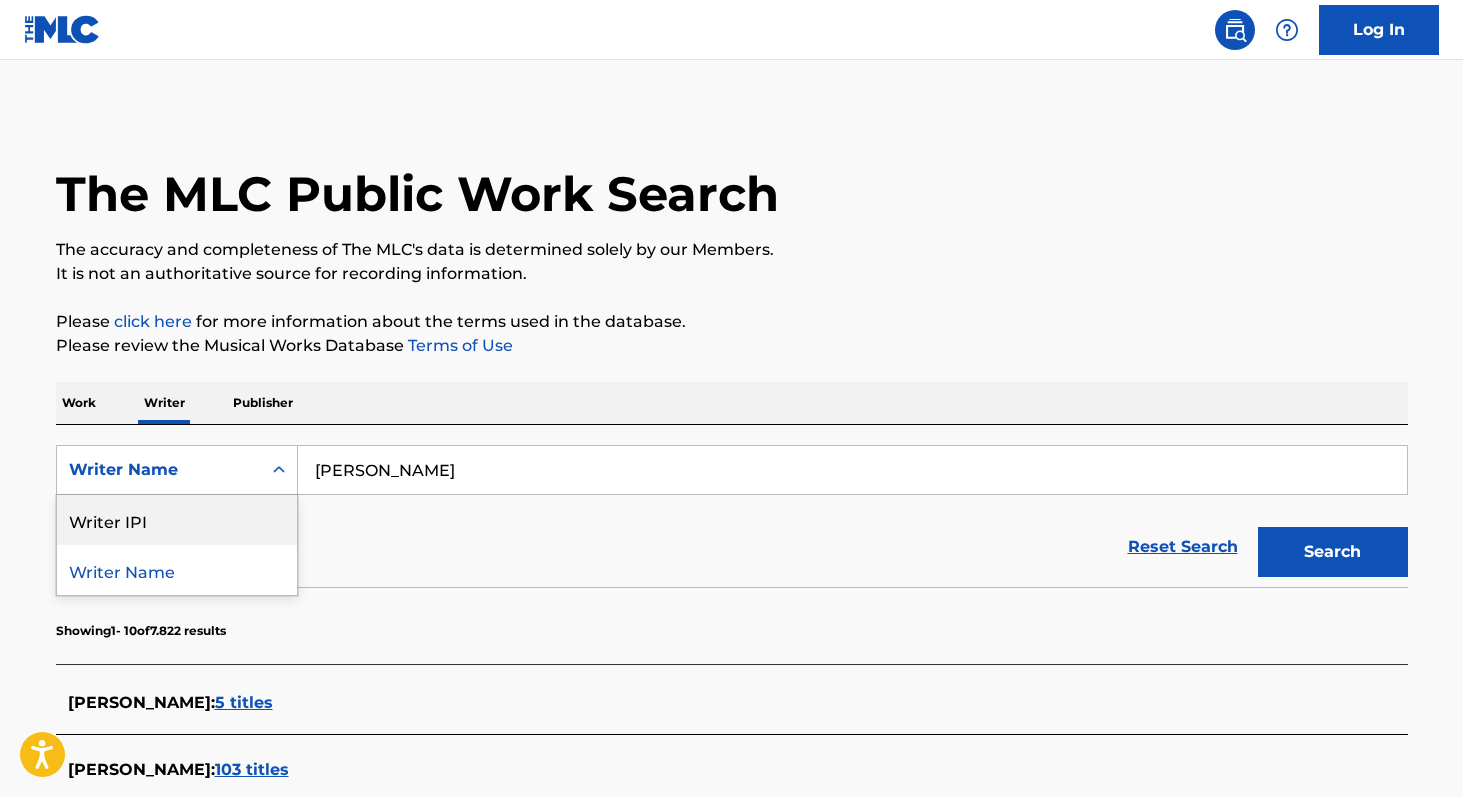 click on "Writer IPI" at bounding box center (177, 520) 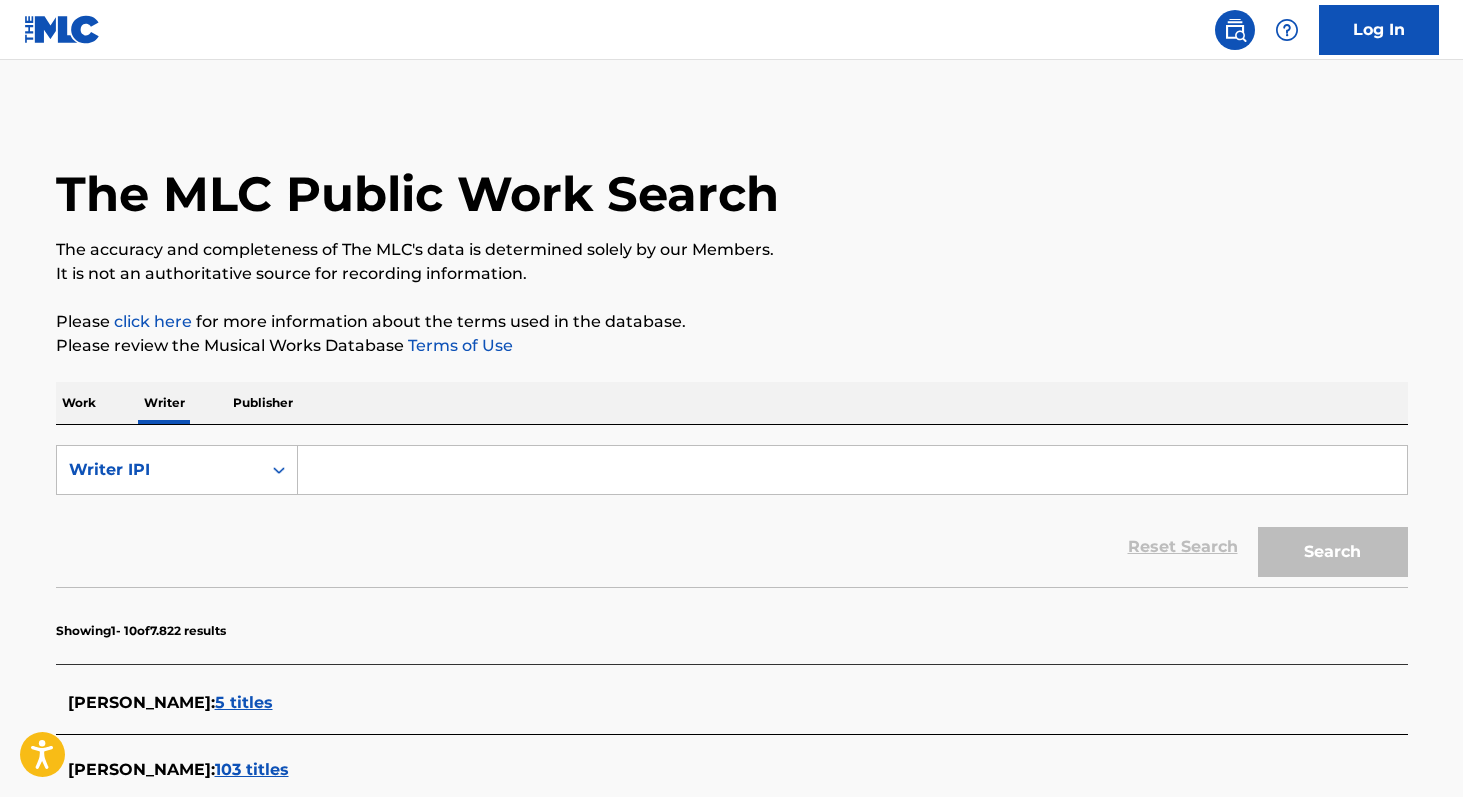 click at bounding box center (852, 470) 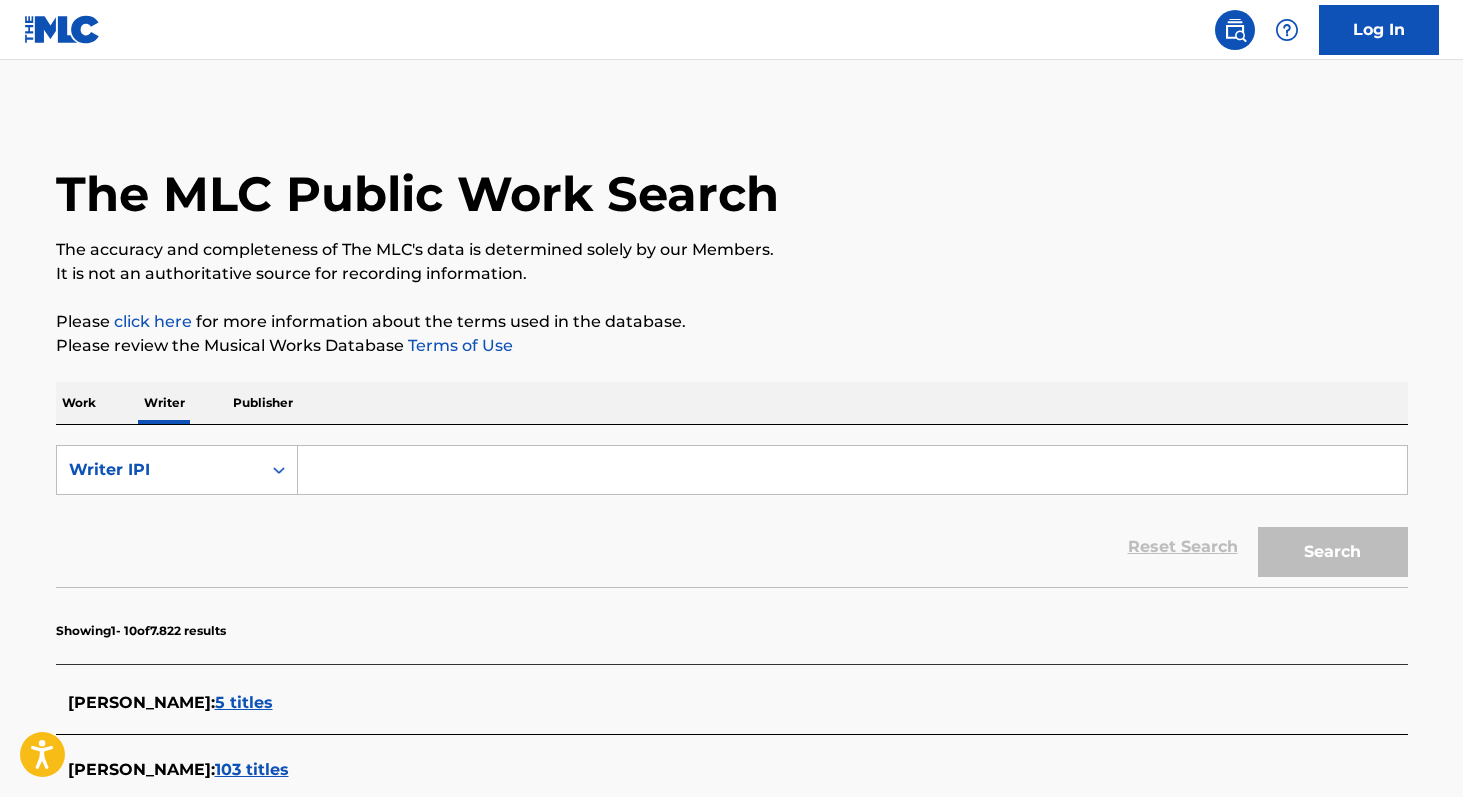 paste on "00606369150" 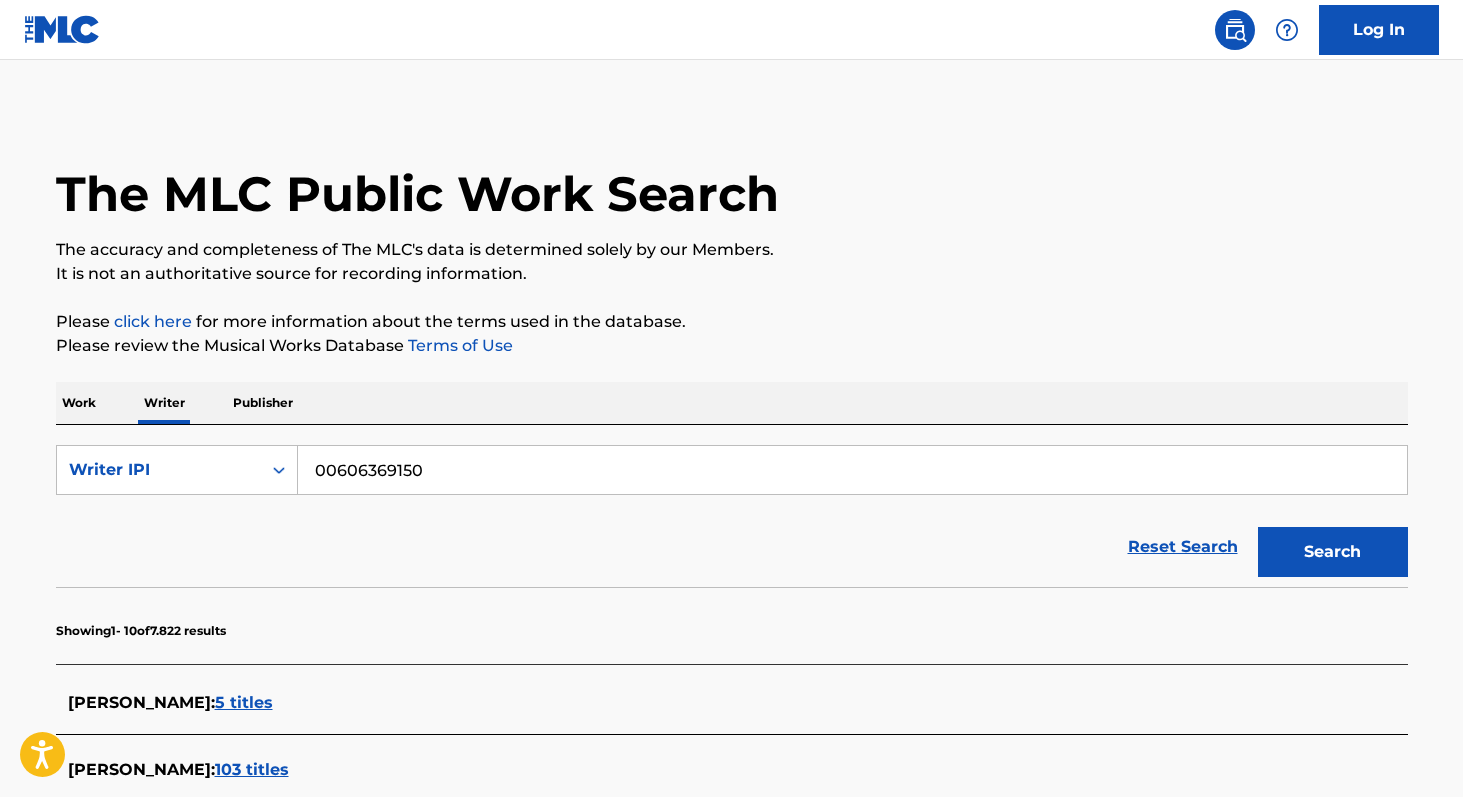 type on "00606369150" 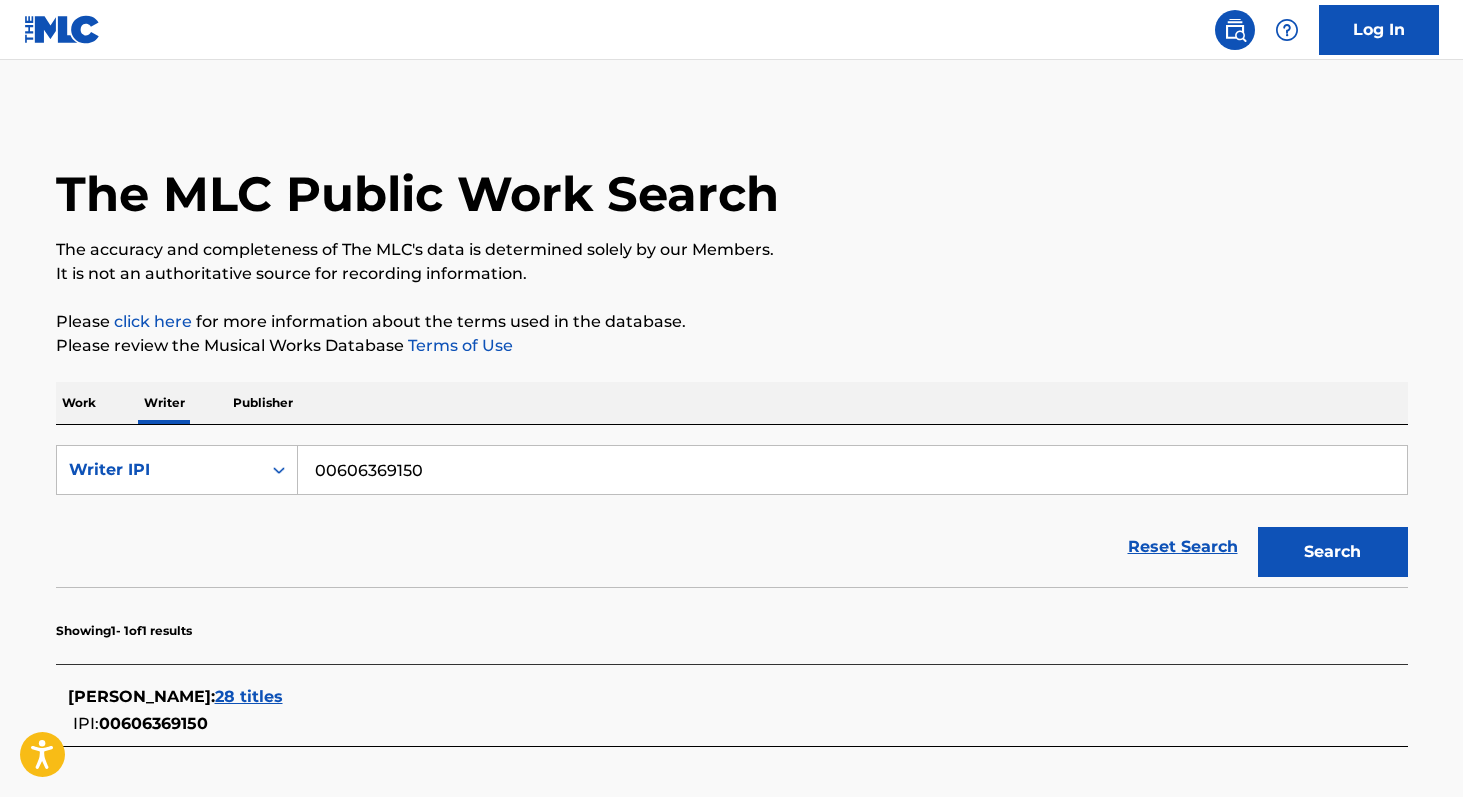 click on "28 titles" at bounding box center [249, 696] 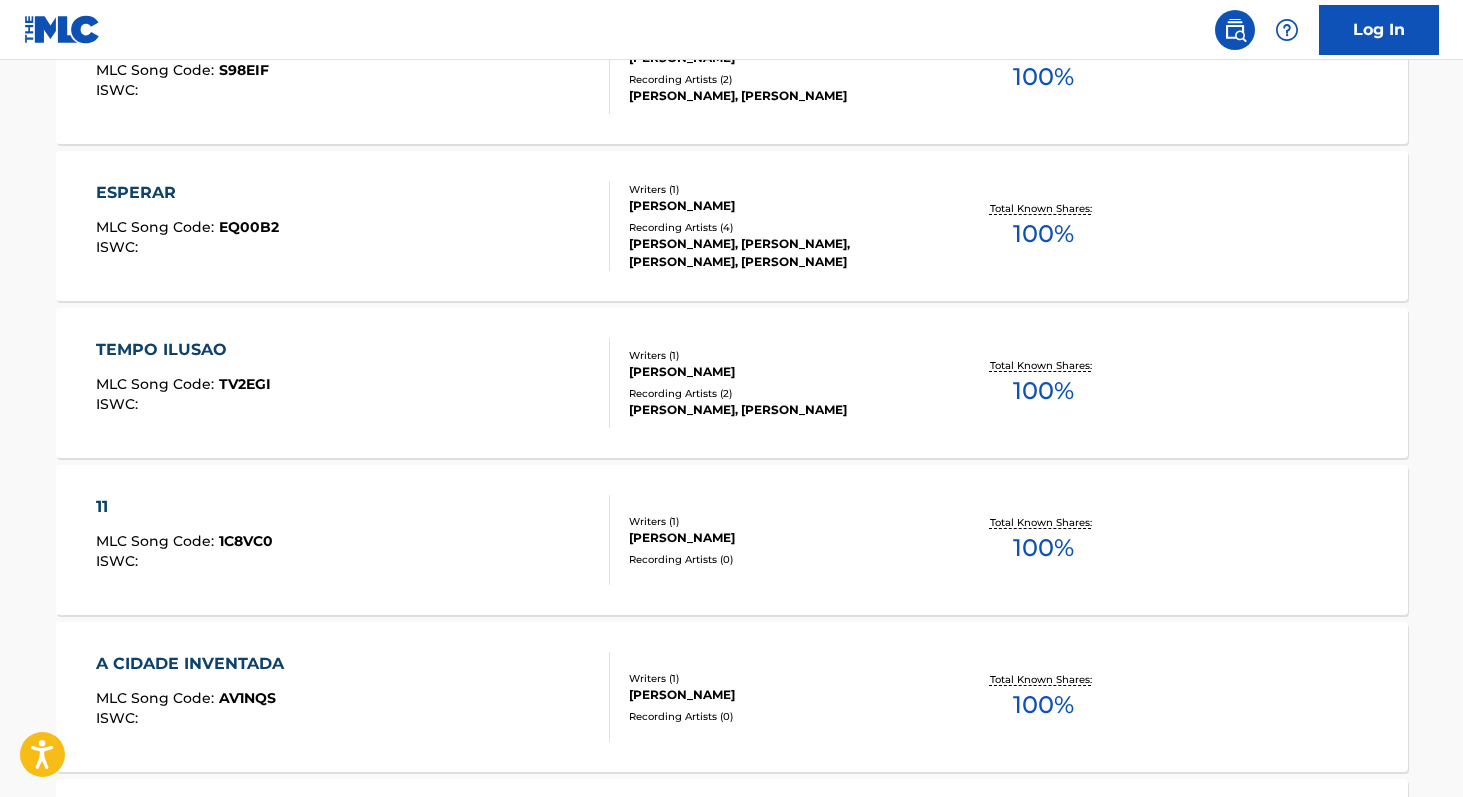 scroll, scrollTop: 735, scrollLeft: 0, axis: vertical 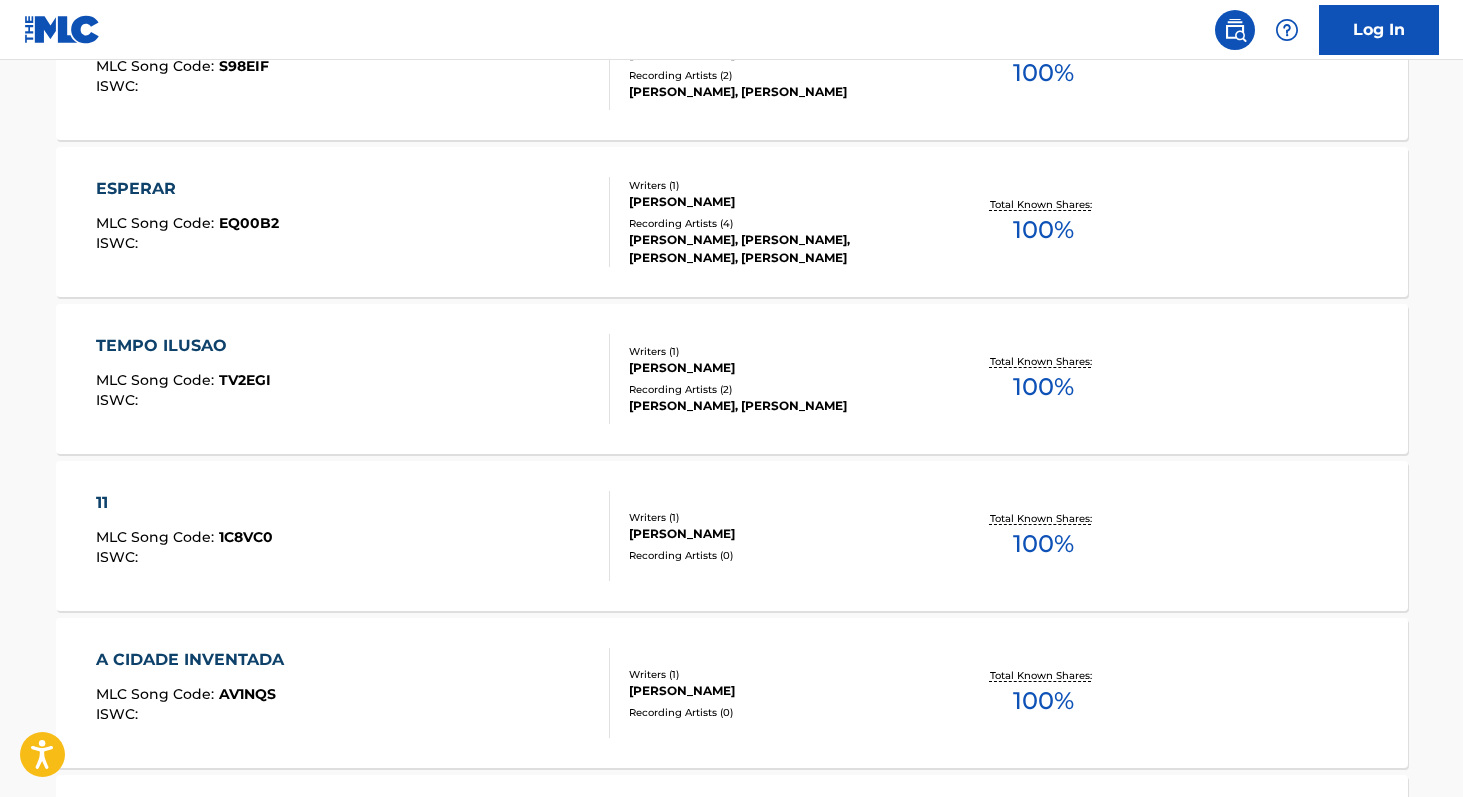 click on "100 %" at bounding box center (1043, 544) 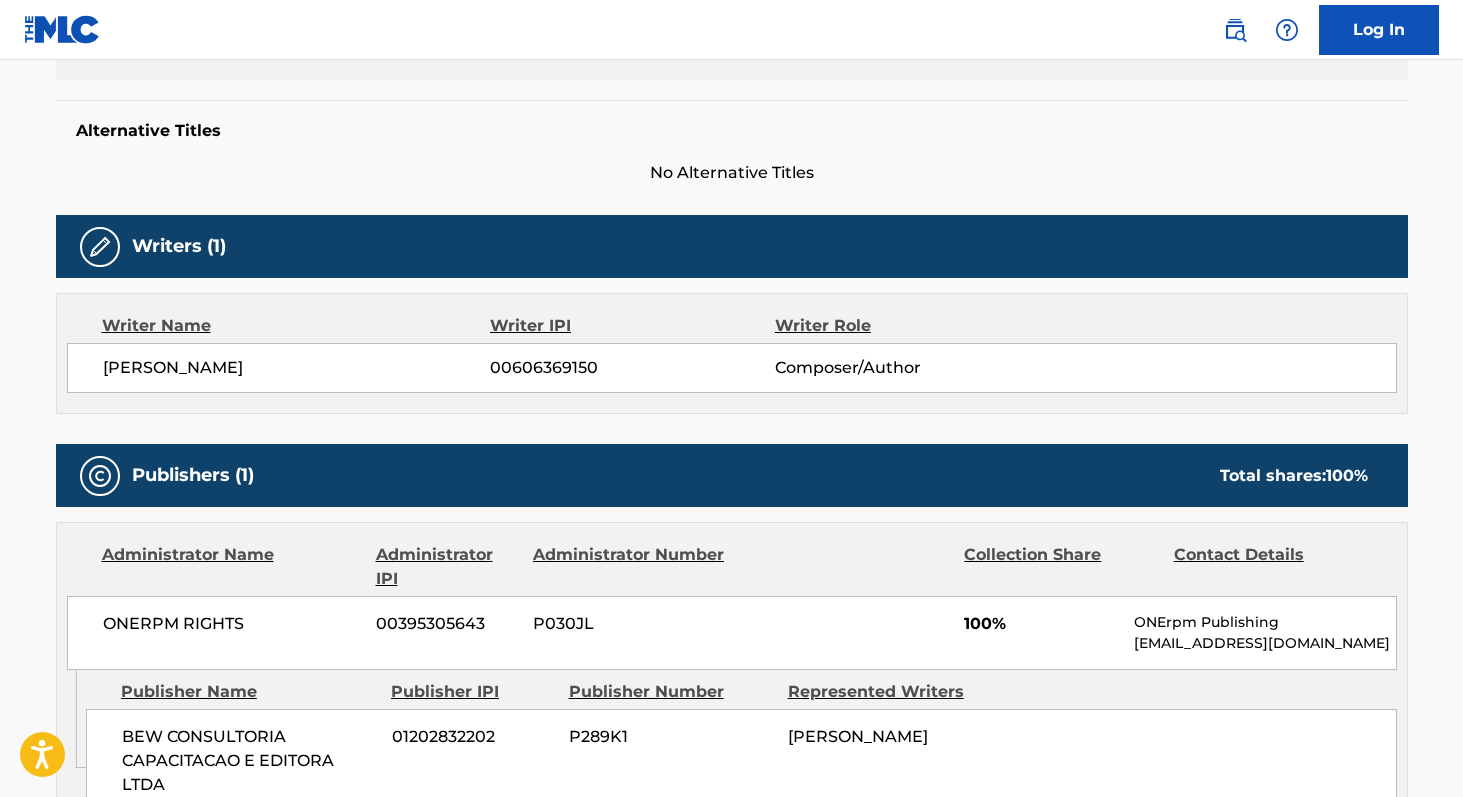 scroll, scrollTop: 494, scrollLeft: 0, axis: vertical 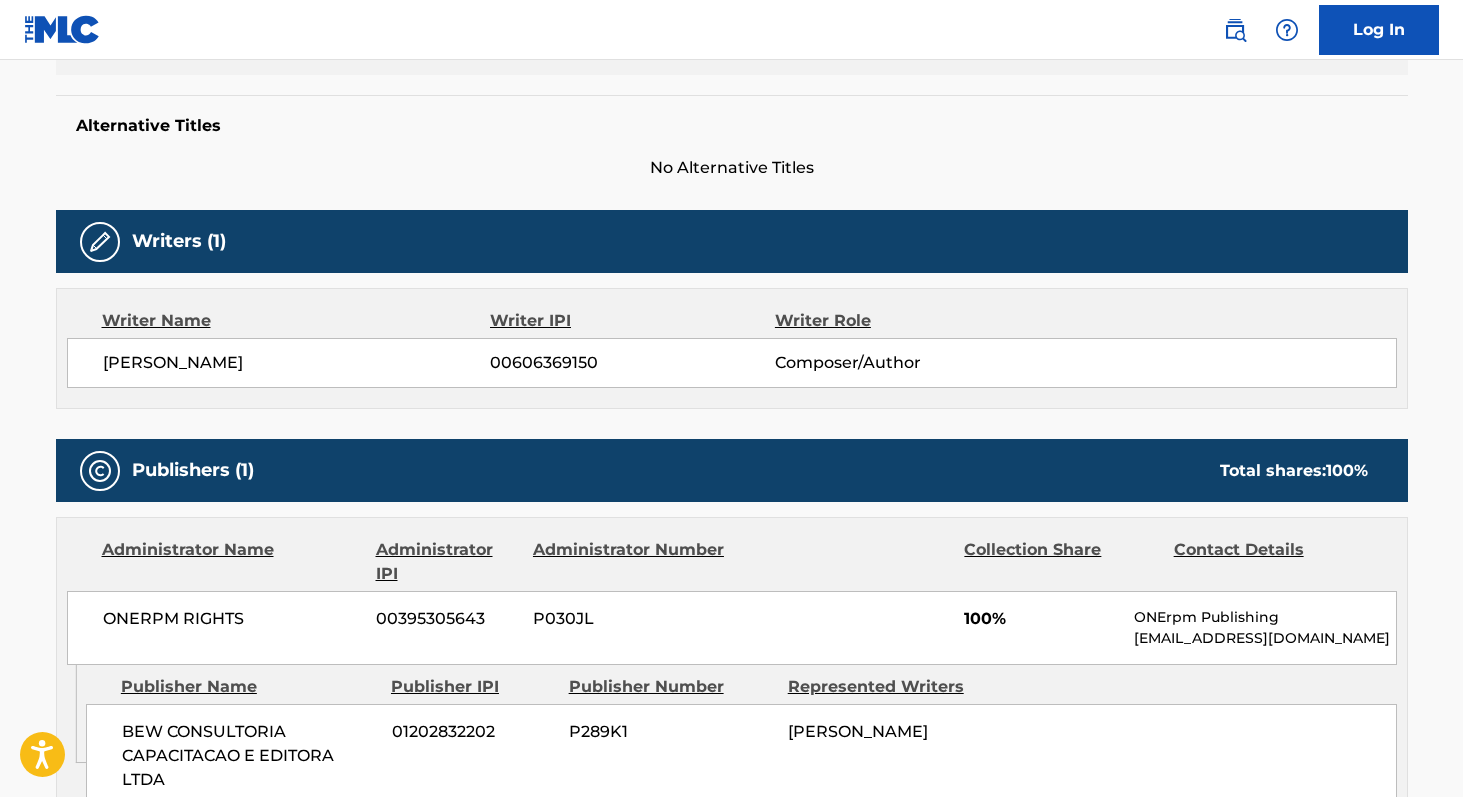click on "ONERPM RIGHTS" at bounding box center [232, 619] 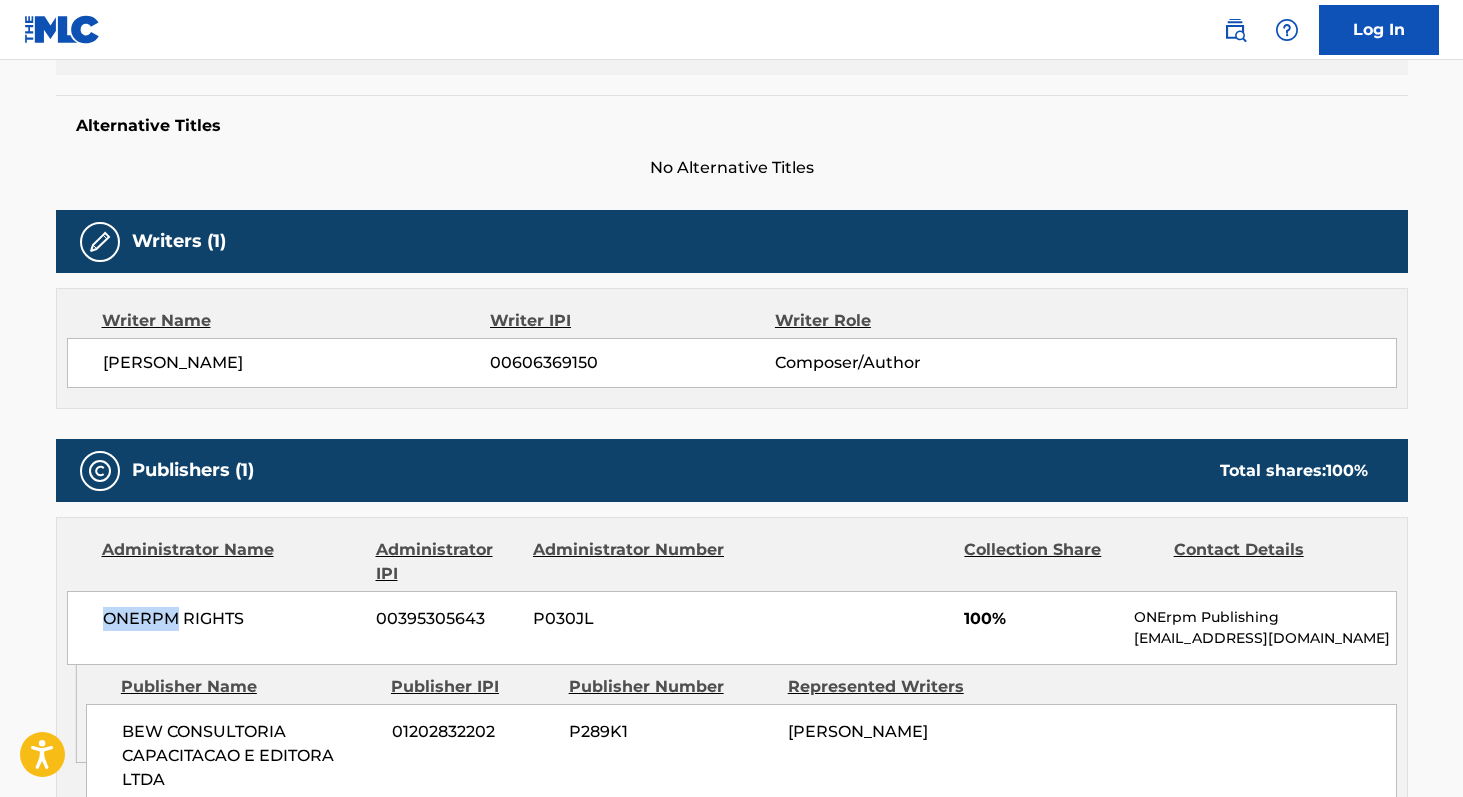 click on "ONERPM RIGHTS" at bounding box center [232, 619] 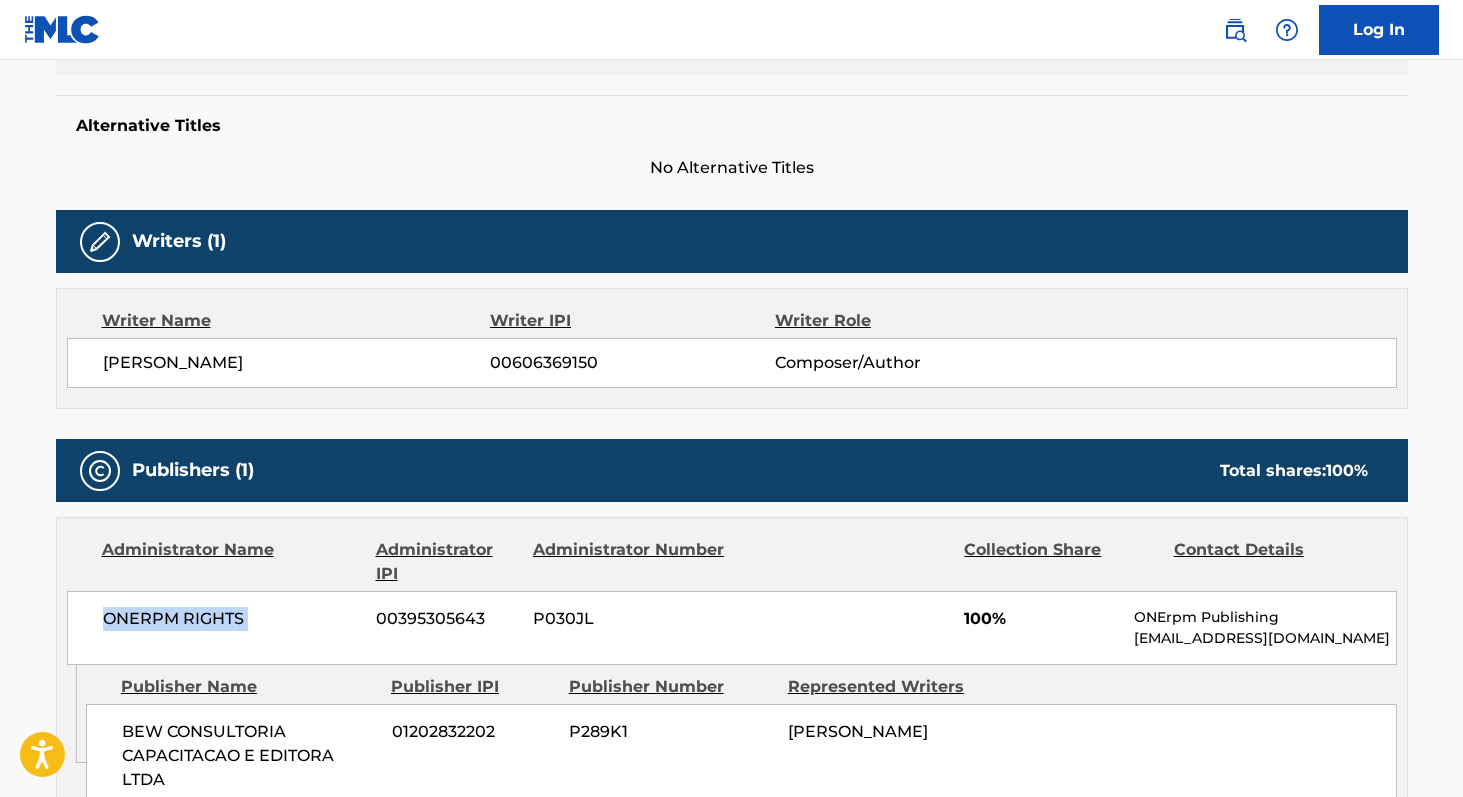 click on "ONERPM RIGHTS" at bounding box center [232, 619] 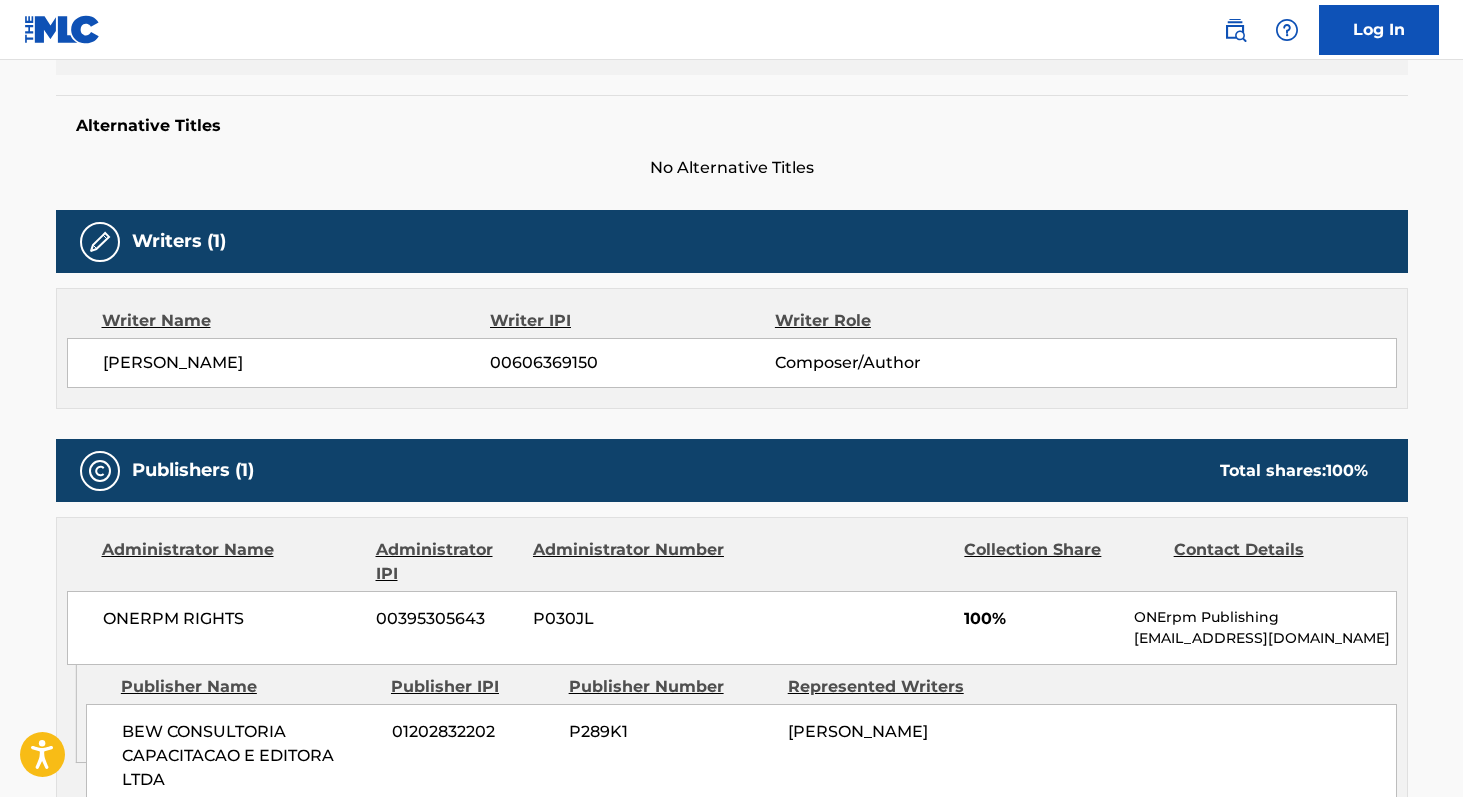 click on "[PERSON_NAME]" at bounding box center [297, 363] 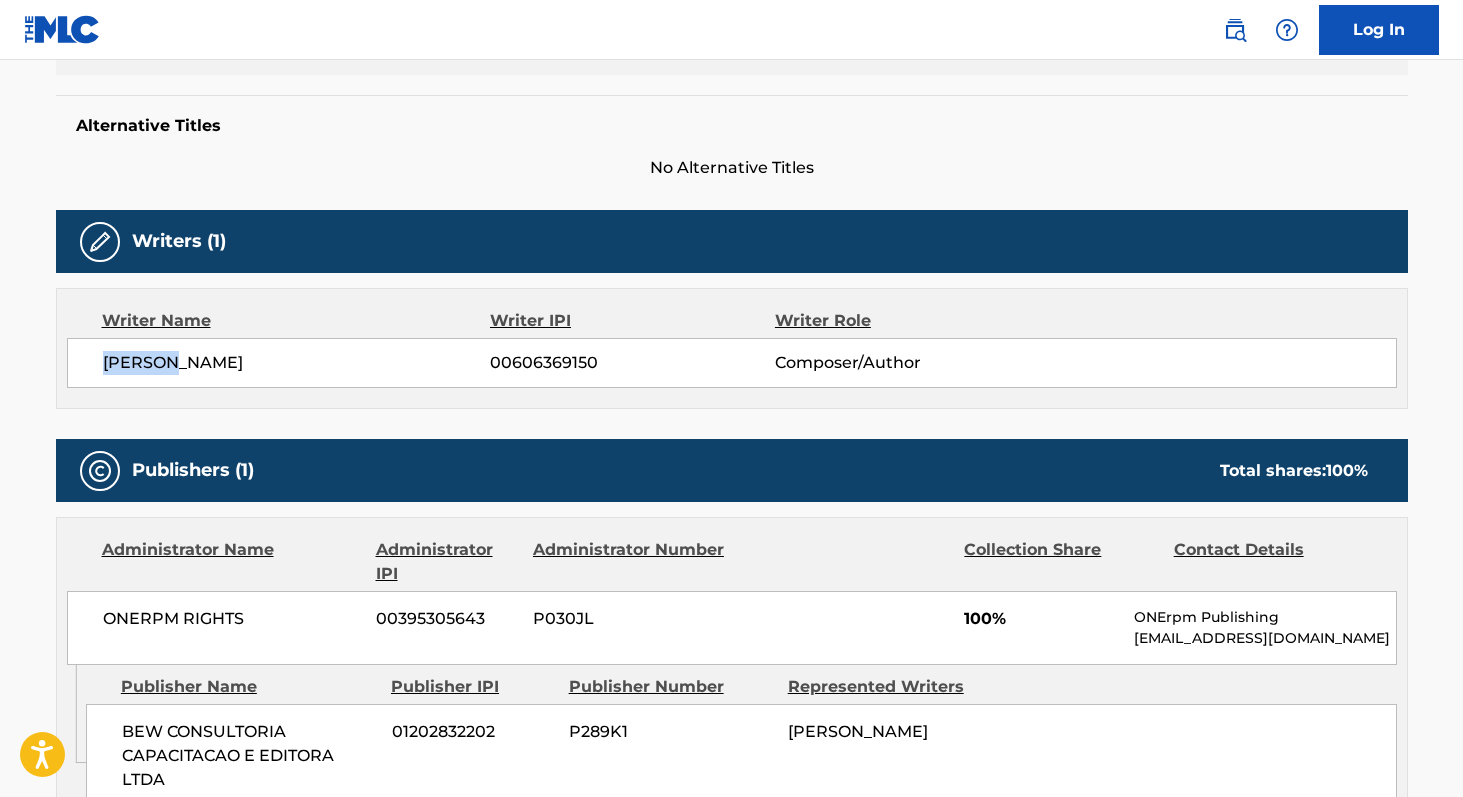 click on "[PERSON_NAME]" at bounding box center [297, 363] 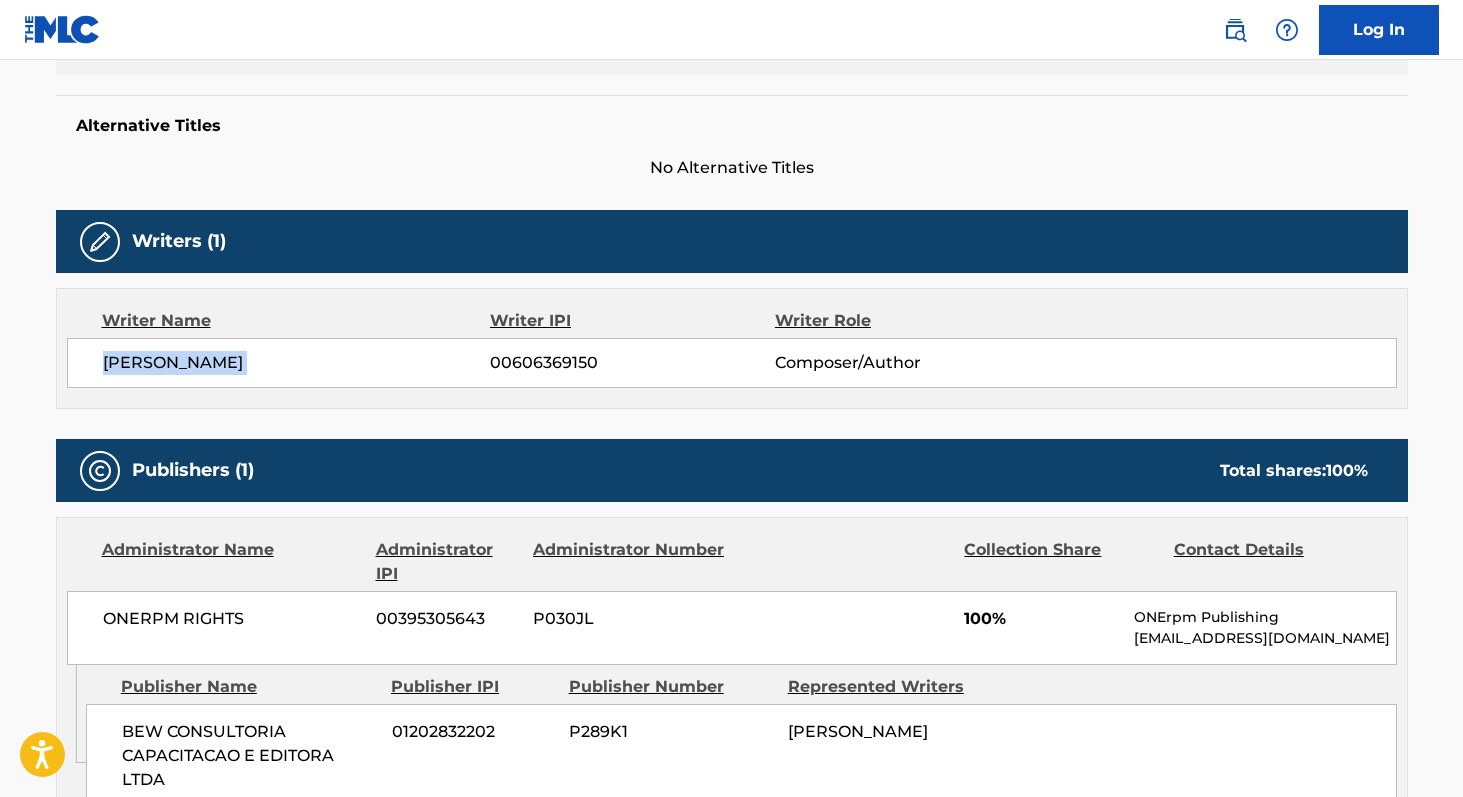 click on "[PERSON_NAME]" at bounding box center [297, 363] 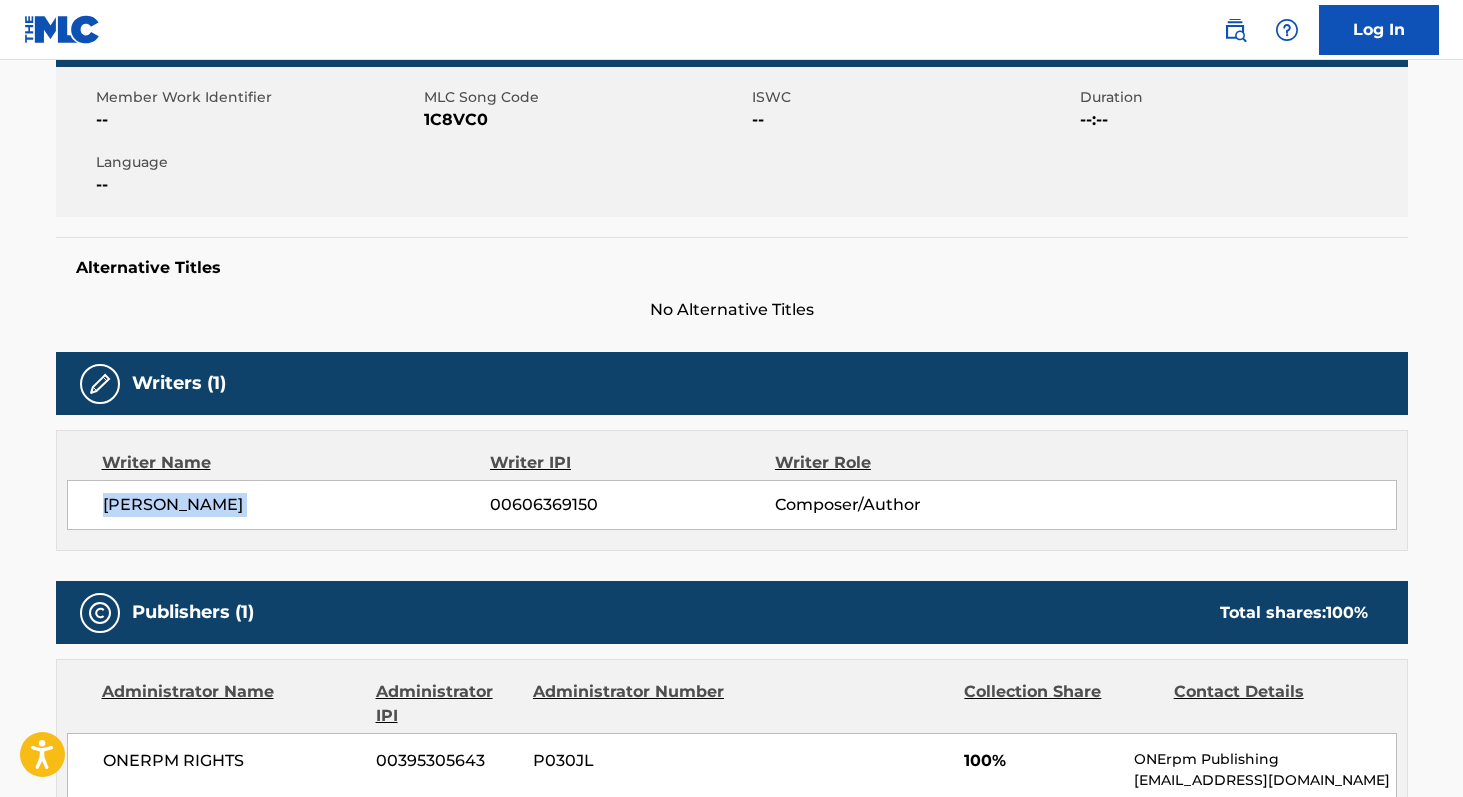scroll, scrollTop: 351, scrollLeft: 0, axis: vertical 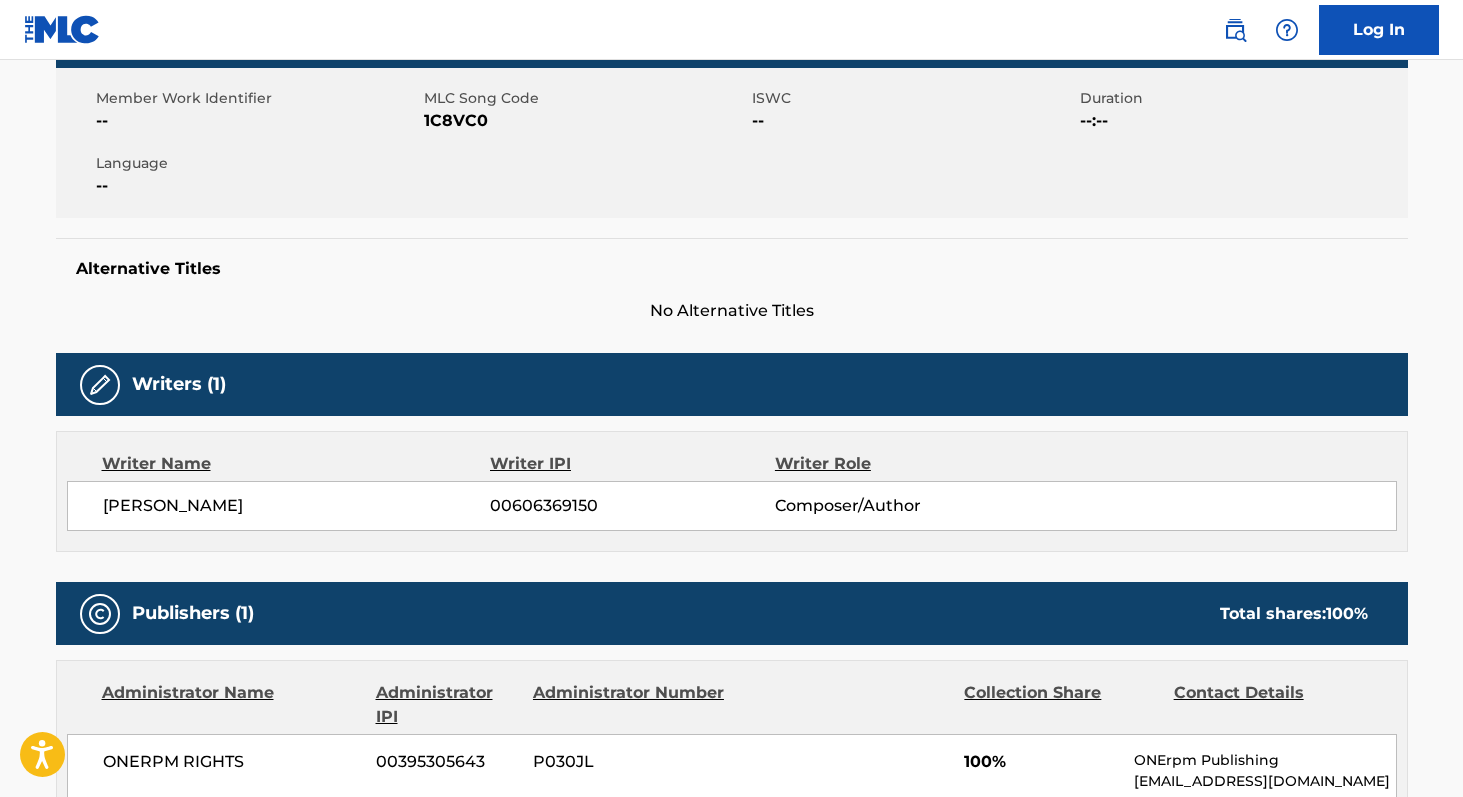 click on "1C8VC0" at bounding box center (585, 121) 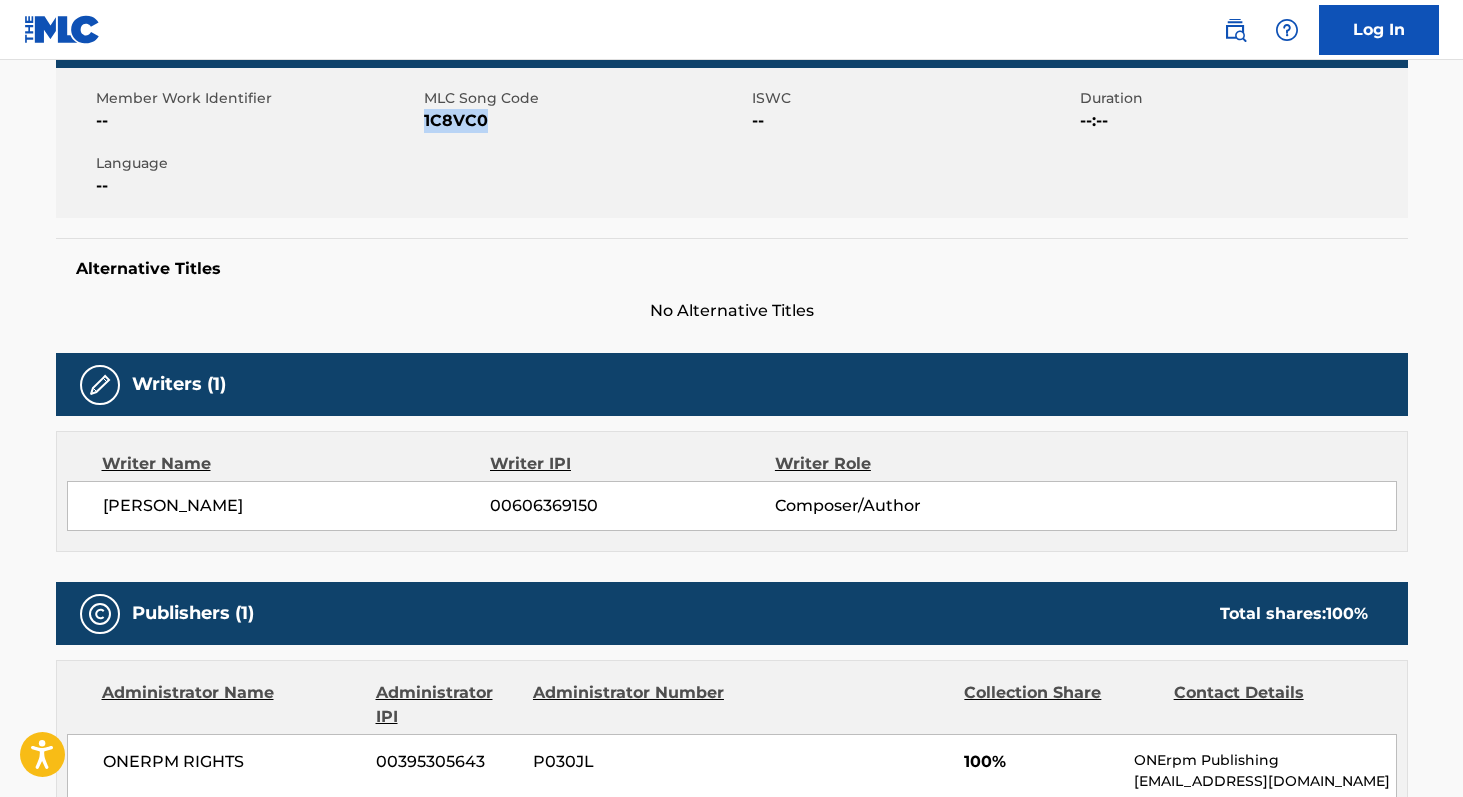 click on "1C8VC0" at bounding box center [585, 121] 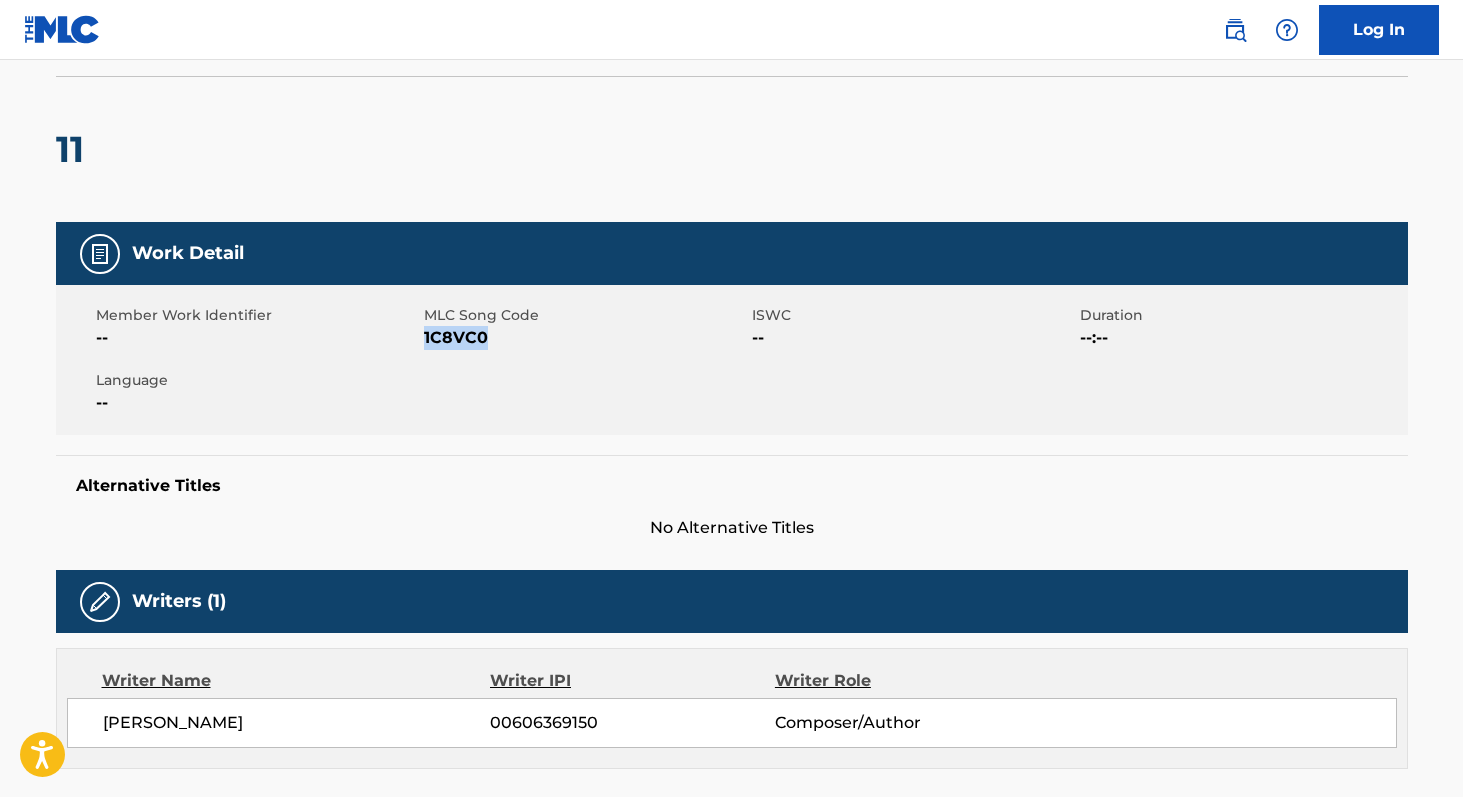 scroll, scrollTop: 6, scrollLeft: 0, axis: vertical 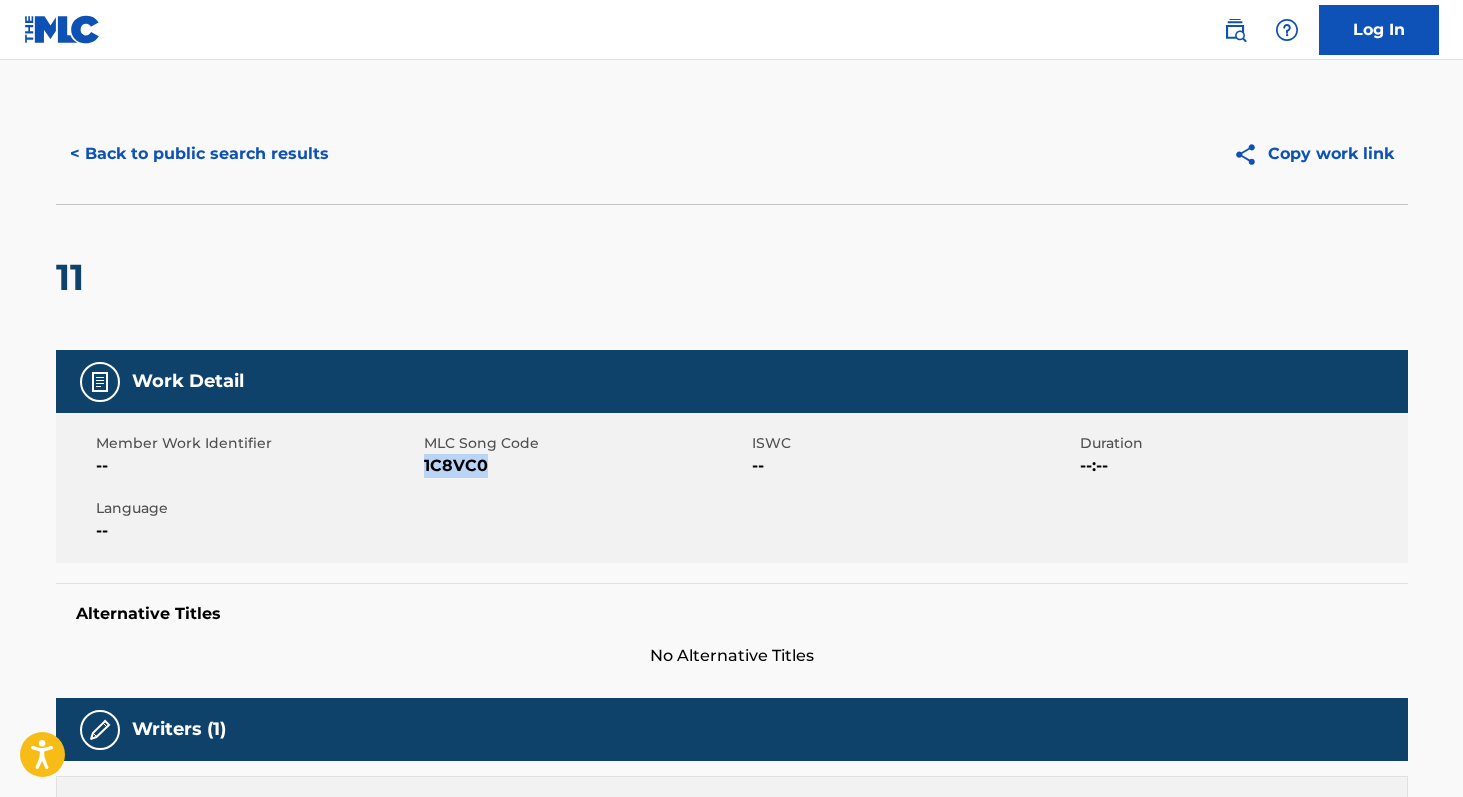 click on "< Back to public search results" at bounding box center [199, 154] 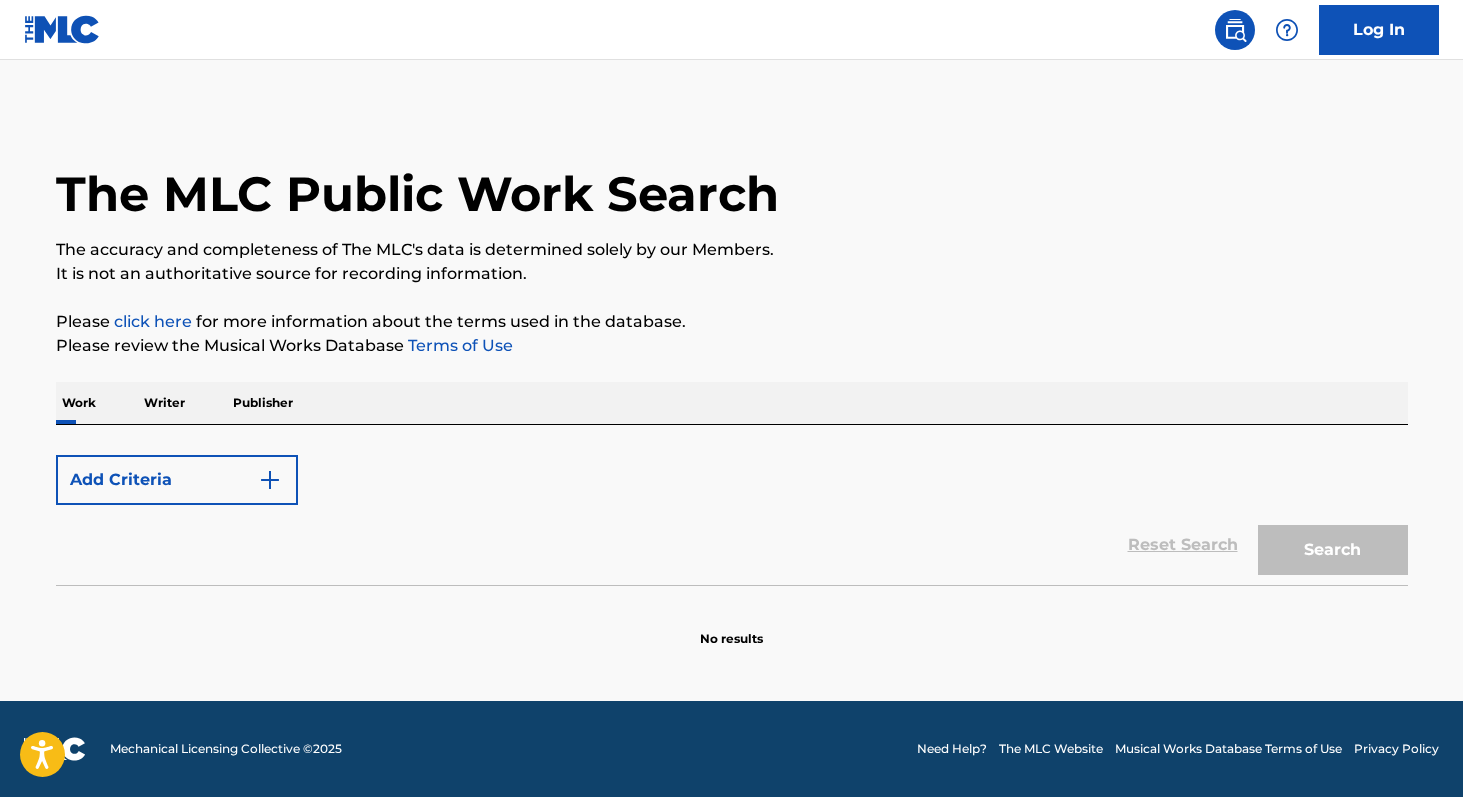 scroll, scrollTop: 0, scrollLeft: 0, axis: both 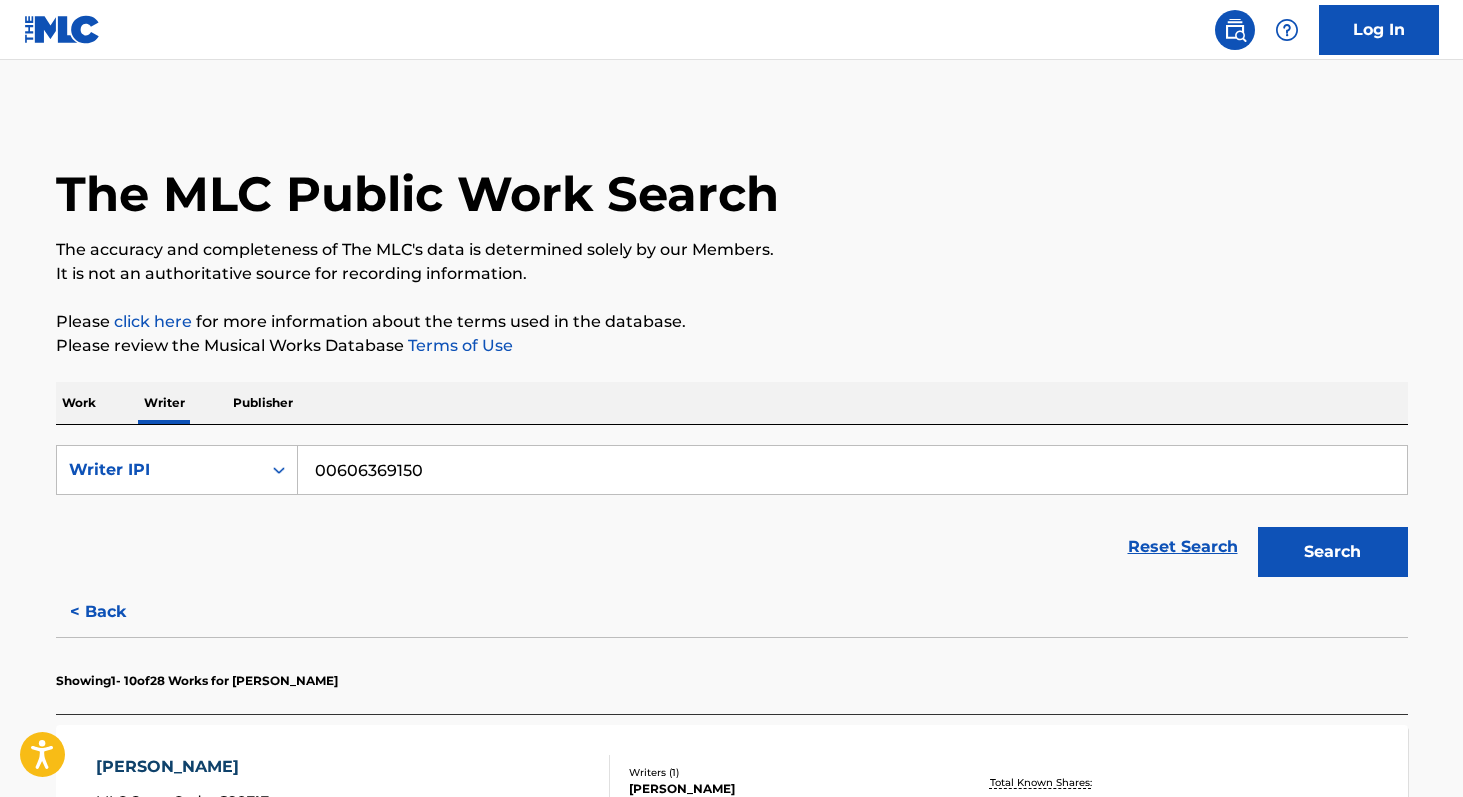 click on "Work" at bounding box center (79, 403) 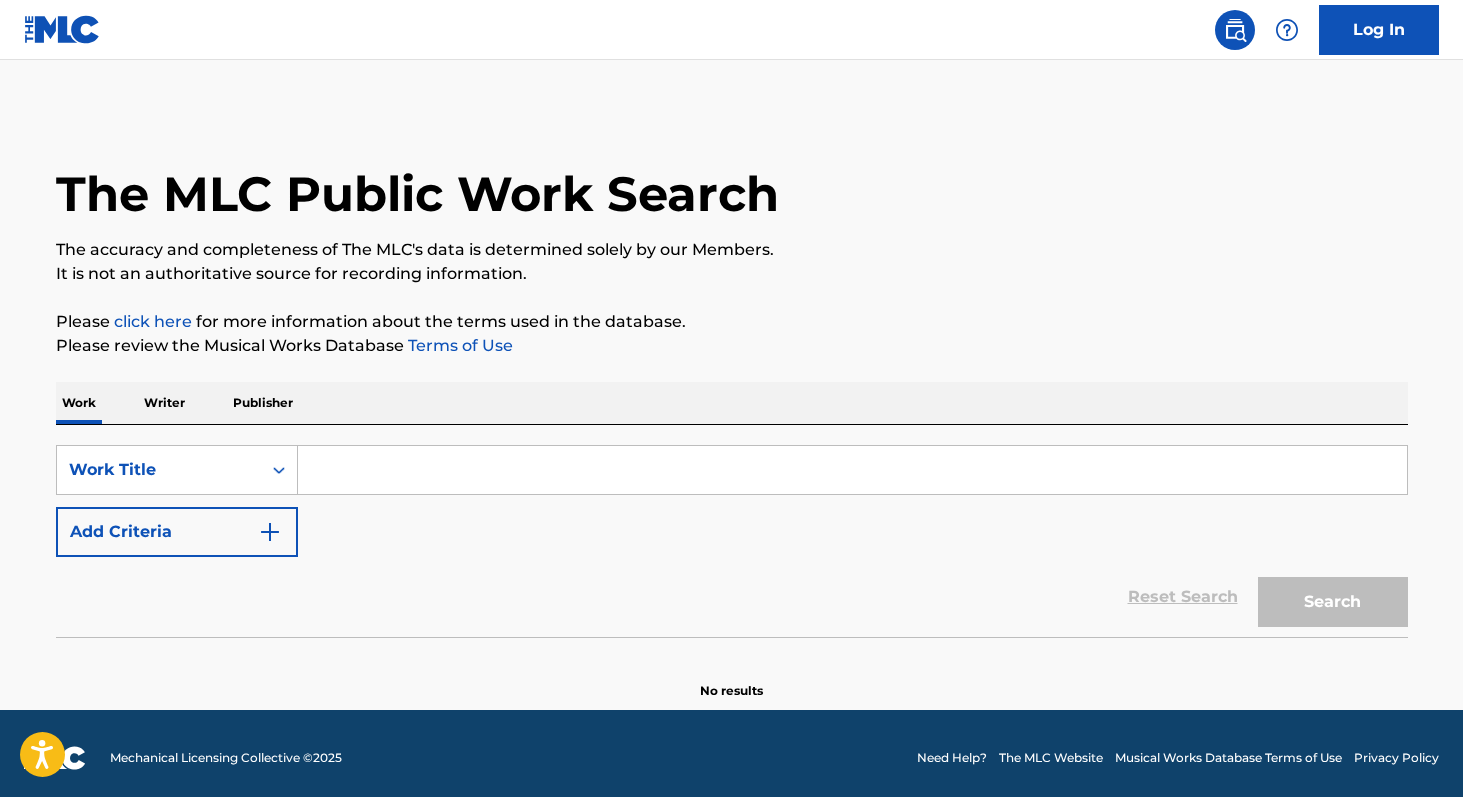 click at bounding box center (852, 470) 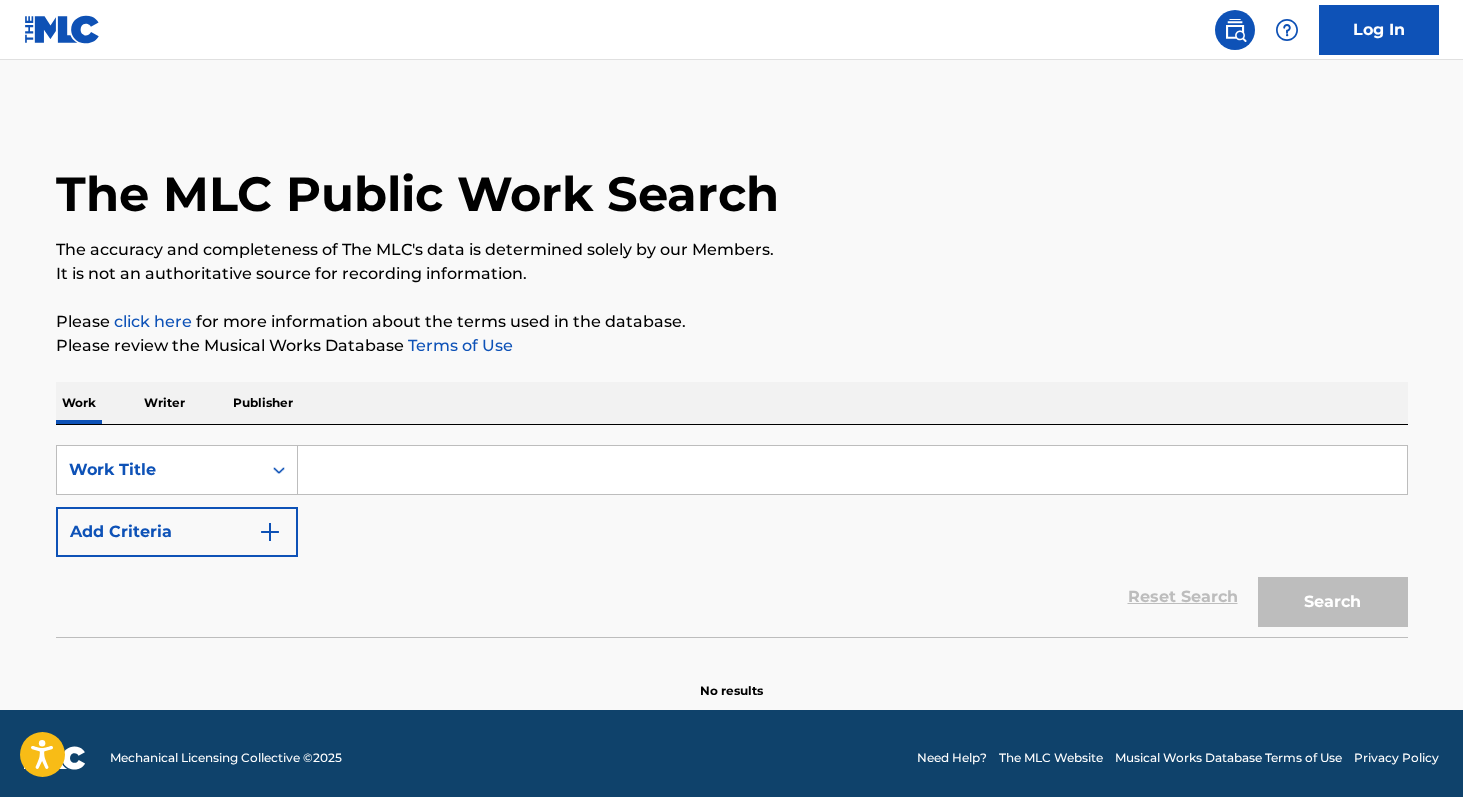 paste on "Salmo 91" 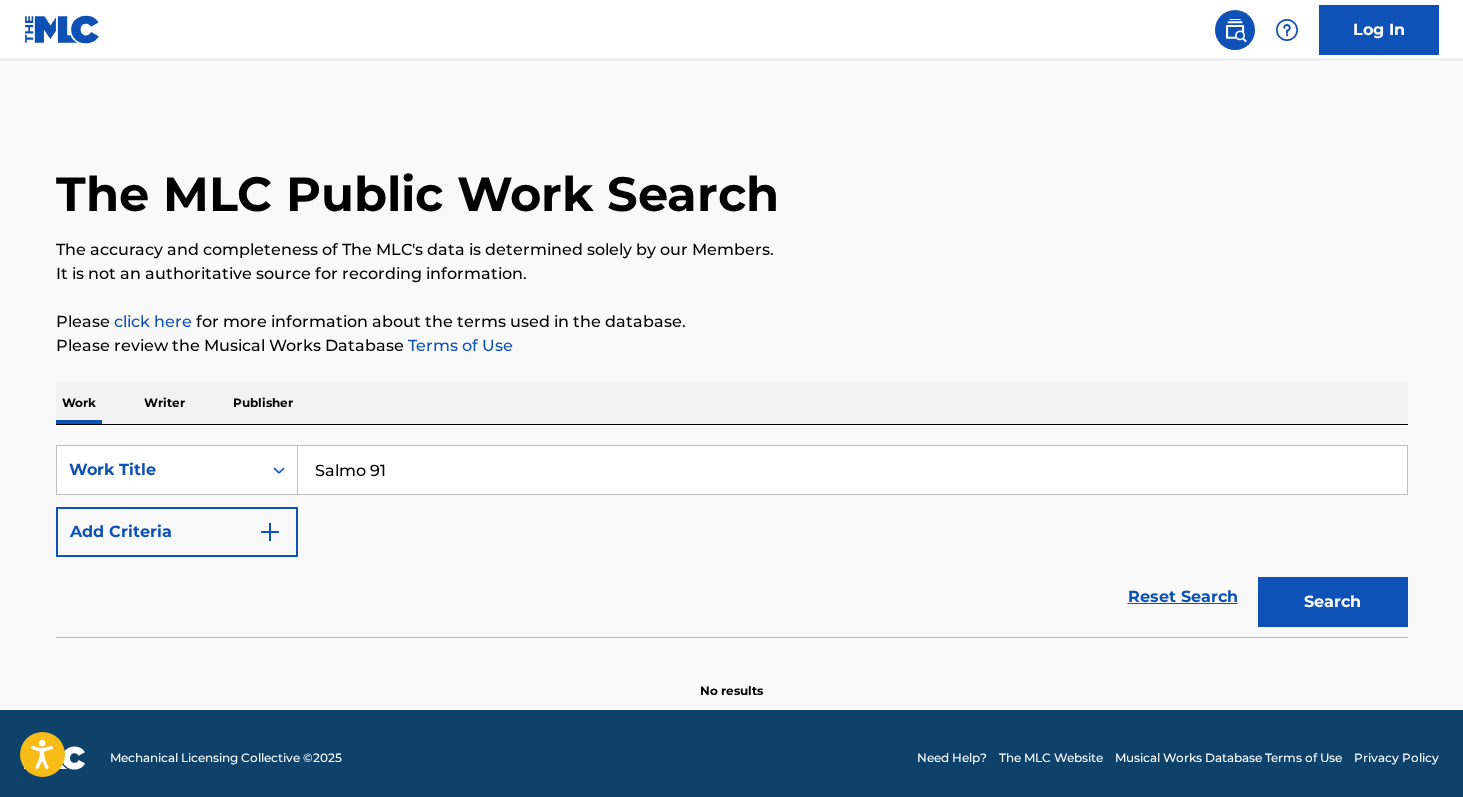type on "Salmo 91" 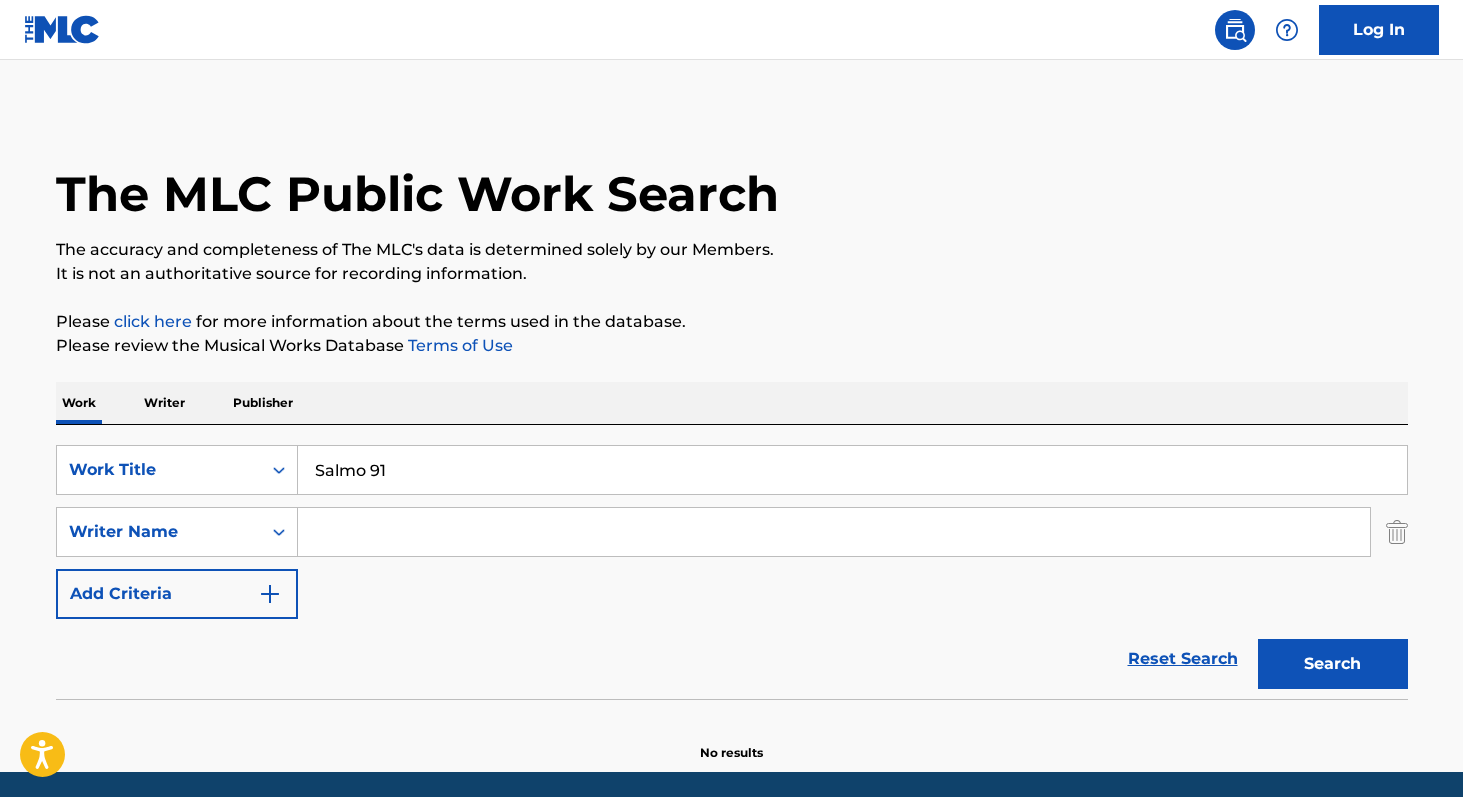 click at bounding box center [834, 532] 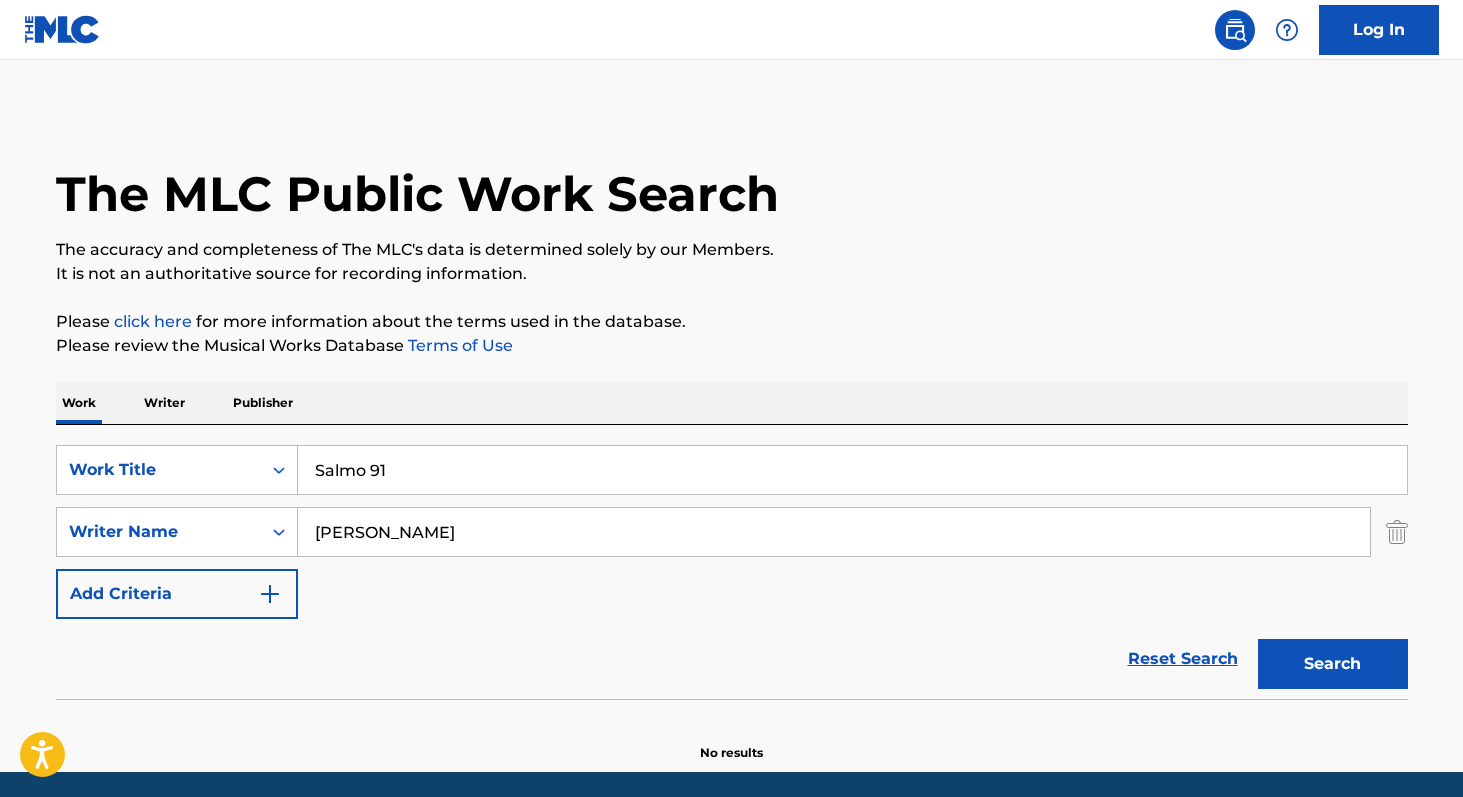 type on "[PERSON_NAME]" 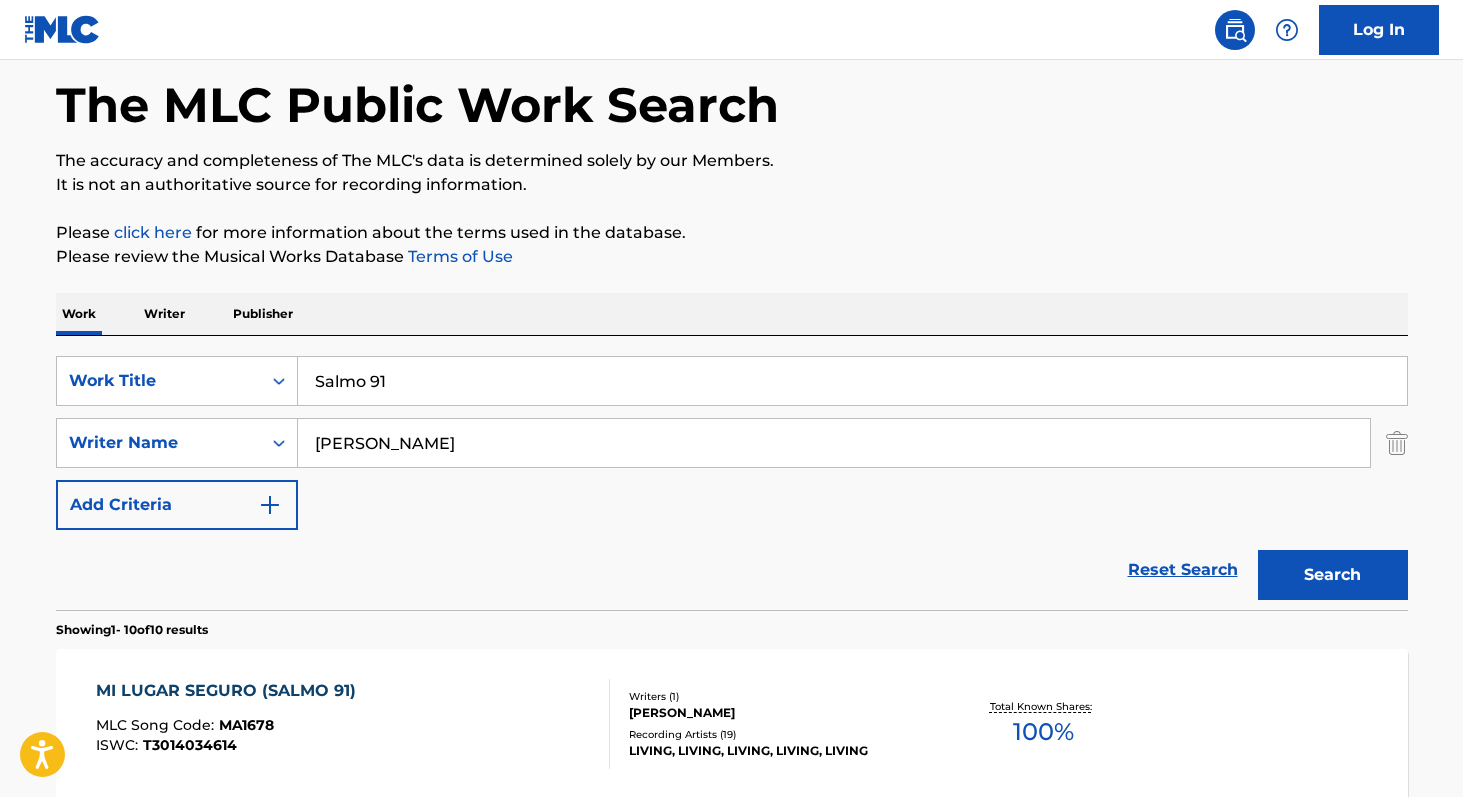 scroll, scrollTop: 0, scrollLeft: 0, axis: both 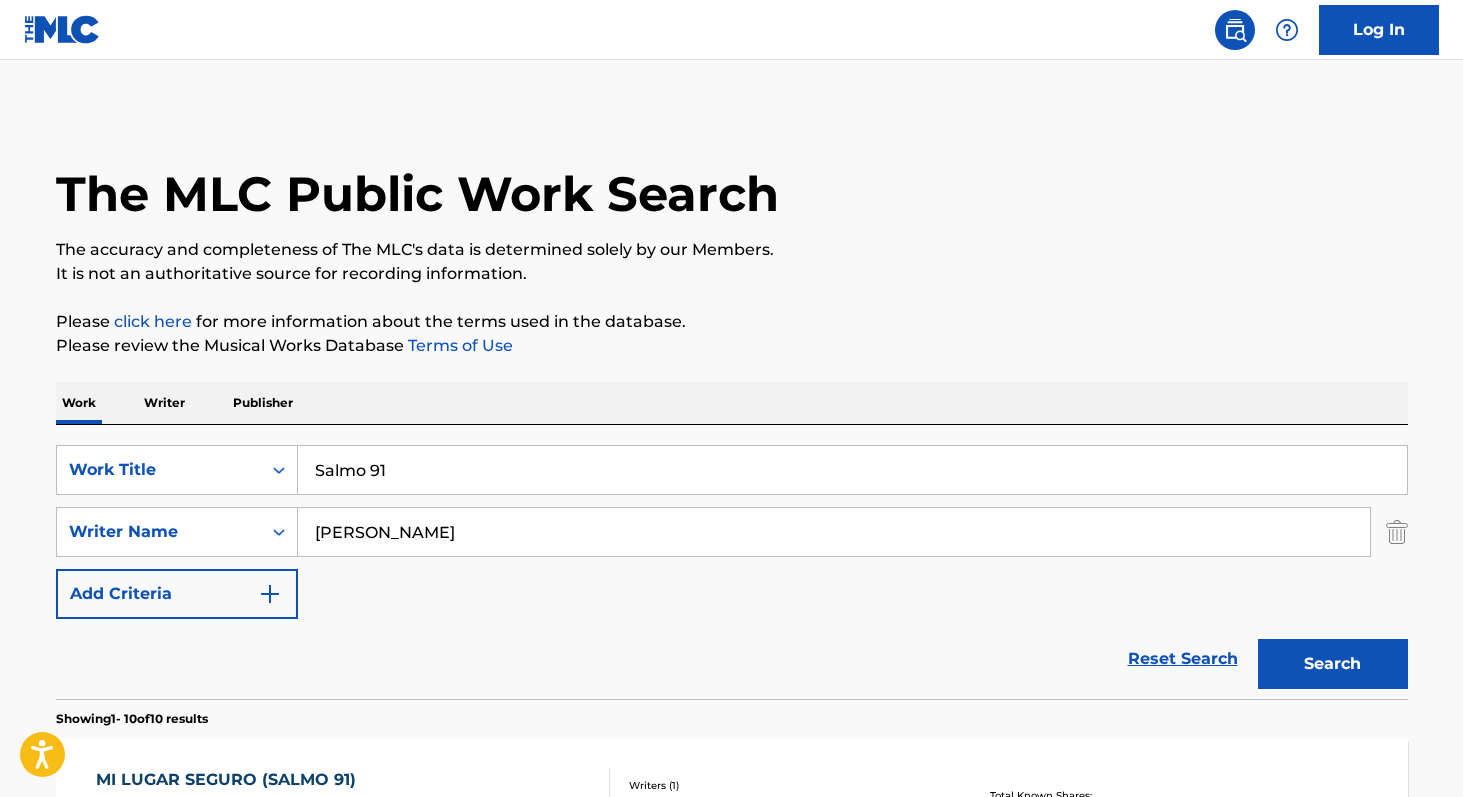 click at bounding box center [1397, 532] 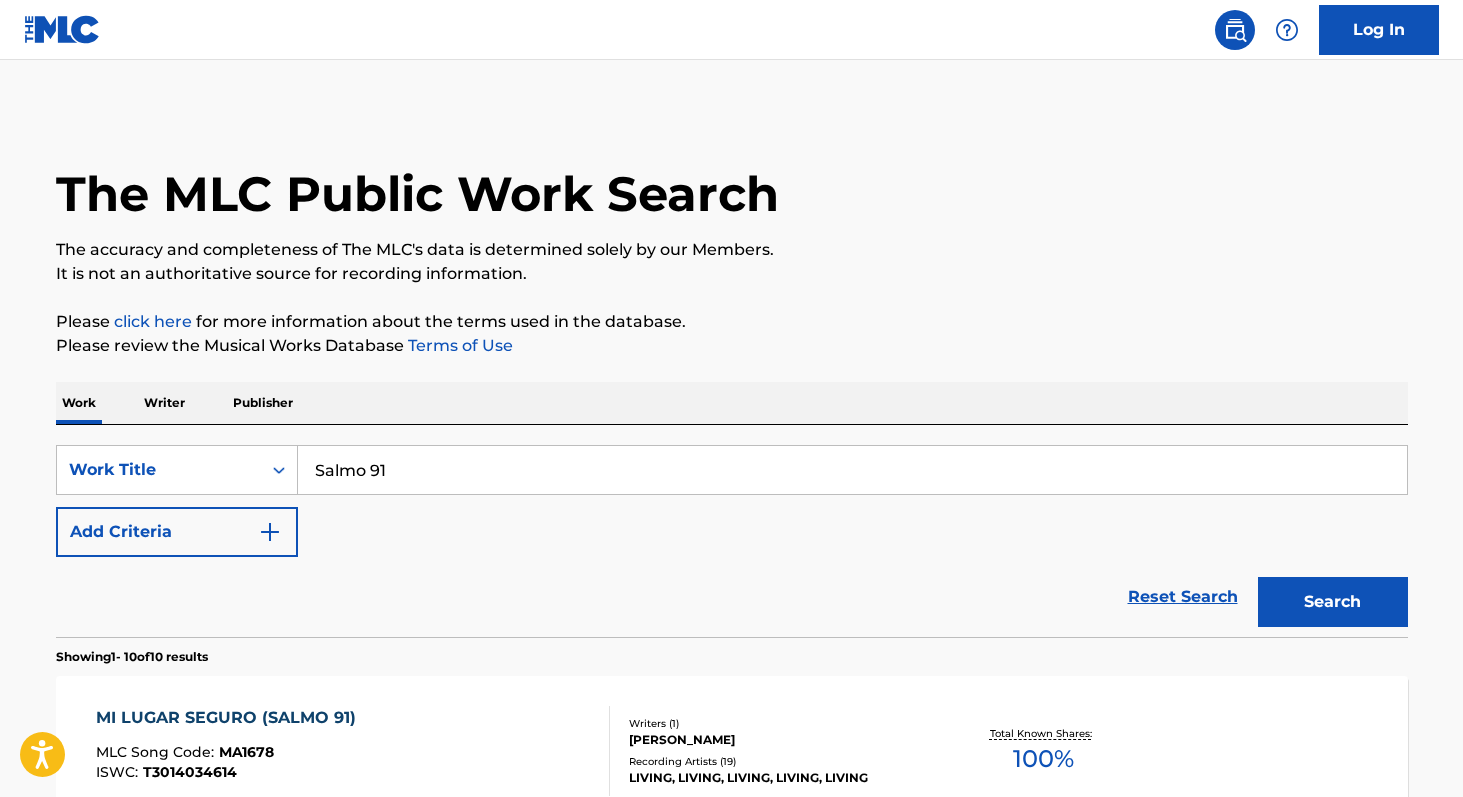 click on "Search" at bounding box center (1333, 602) 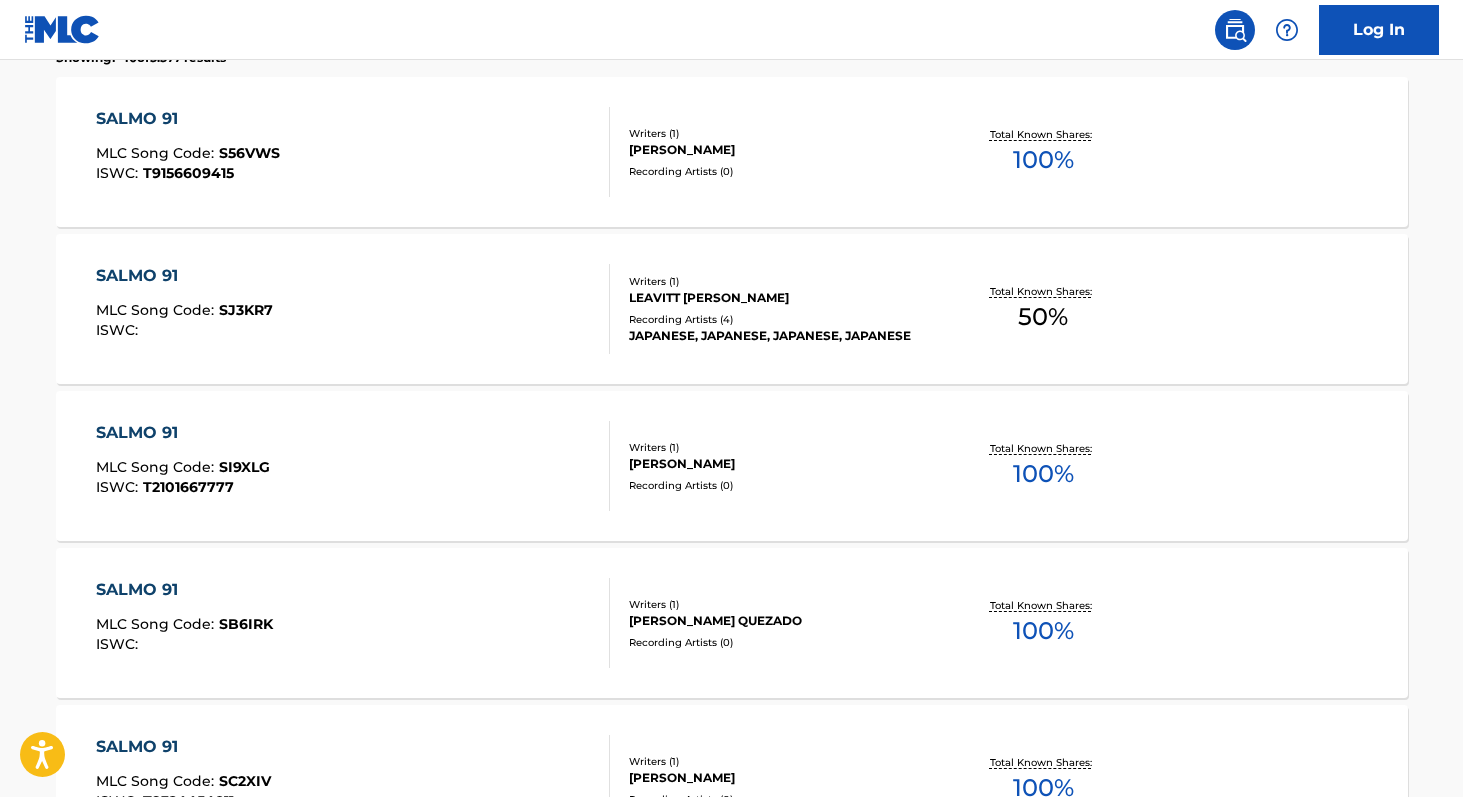 scroll, scrollTop: 0, scrollLeft: 0, axis: both 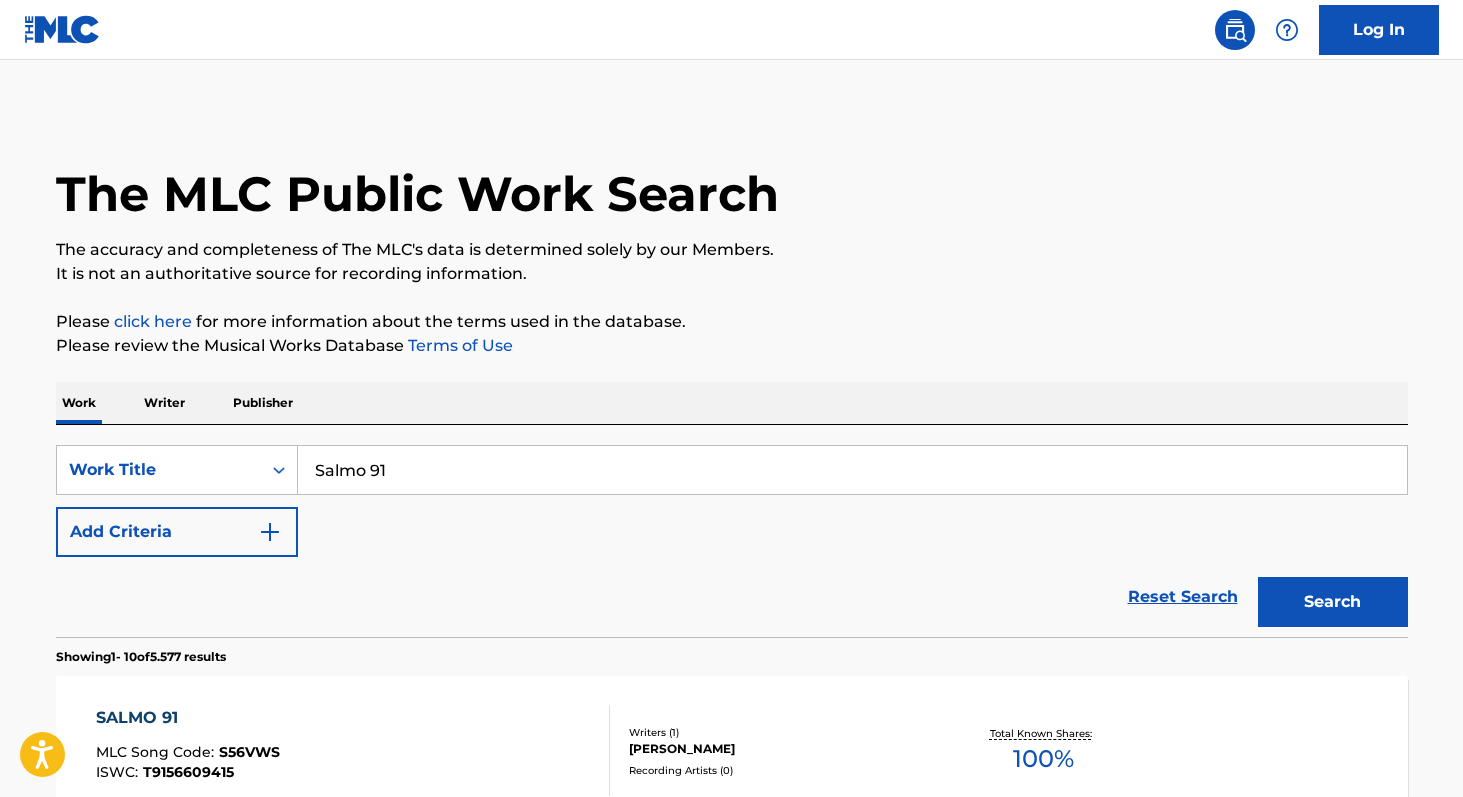 click at bounding box center (270, 532) 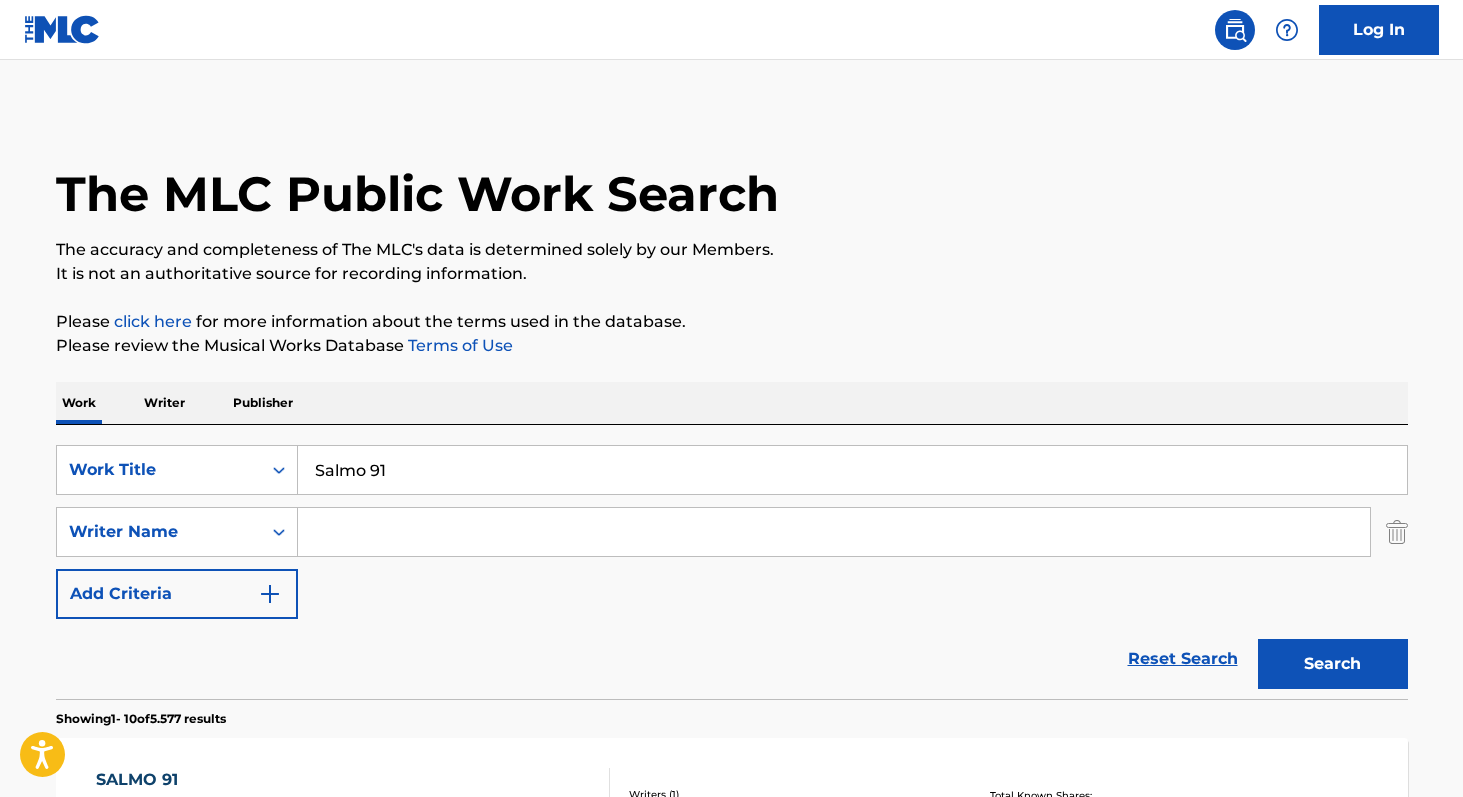 click at bounding box center [834, 532] 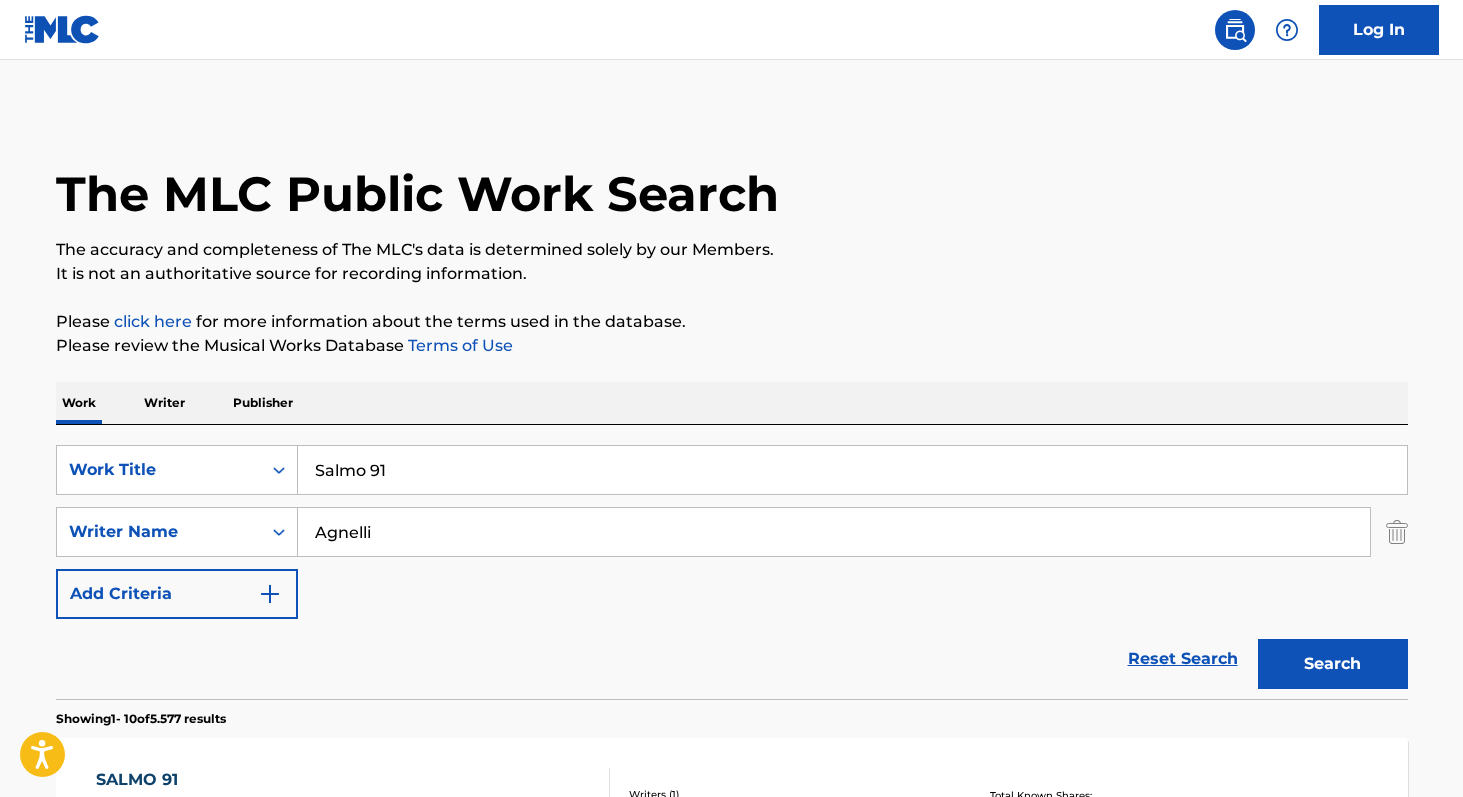 type on "Agnelli" 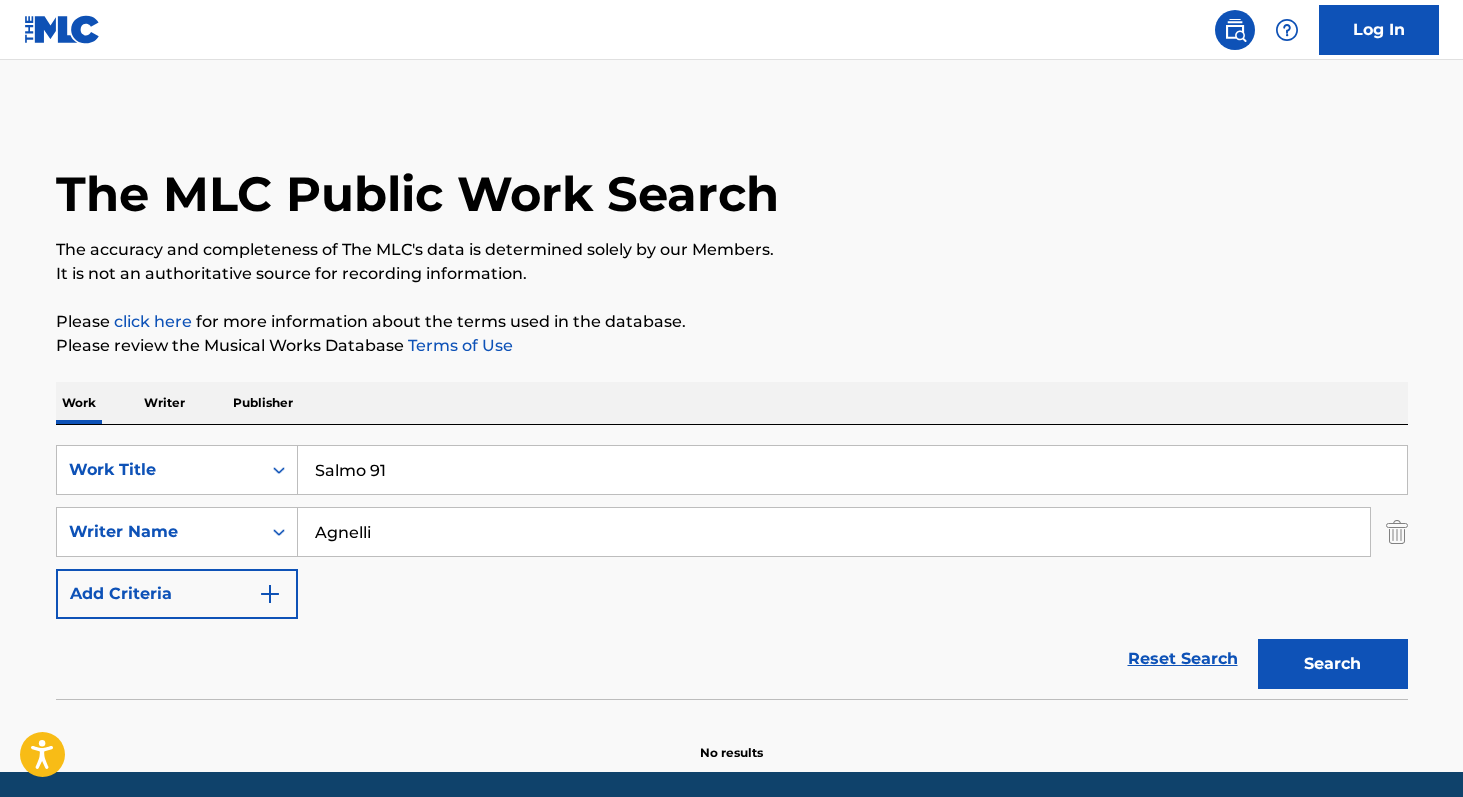 click on "Salmo 91" at bounding box center (852, 470) 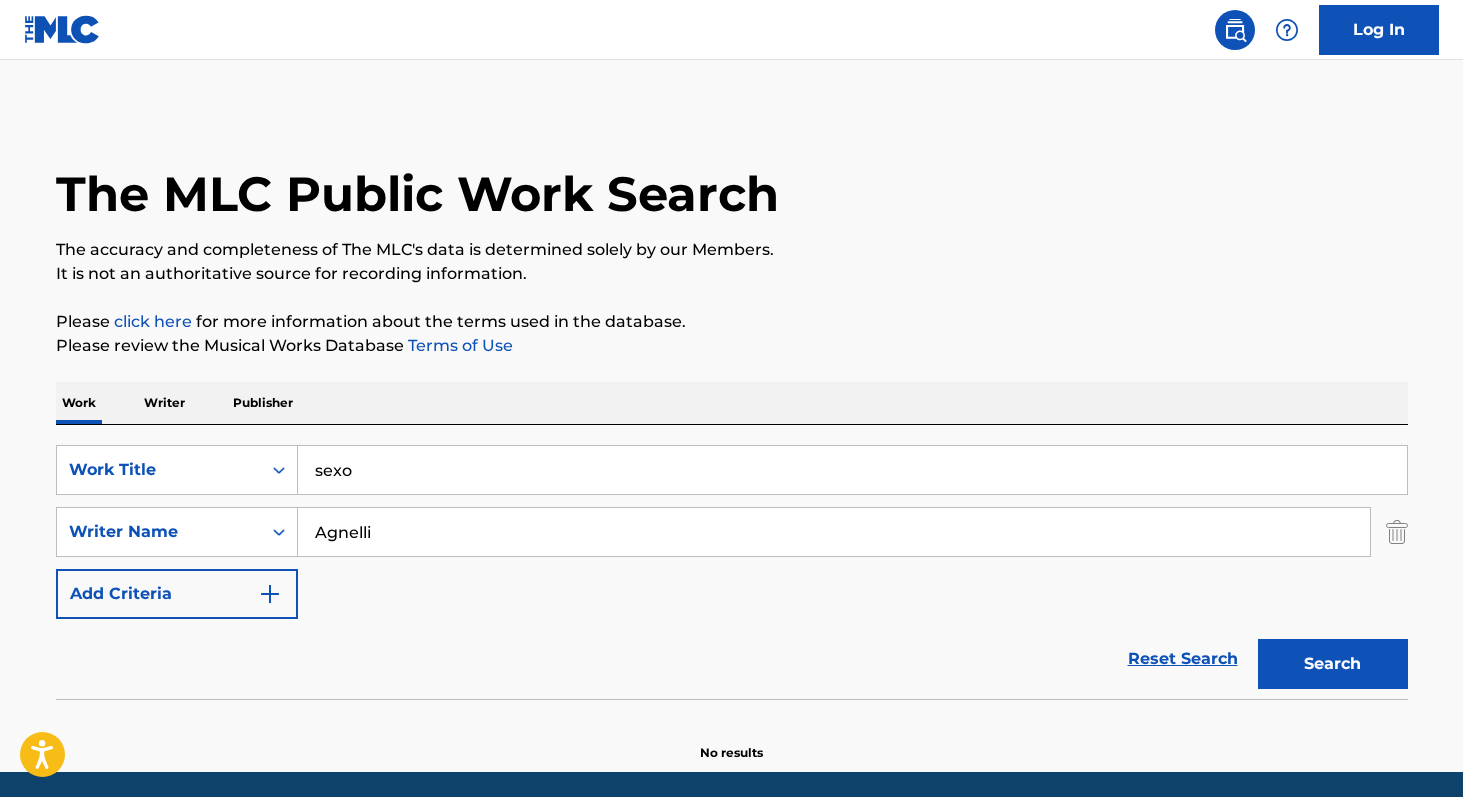 type on "sexo" 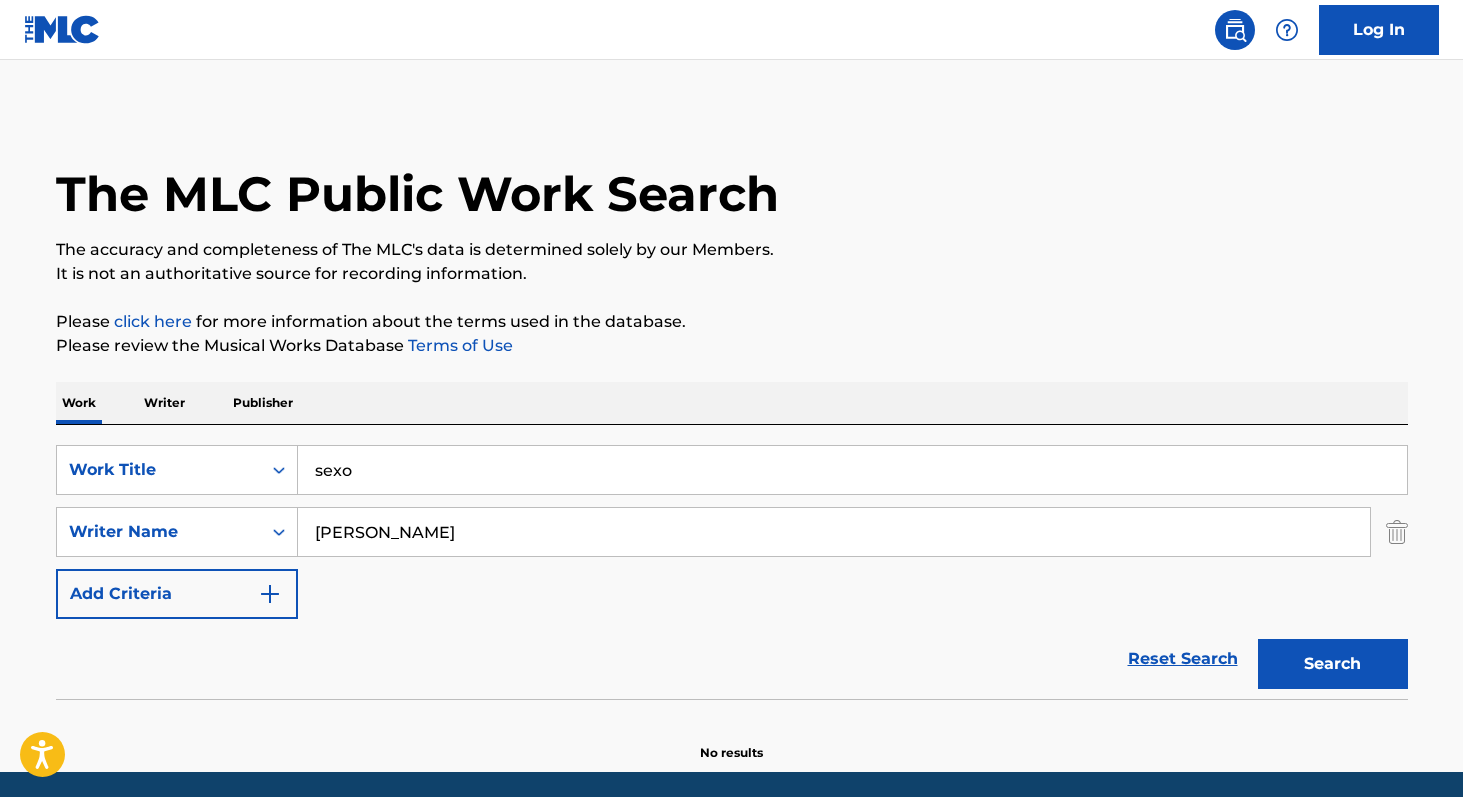 type on "[PERSON_NAME]" 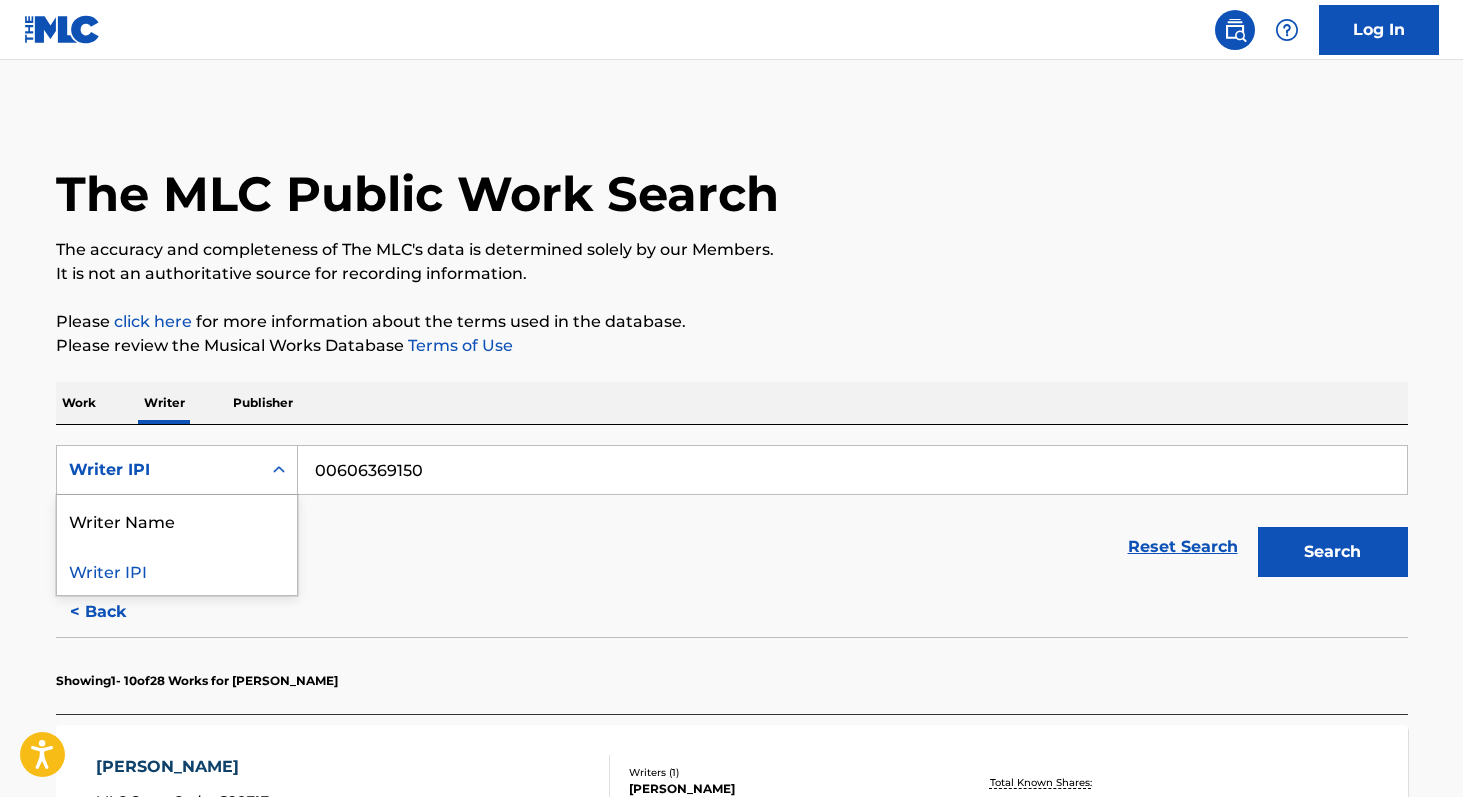 click on "Writer IPI" at bounding box center [159, 470] 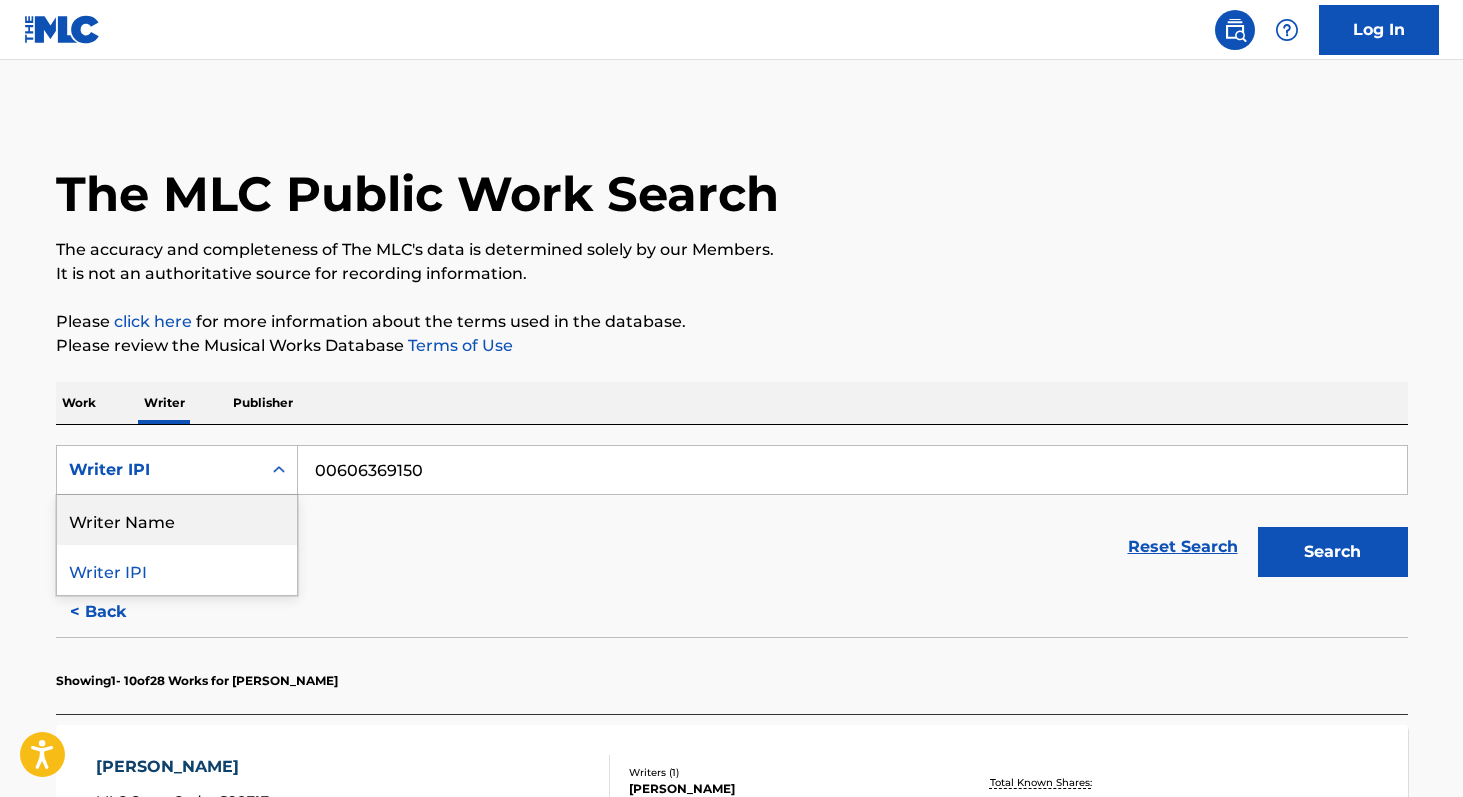 click on "Writer Name" at bounding box center [177, 520] 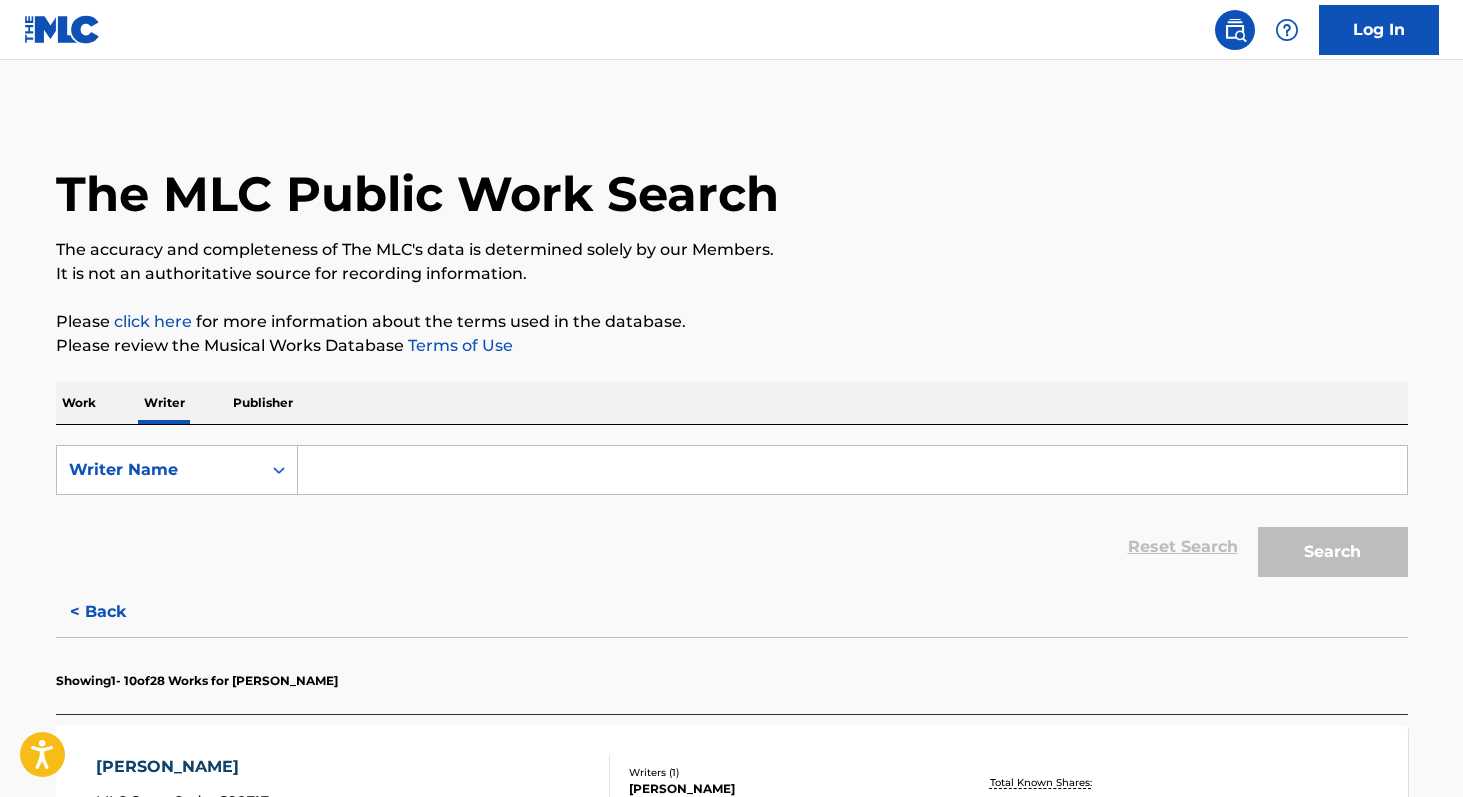 click at bounding box center [852, 470] 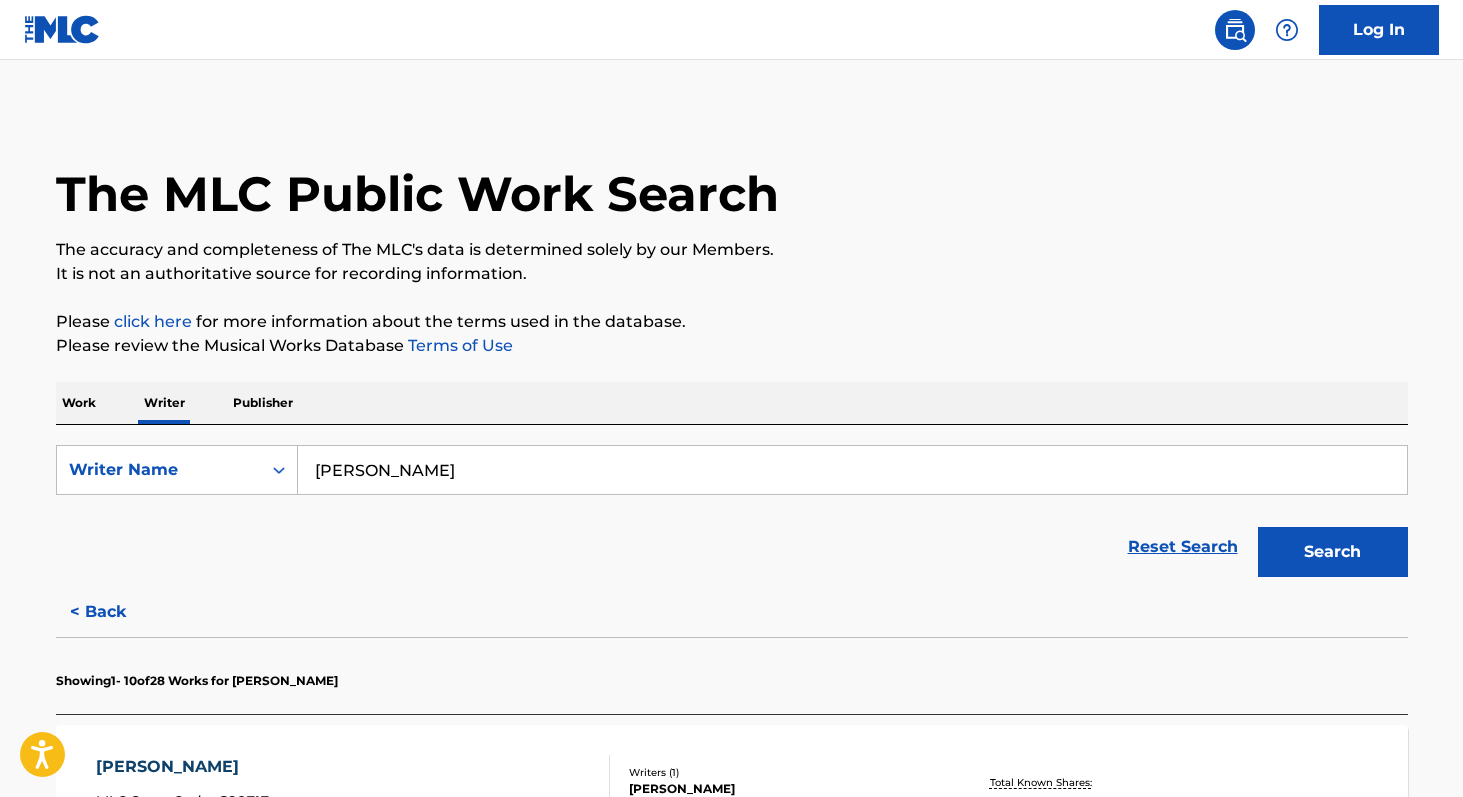 click on "Search" at bounding box center [1333, 552] 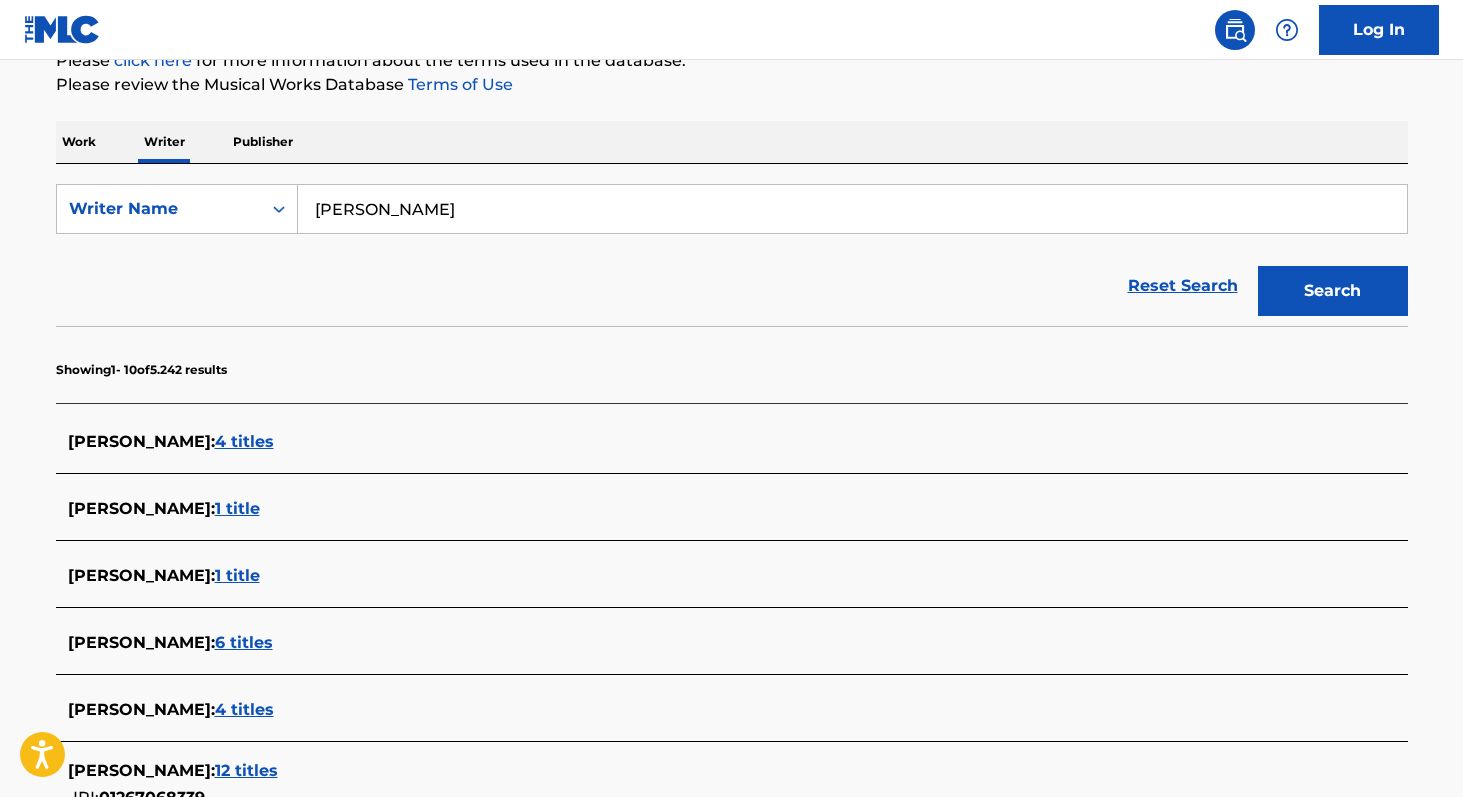 scroll, scrollTop: 0, scrollLeft: 0, axis: both 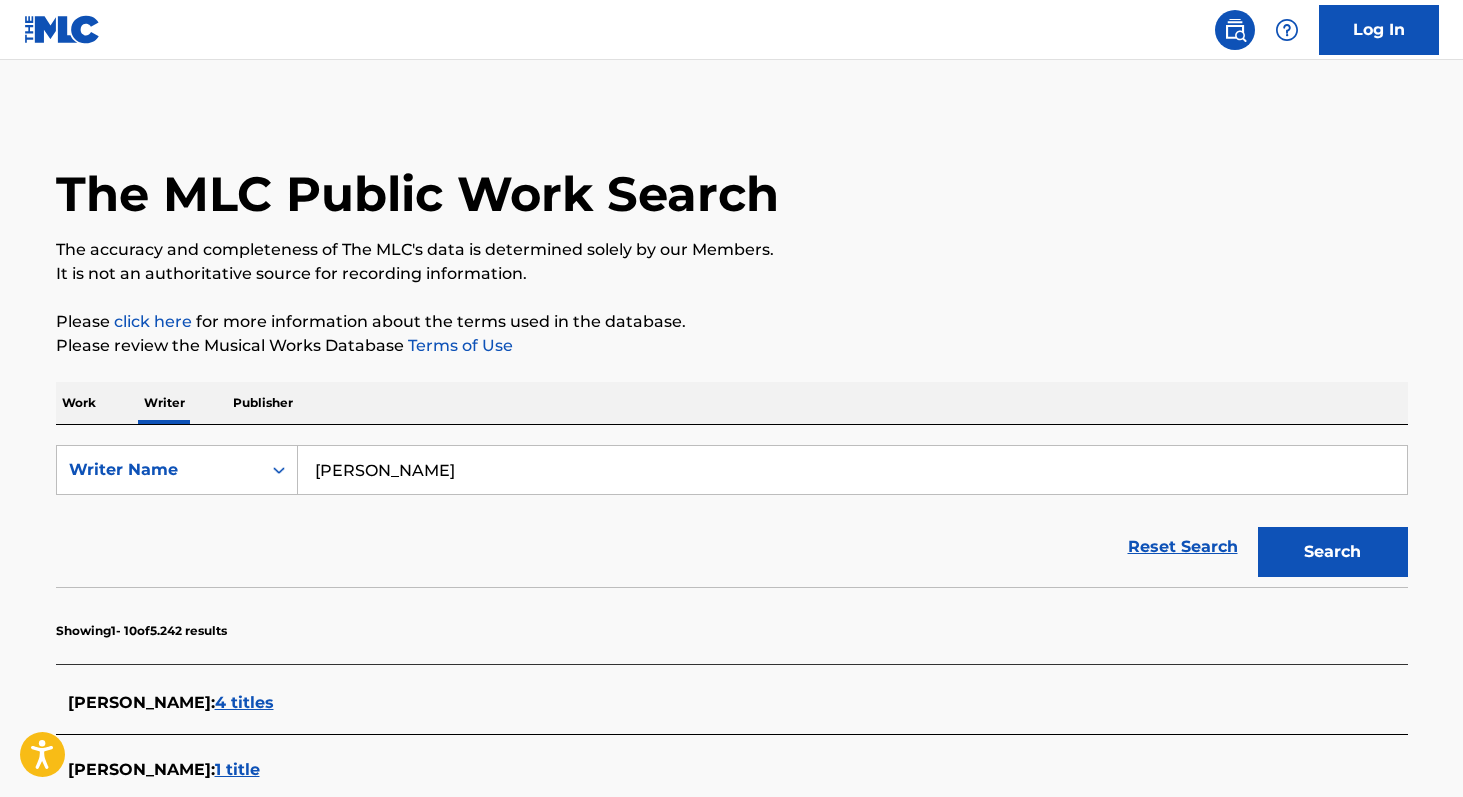 paste on "[PERSON_NAME]" 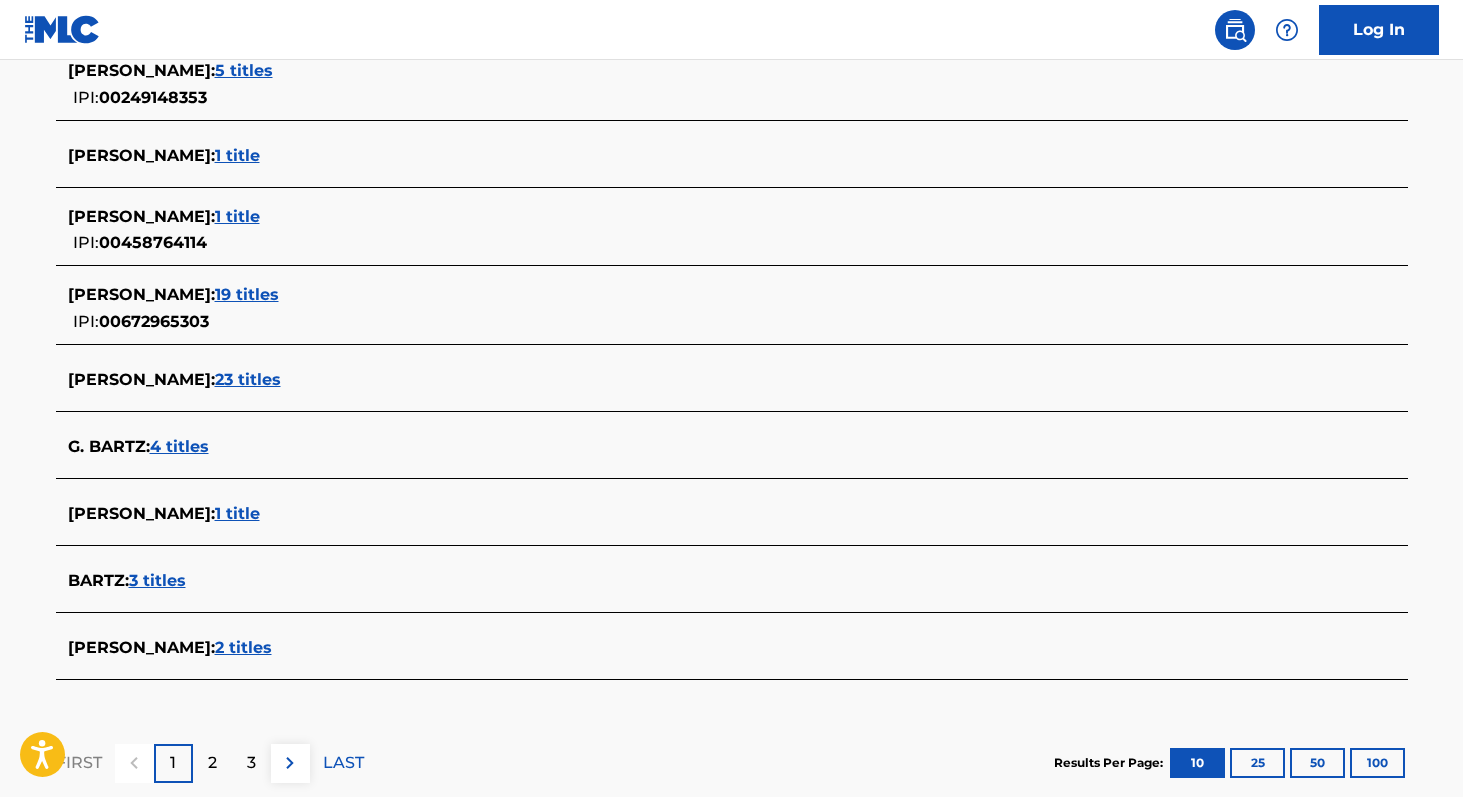 scroll, scrollTop: 695, scrollLeft: 0, axis: vertical 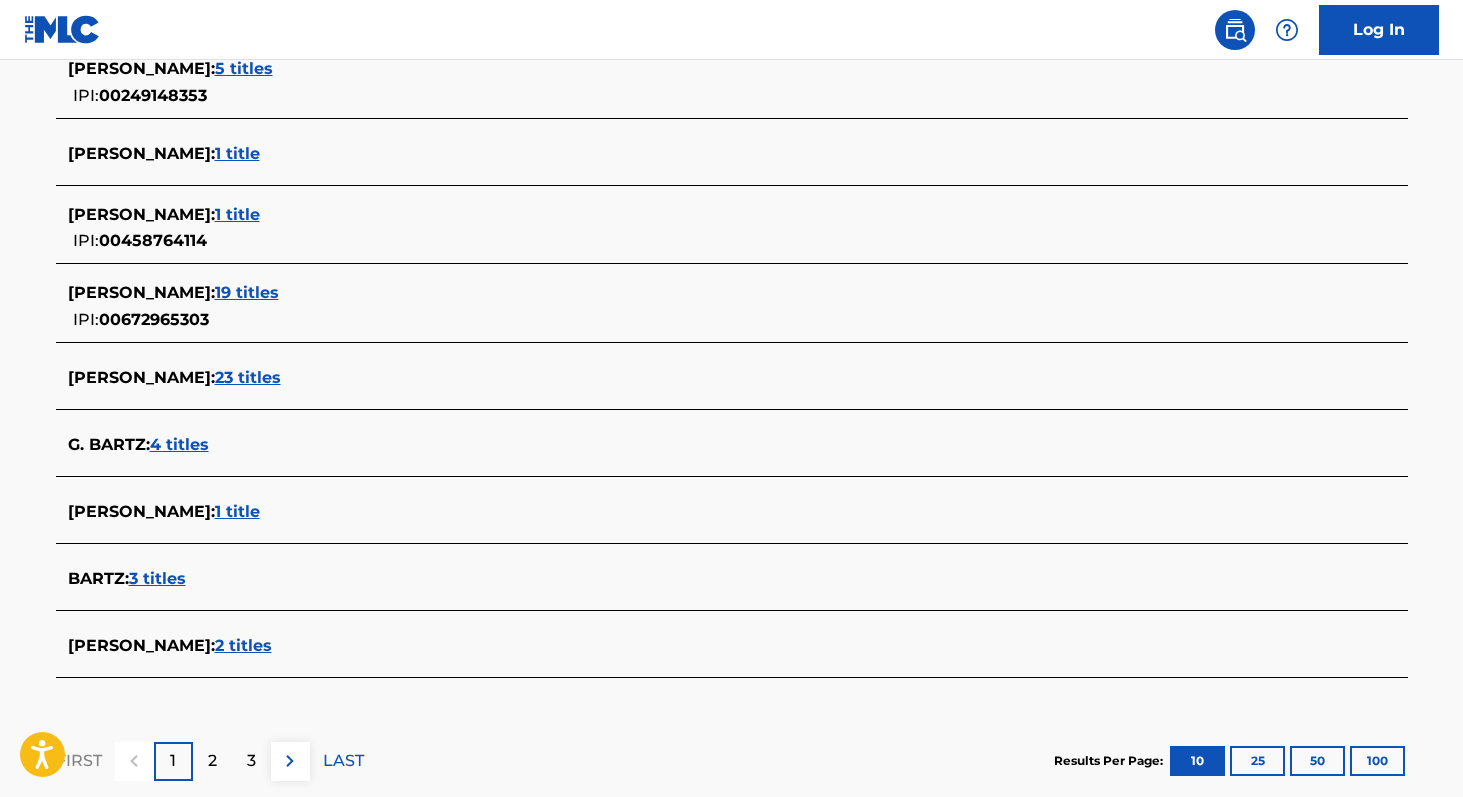 click on "2 titles" at bounding box center [243, 645] 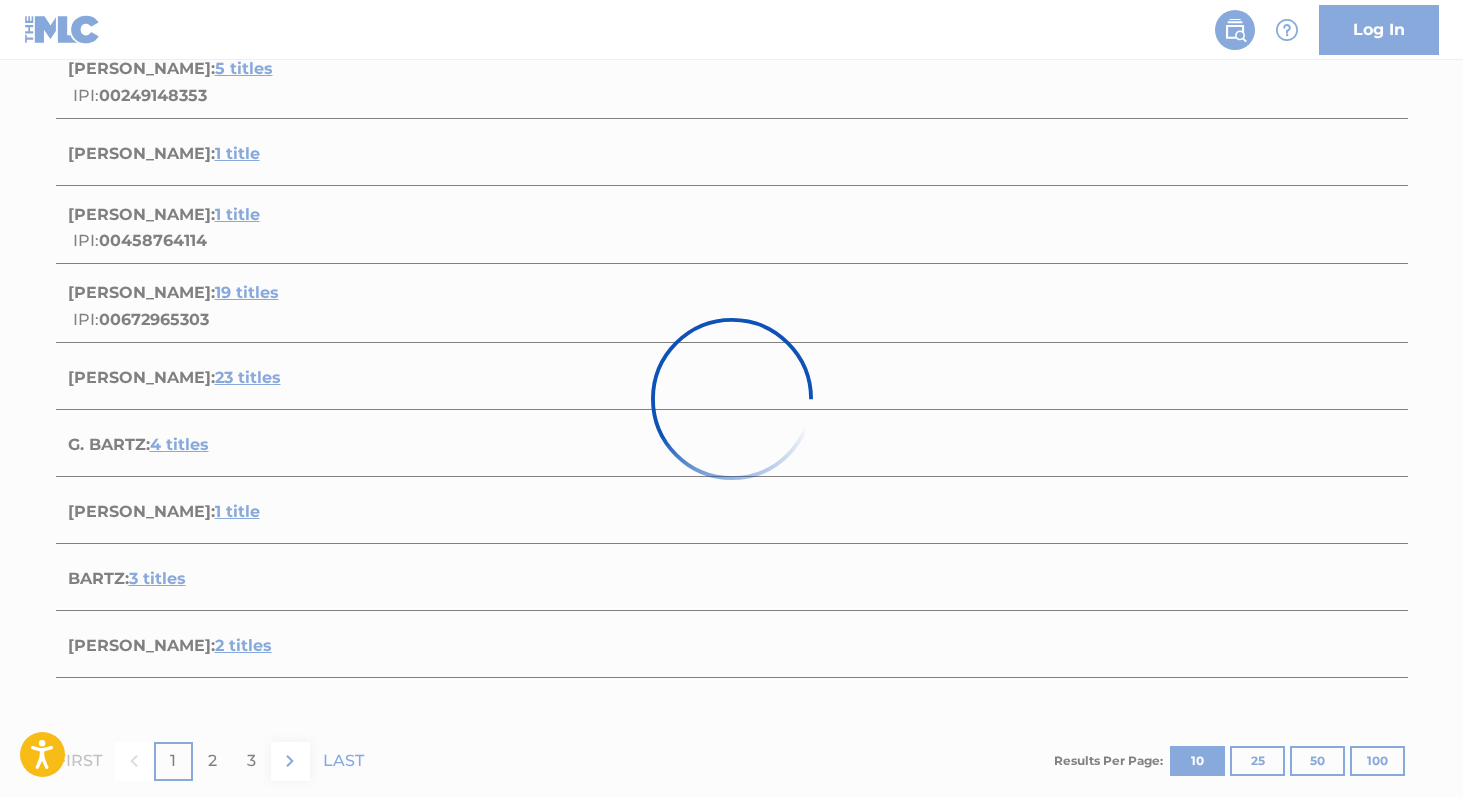 scroll, scrollTop: 467, scrollLeft: 0, axis: vertical 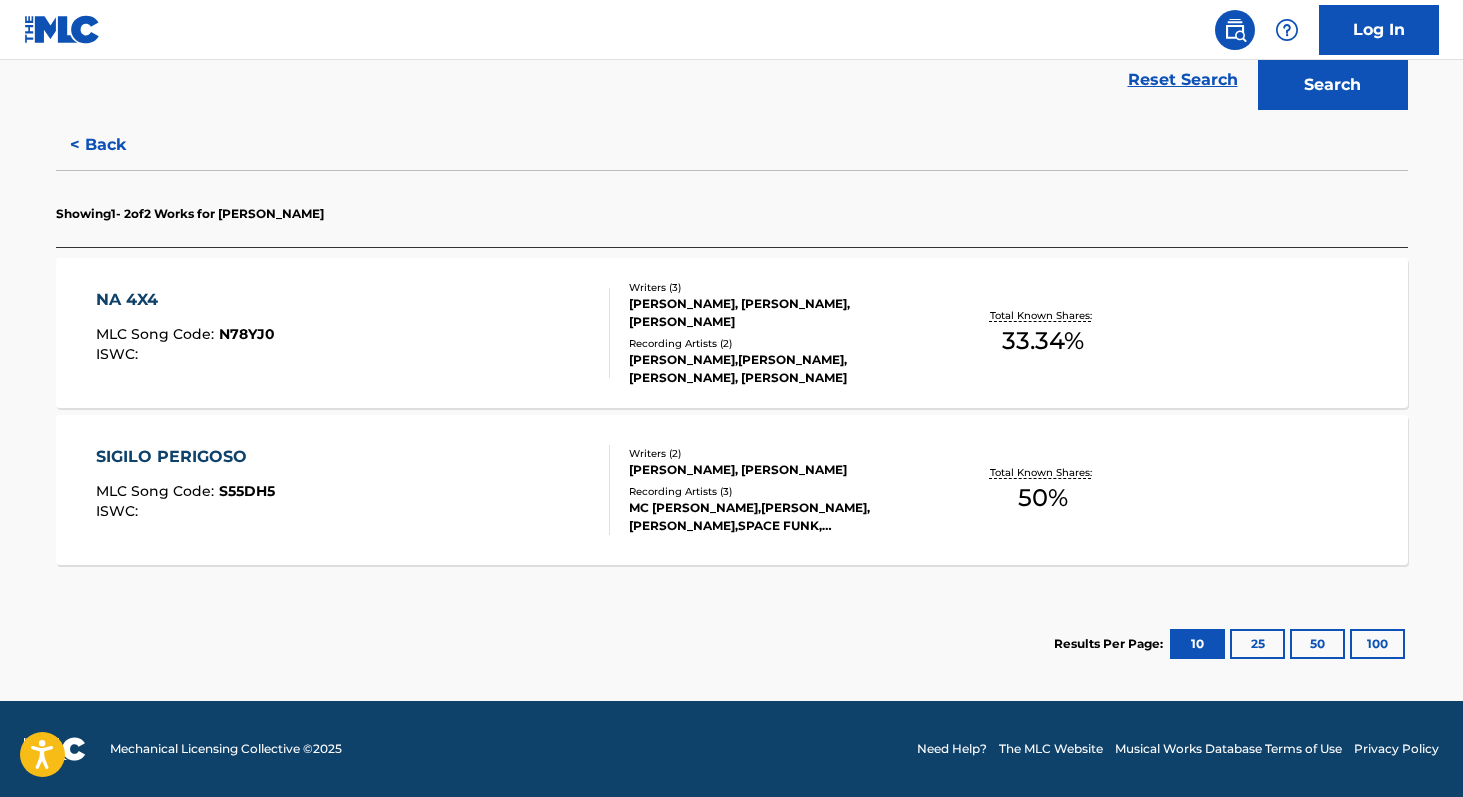 click on "50 %" at bounding box center (1043, 498) 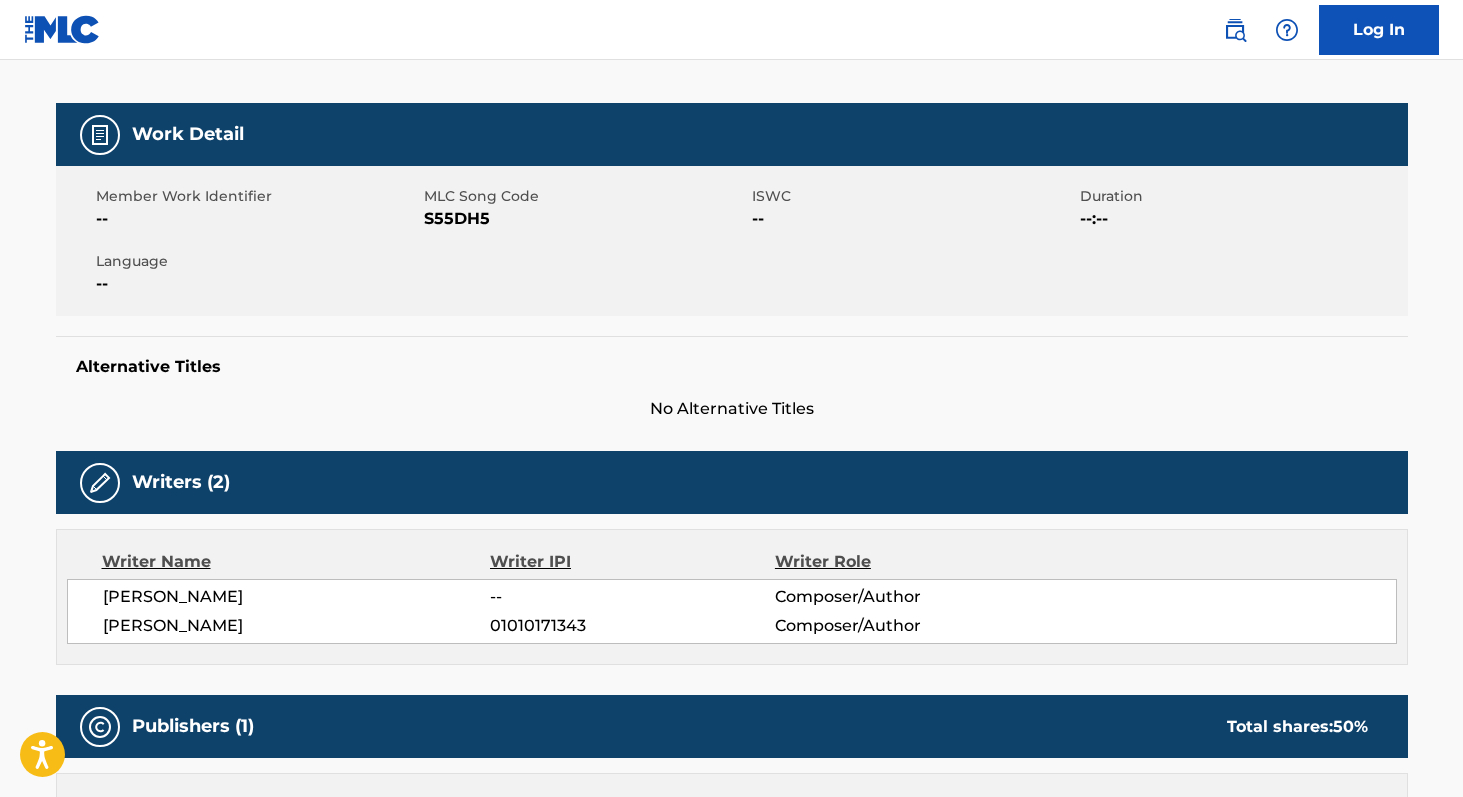 scroll, scrollTop: 0, scrollLeft: 0, axis: both 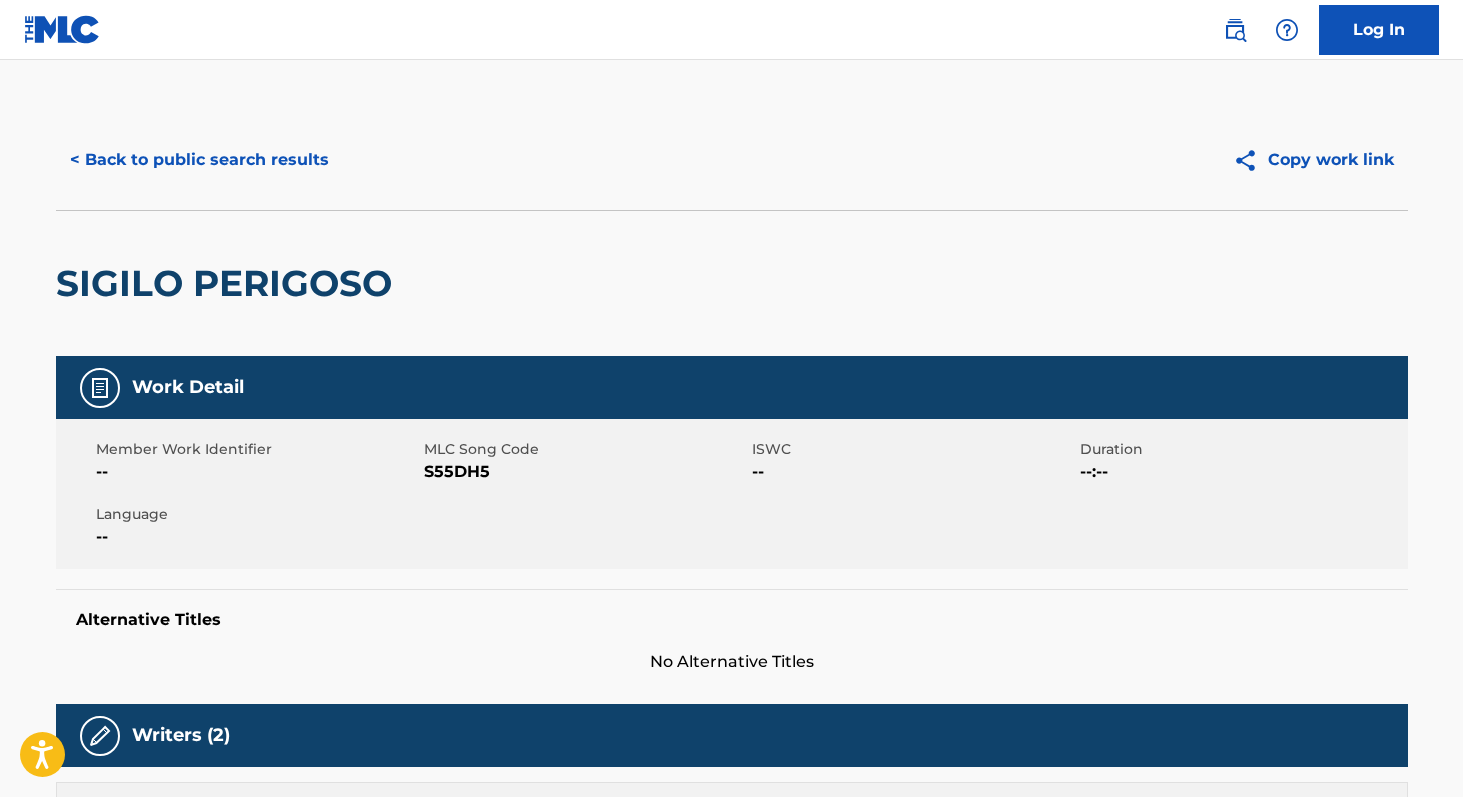 click on "< Back to public search results" at bounding box center (199, 160) 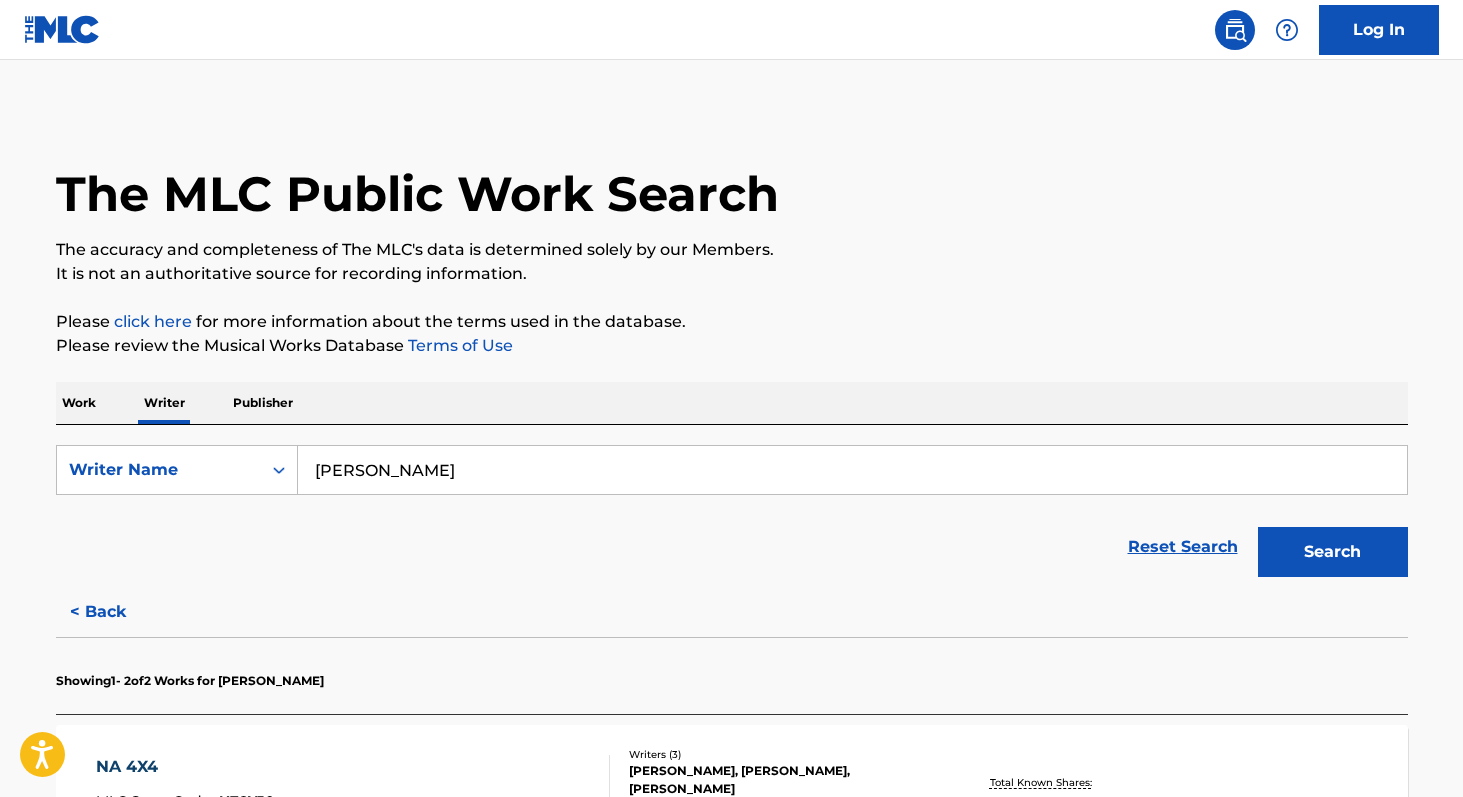 click on "Work" at bounding box center [79, 403] 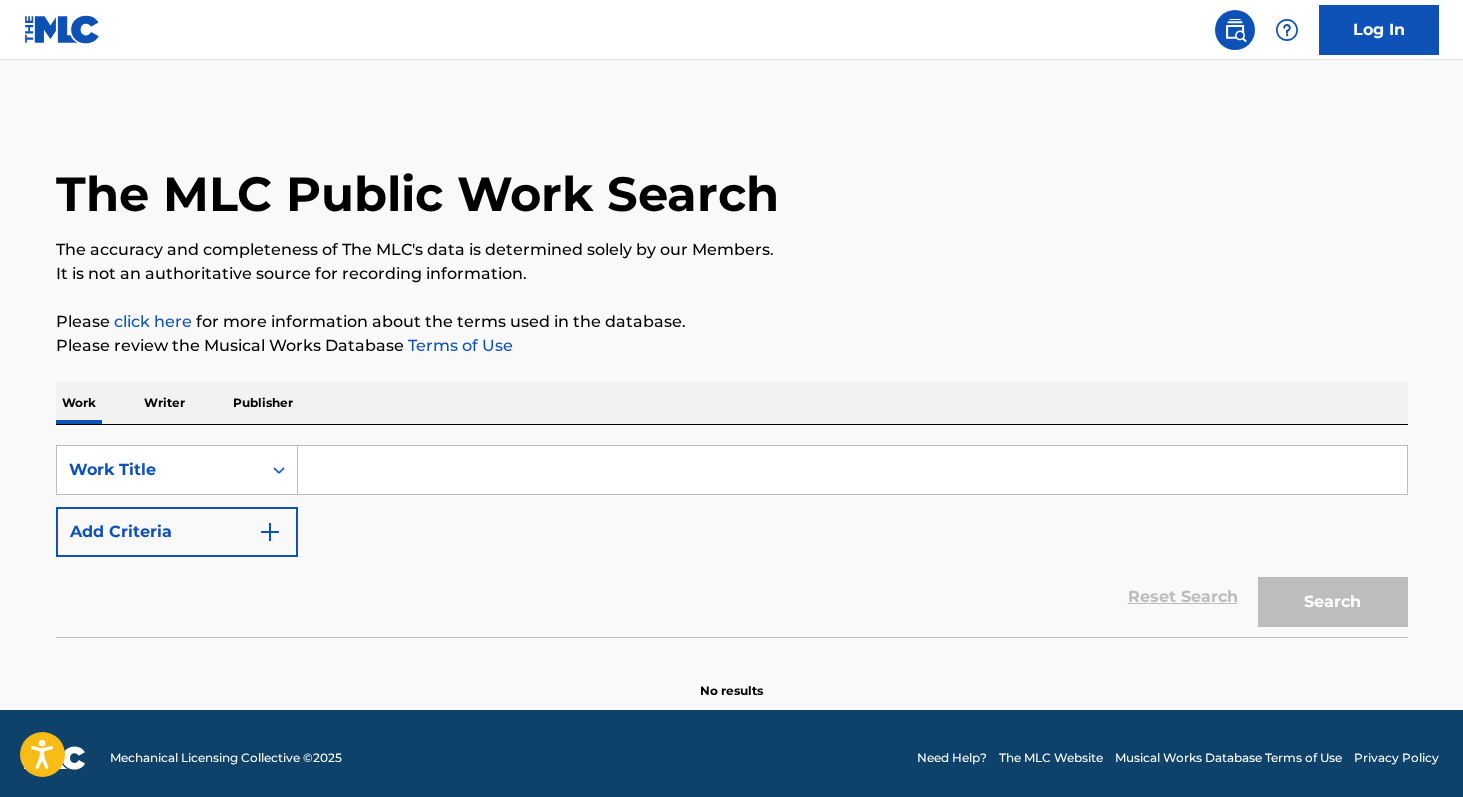 click at bounding box center [852, 470] 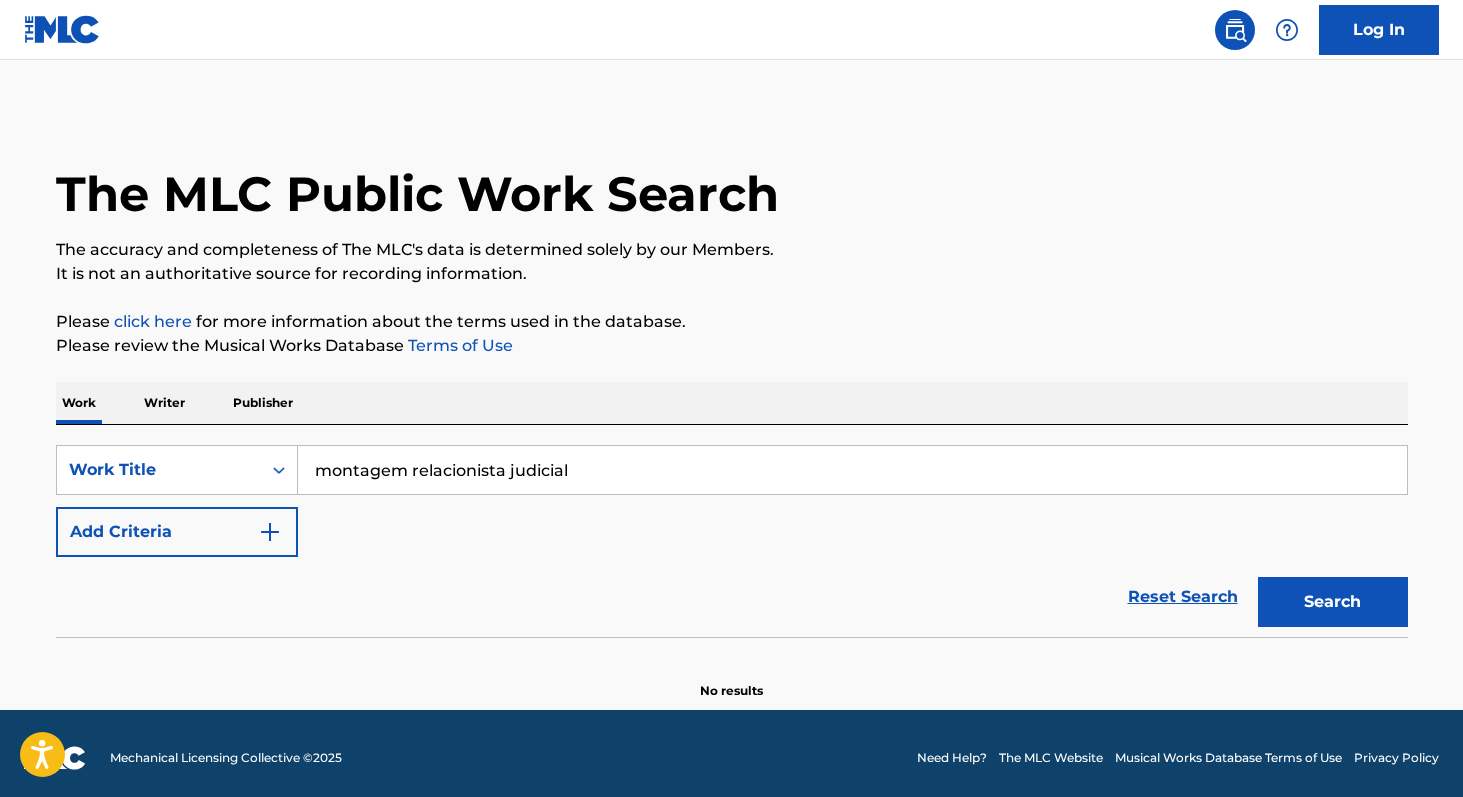 type on "montagem relacionista judicial" 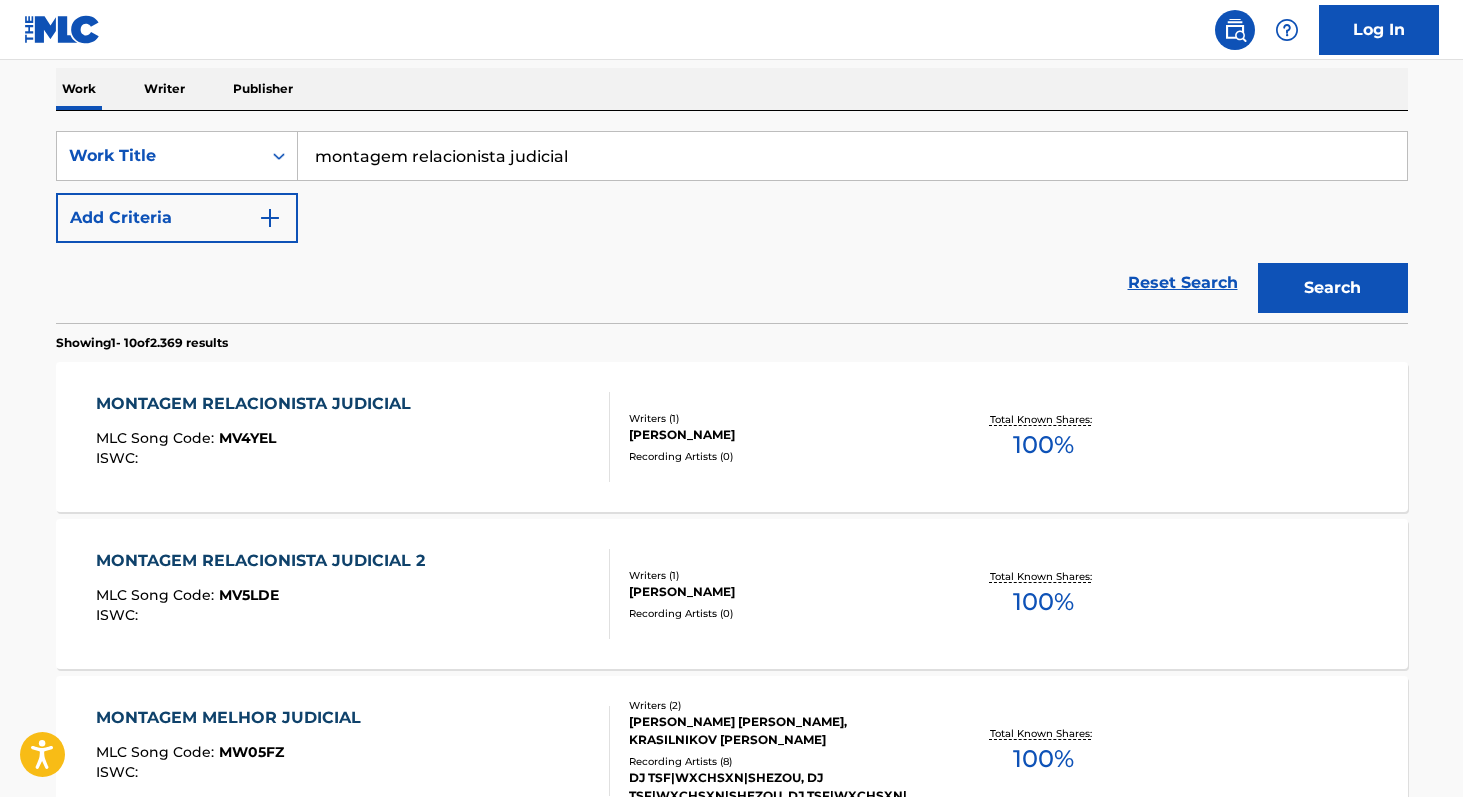 scroll, scrollTop: 338, scrollLeft: 0, axis: vertical 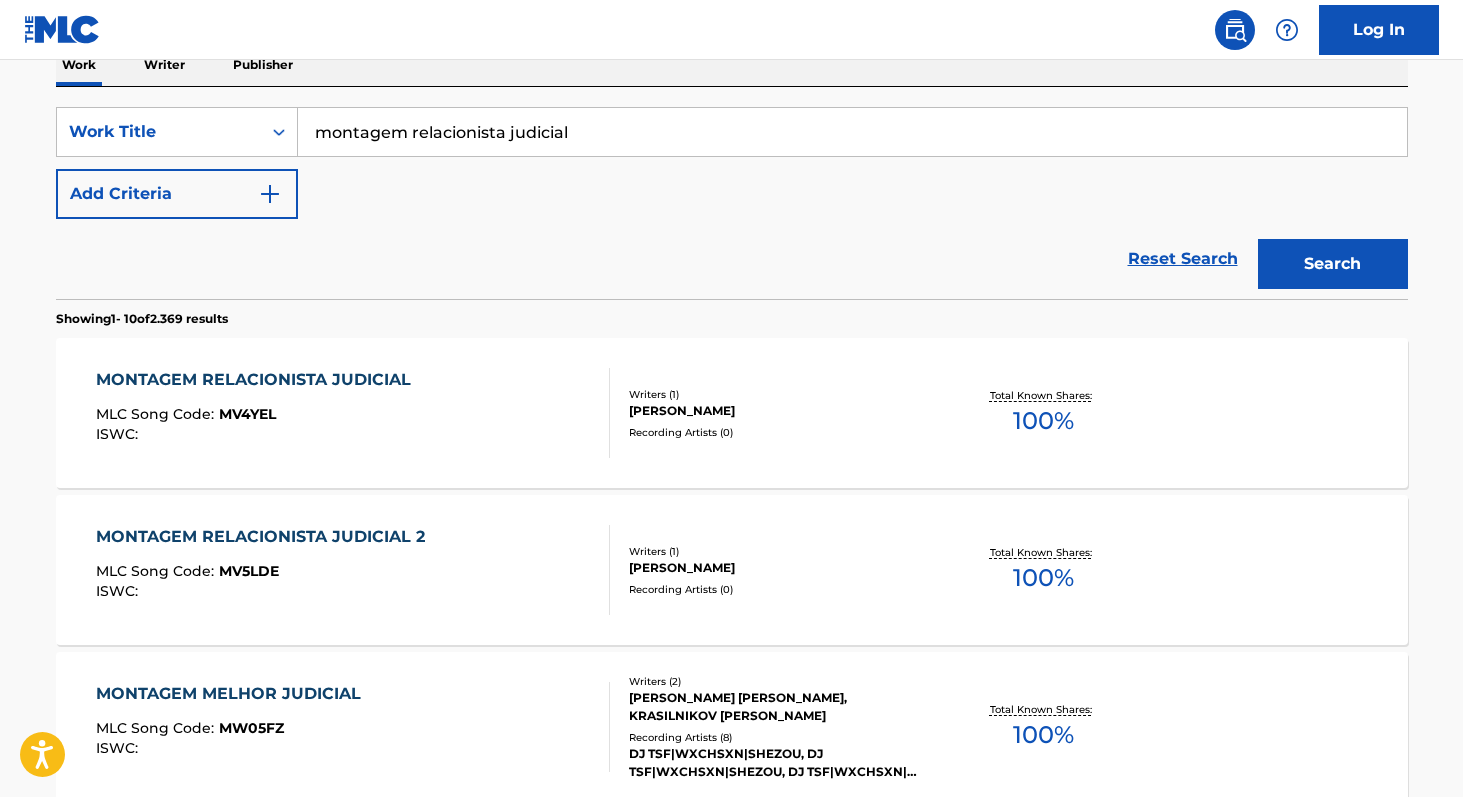 click on "MONTAGEM RELACIONISTA JUDICIAL MLC Song Code : MV4YEL ISWC : Writers ( 1 ) [PERSON_NAME] Recording Artists ( 0 ) Total Known Shares: 100 %" at bounding box center [732, 413] 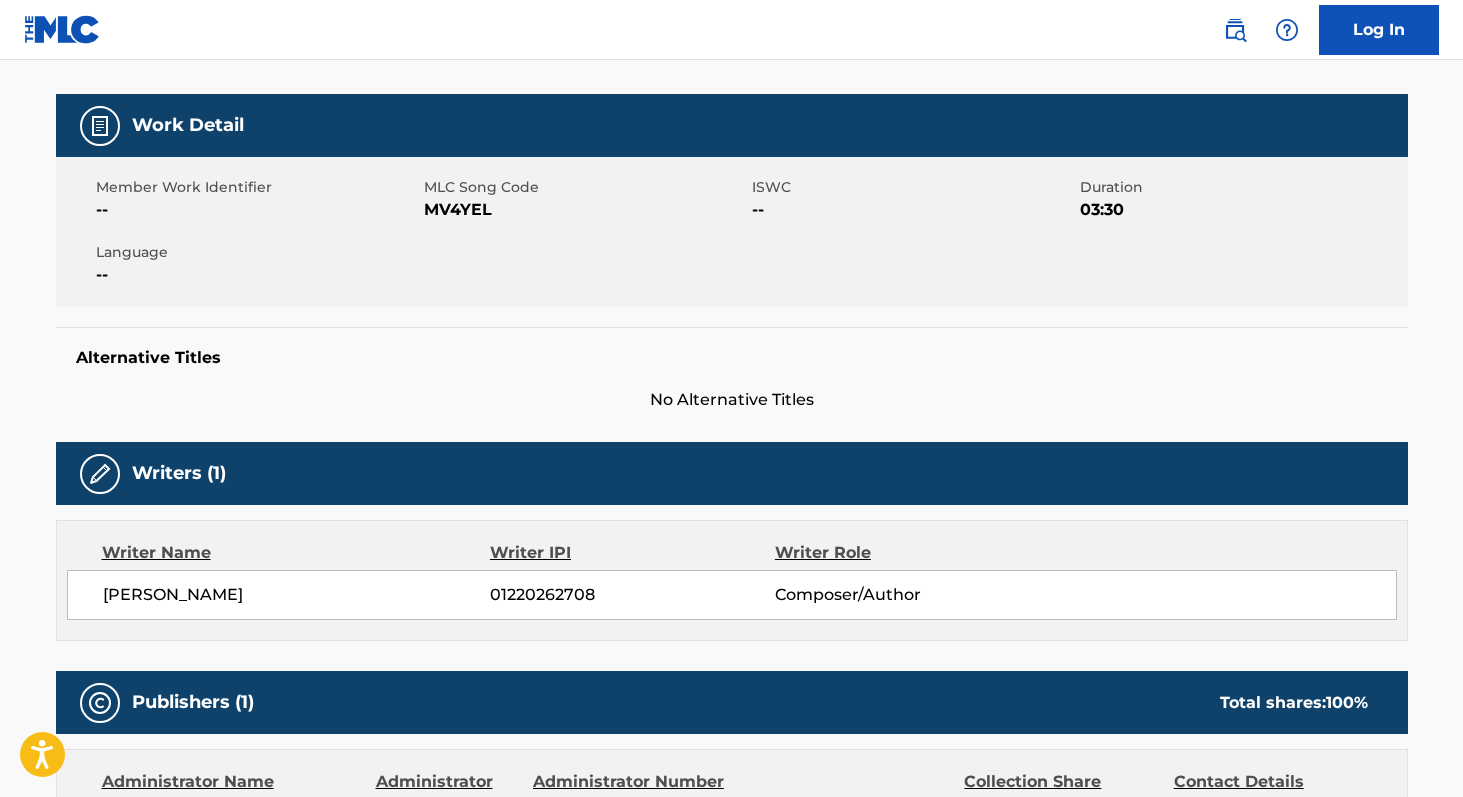 scroll, scrollTop: 324, scrollLeft: 0, axis: vertical 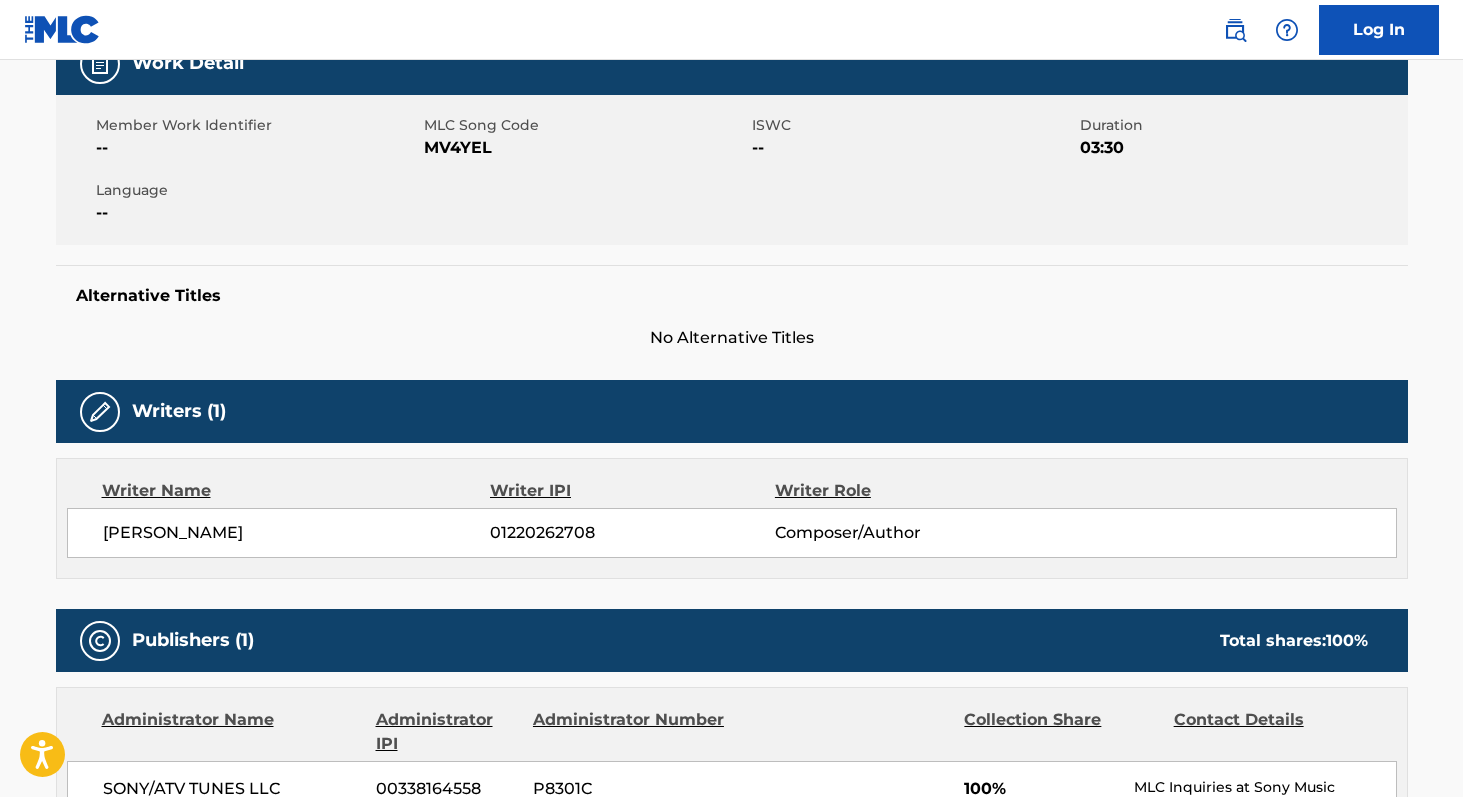 click on "[PERSON_NAME]" at bounding box center [297, 533] 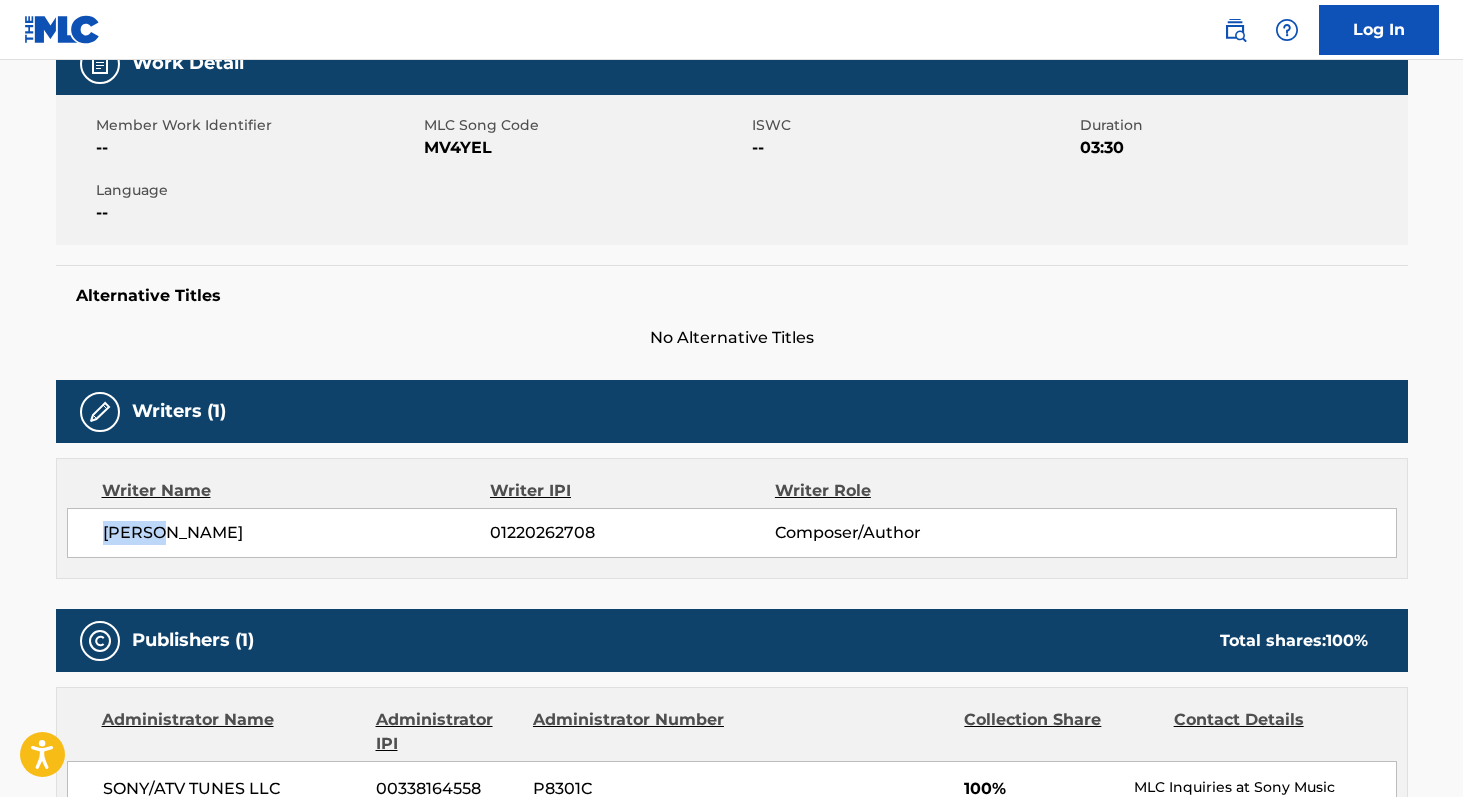 click on "[PERSON_NAME]" at bounding box center [297, 533] 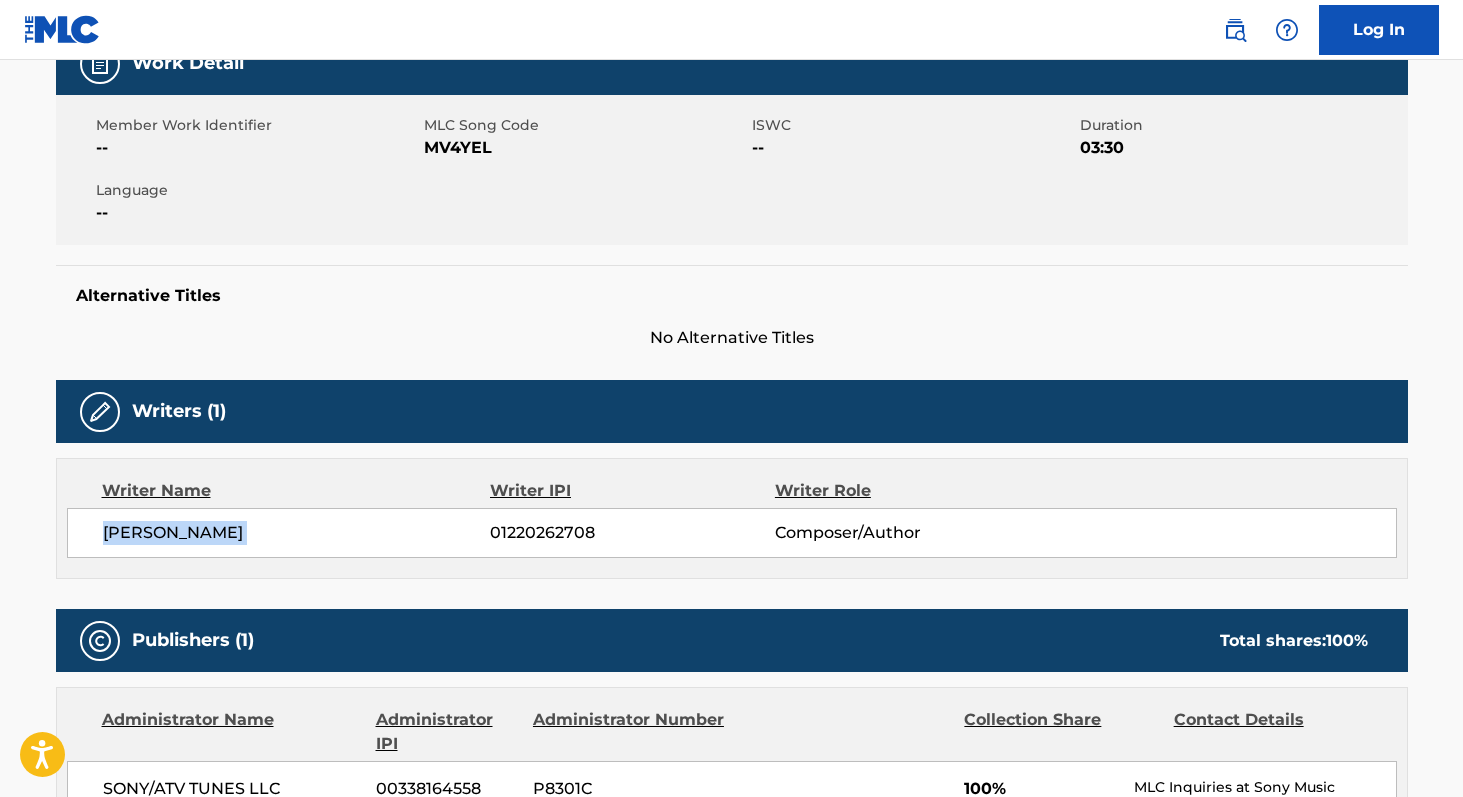 click on "[PERSON_NAME]" at bounding box center (297, 533) 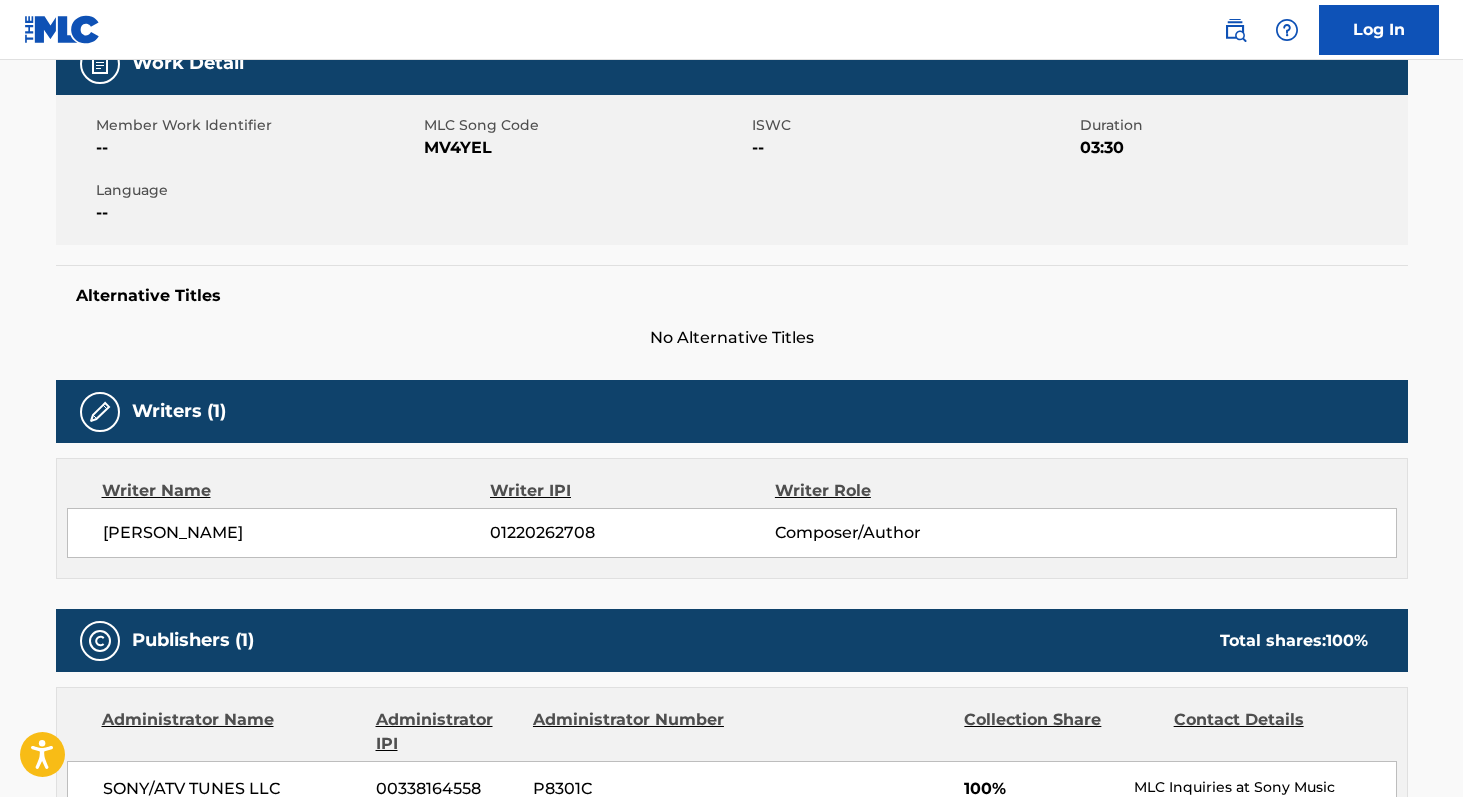 click on "MV4YEL" at bounding box center (585, 148) 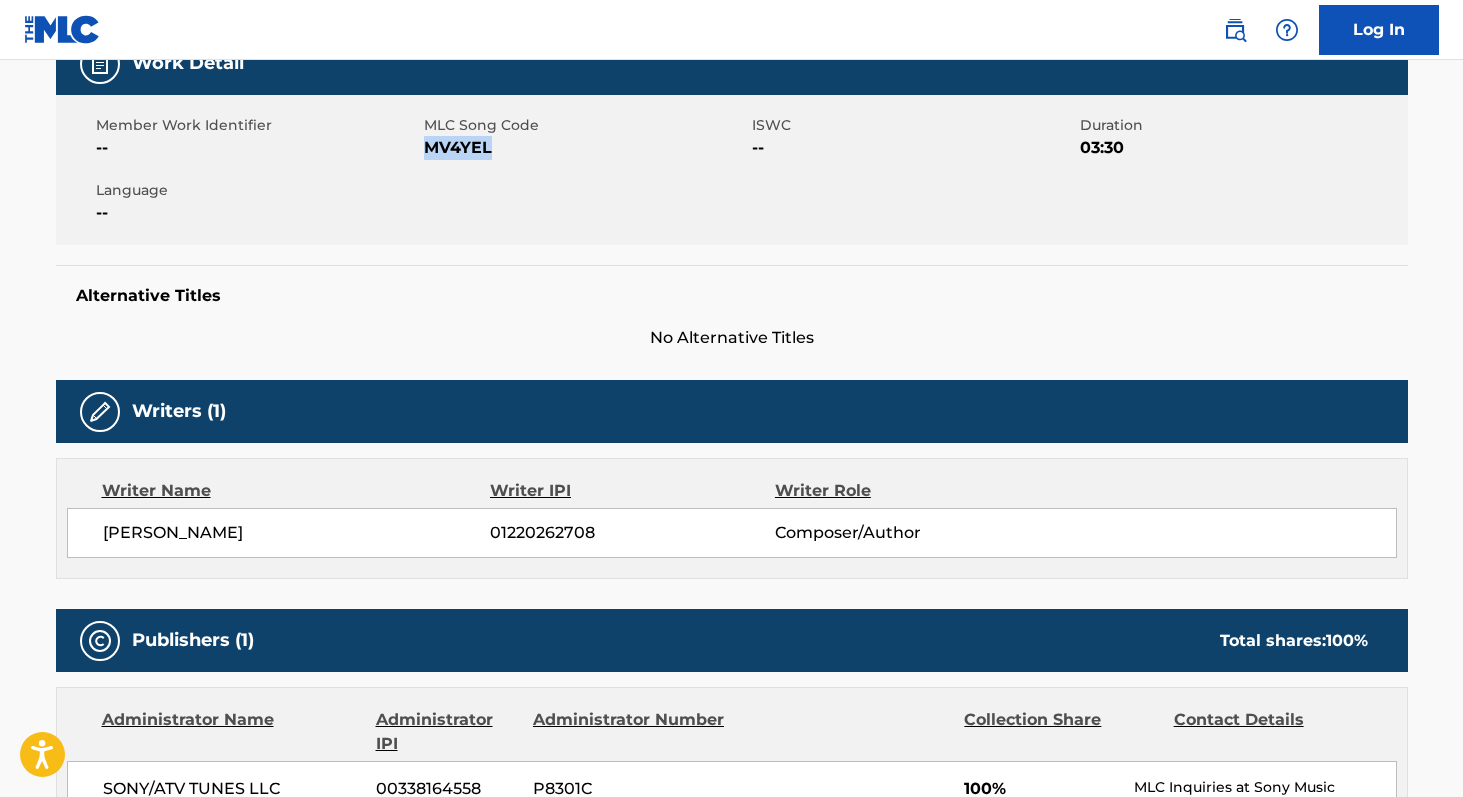 click on "MV4YEL" at bounding box center (585, 148) 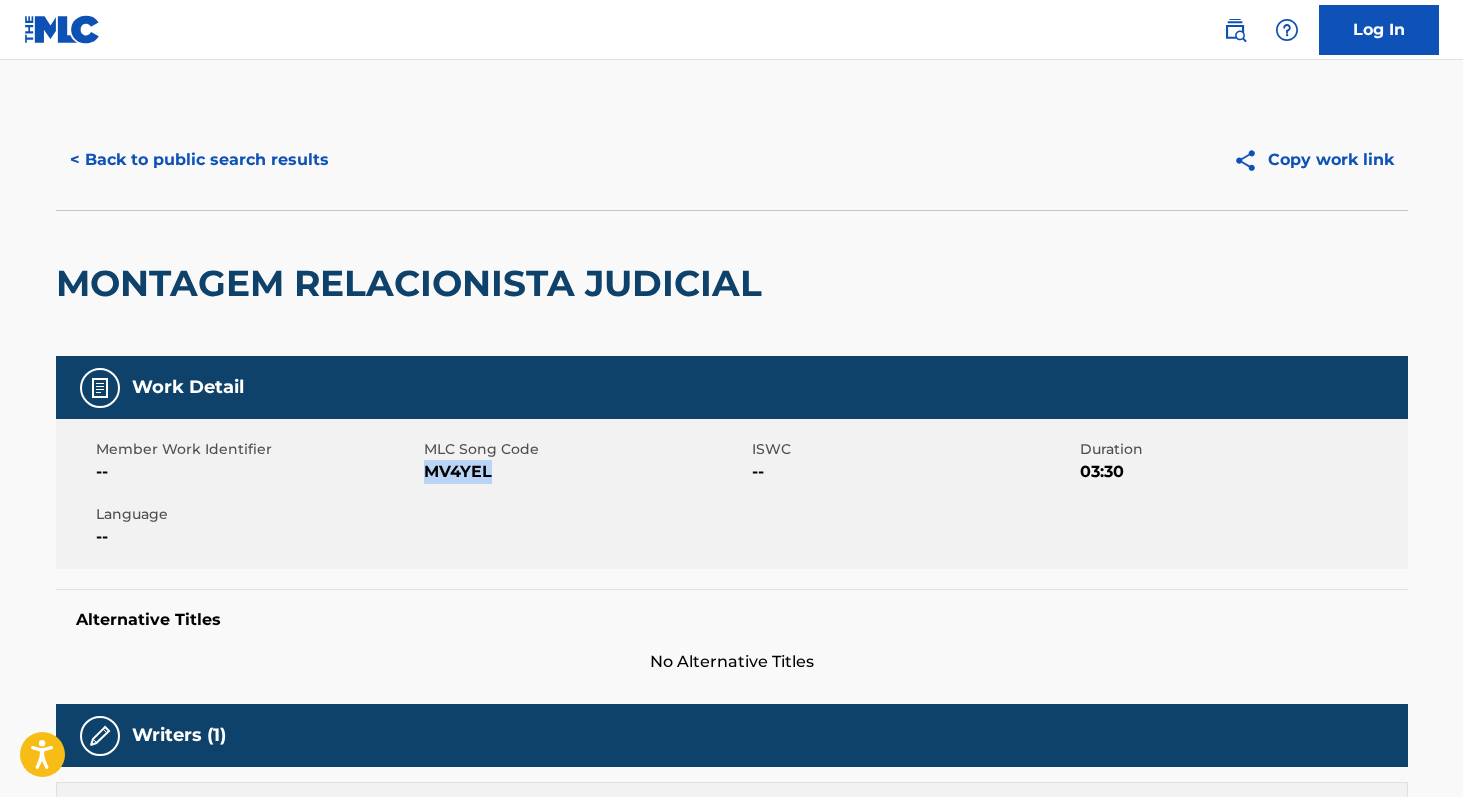 click on "< Back to public search results" at bounding box center (199, 160) 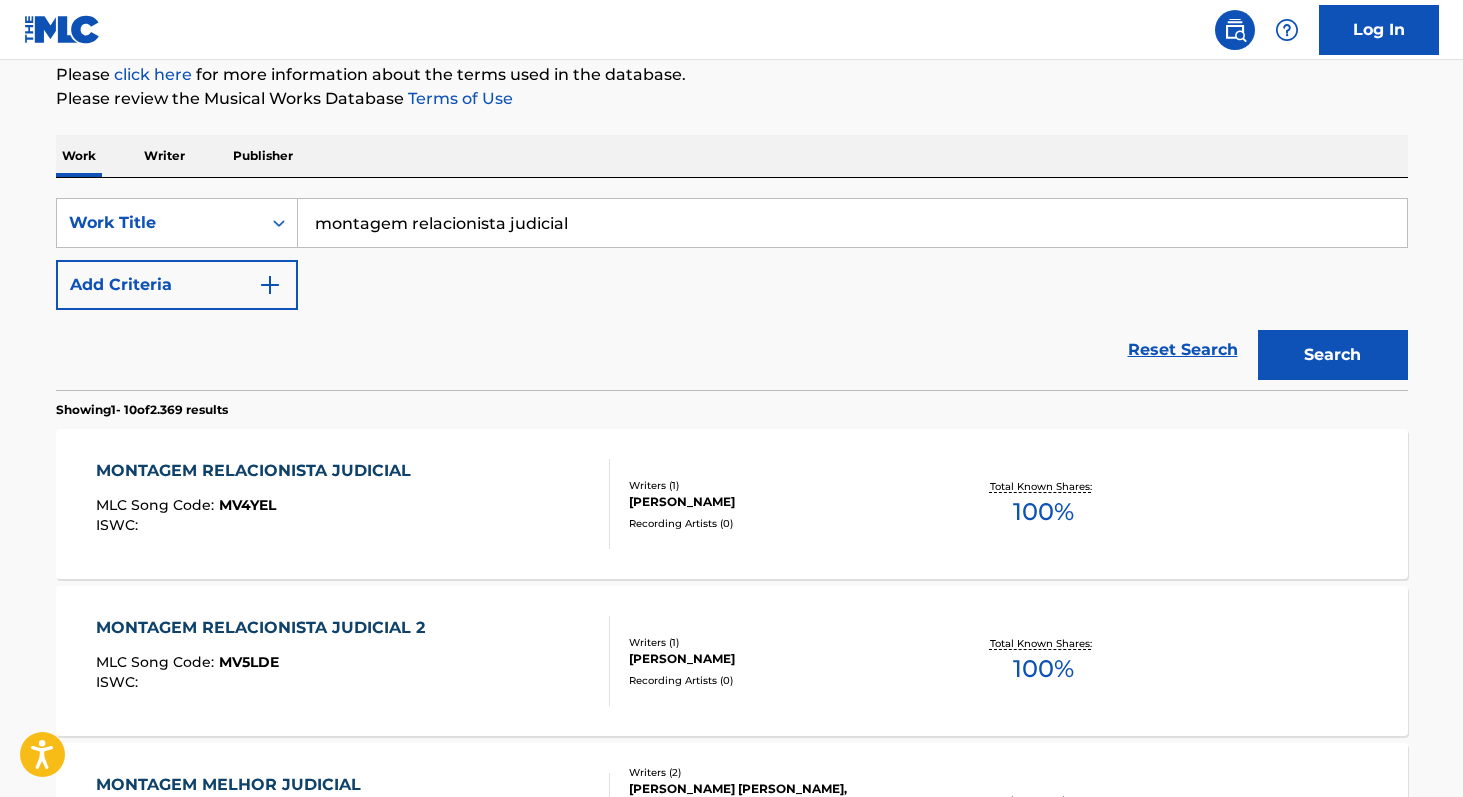 scroll, scrollTop: 205, scrollLeft: 0, axis: vertical 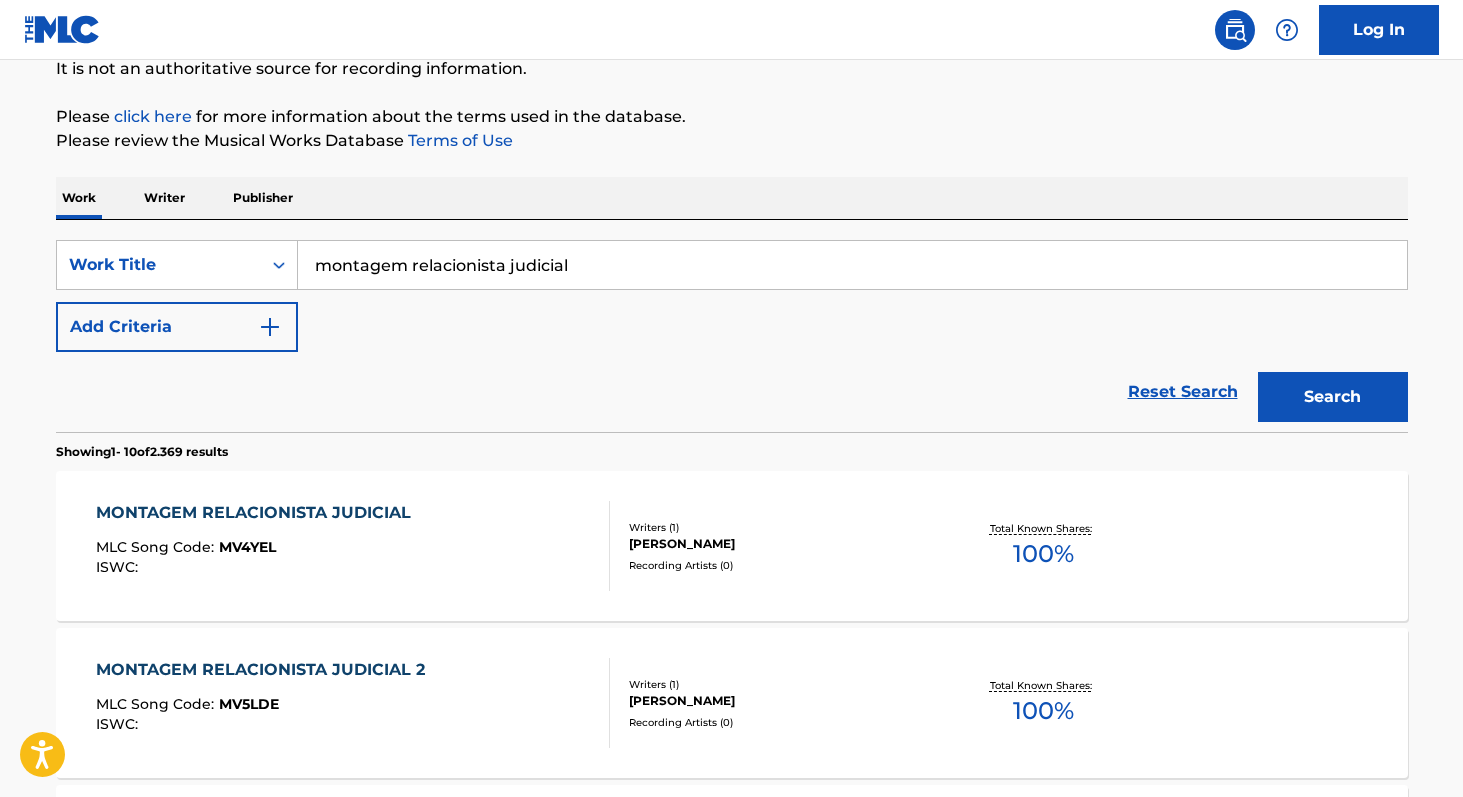 click on "Writer" at bounding box center (164, 198) 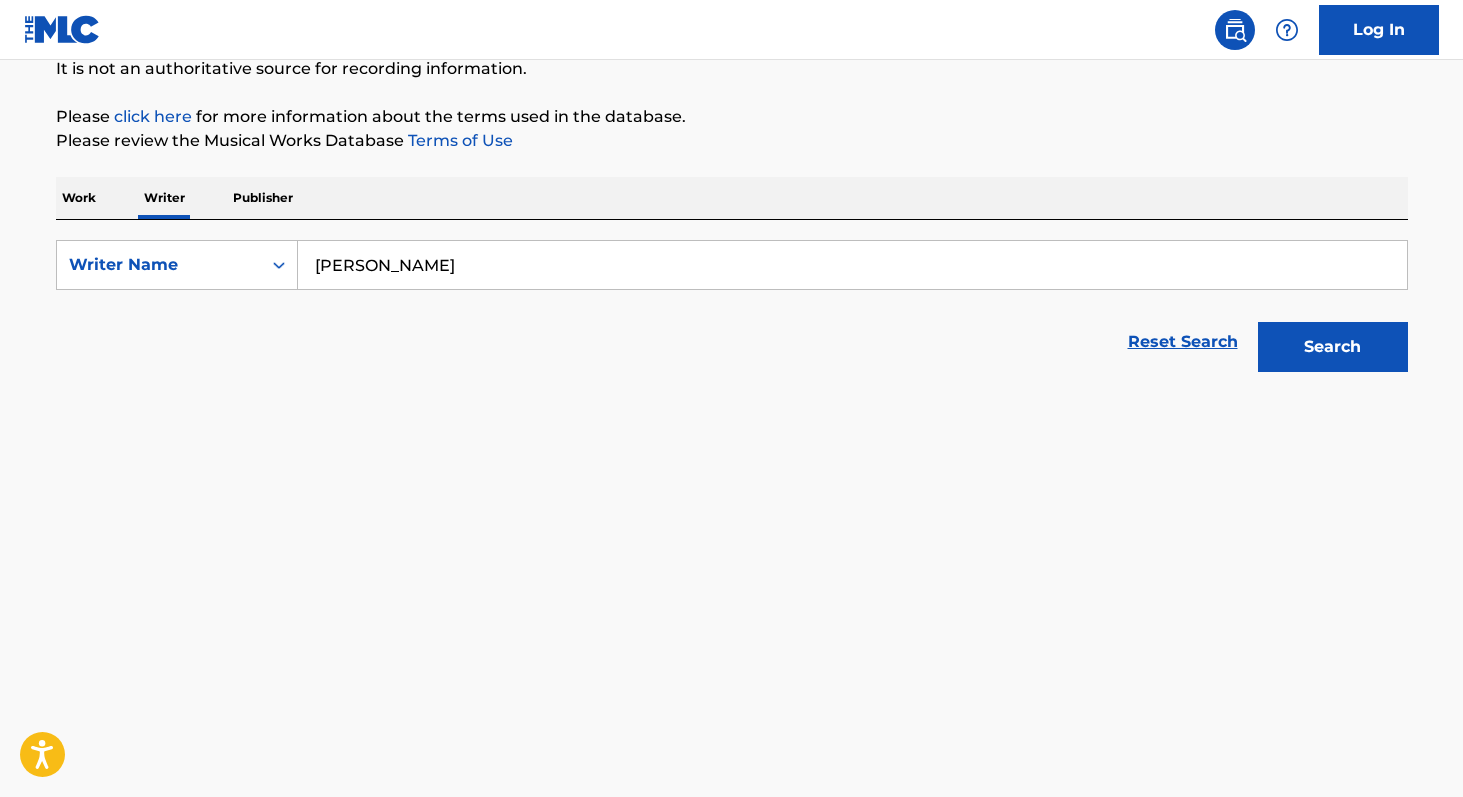 scroll, scrollTop: 0, scrollLeft: 0, axis: both 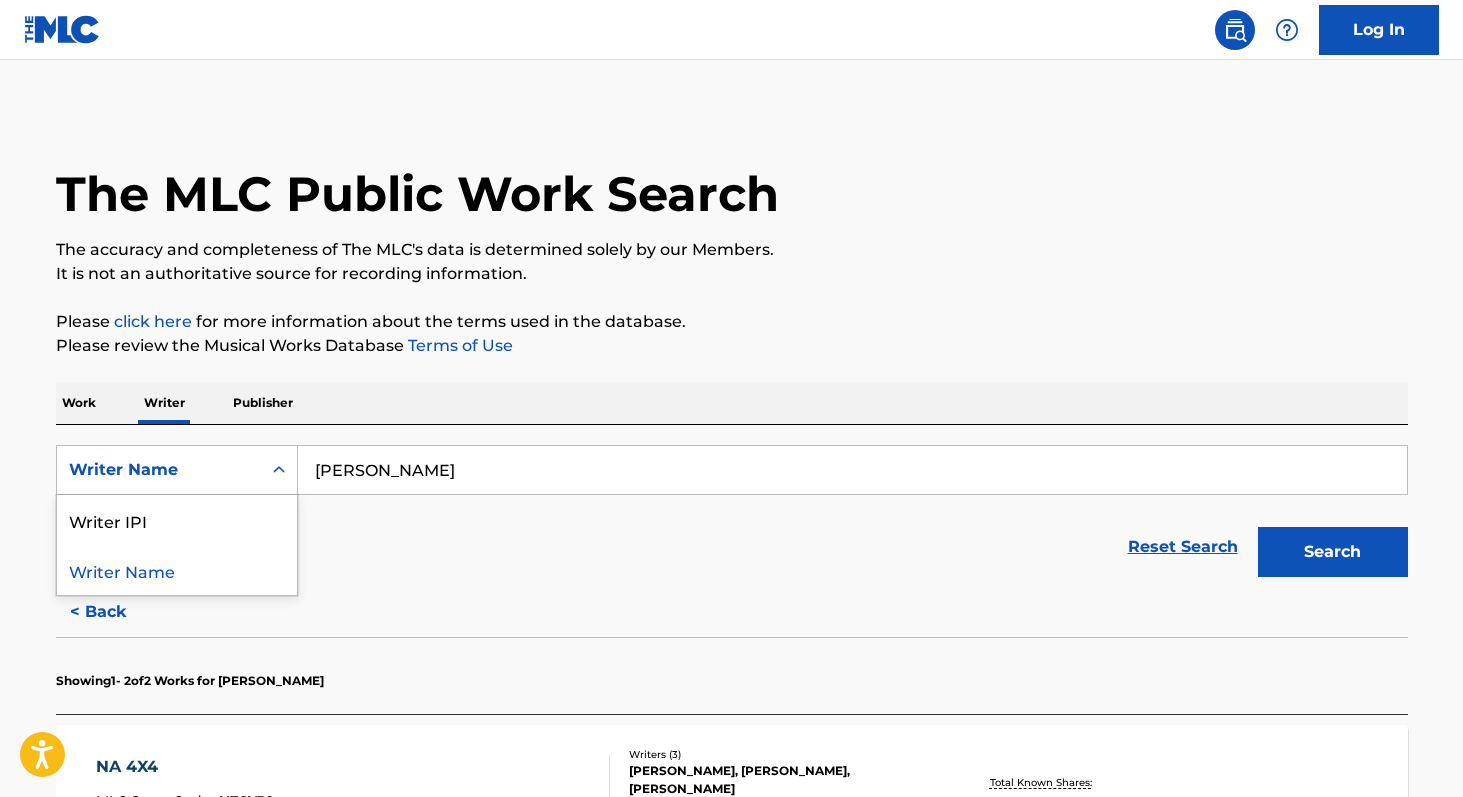 click on "Writer Name" at bounding box center [159, 470] 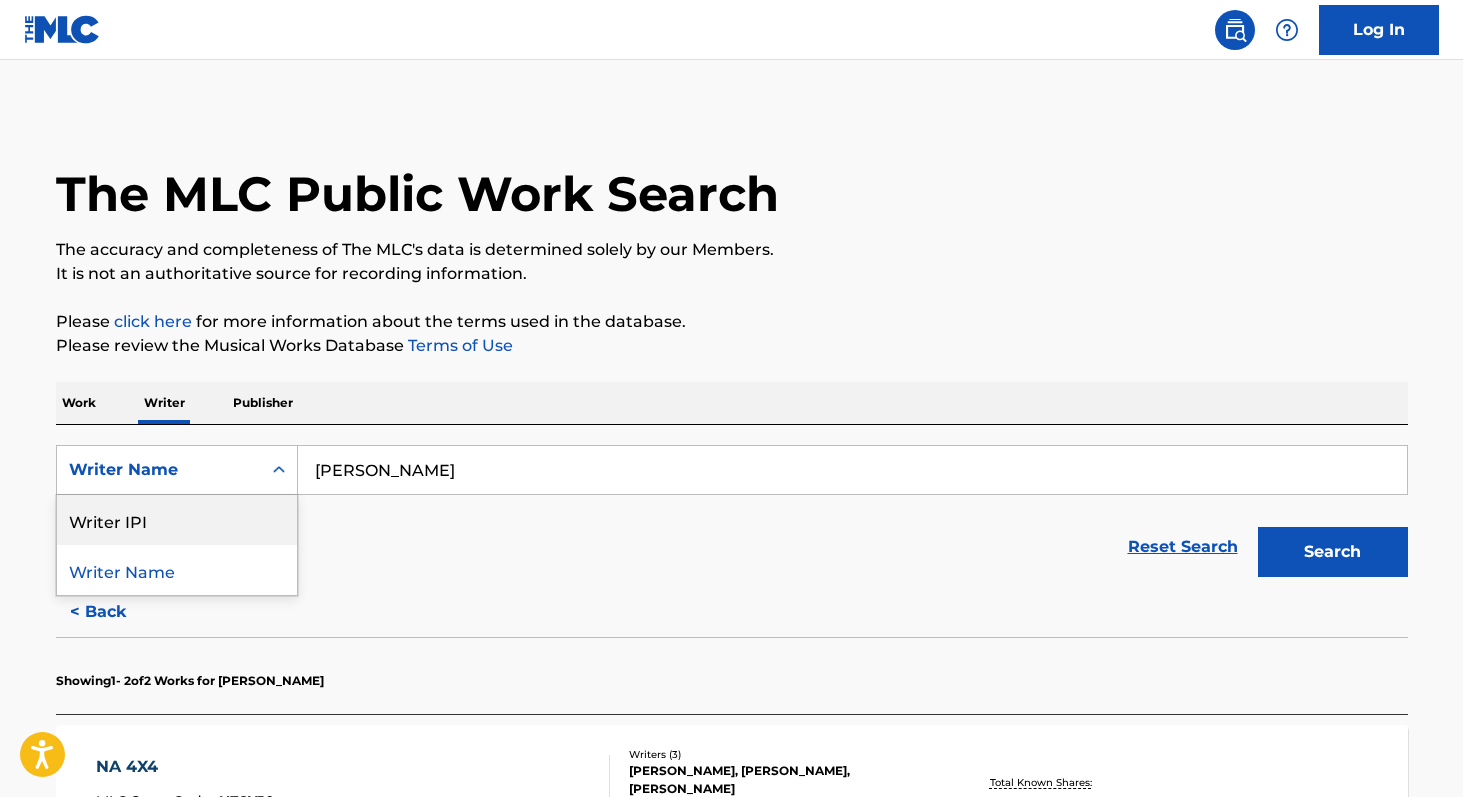 click on "Writer IPI" at bounding box center [177, 520] 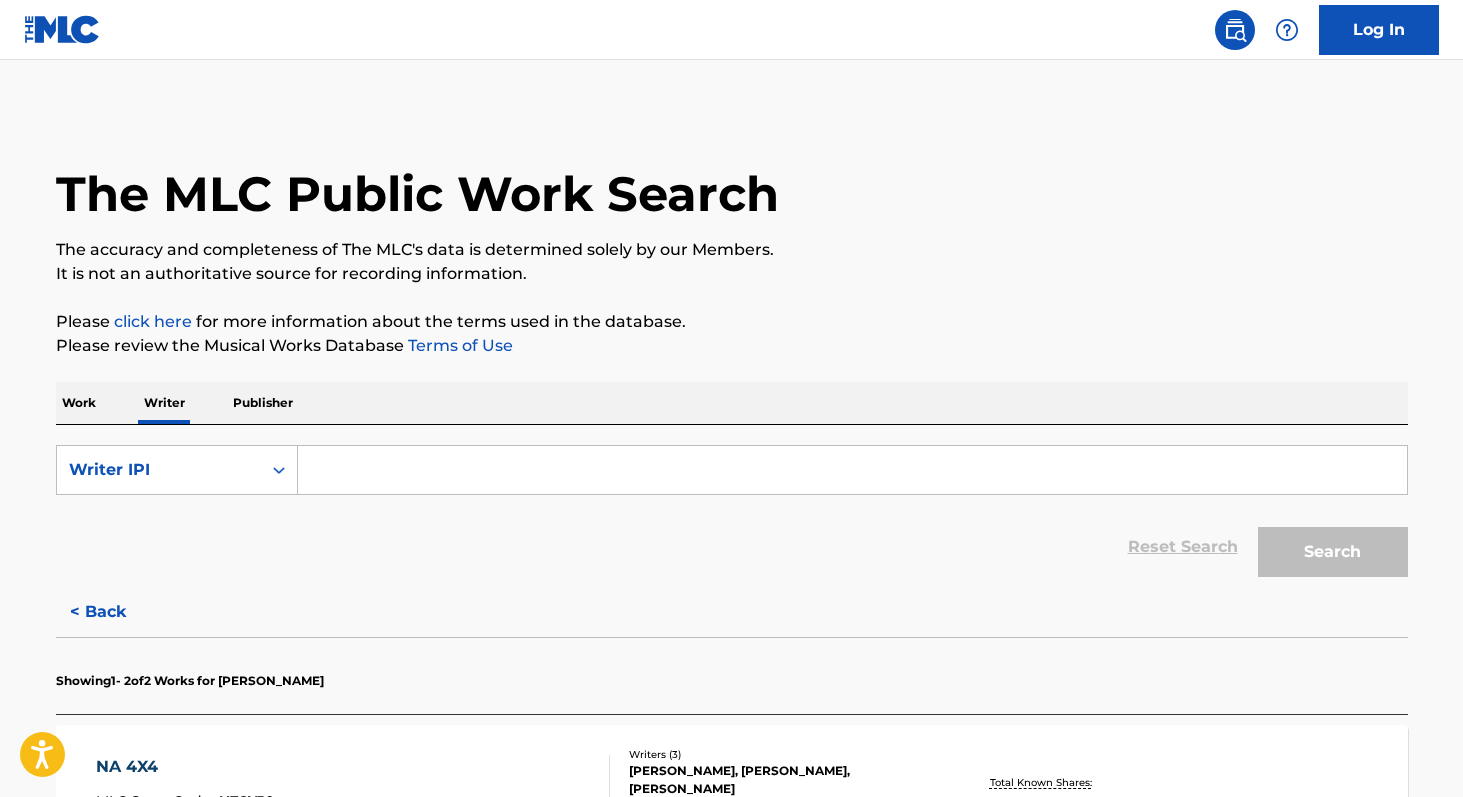 click at bounding box center (852, 470) 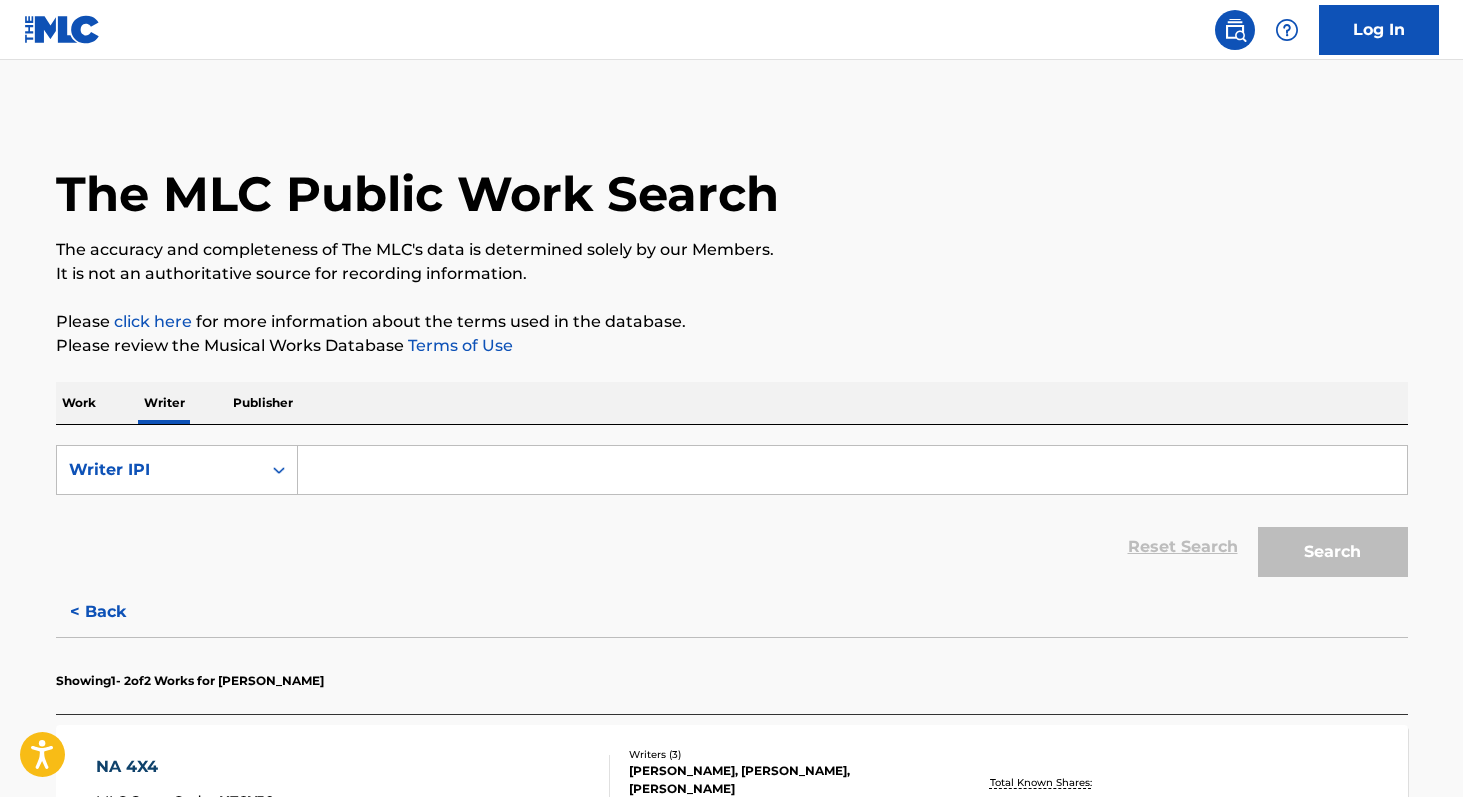 paste on "00139714460" 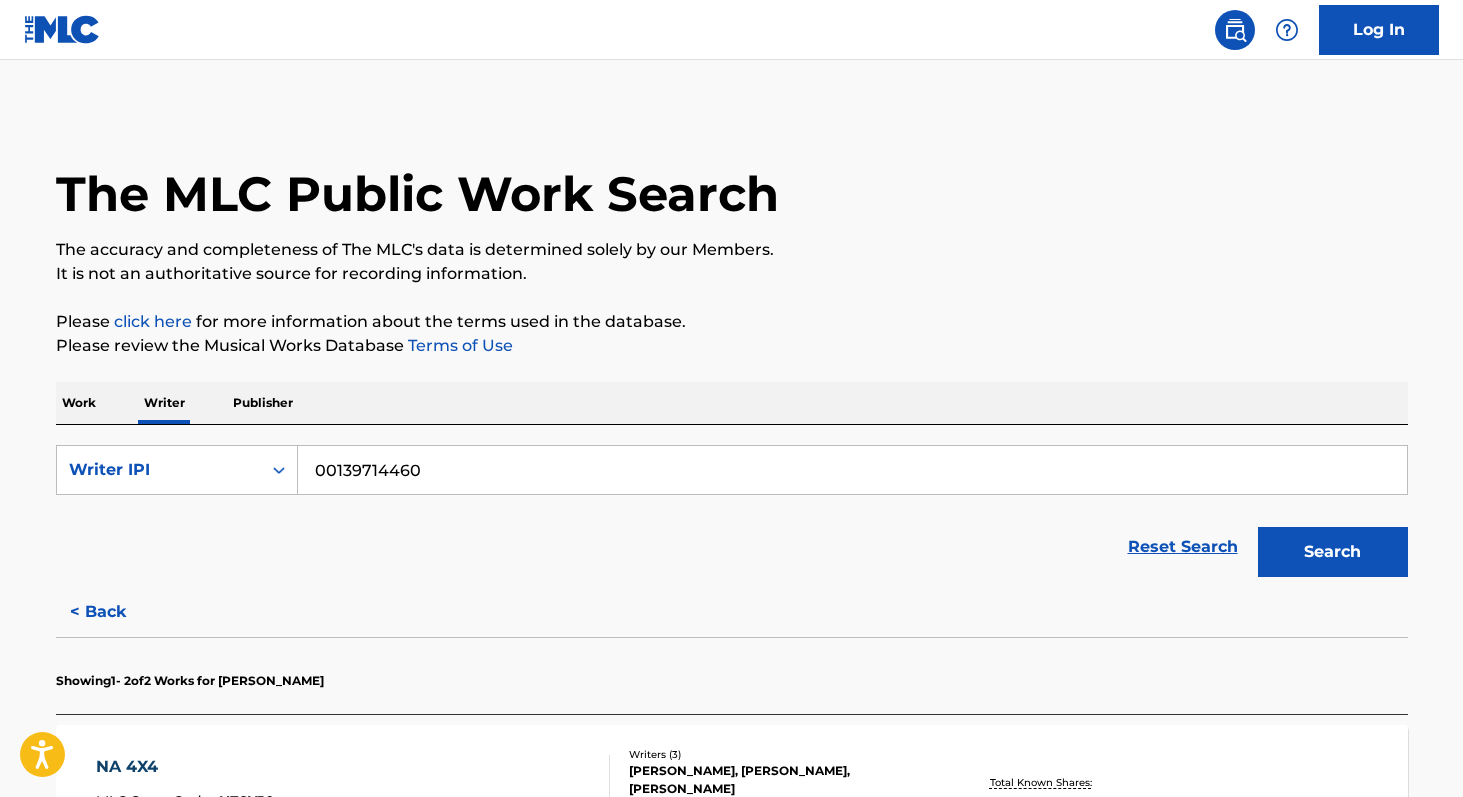 type on "00139714460" 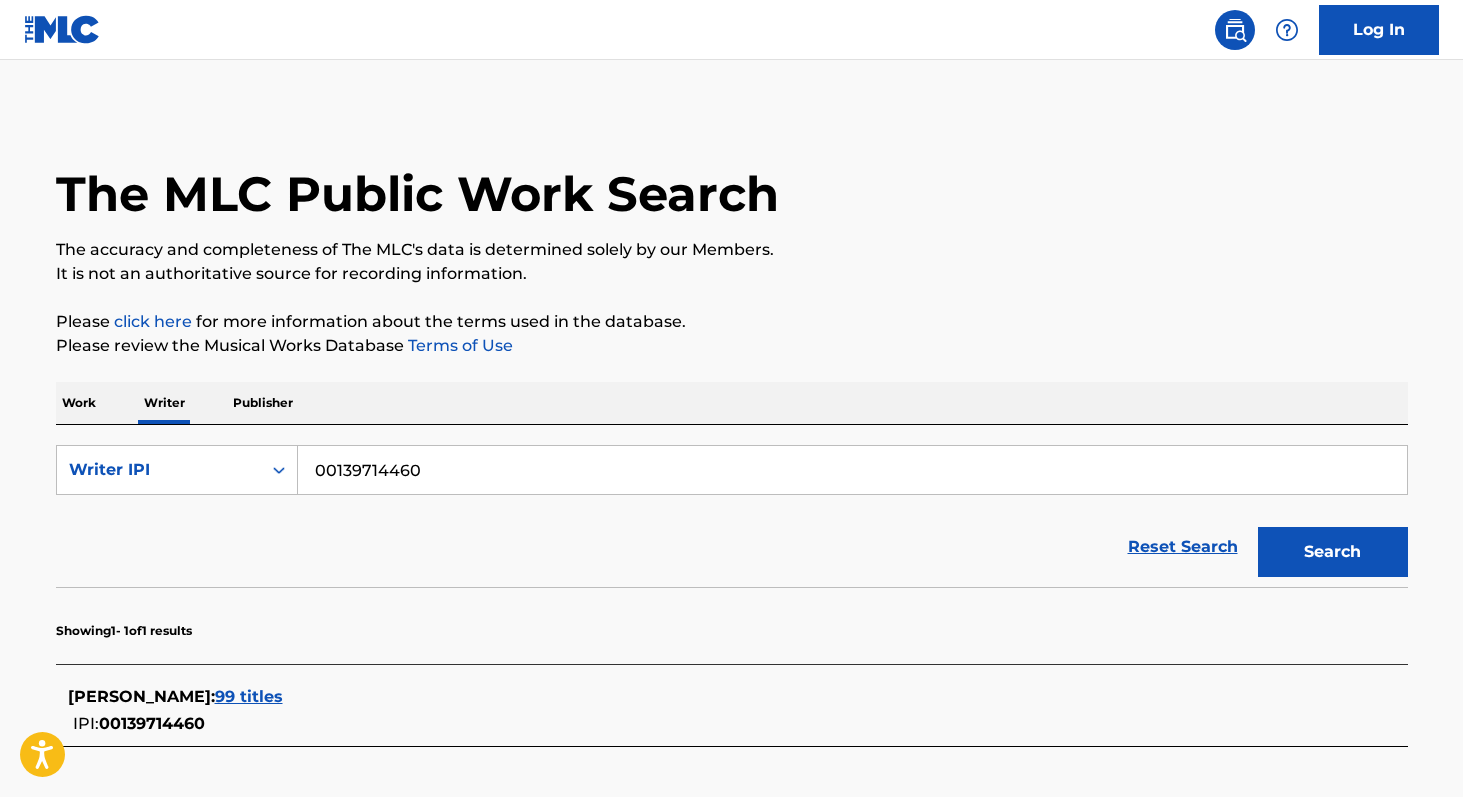 click on "99 titles" at bounding box center [249, 696] 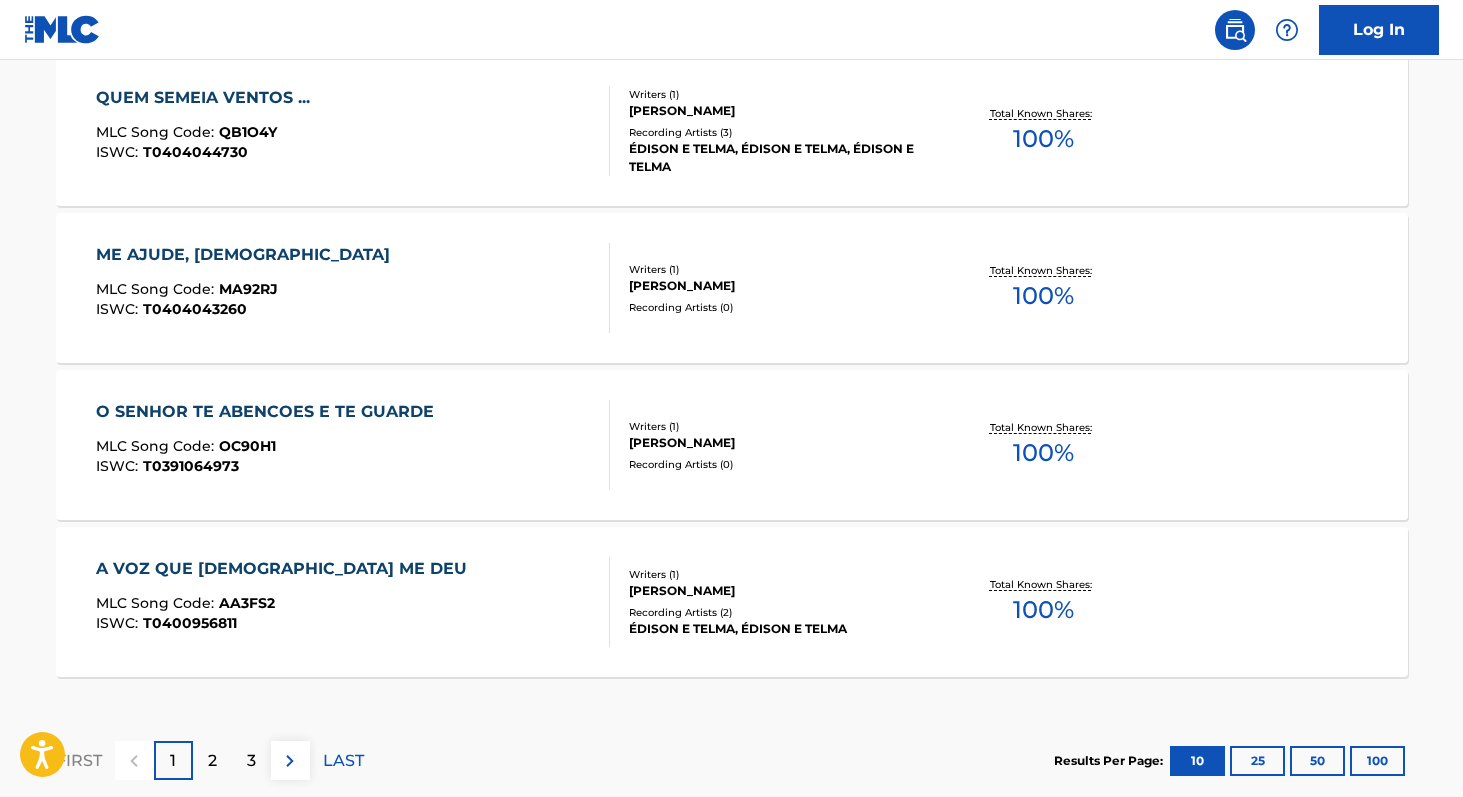 scroll, scrollTop: 1732, scrollLeft: 0, axis: vertical 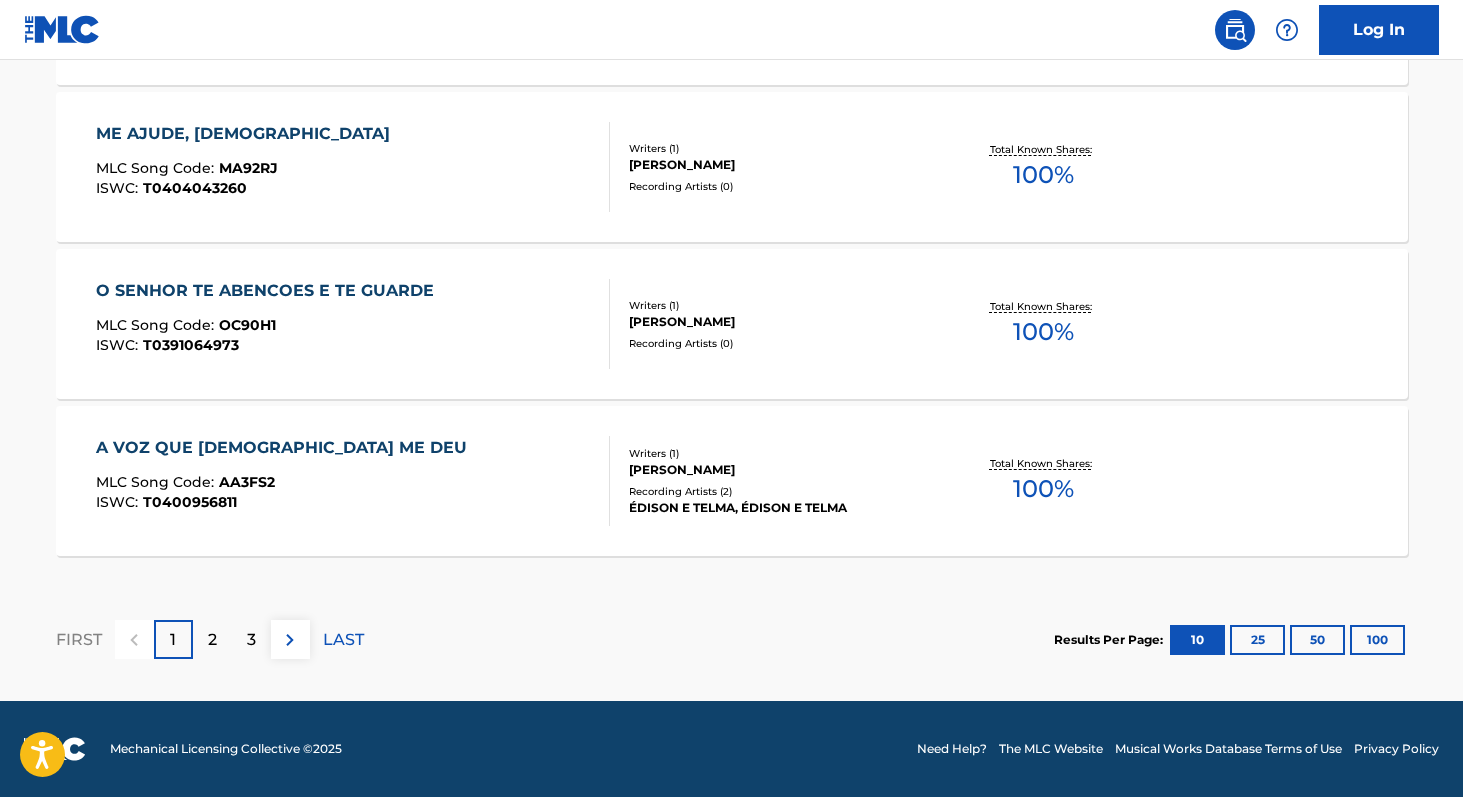 click on "100" at bounding box center [1377, 640] 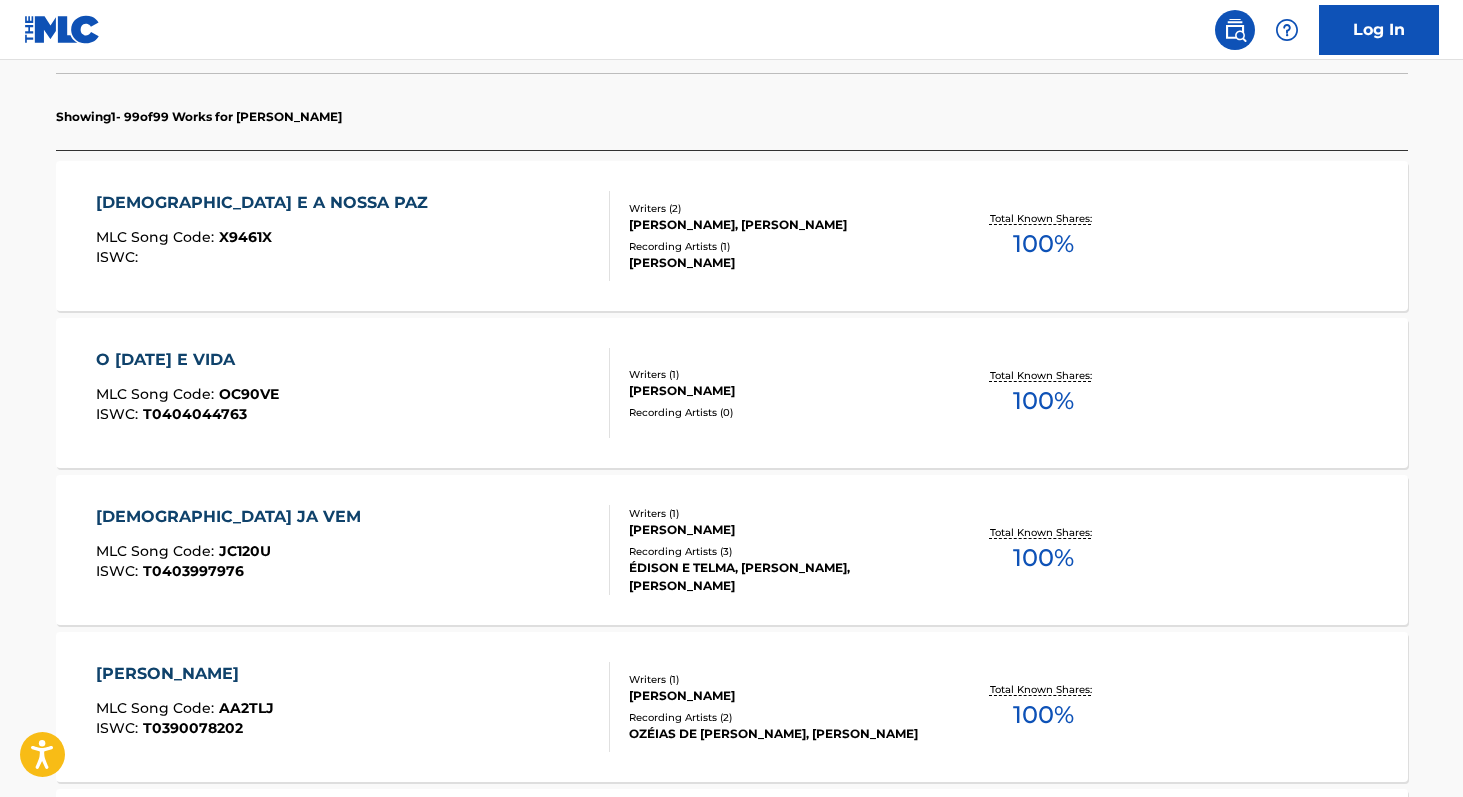 scroll, scrollTop: 558, scrollLeft: 0, axis: vertical 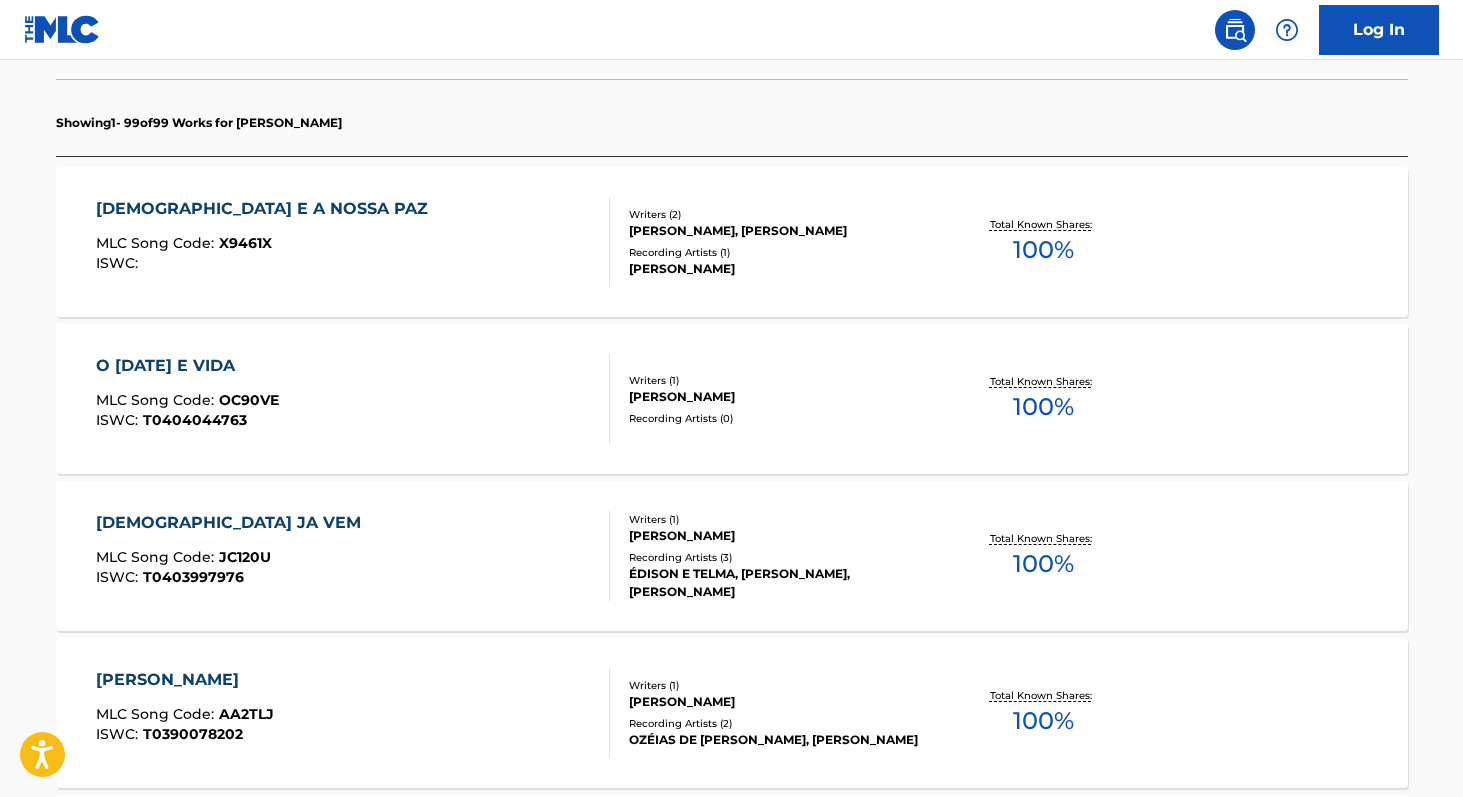 click on "100 %" at bounding box center [1043, 564] 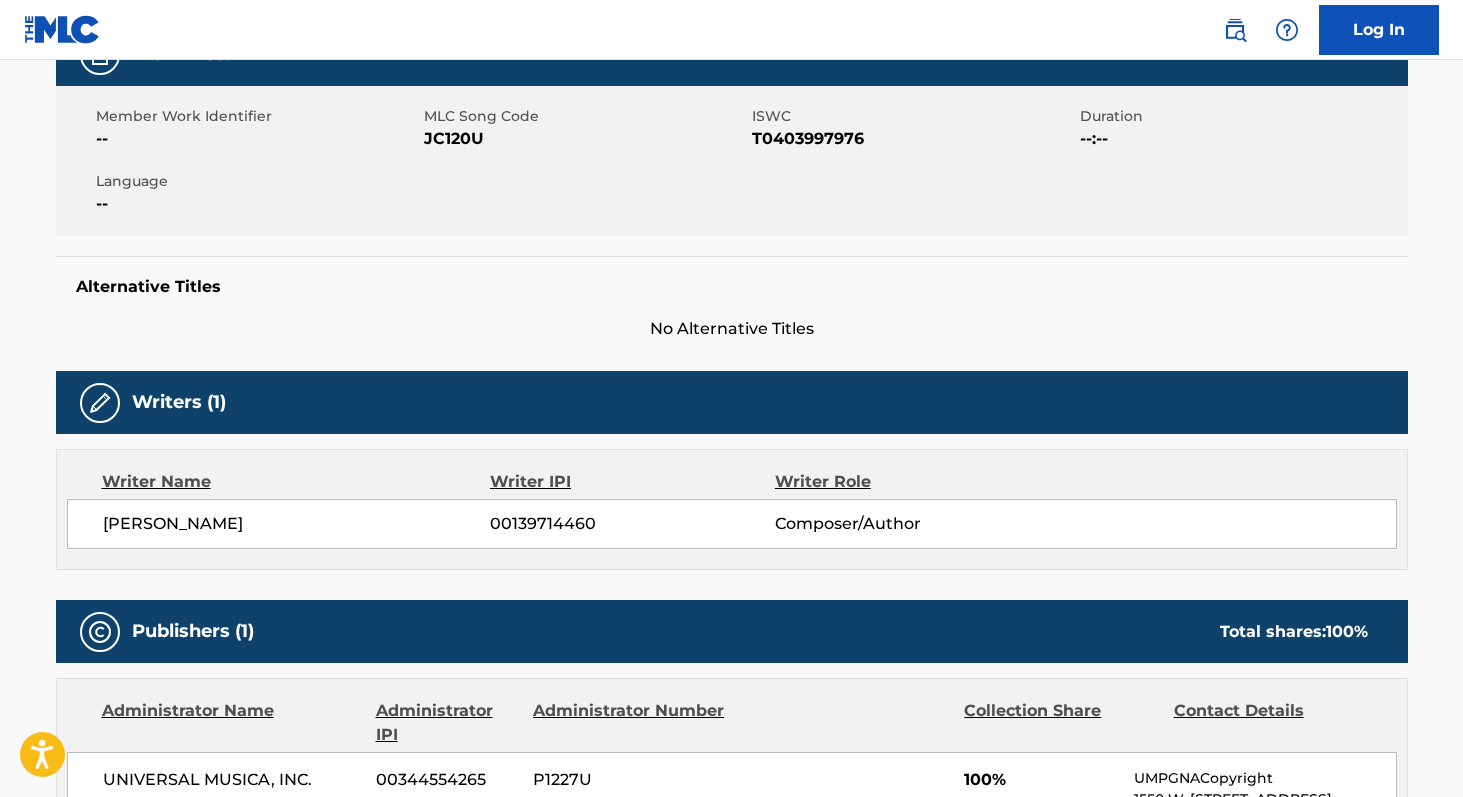 scroll, scrollTop: 332, scrollLeft: 0, axis: vertical 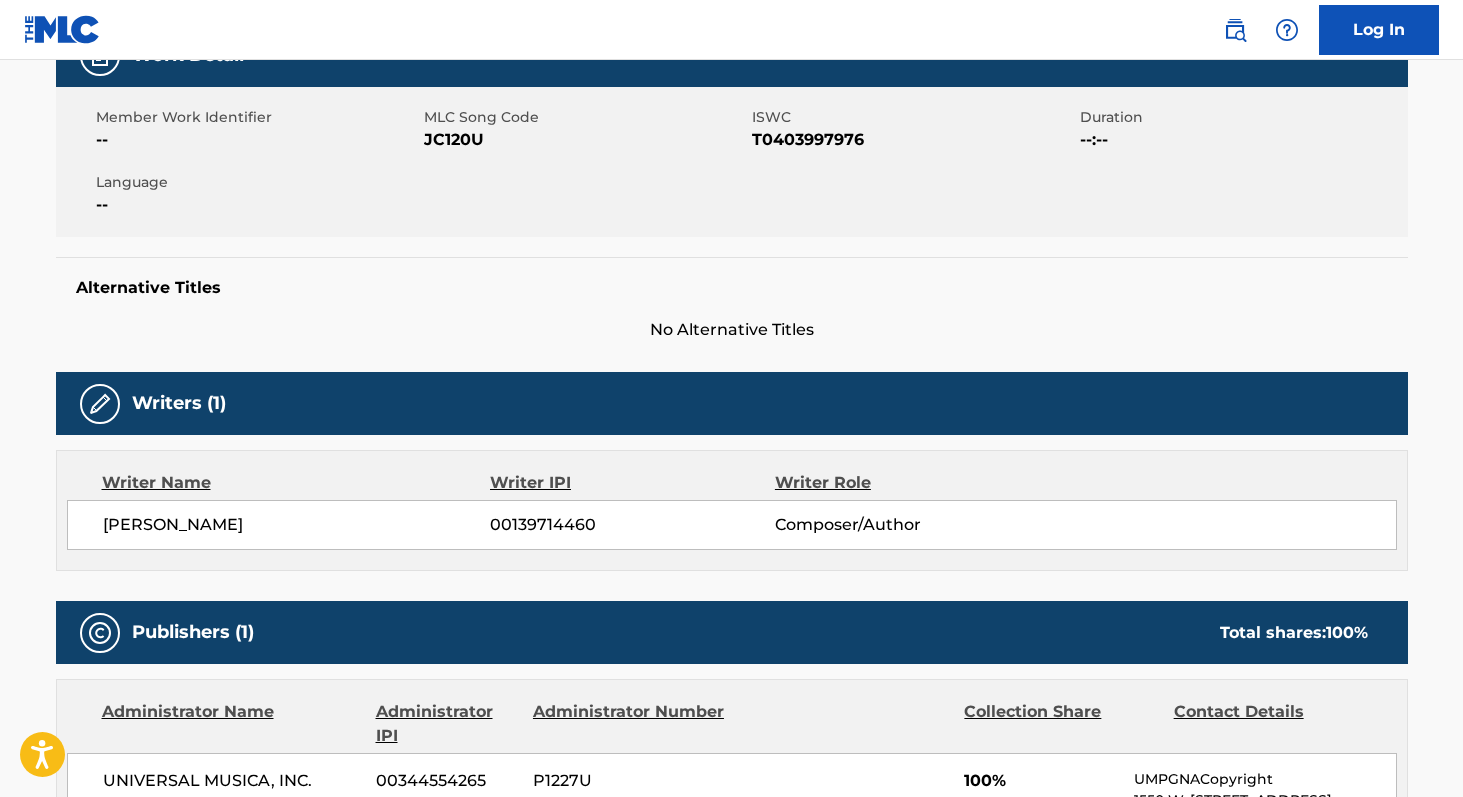 click on "[PERSON_NAME]" at bounding box center (297, 525) 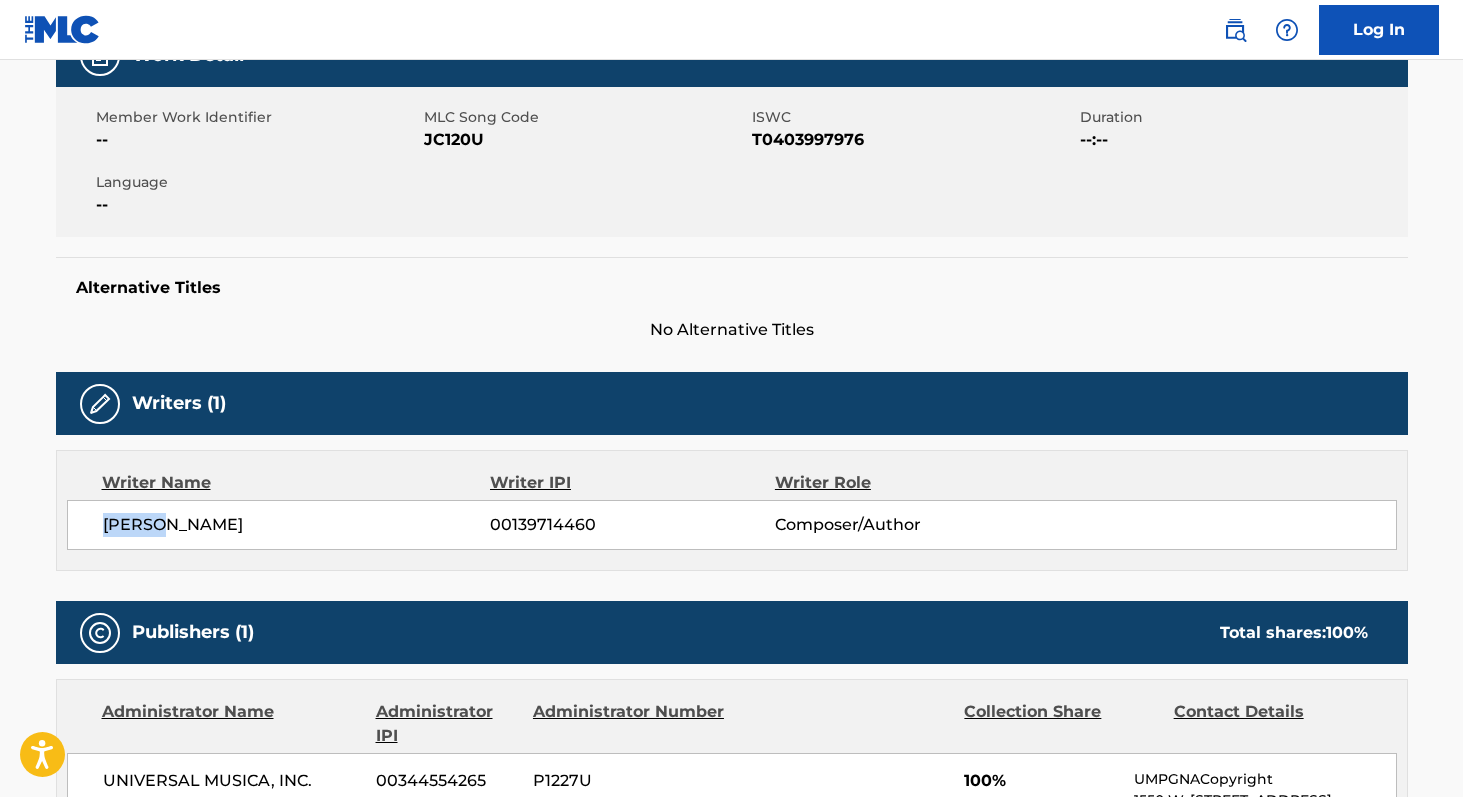 click on "[PERSON_NAME]" at bounding box center (297, 525) 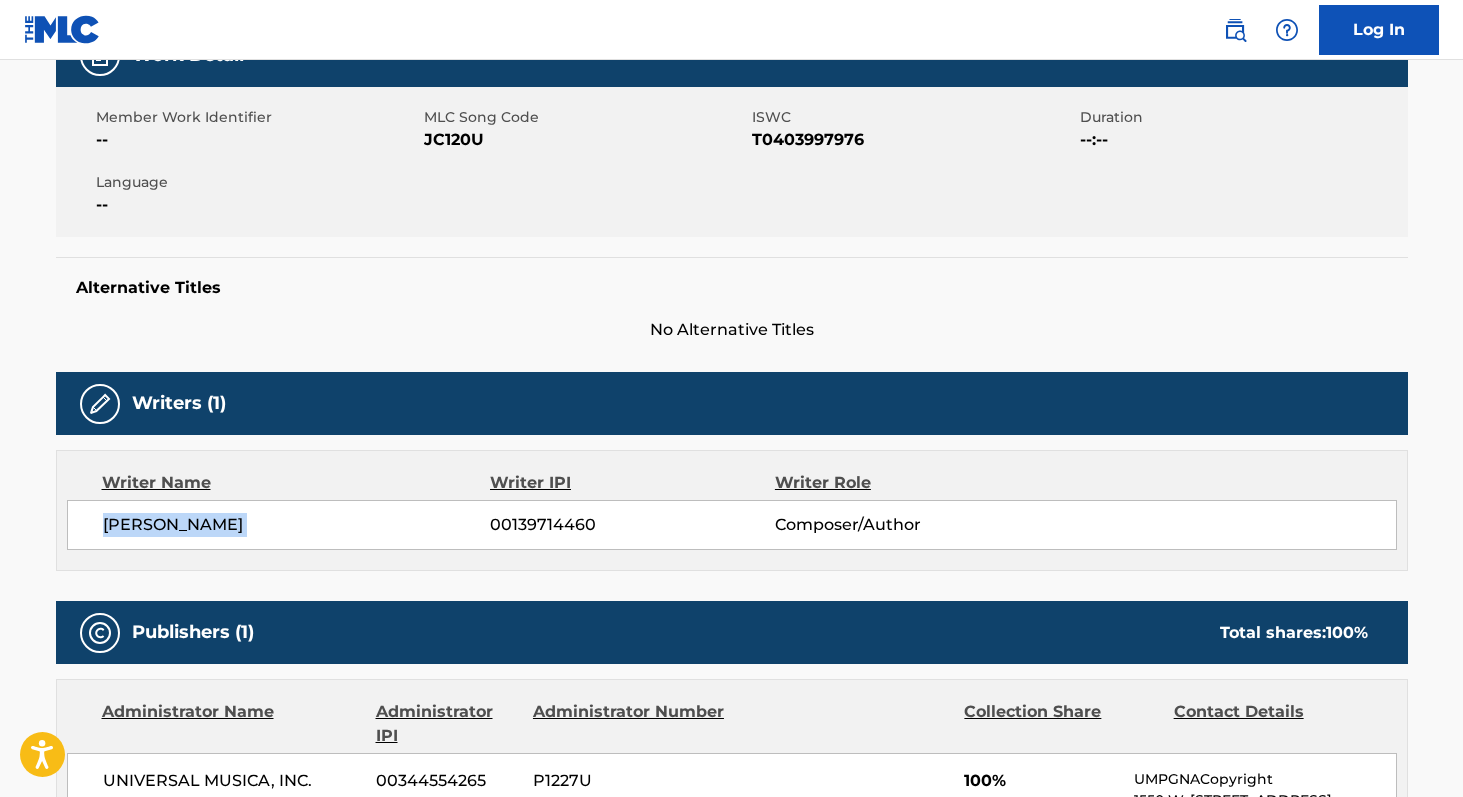 click on "[PERSON_NAME]" at bounding box center (297, 525) 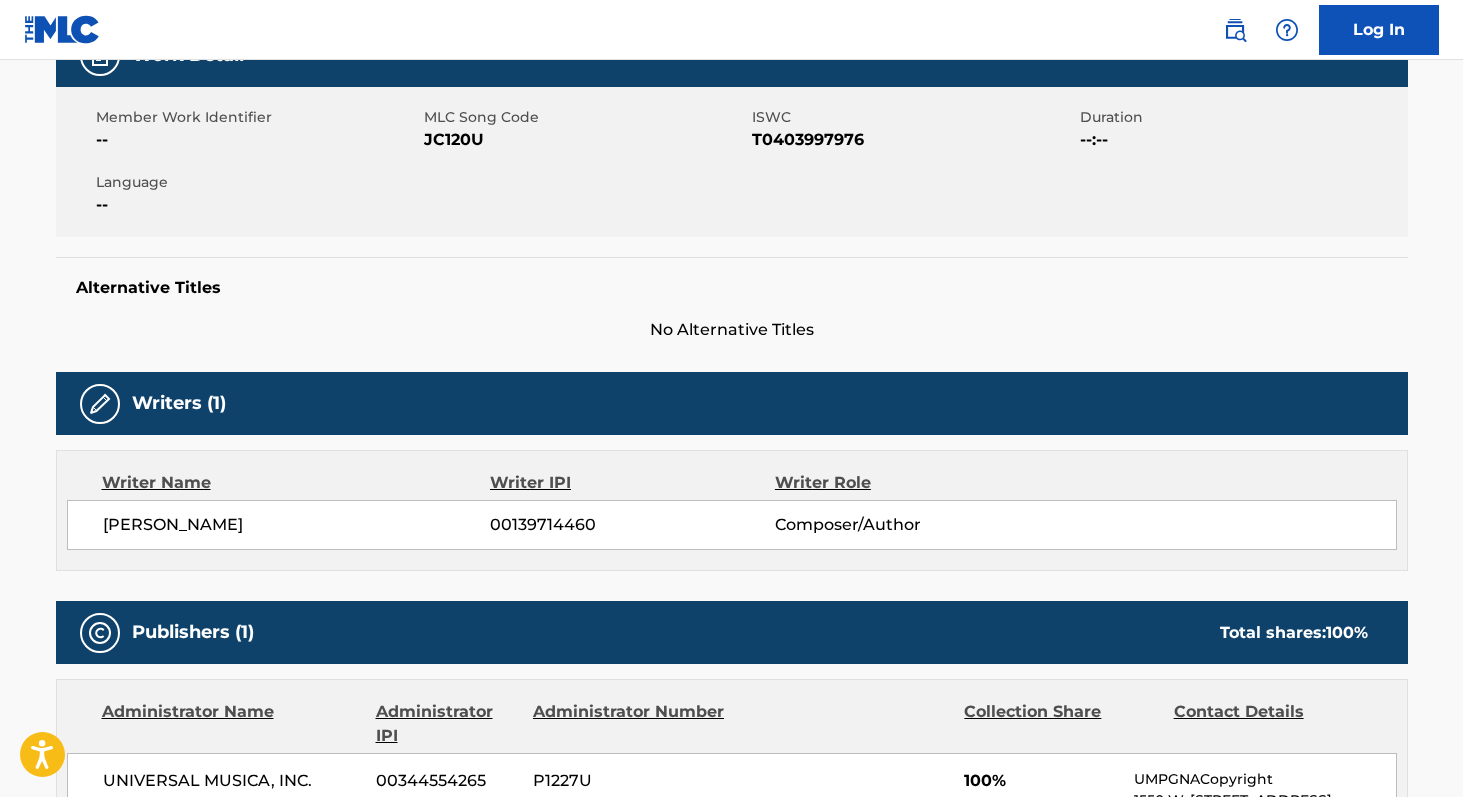 click on "JC120U" at bounding box center (585, 140) 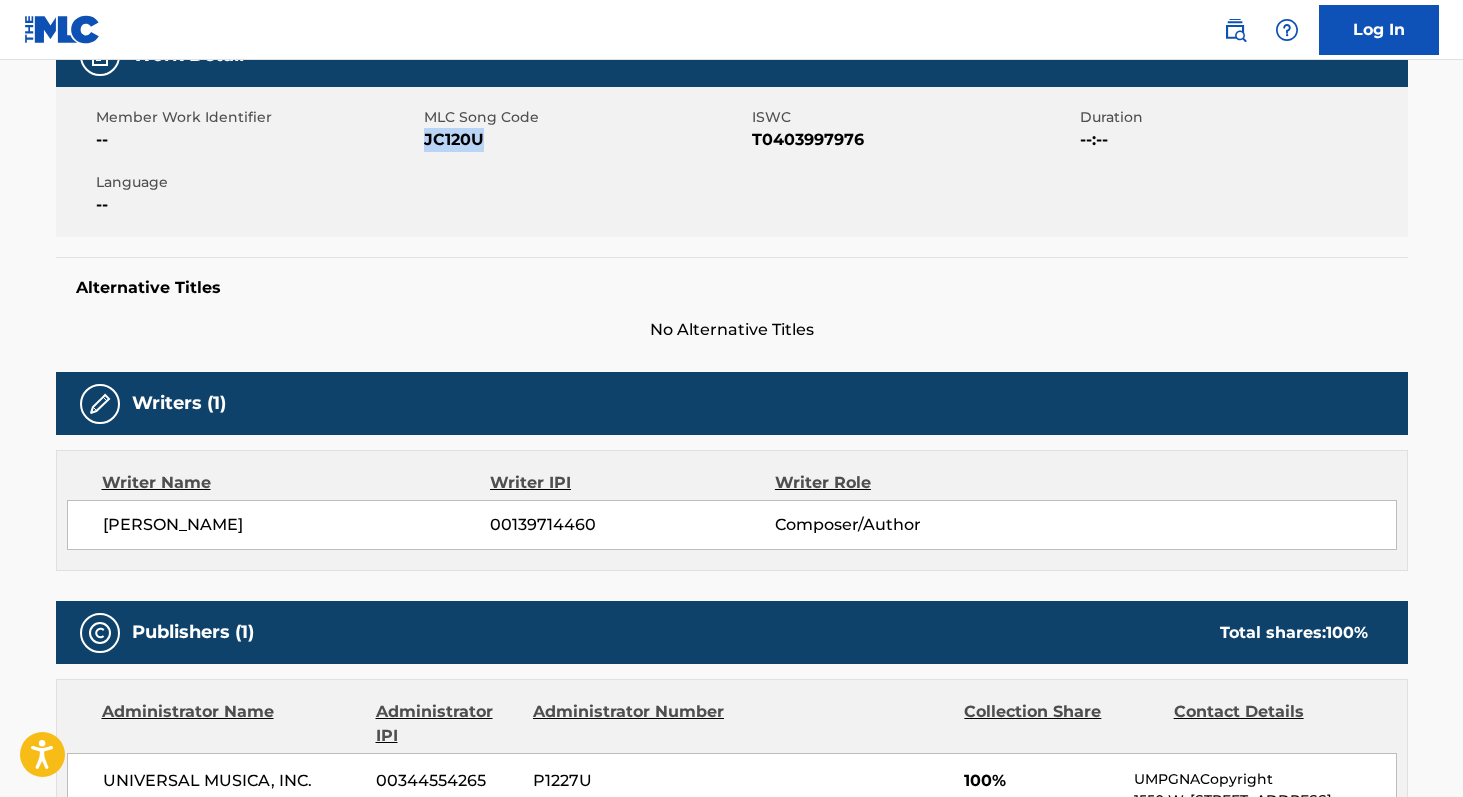 click on "JC120U" at bounding box center [585, 140] 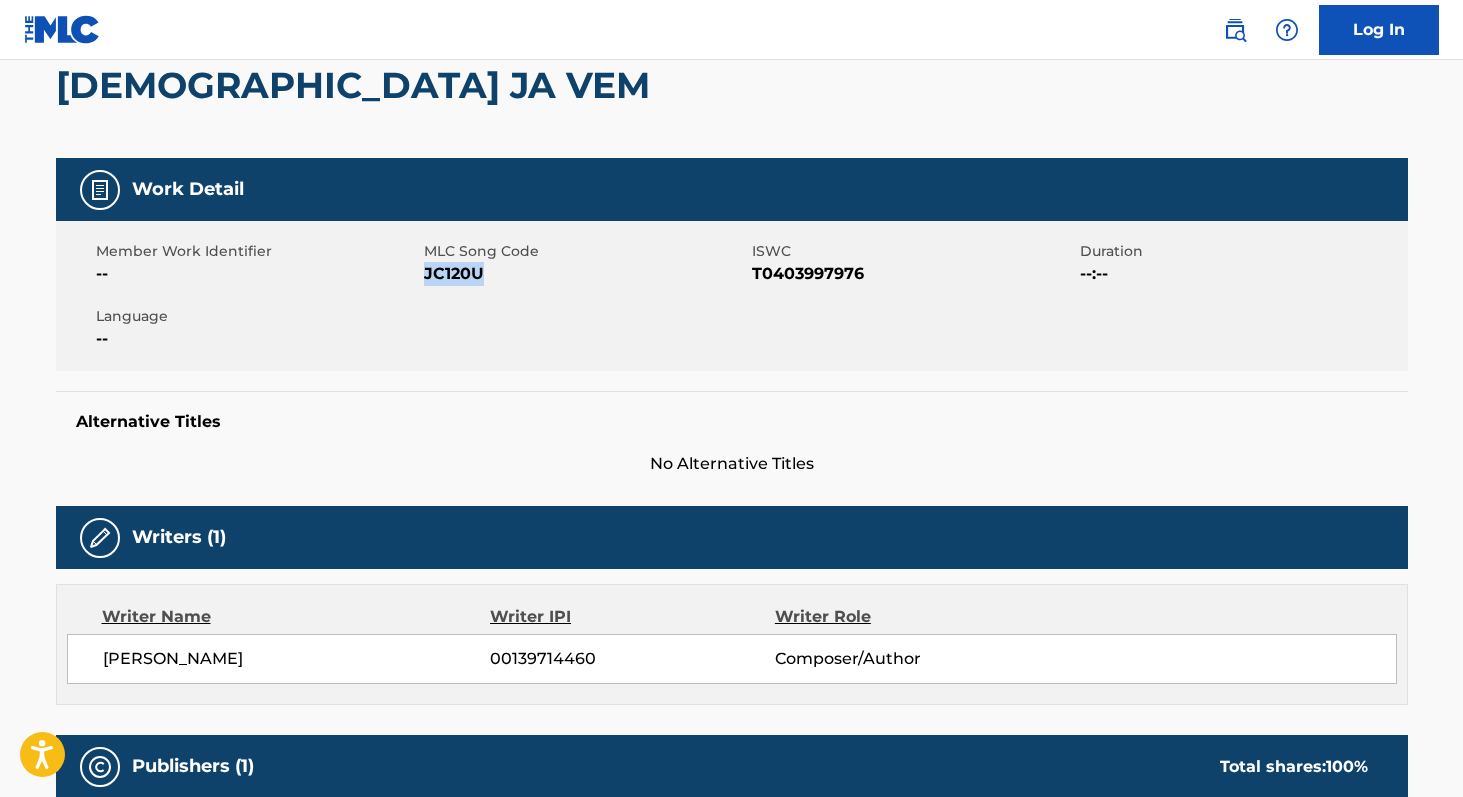 scroll, scrollTop: 0, scrollLeft: 0, axis: both 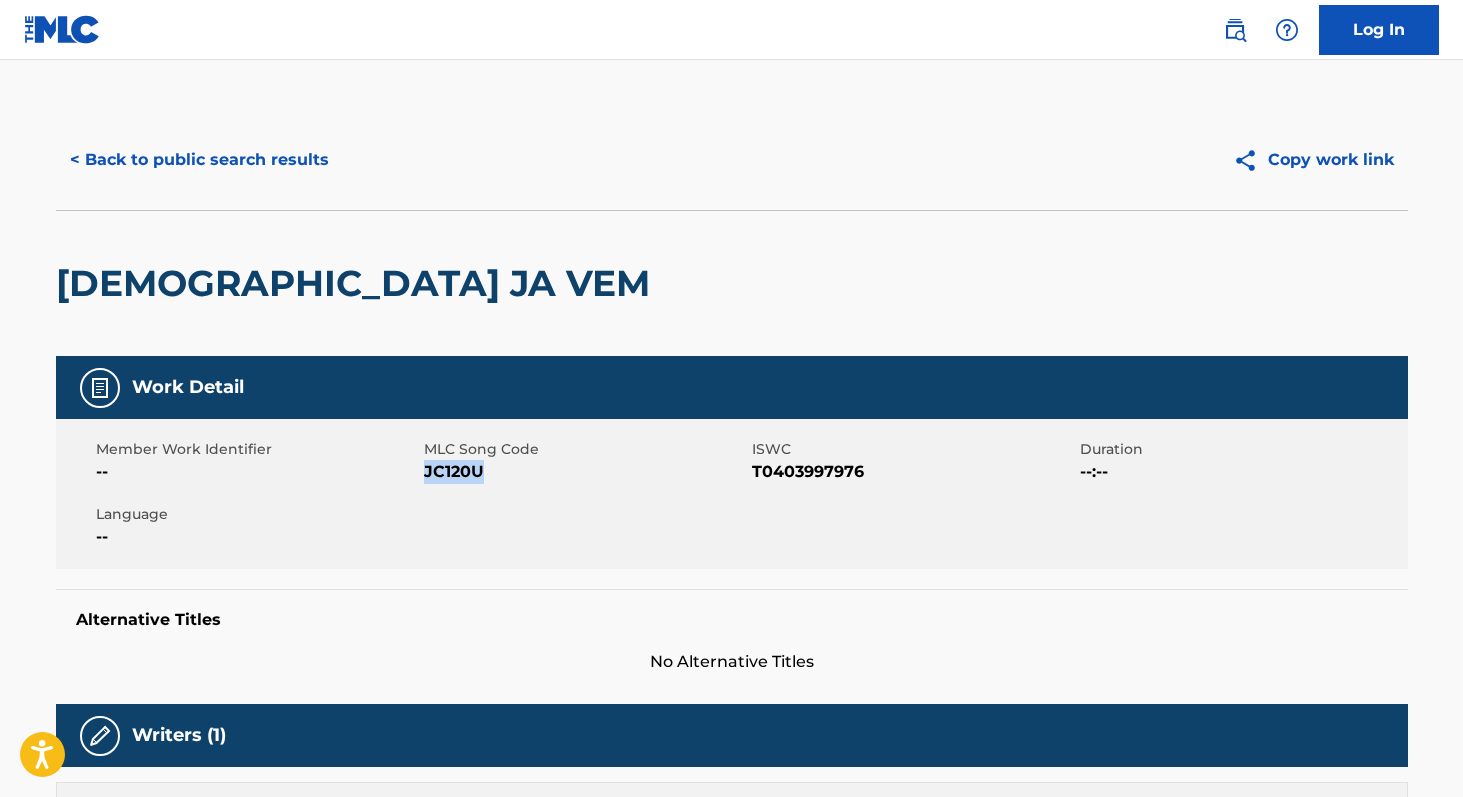 click on "< Back to public search results" at bounding box center [199, 160] 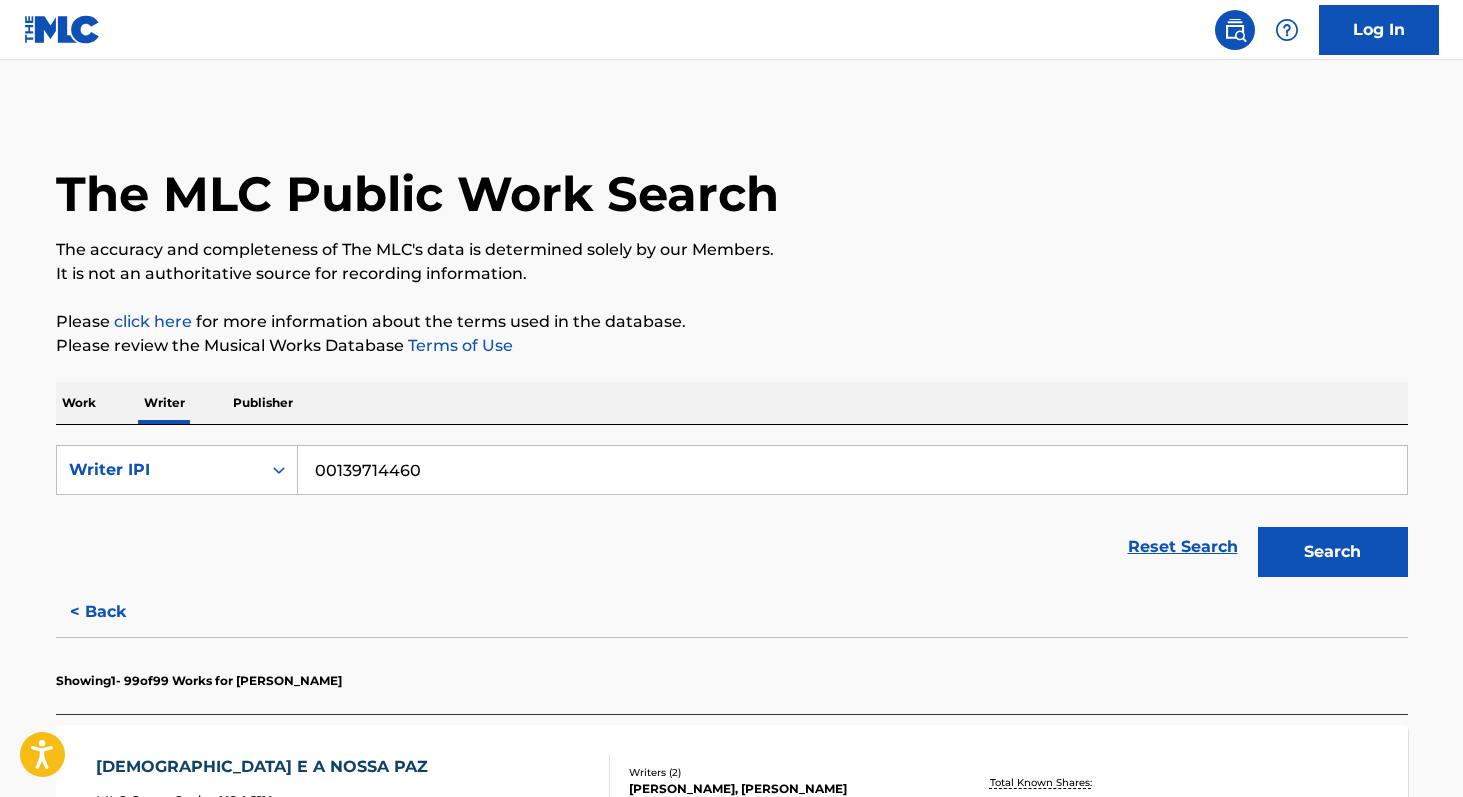click on "Work" at bounding box center (79, 403) 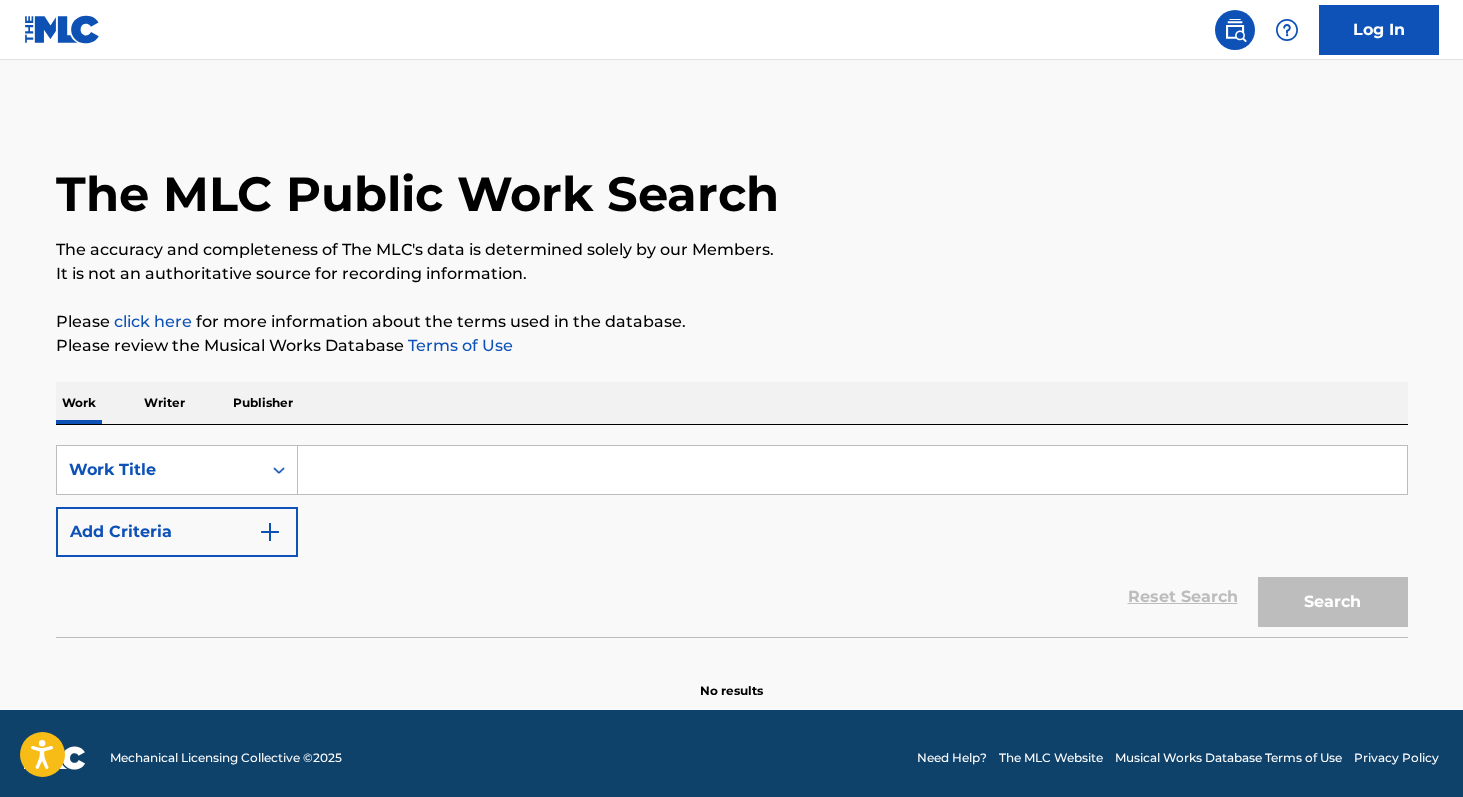 click at bounding box center (852, 470) 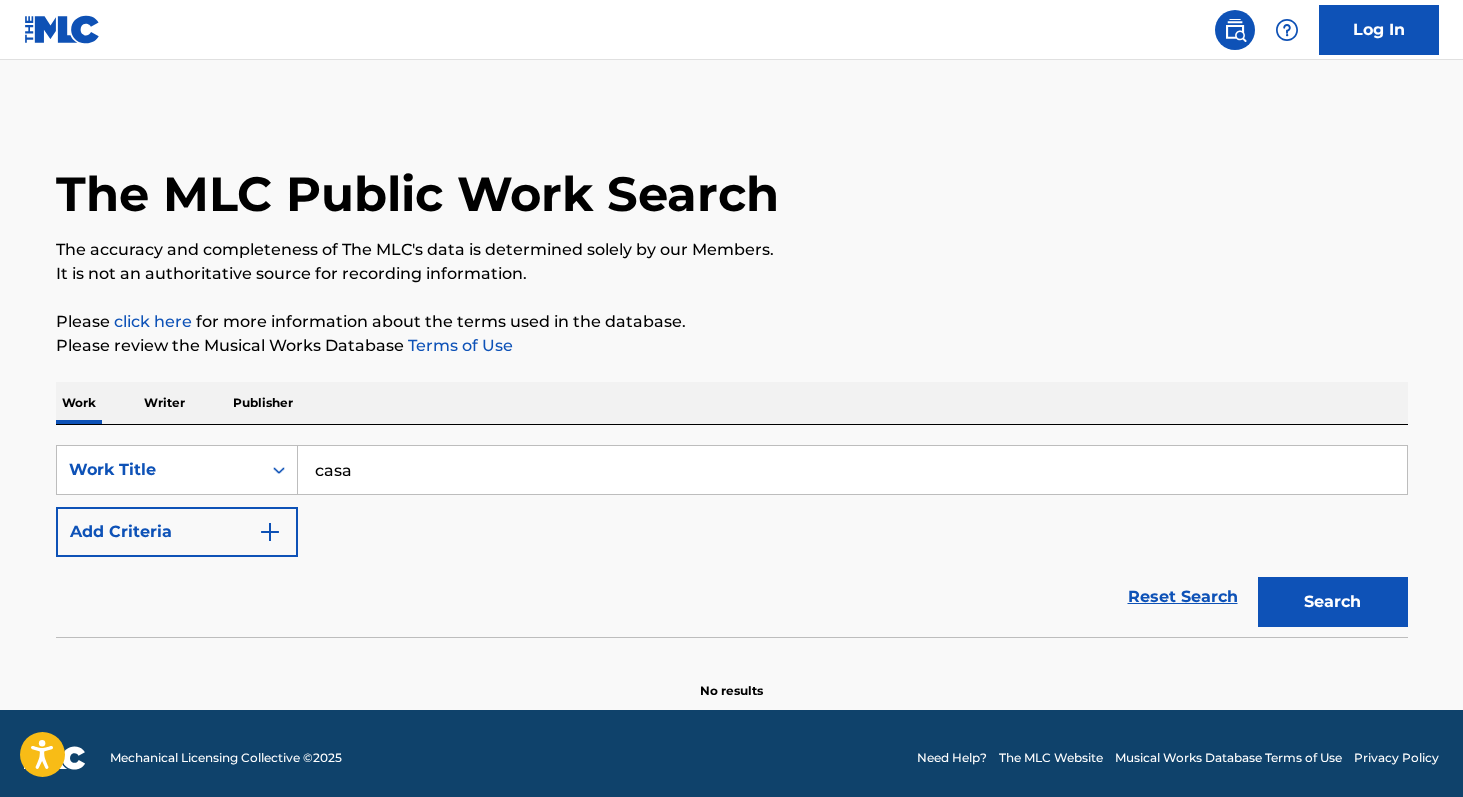 type on "casa" 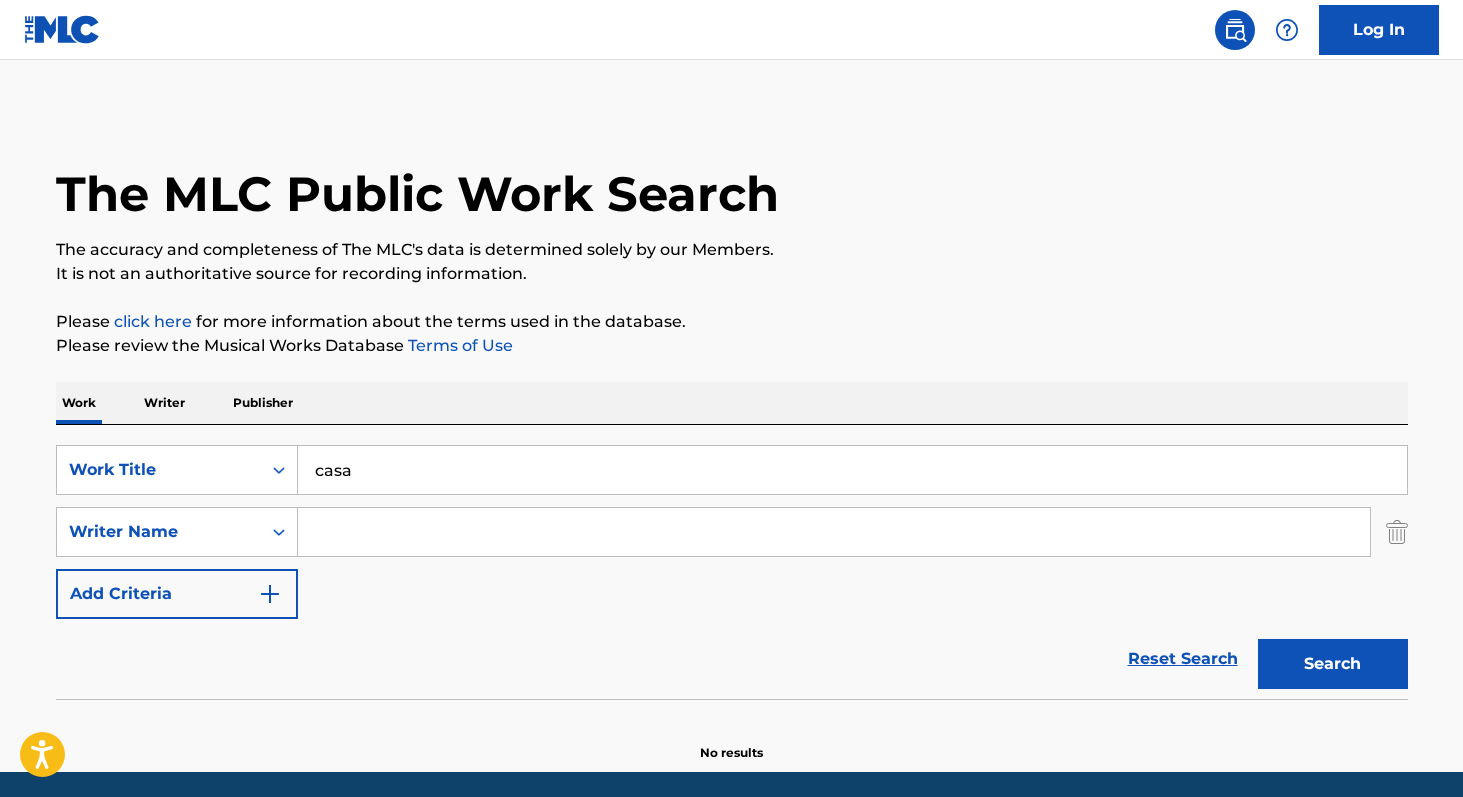 click at bounding box center (834, 532) 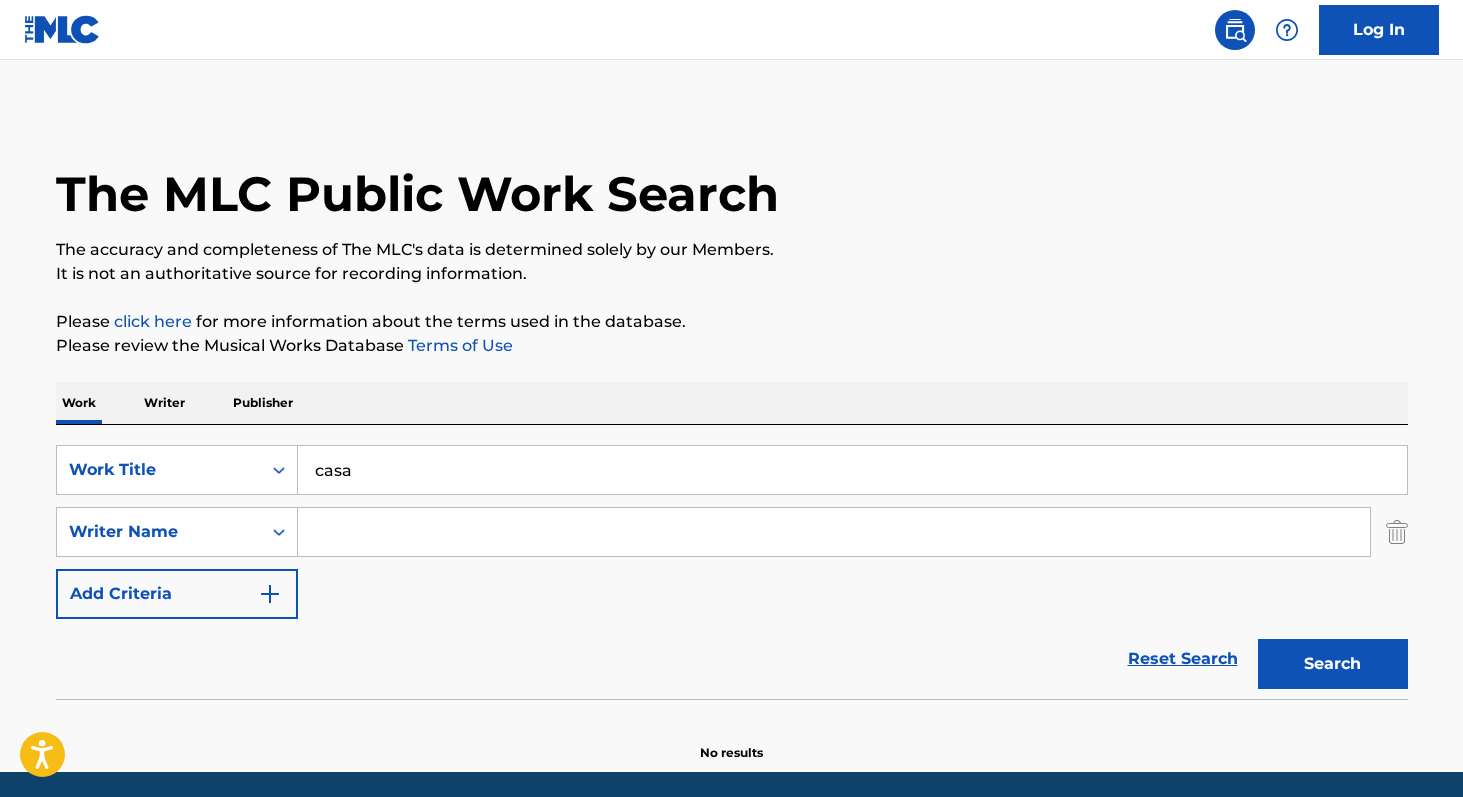 paste on "[PERSON_NAME]" 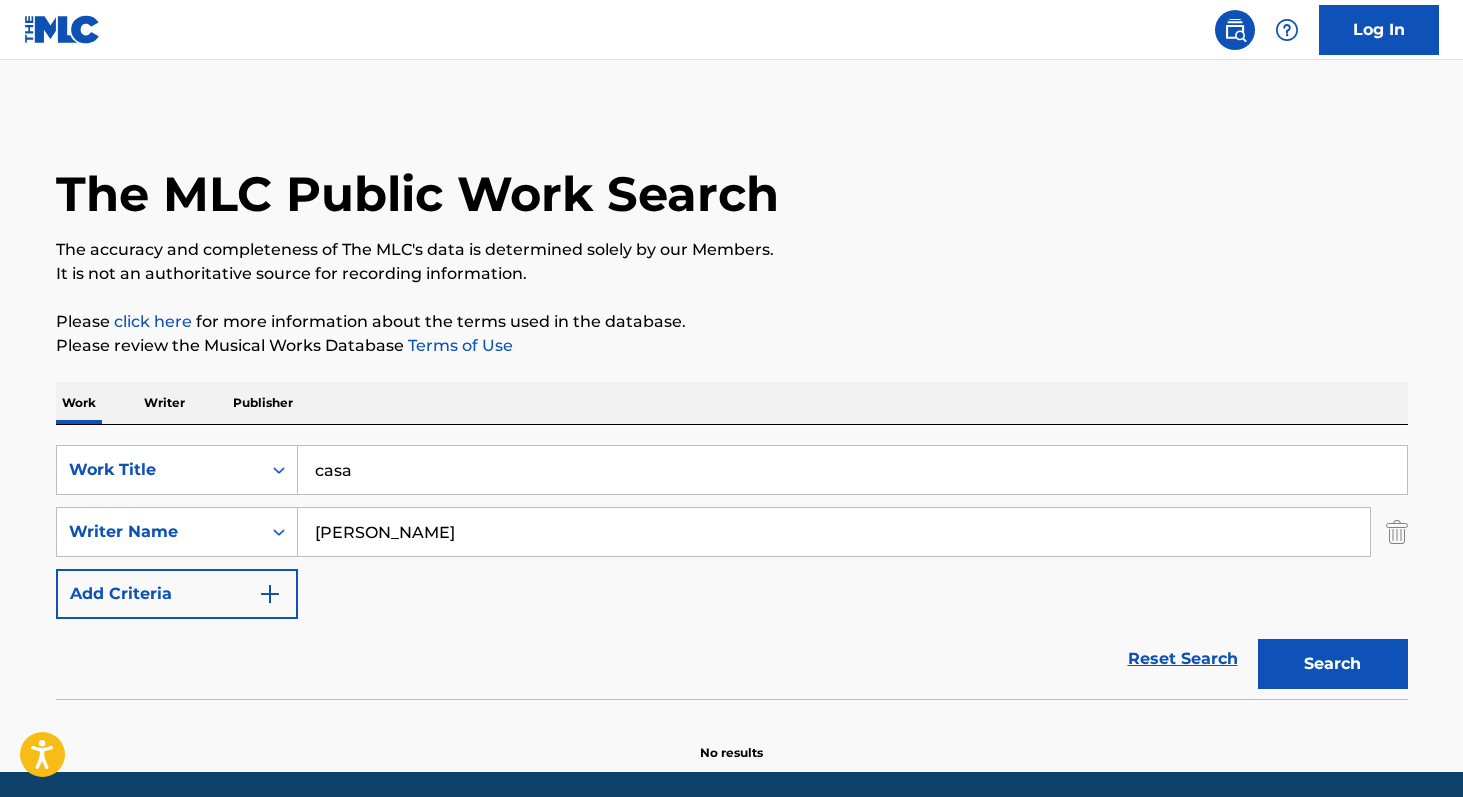 type on "[PERSON_NAME]" 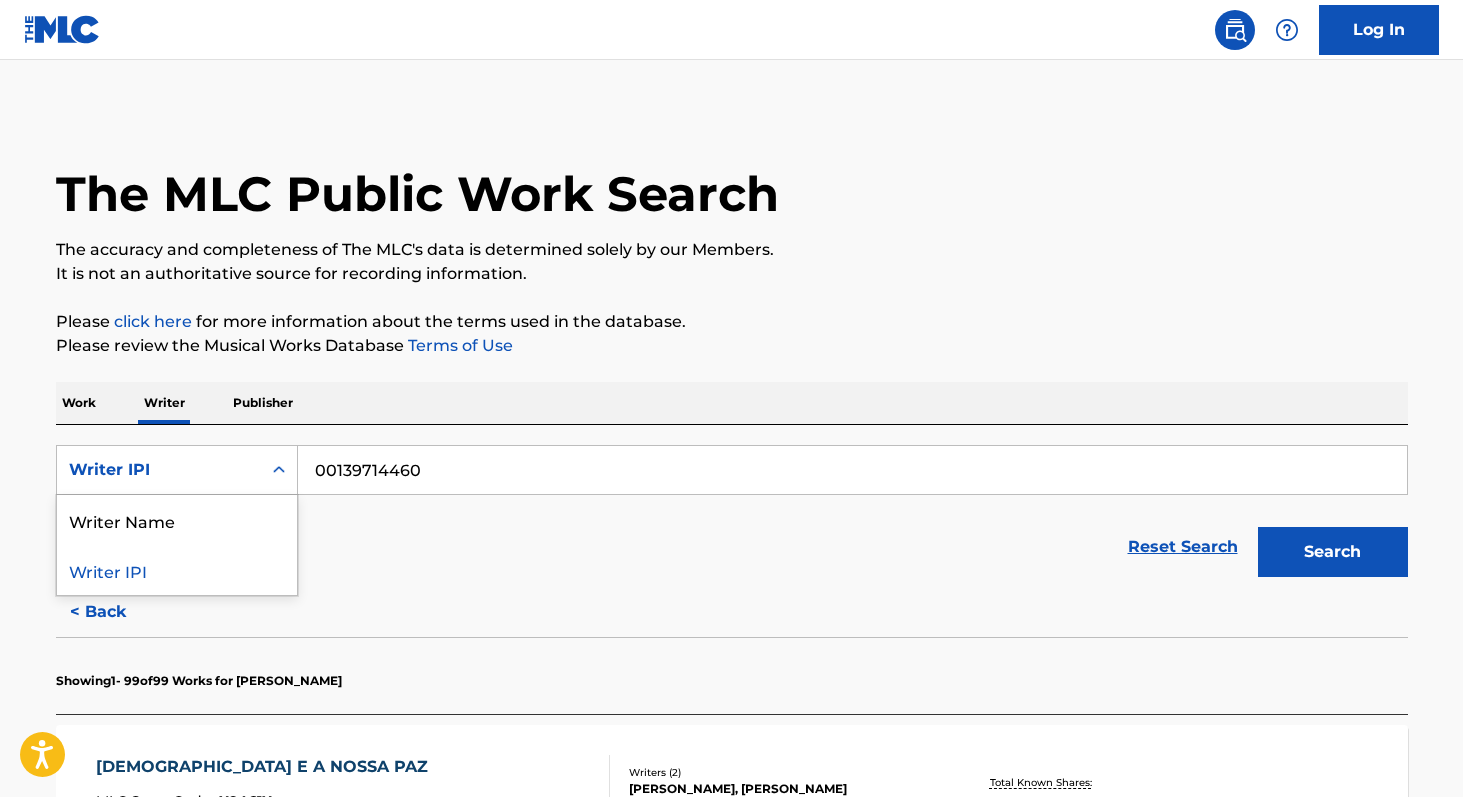 click on "Writer IPI" at bounding box center [159, 470] 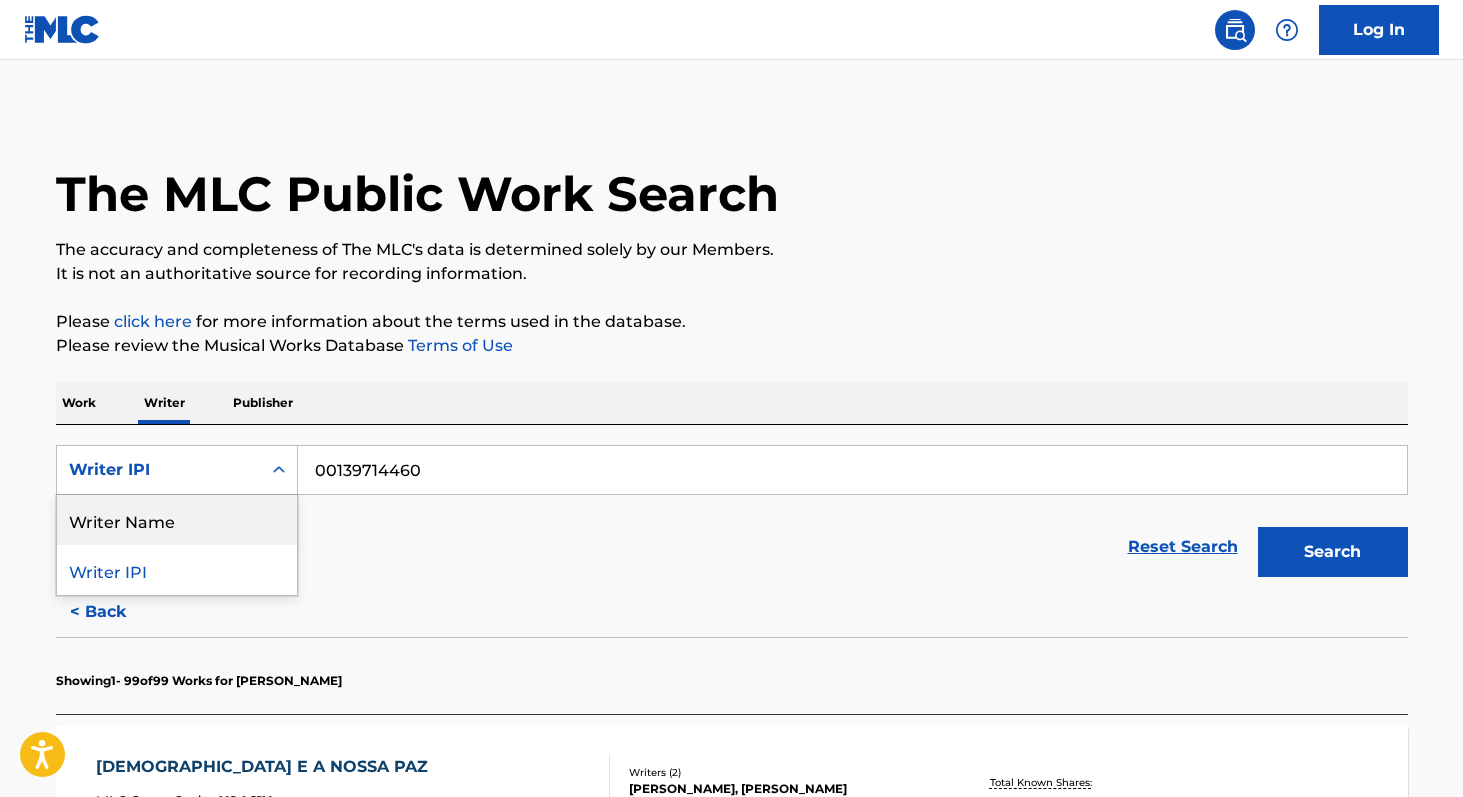 click on "Writer Name" at bounding box center (177, 520) 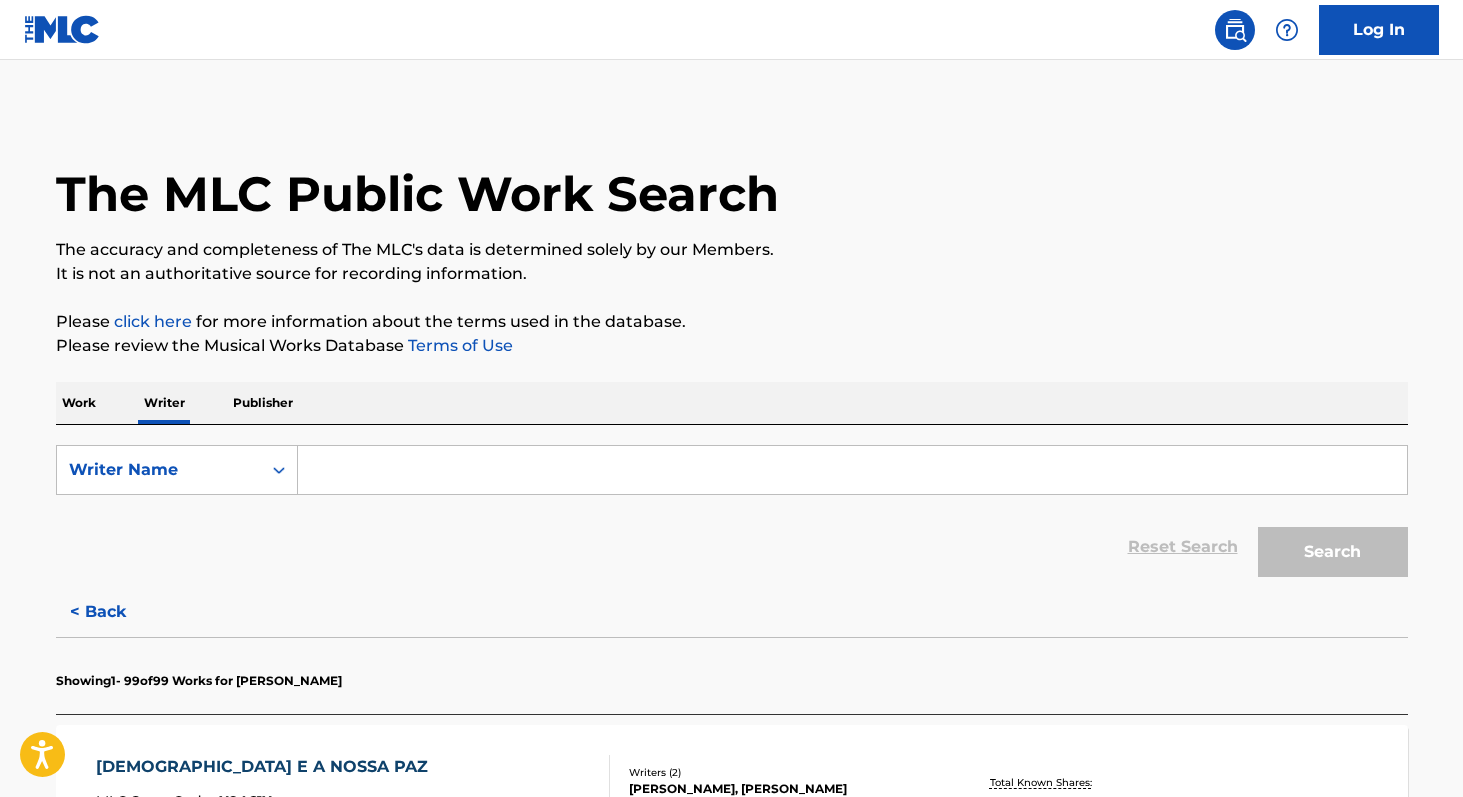 click at bounding box center [852, 470] 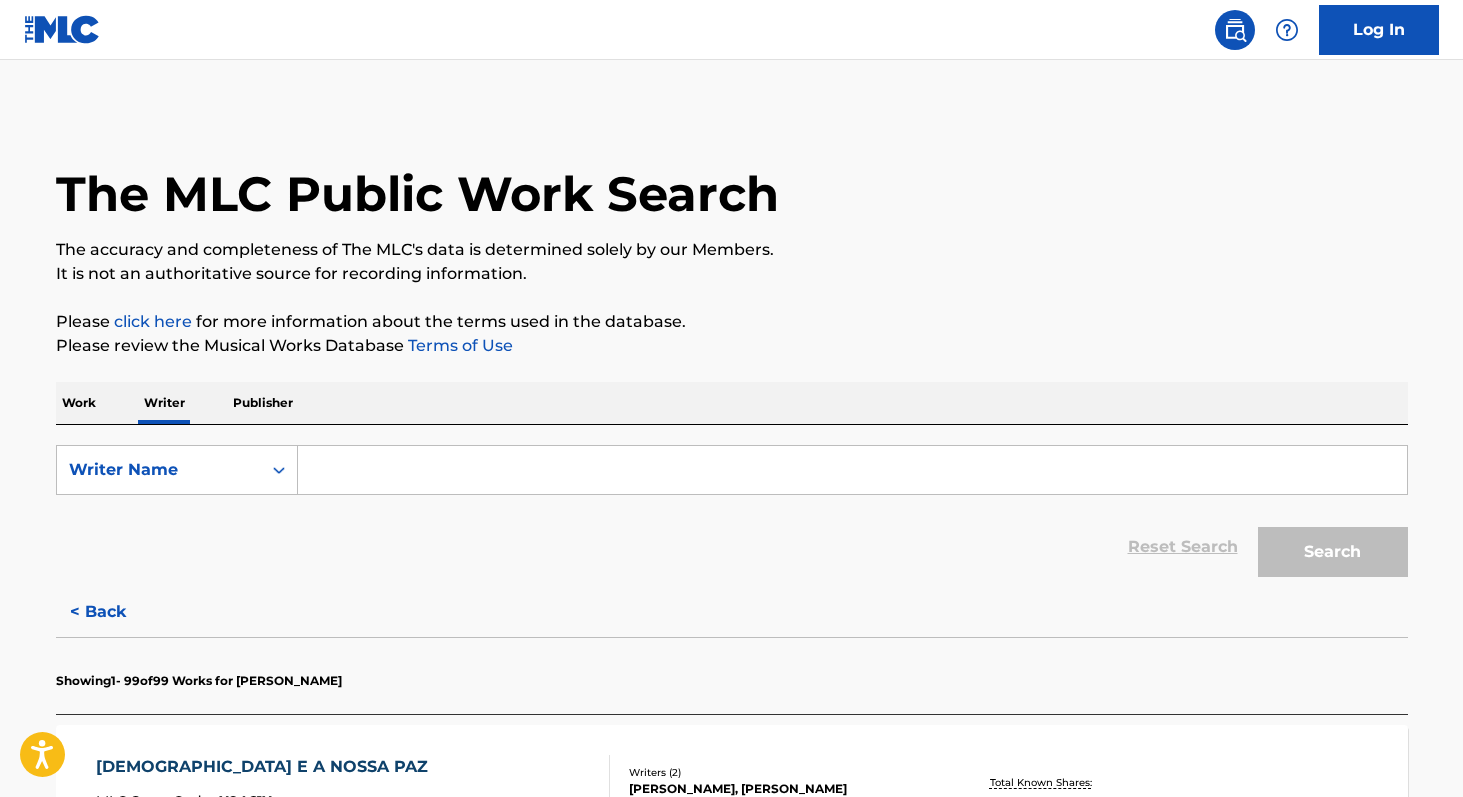 paste on "[PERSON_NAME]" 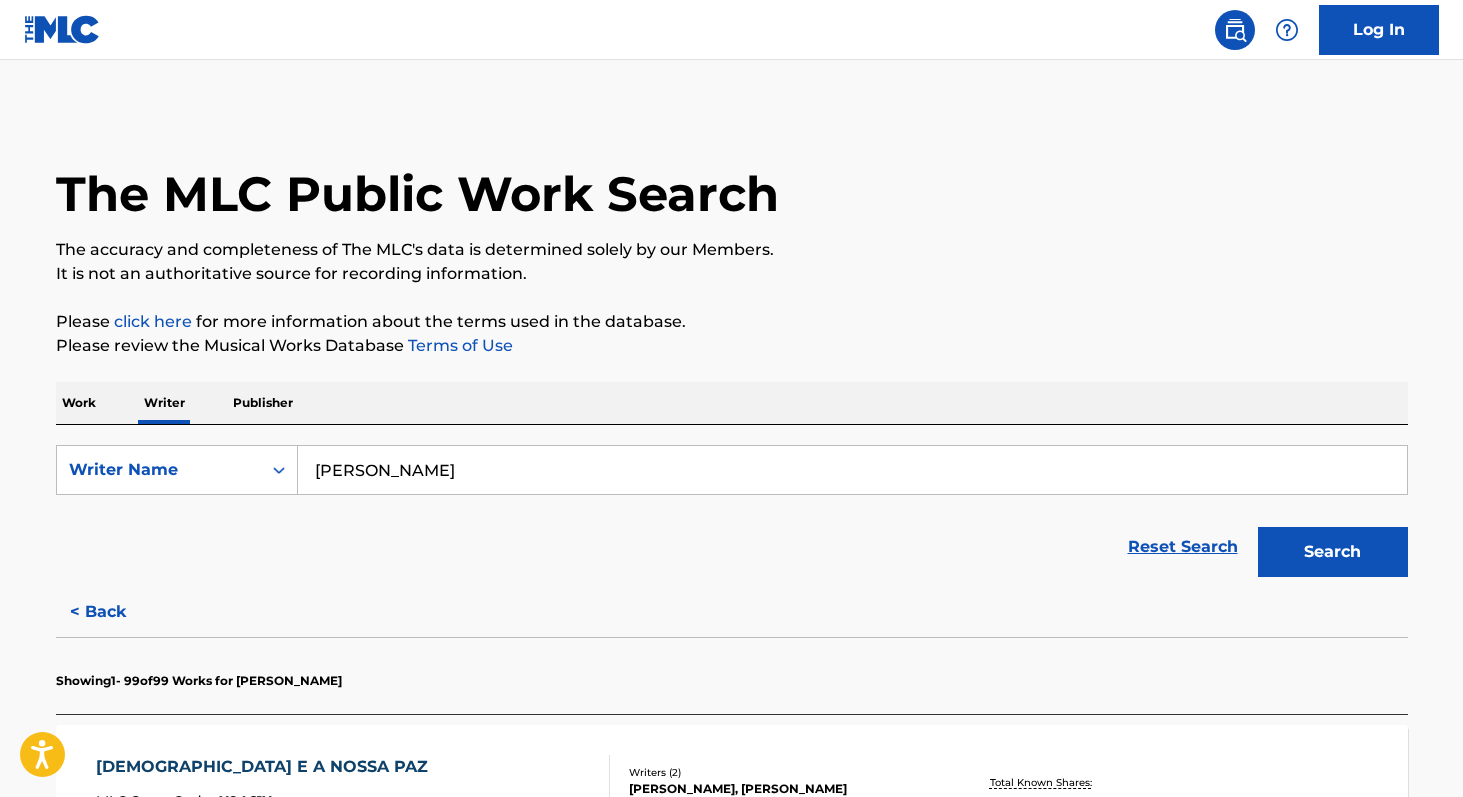 type on "[PERSON_NAME]" 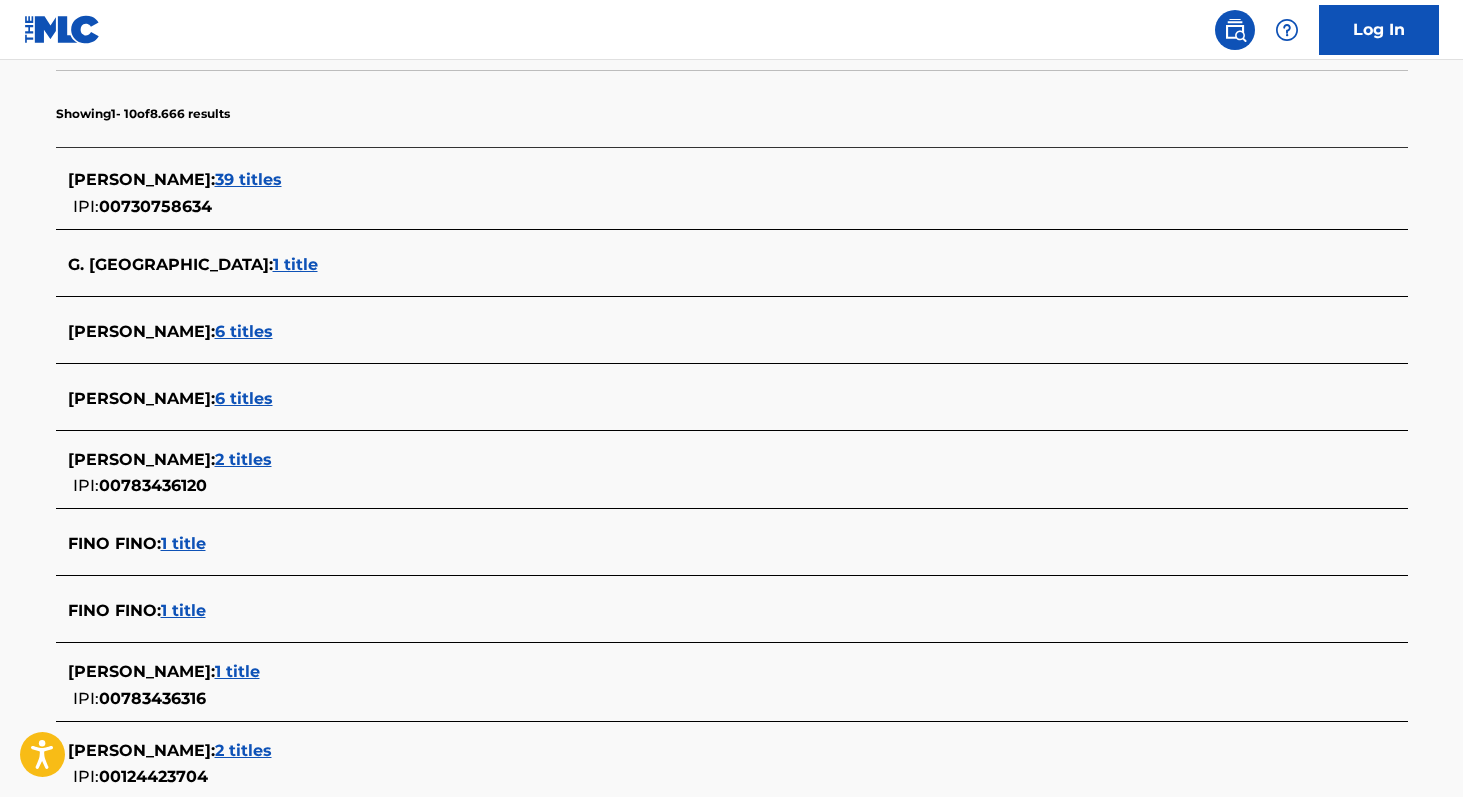 scroll, scrollTop: 512, scrollLeft: 0, axis: vertical 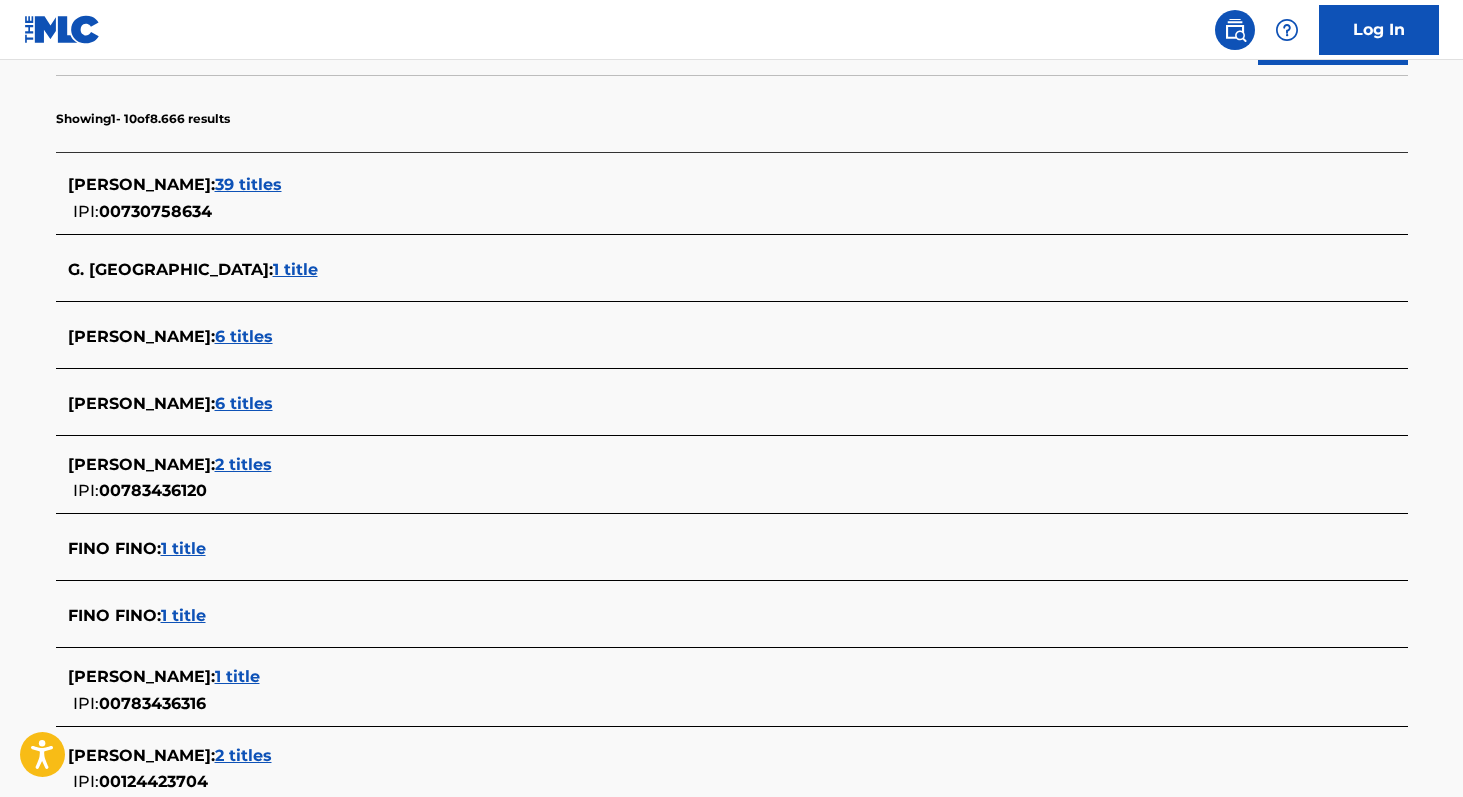 click on "6 titles" at bounding box center [244, 403] 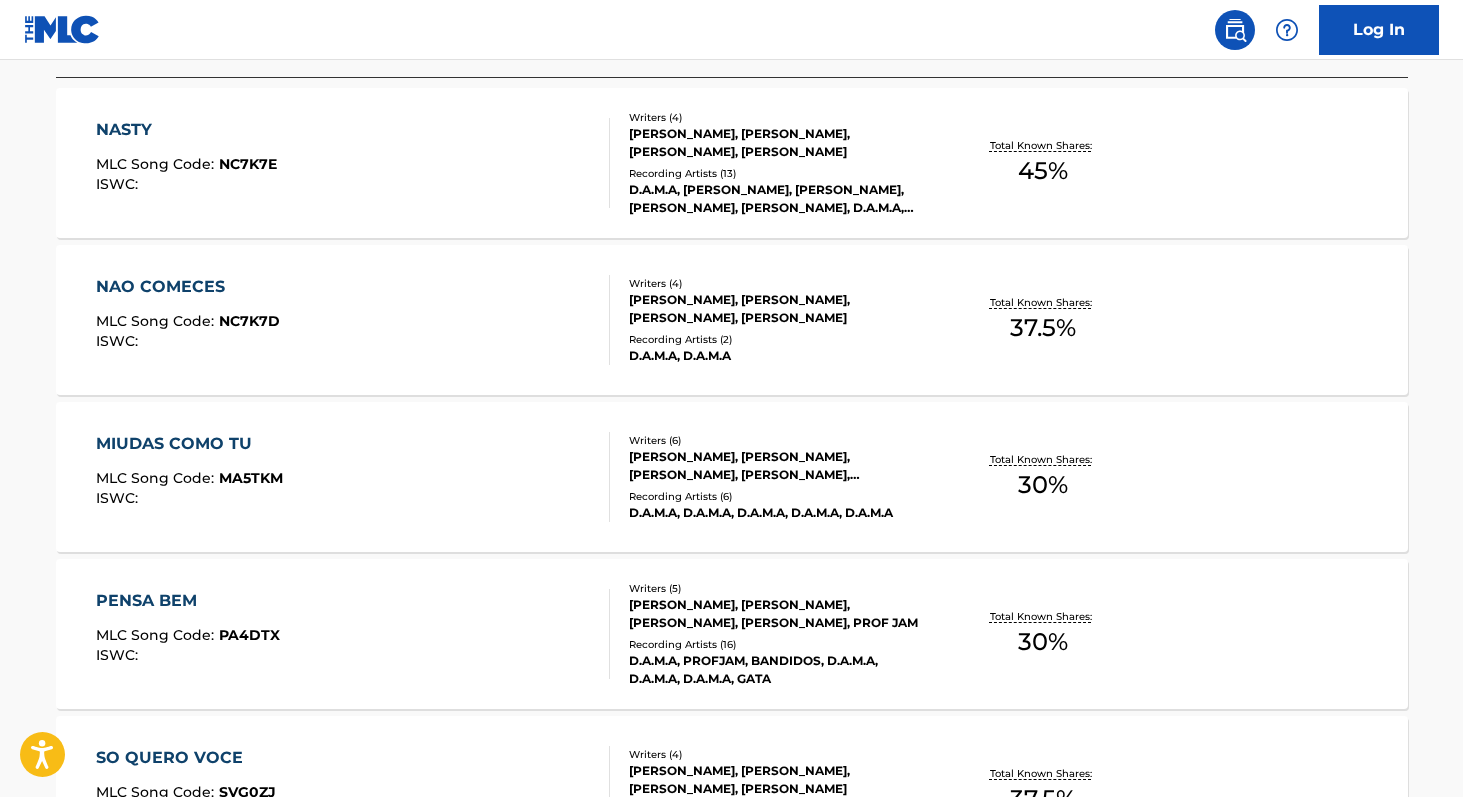 scroll, scrollTop: 579, scrollLeft: 0, axis: vertical 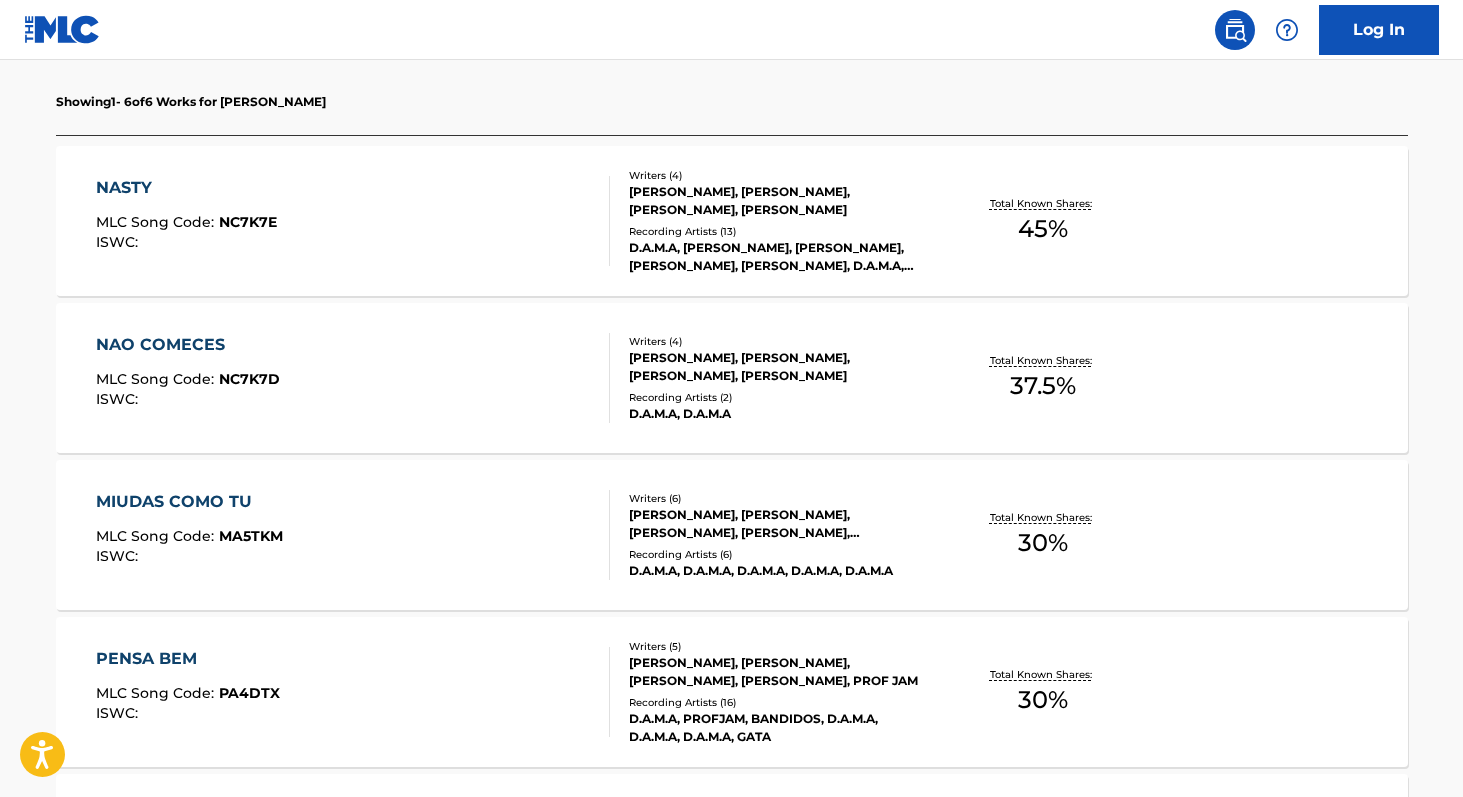 click on "Total Known Shares: 45 %" at bounding box center [1043, 221] 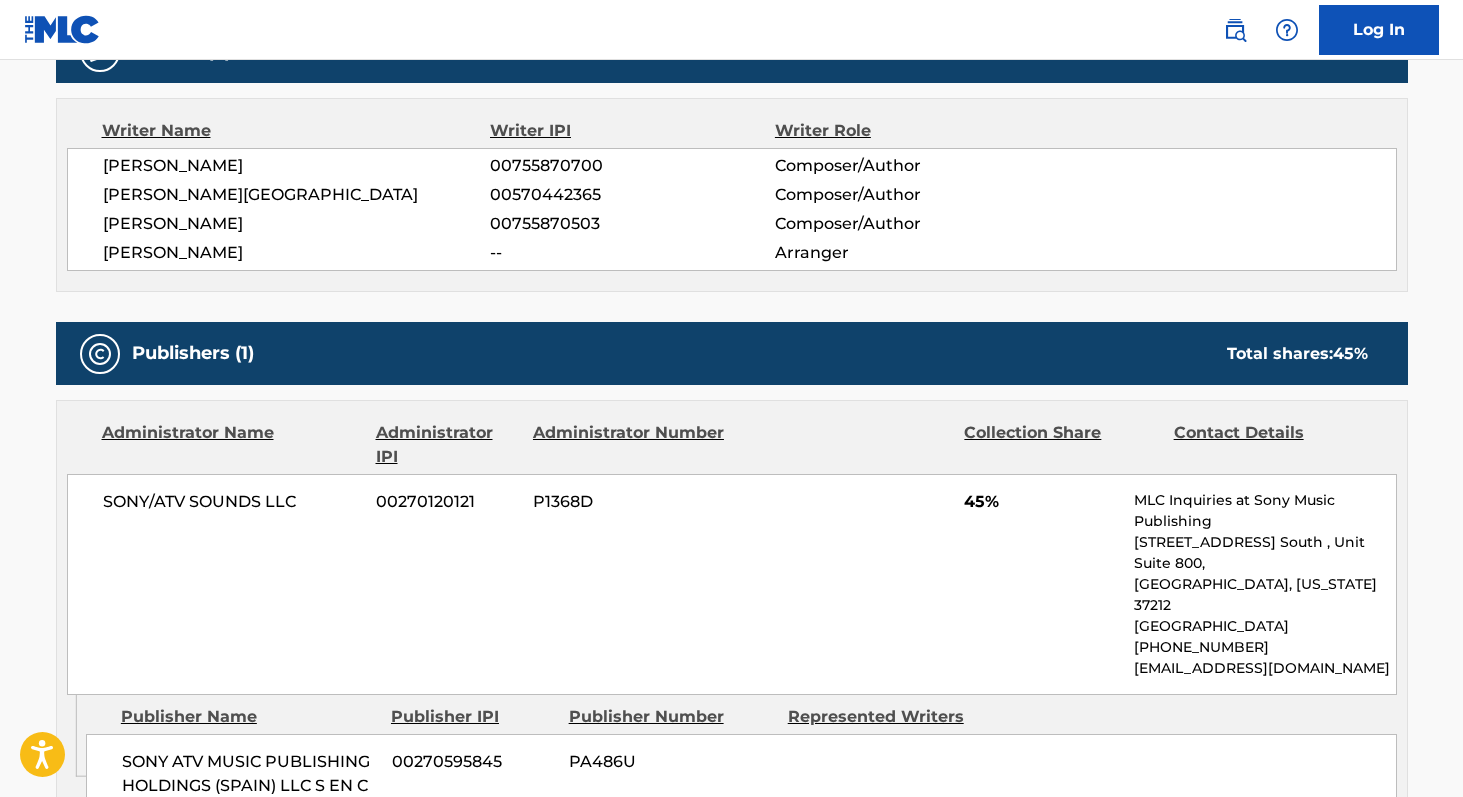 scroll, scrollTop: 683, scrollLeft: 0, axis: vertical 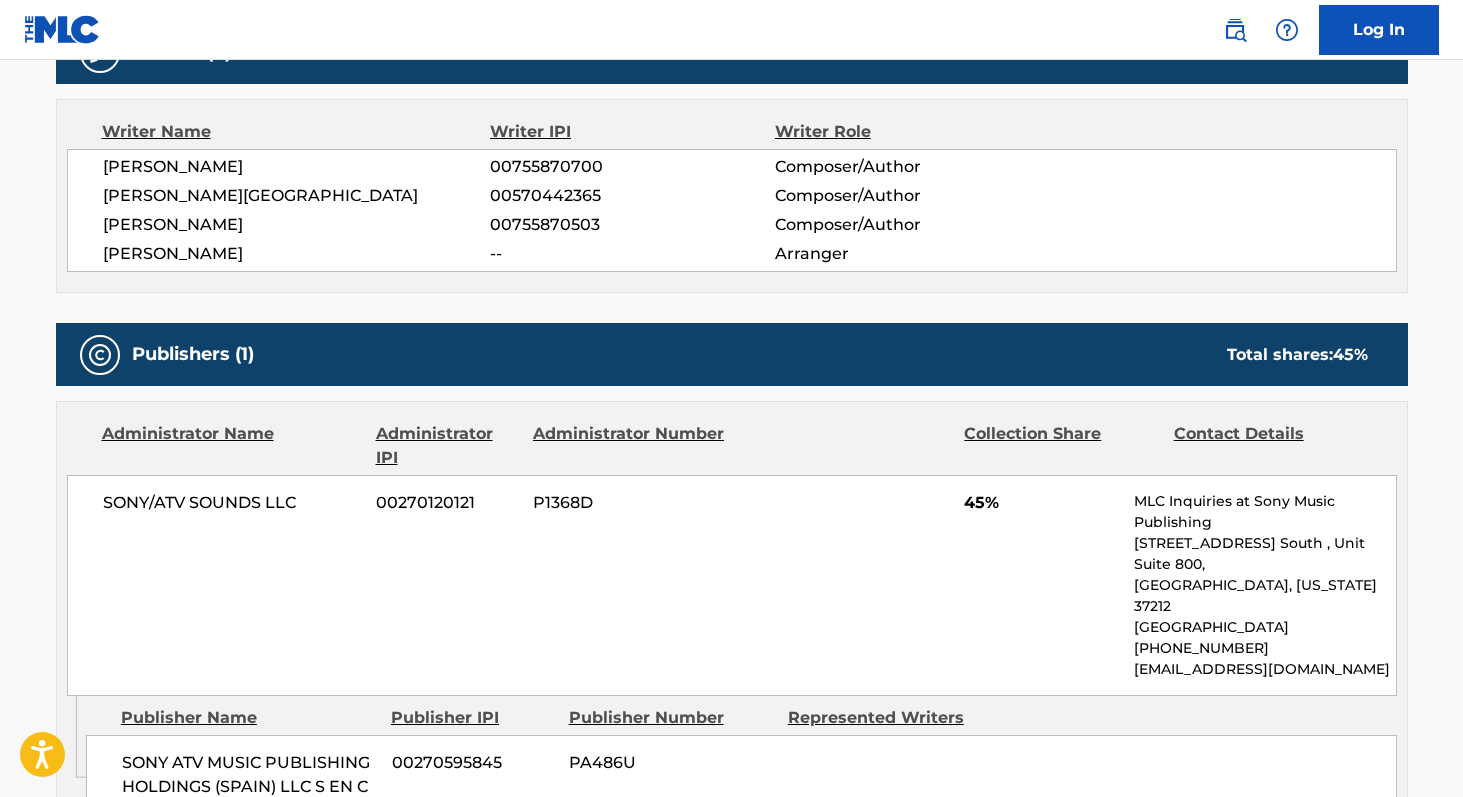 click on "00755870700" at bounding box center (632, 167) 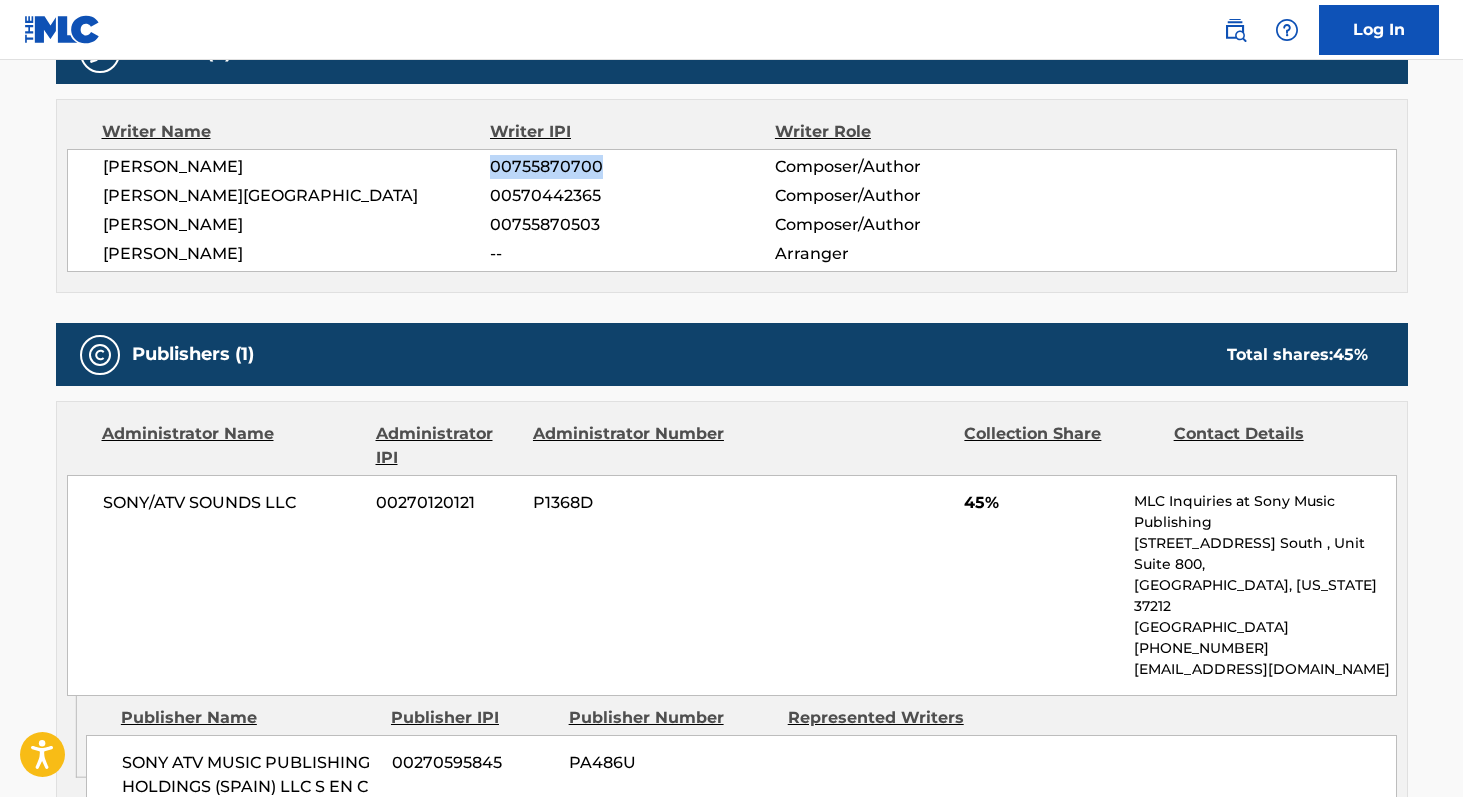 click on "00755870700" at bounding box center [632, 167] 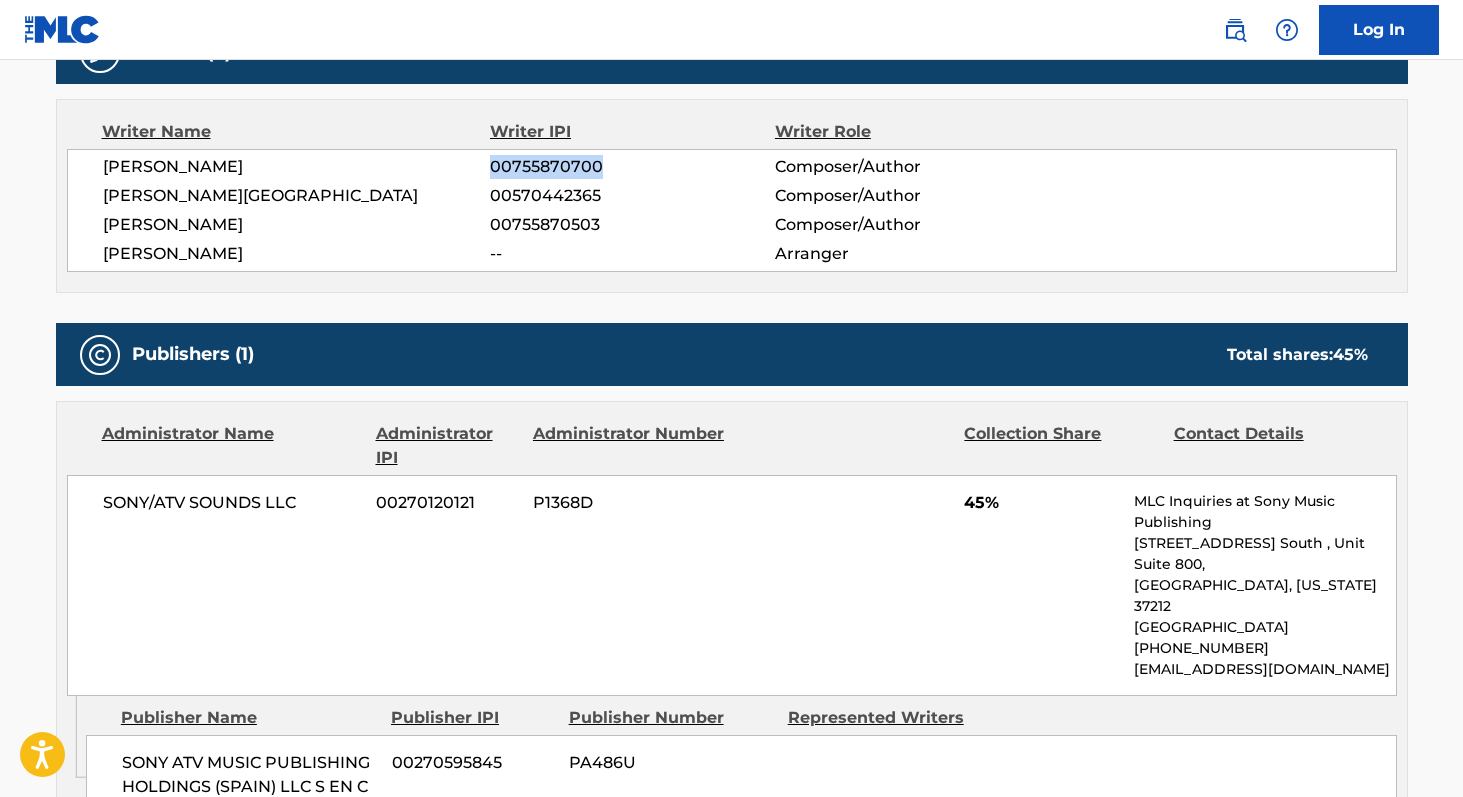 scroll, scrollTop: 684, scrollLeft: 0, axis: vertical 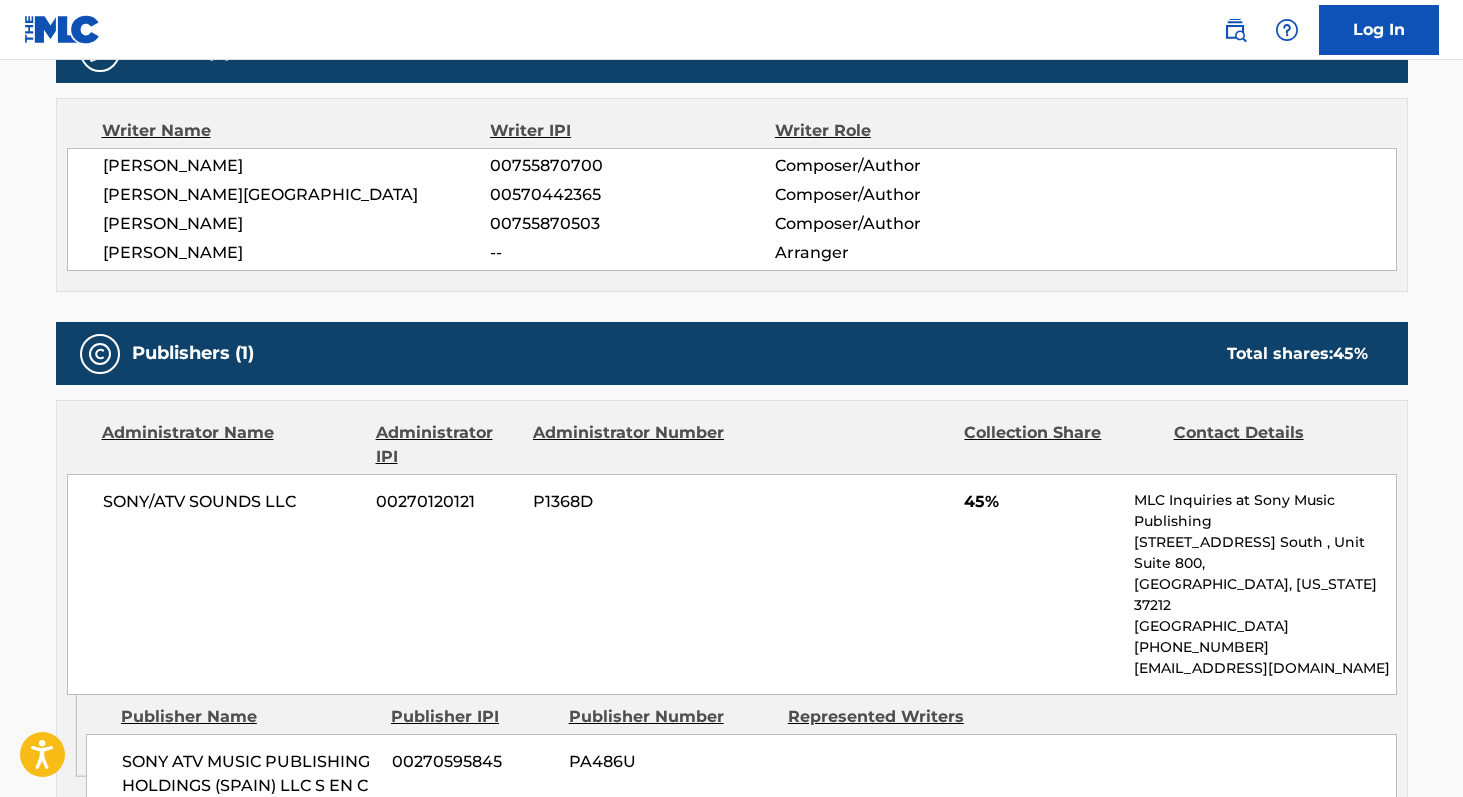 click on "00570442365" at bounding box center (632, 195) 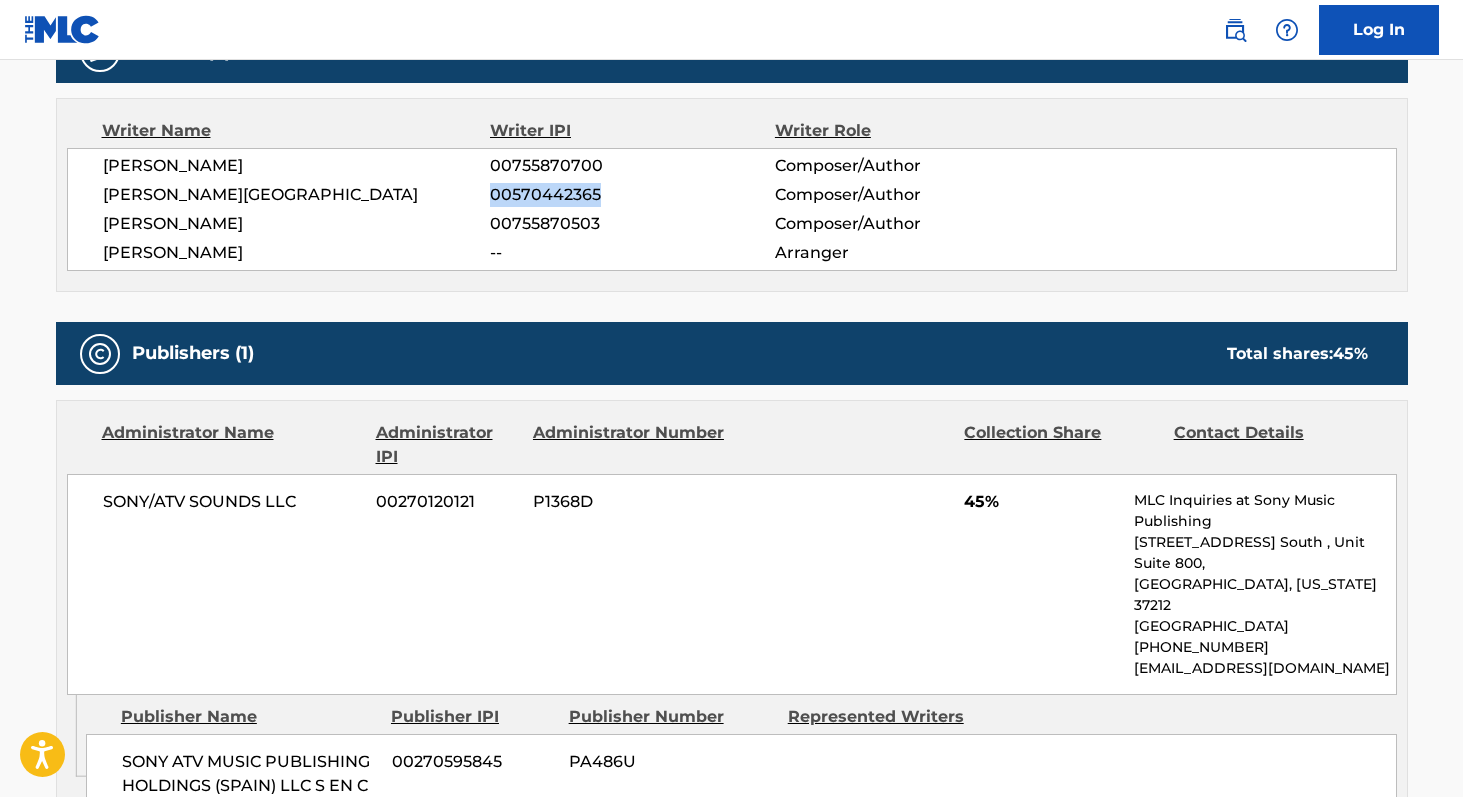 click on "00570442365" at bounding box center [632, 195] 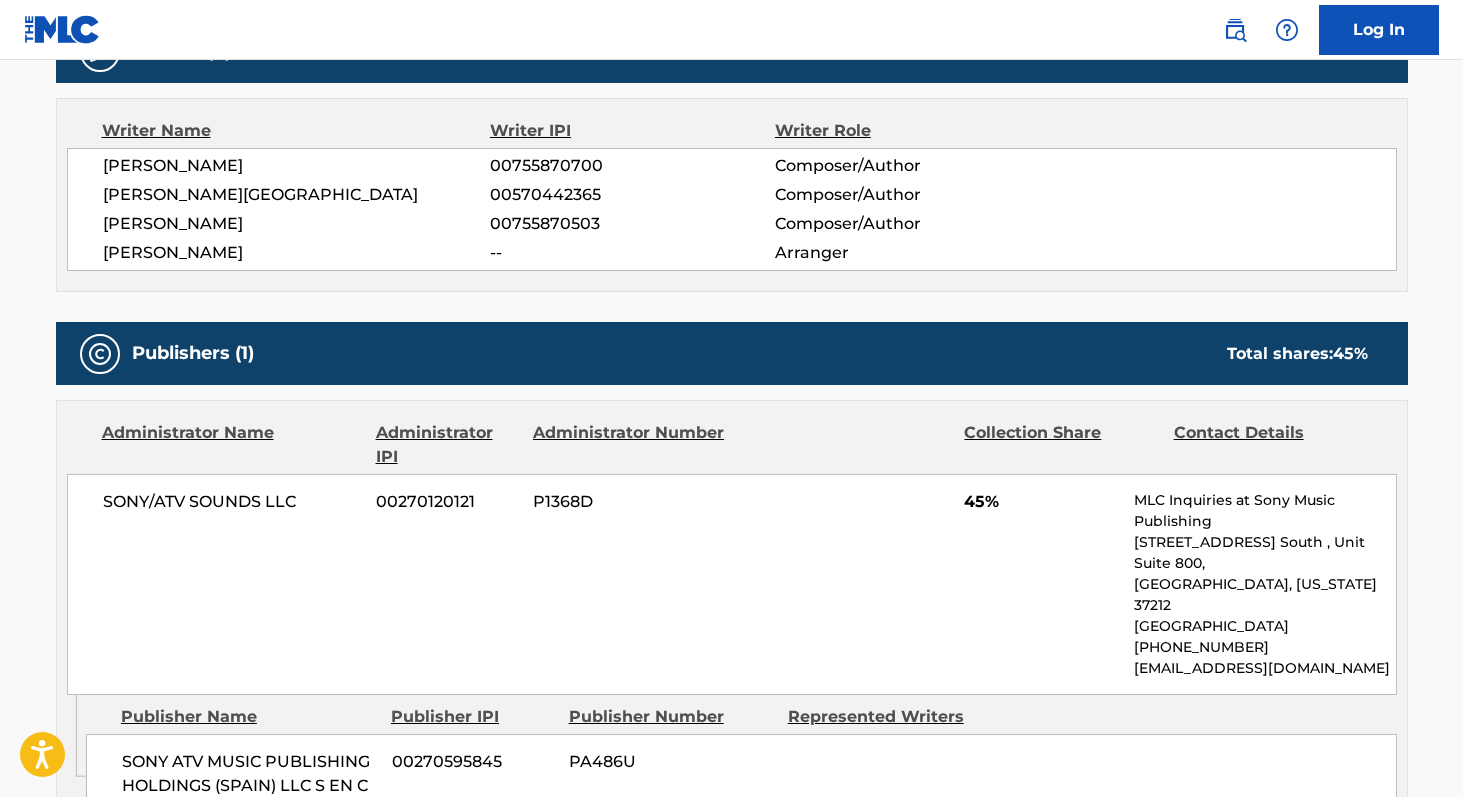 click on "00755870503" at bounding box center [632, 224] 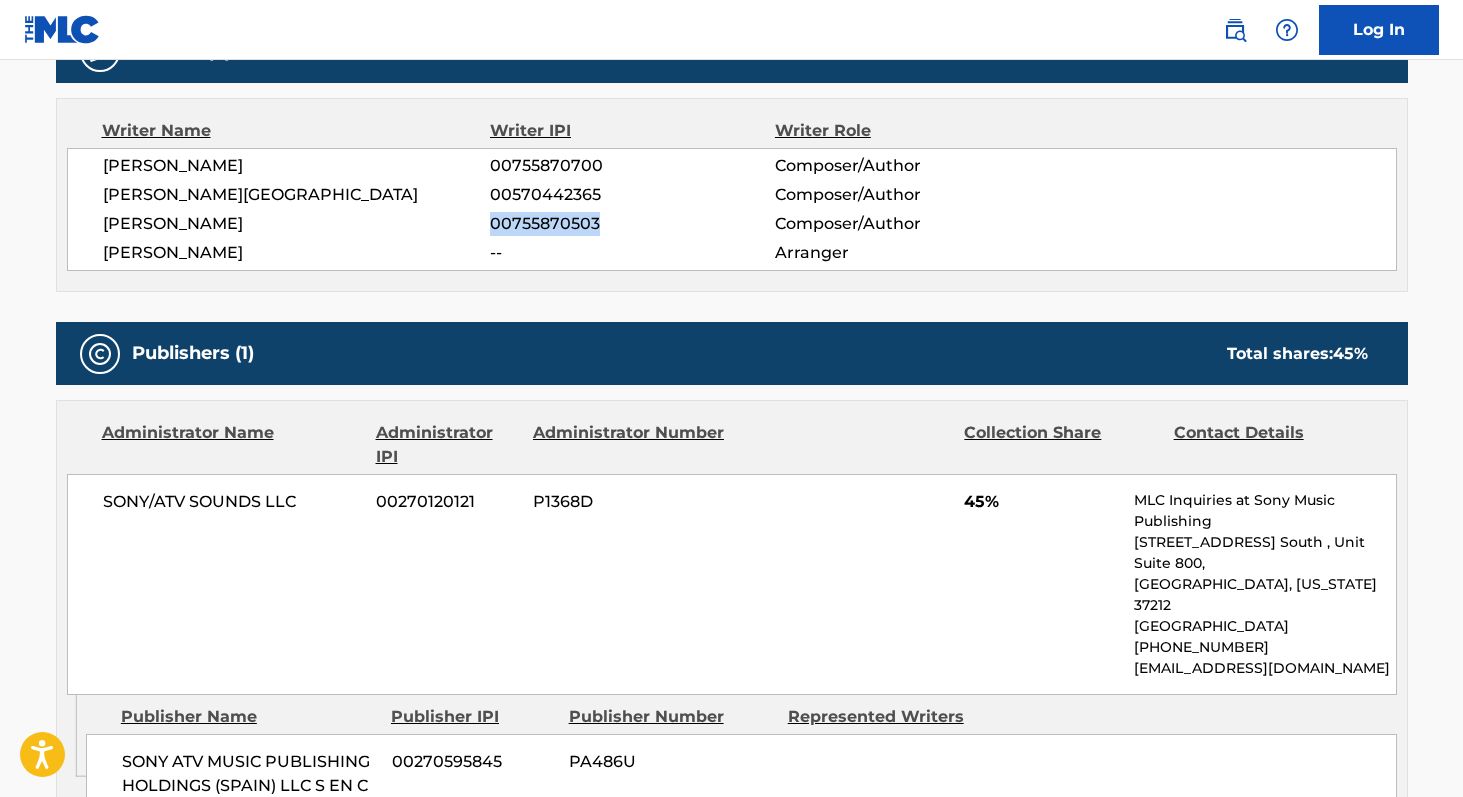 click on "00755870503" at bounding box center [632, 224] 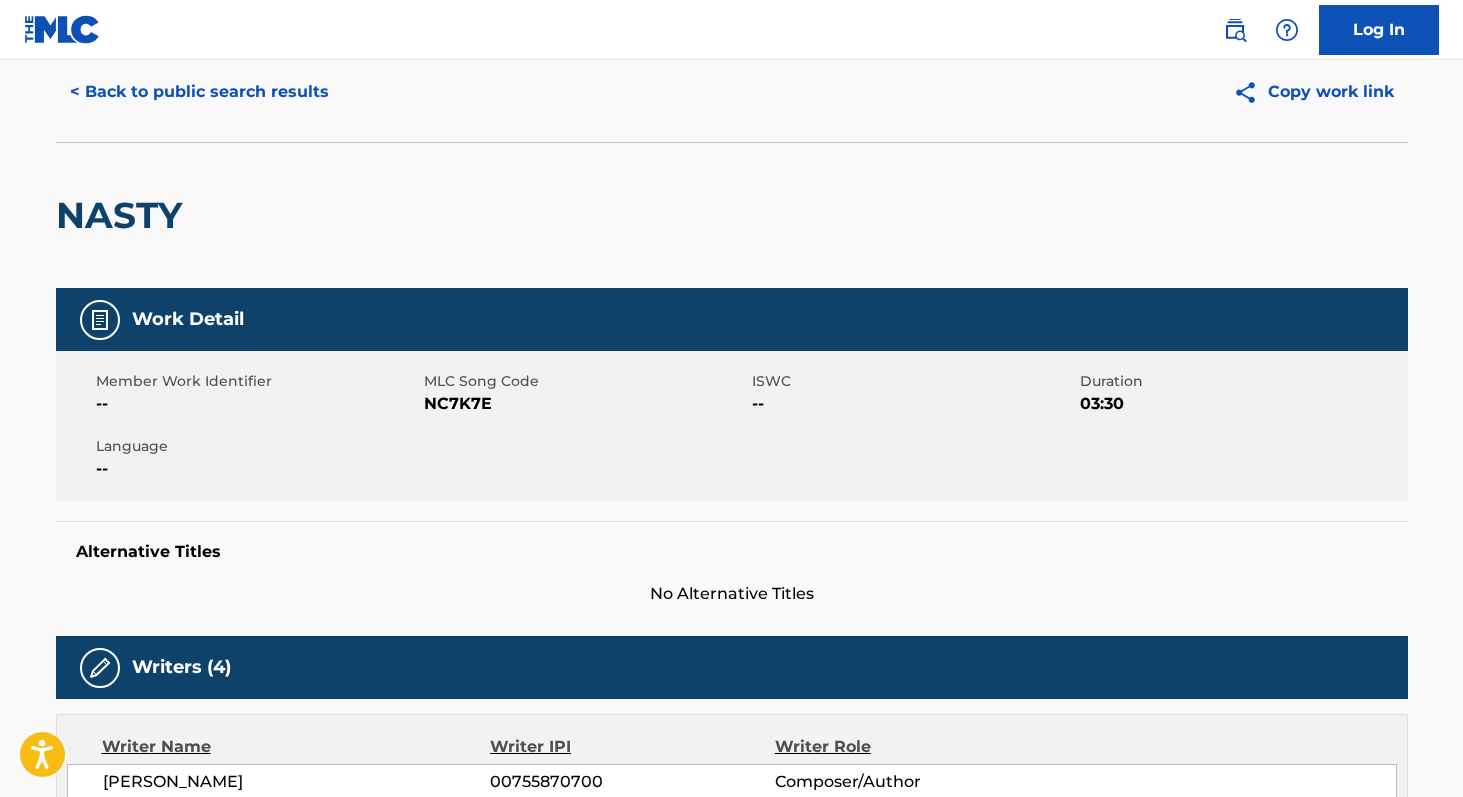 scroll, scrollTop: 0, scrollLeft: 0, axis: both 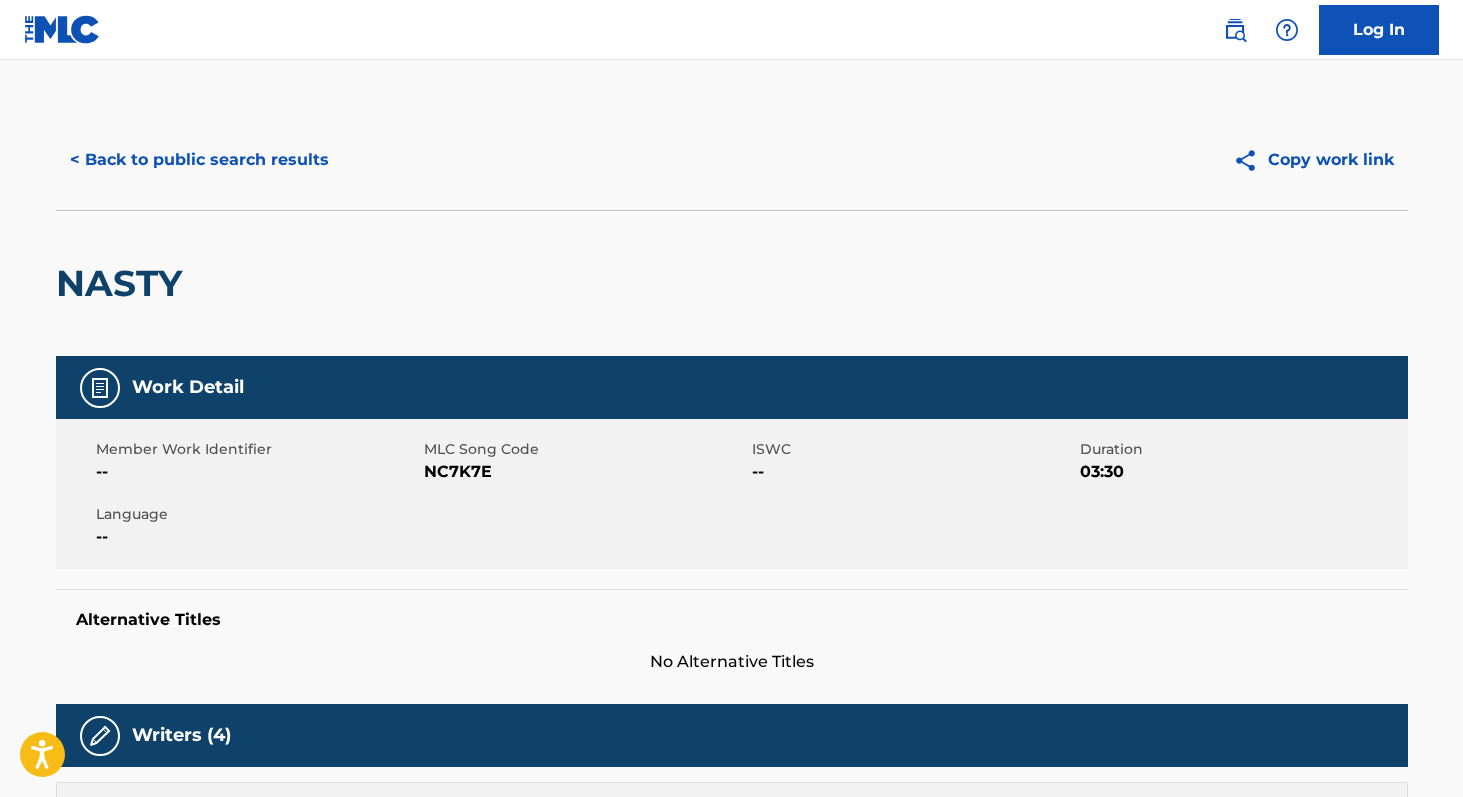 click on "NC7K7E" at bounding box center (585, 472) 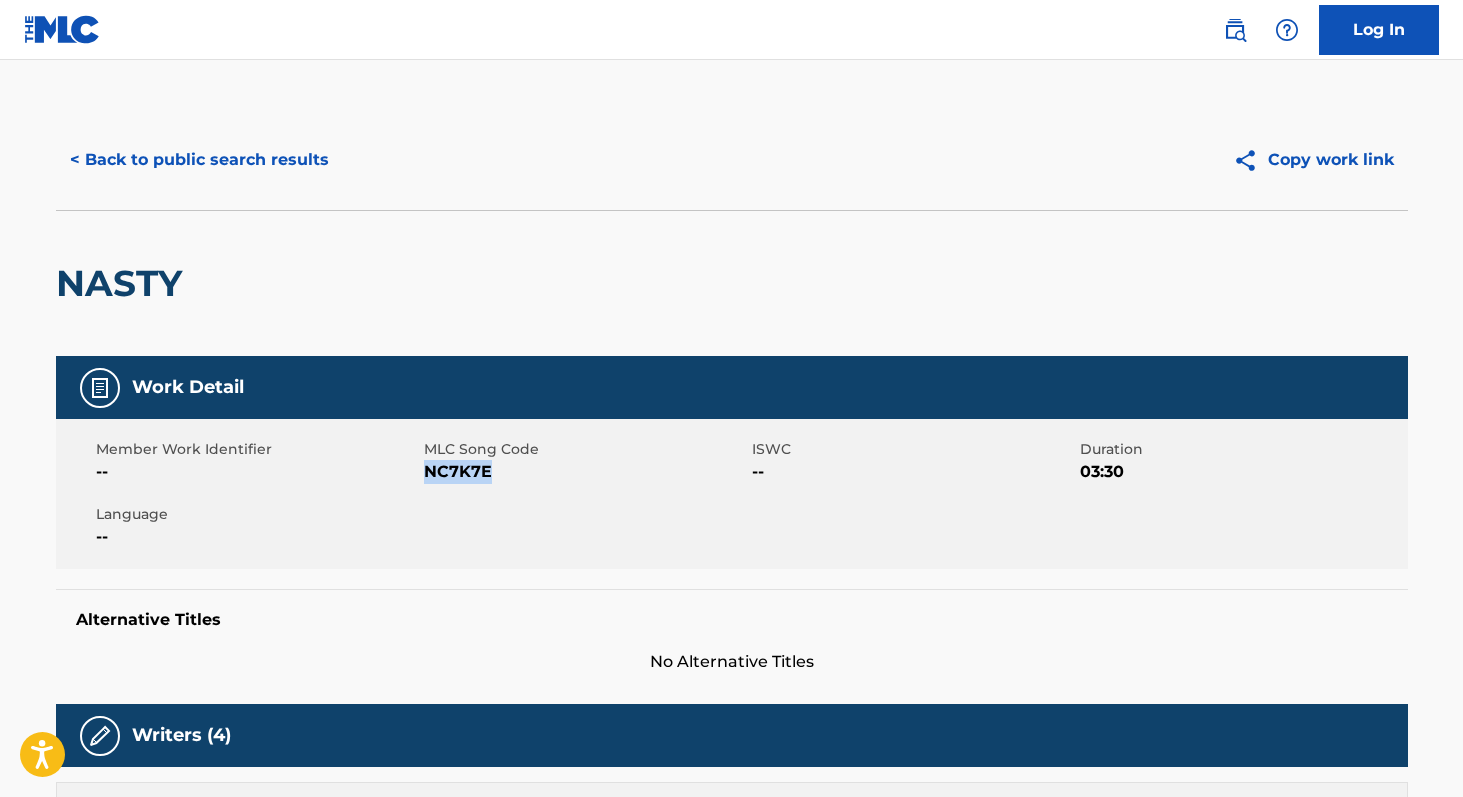 click on "NC7K7E" at bounding box center [585, 472] 